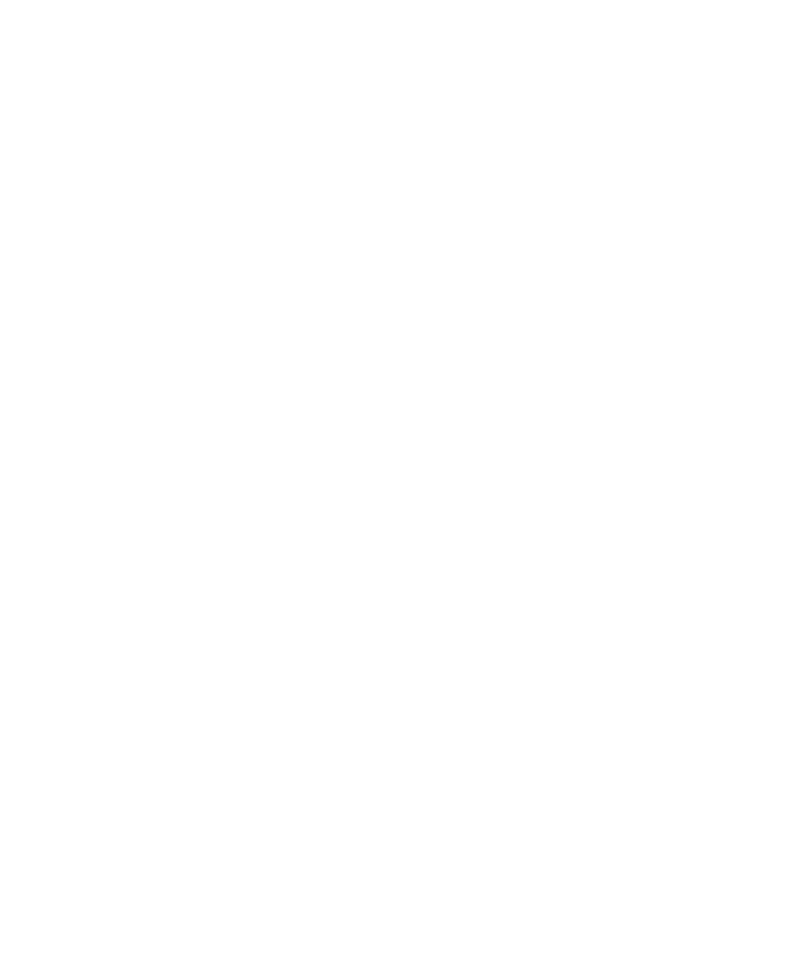 scroll, scrollTop: 0, scrollLeft: 0, axis: both 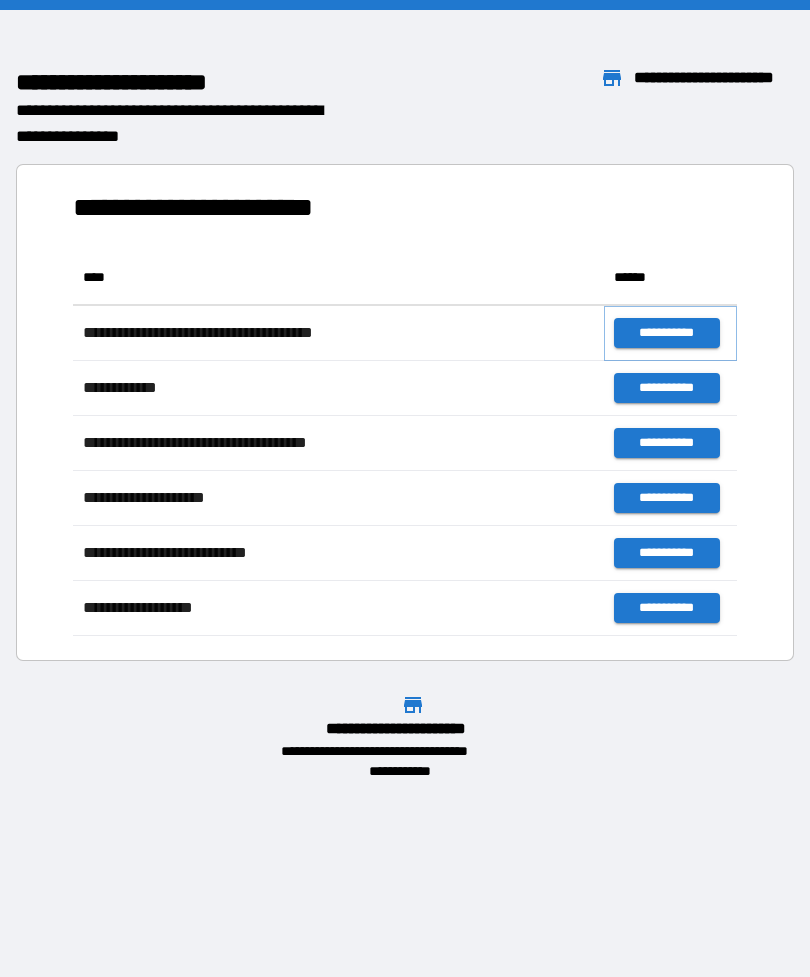 click on "**********" at bounding box center (666, 333) 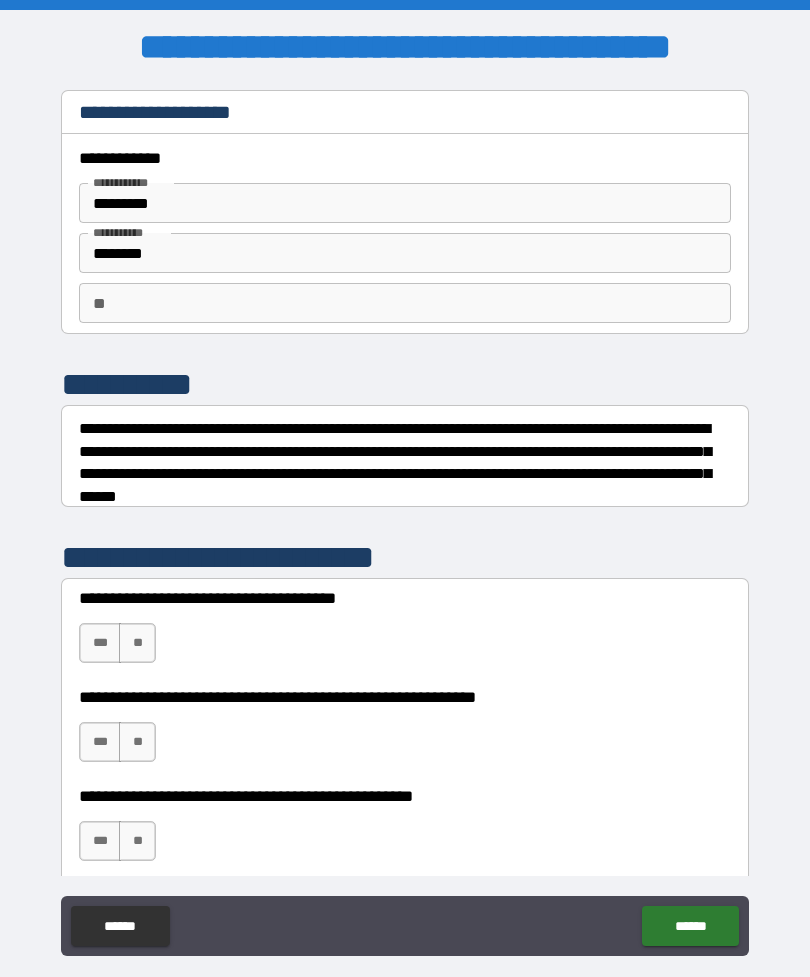 click on "**" at bounding box center [137, 643] 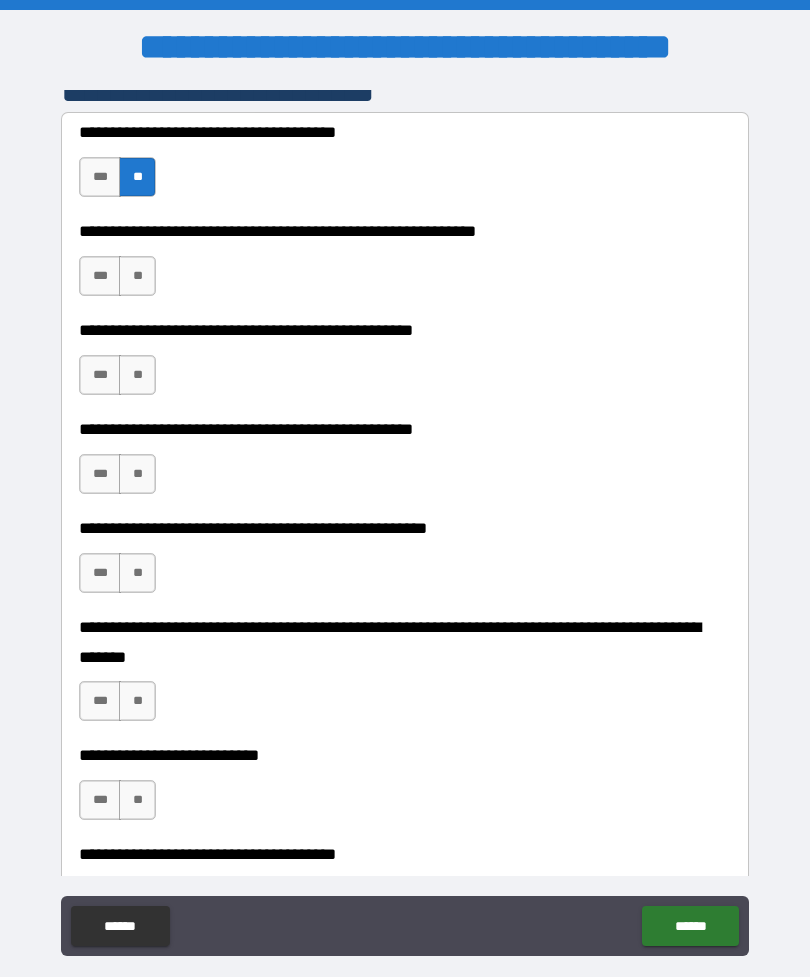 scroll, scrollTop: 467, scrollLeft: 0, axis: vertical 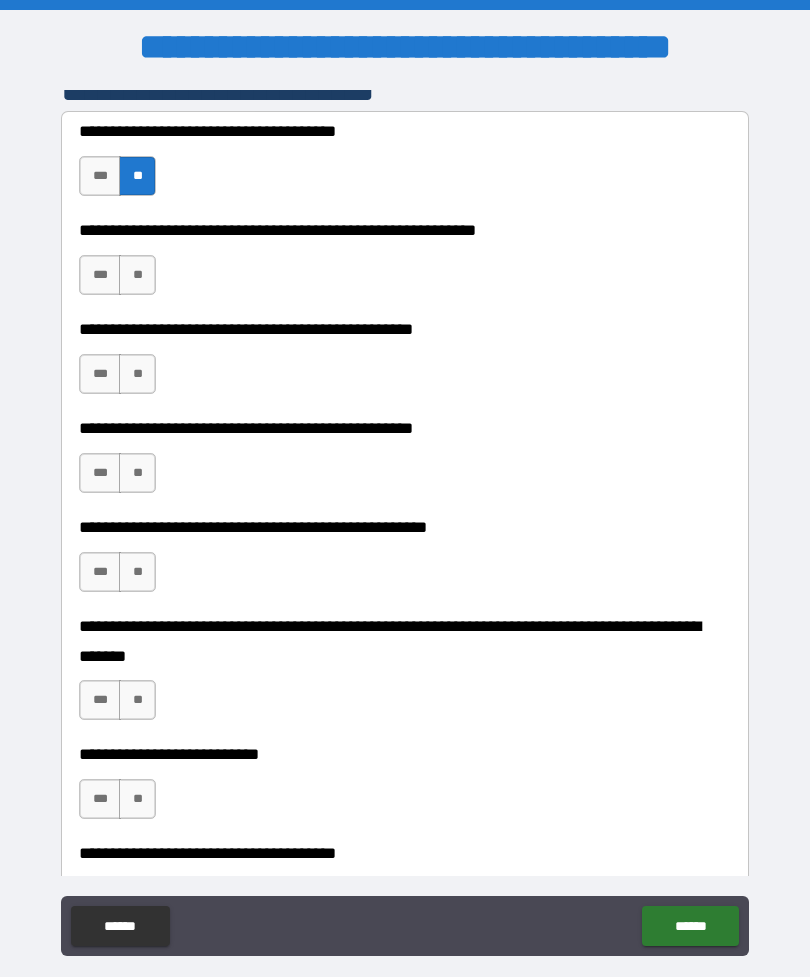 click on "**" at bounding box center (137, 275) 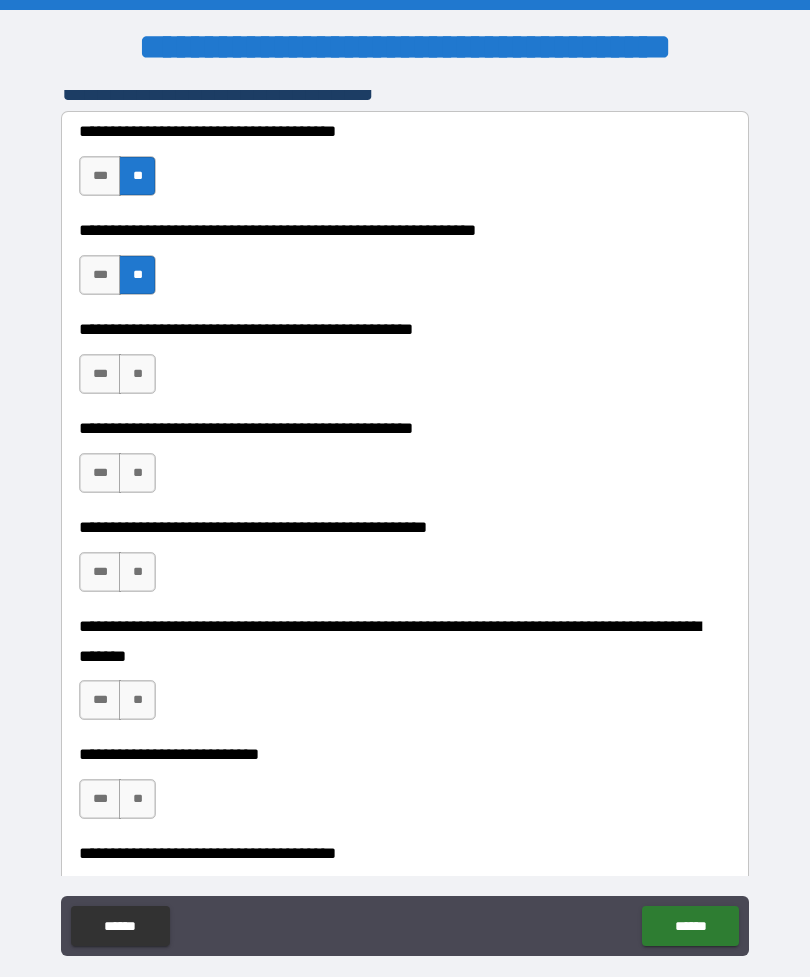 click on "**" at bounding box center [137, 374] 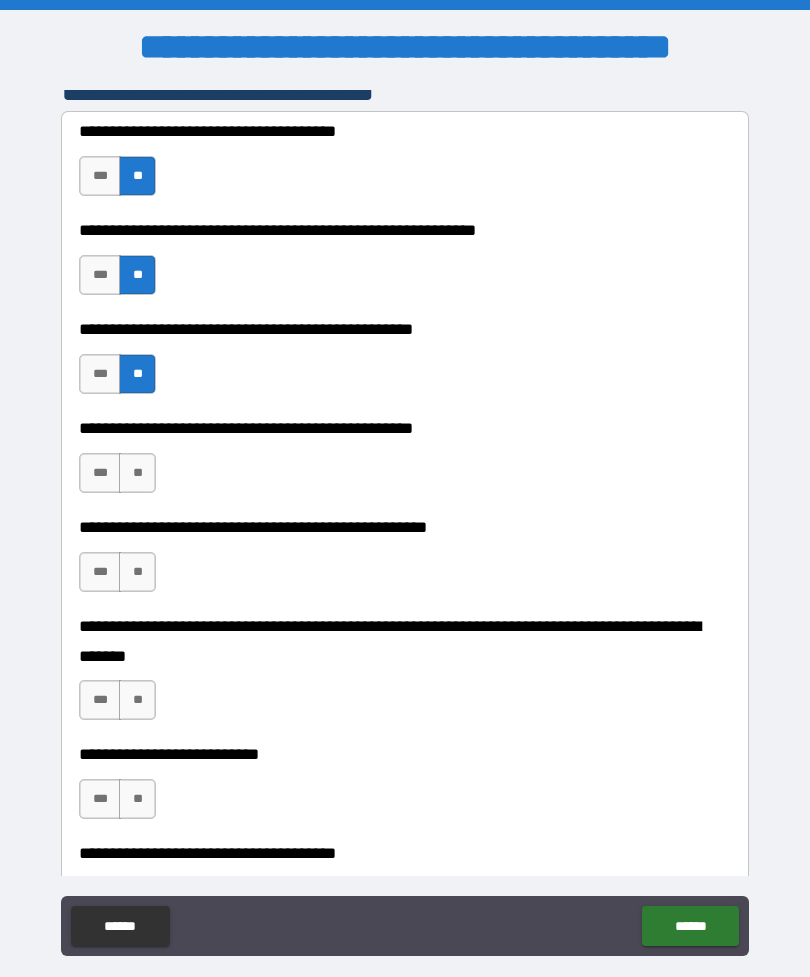 click on "**" at bounding box center [137, 473] 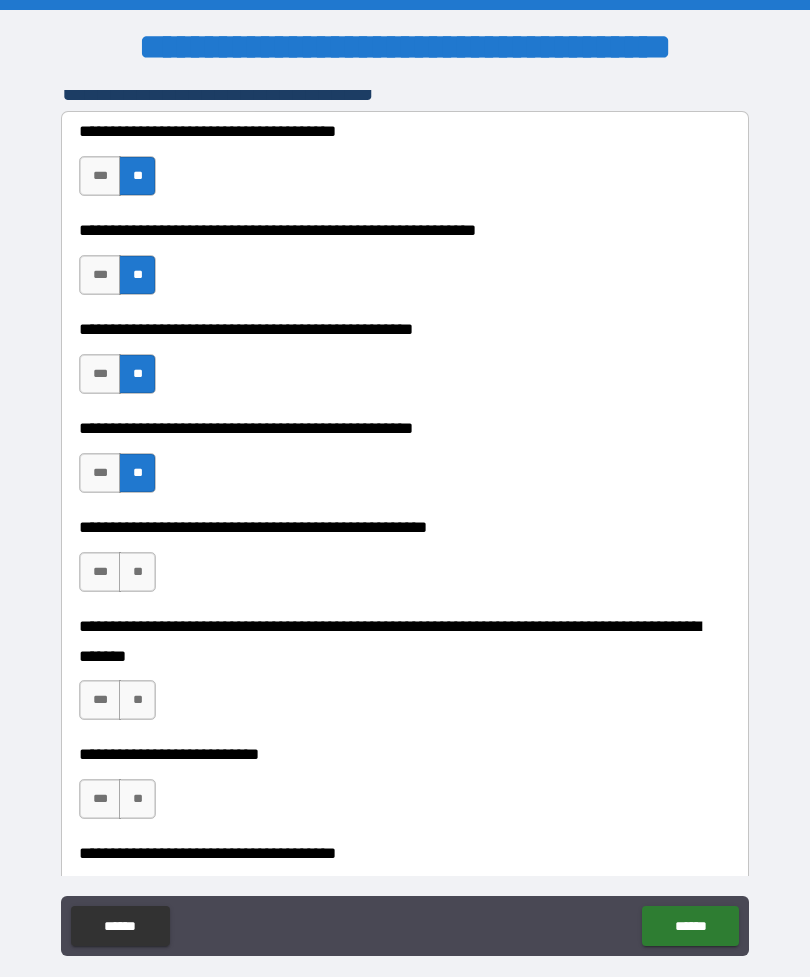 click on "**" at bounding box center [137, 572] 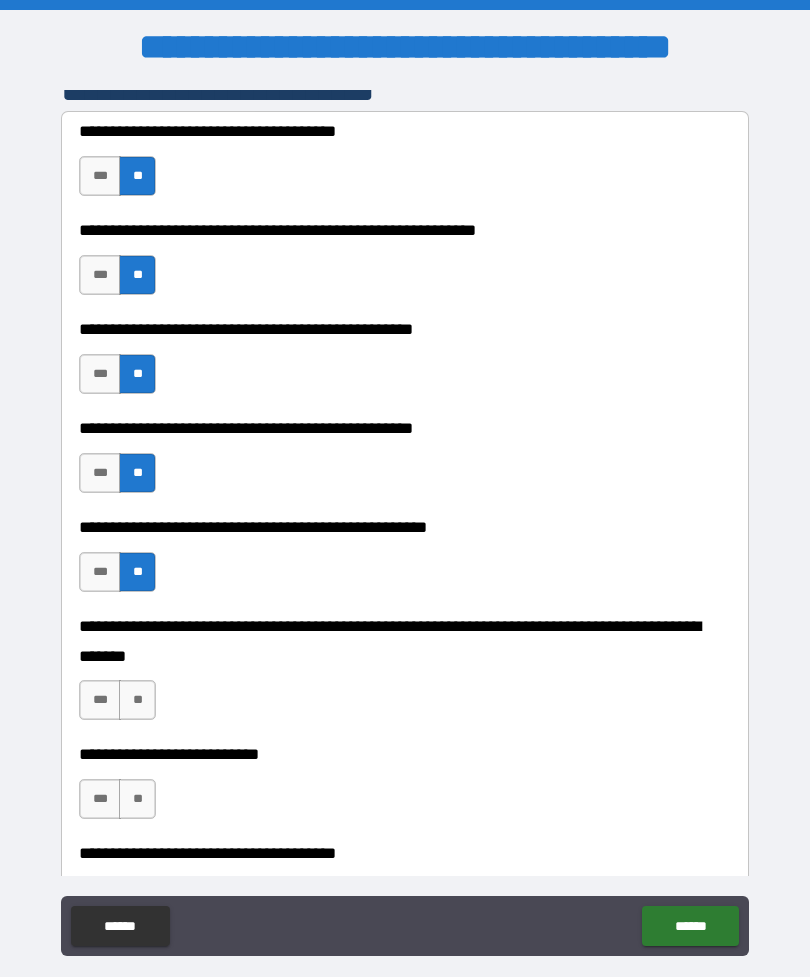 click on "**" at bounding box center (137, 700) 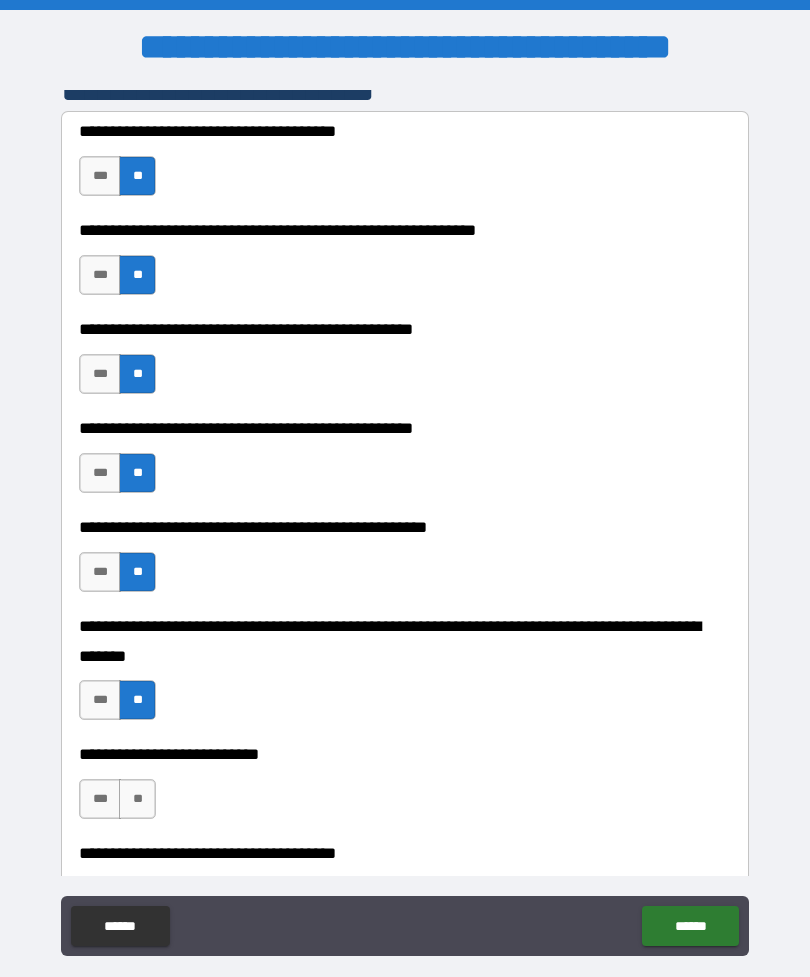 click on "**" at bounding box center (137, 799) 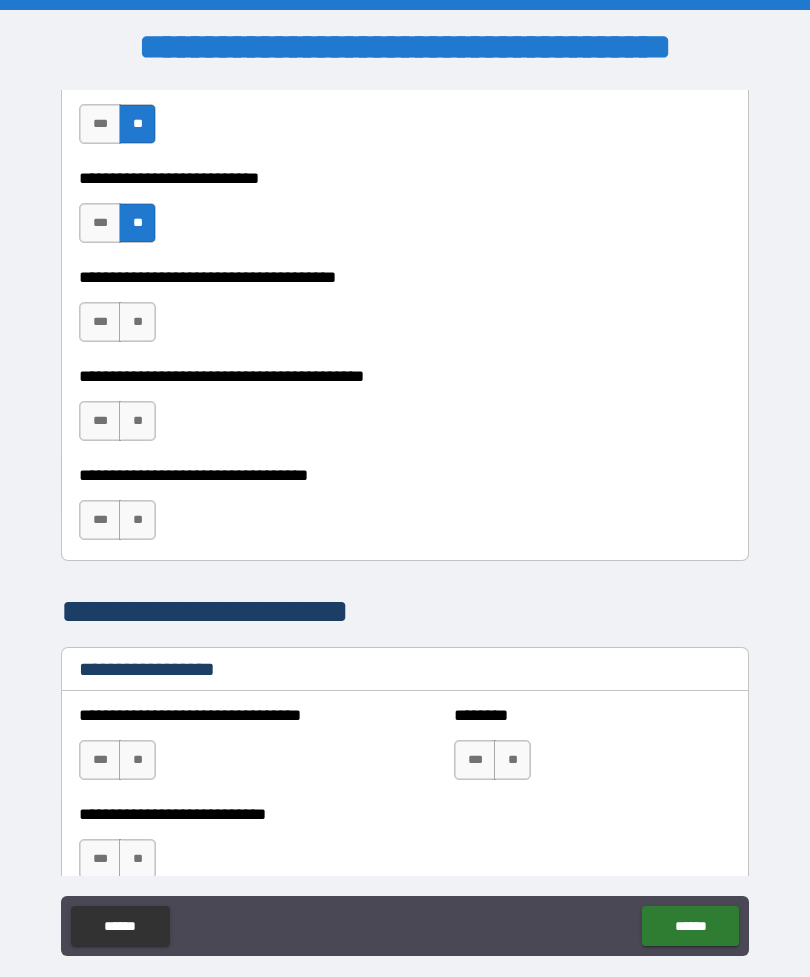 scroll, scrollTop: 1044, scrollLeft: 0, axis: vertical 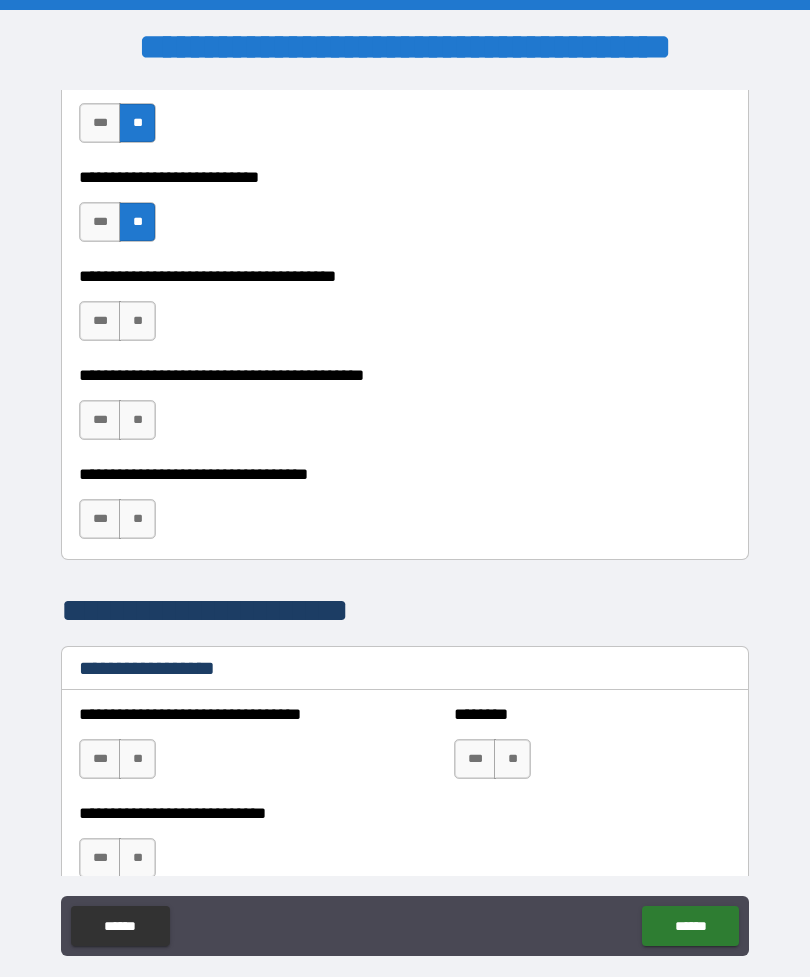 click on "**" at bounding box center [137, 321] 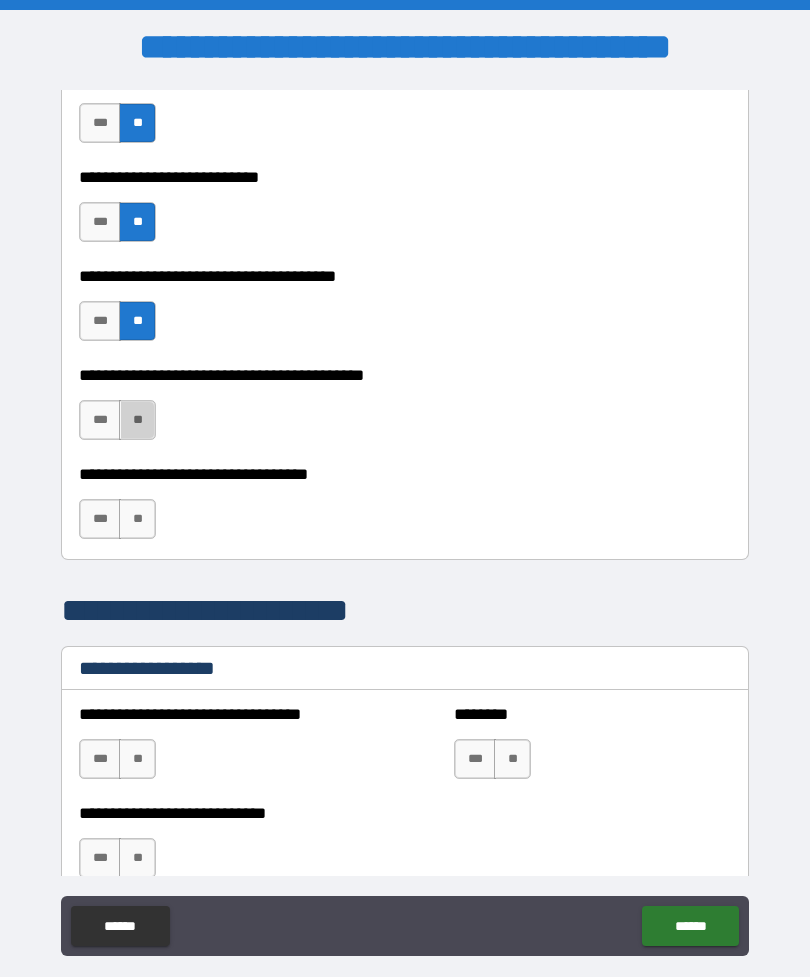 click on "**" at bounding box center (137, 420) 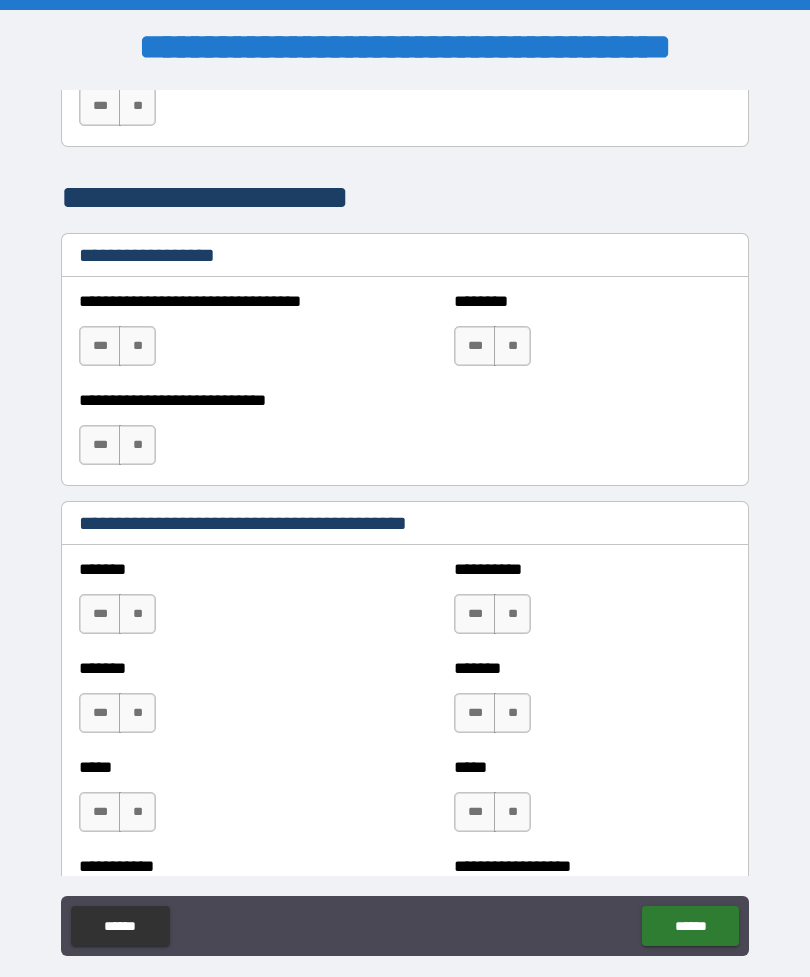 scroll, scrollTop: 1448, scrollLeft: 0, axis: vertical 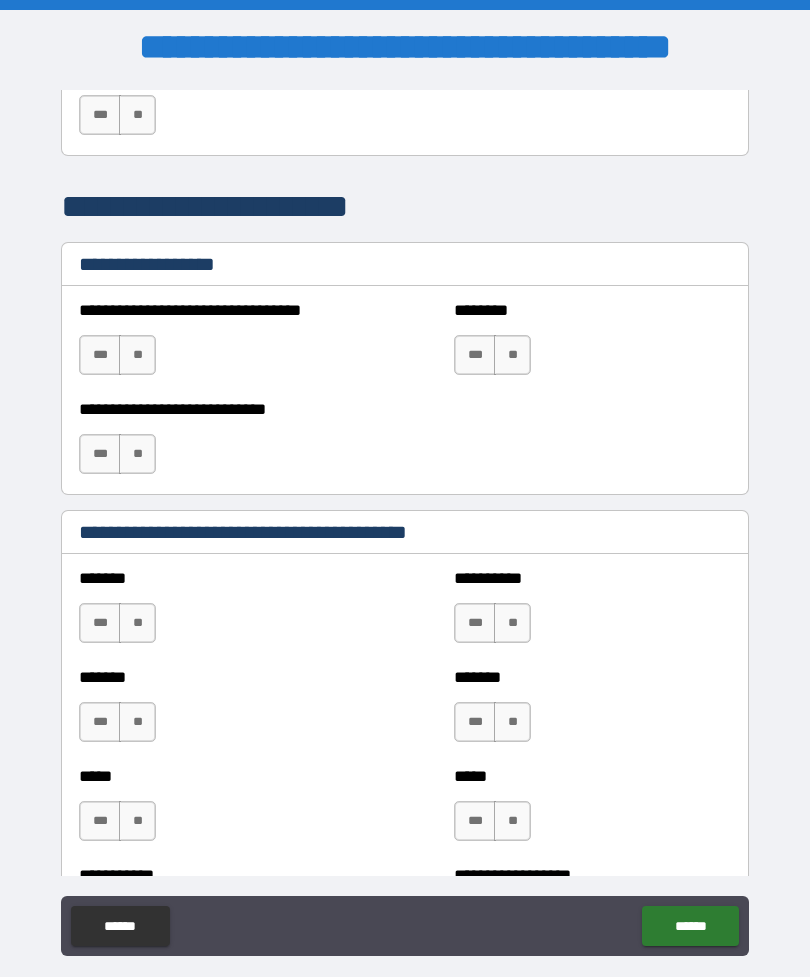 click on "**" at bounding box center (137, 115) 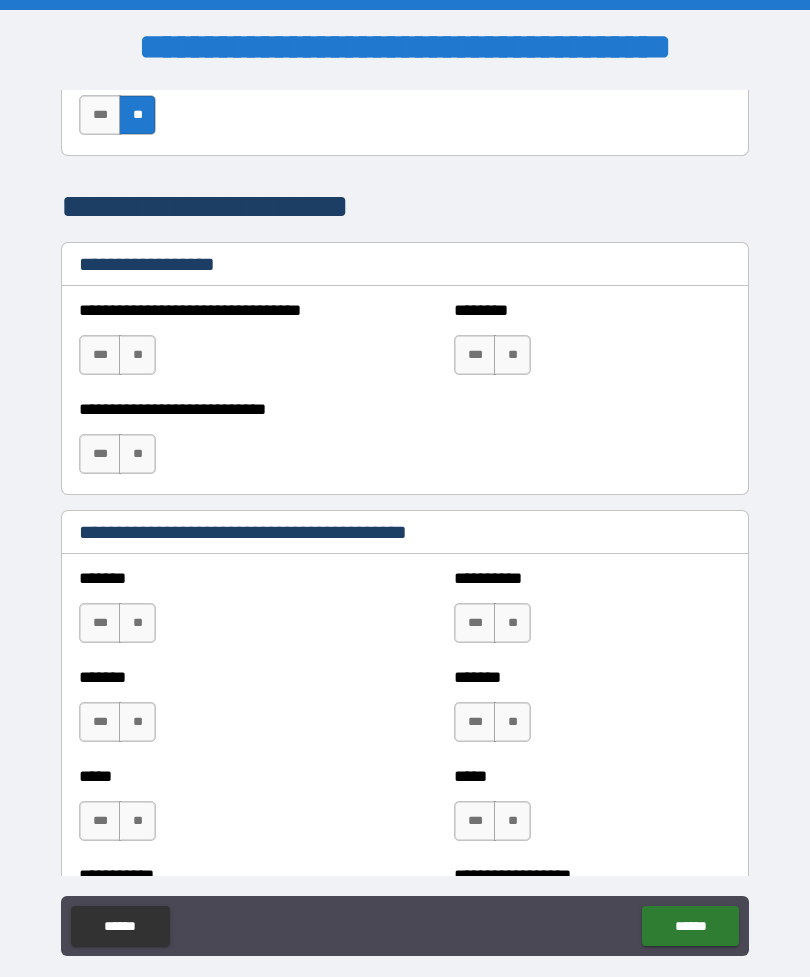 click on "**" at bounding box center (137, 355) 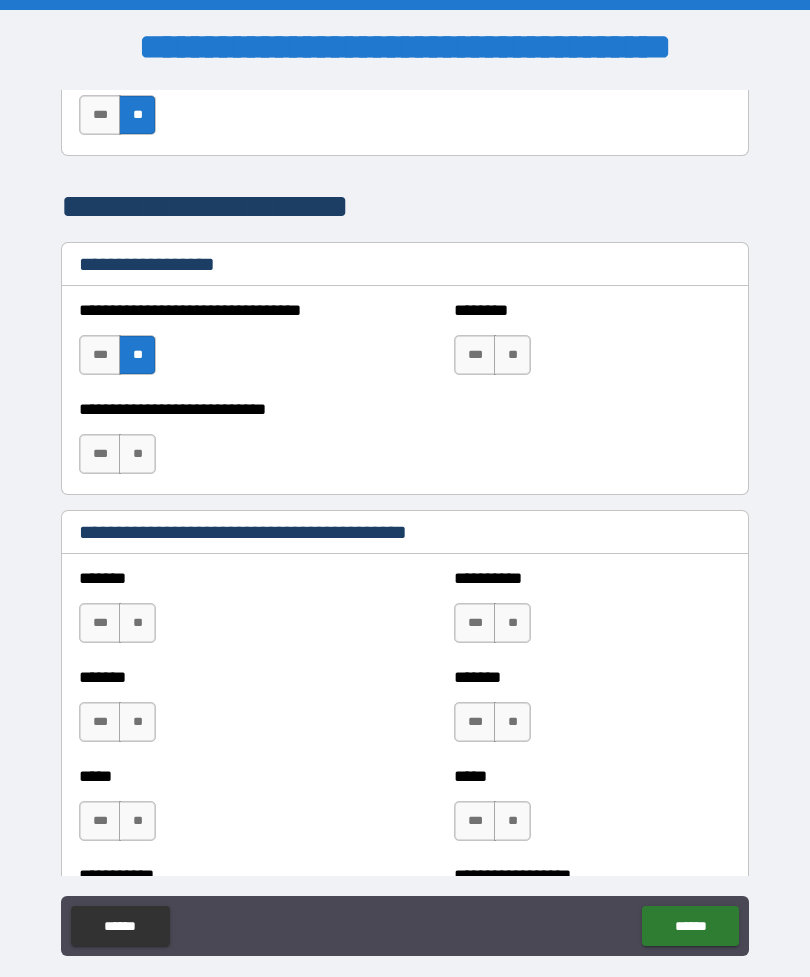 click on "**" at bounding box center (512, 355) 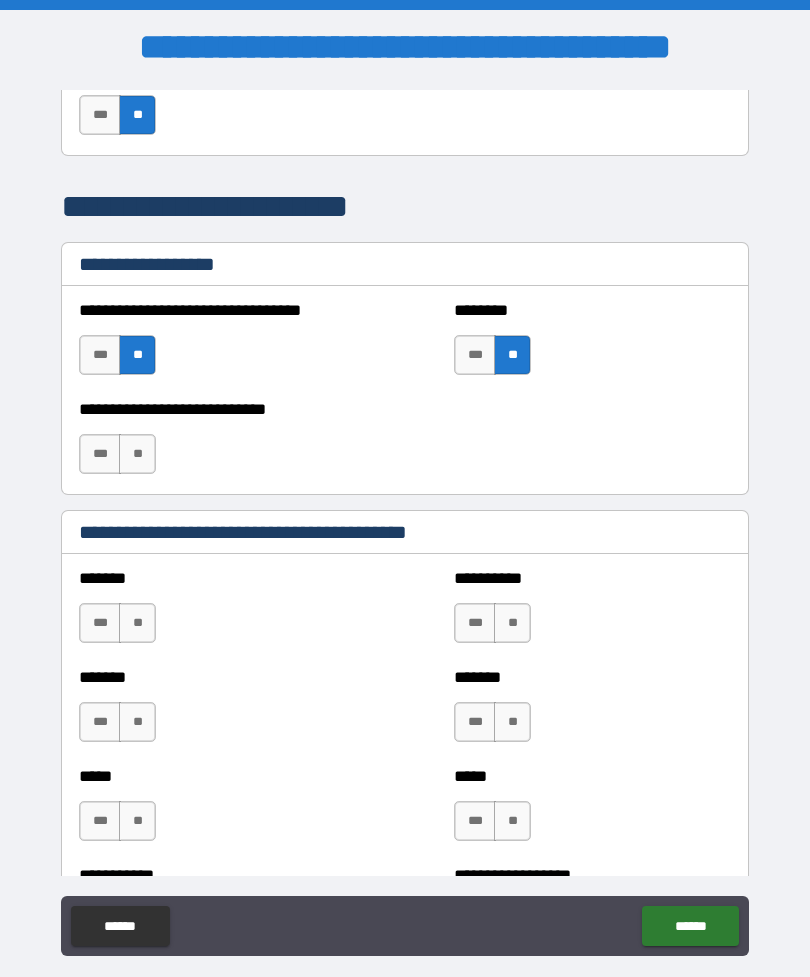 click on "**" at bounding box center [137, 454] 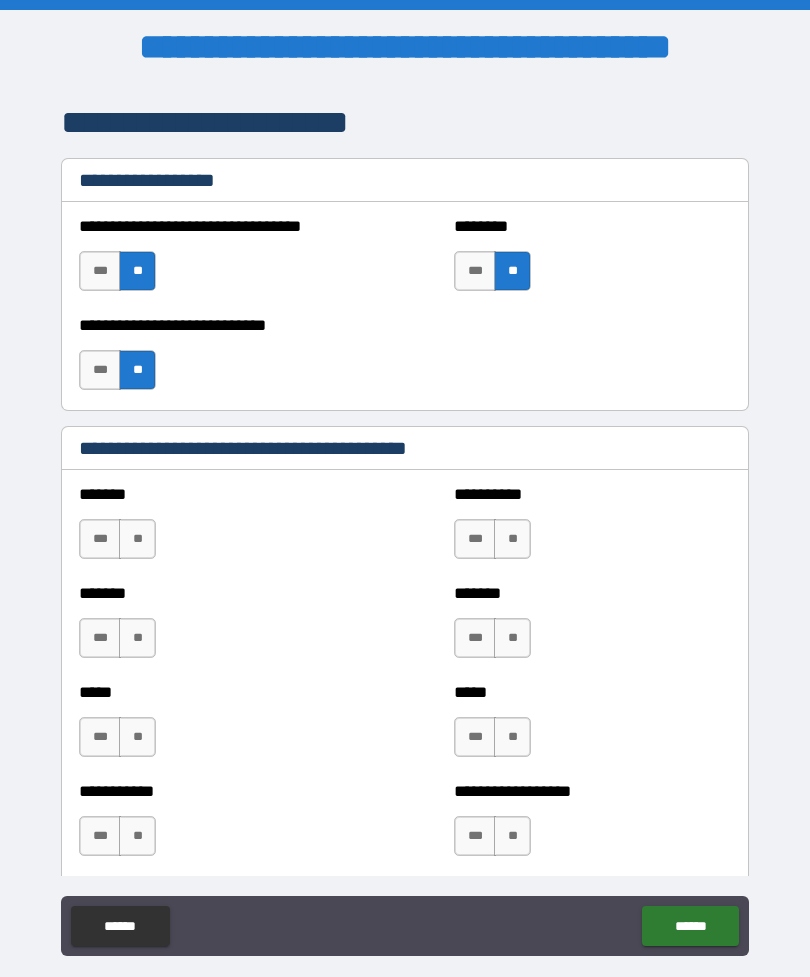 scroll, scrollTop: 1571, scrollLeft: 0, axis: vertical 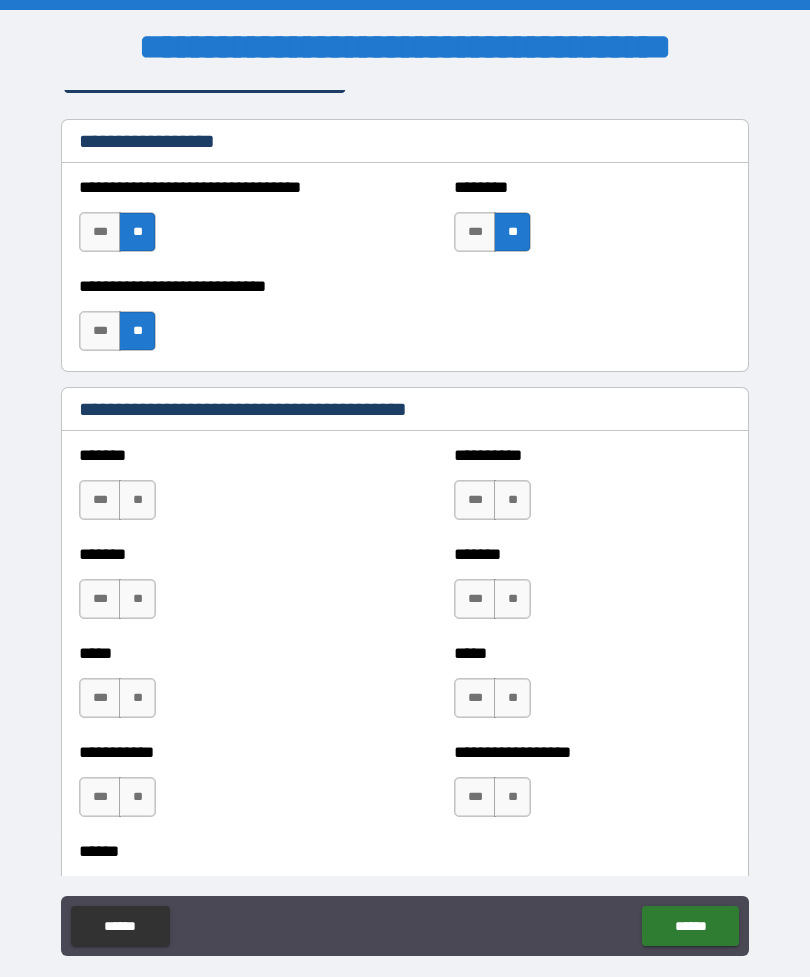 click on "**" at bounding box center (137, 500) 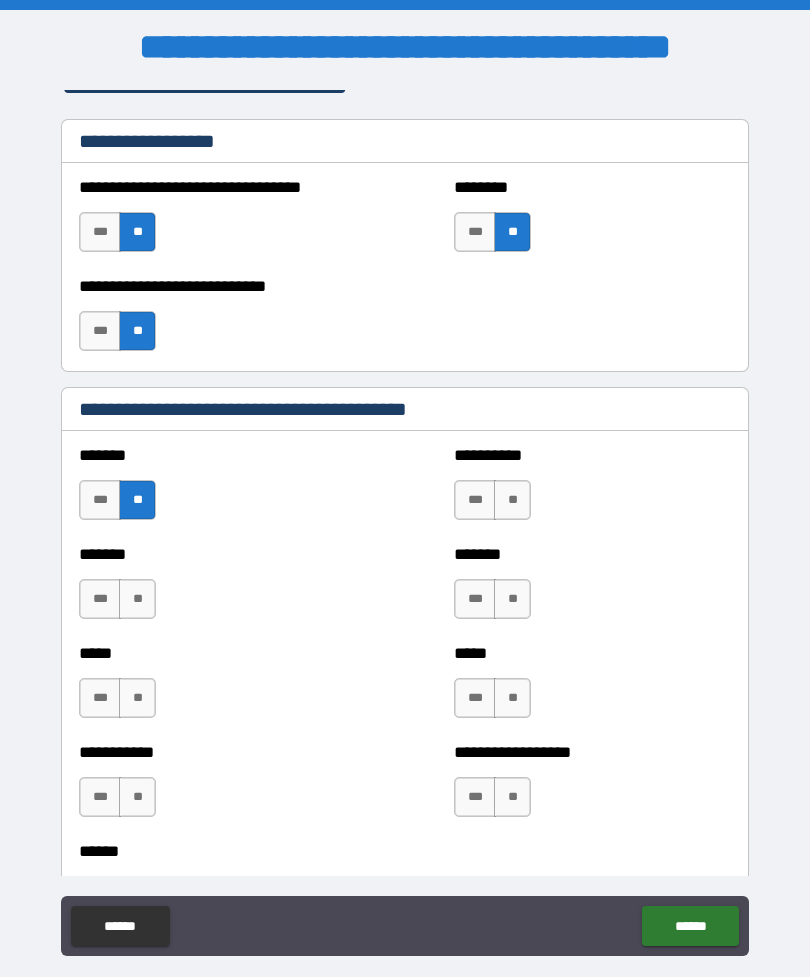 click on "**" at bounding box center (137, 599) 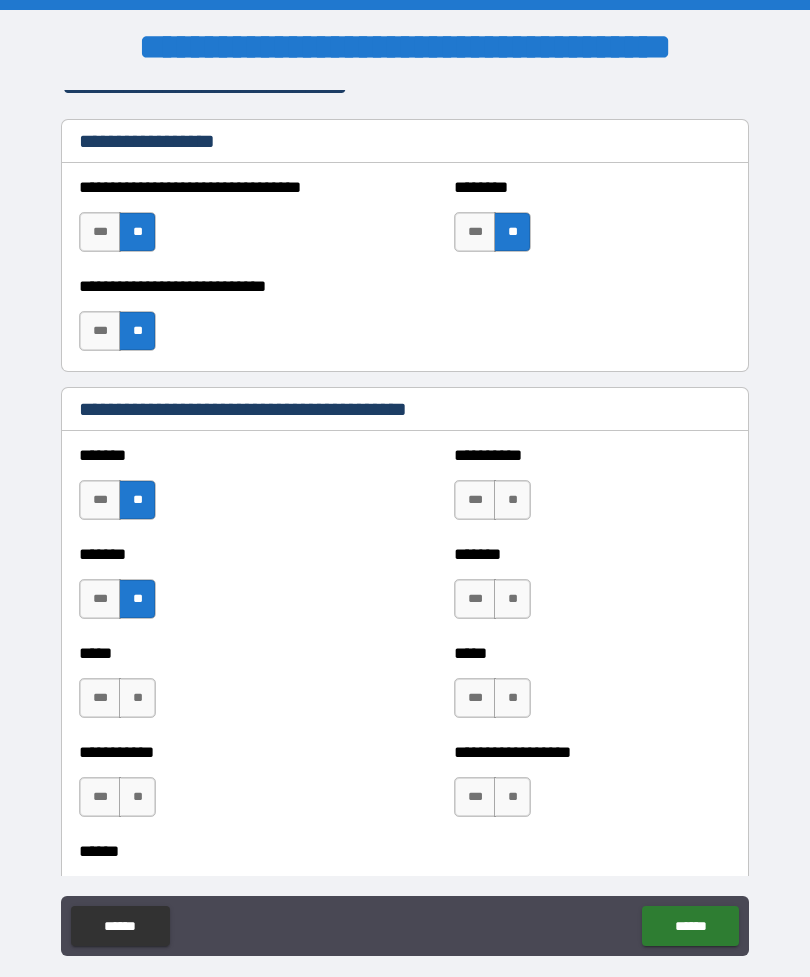 click on "**" at bounding box center (137, 698) 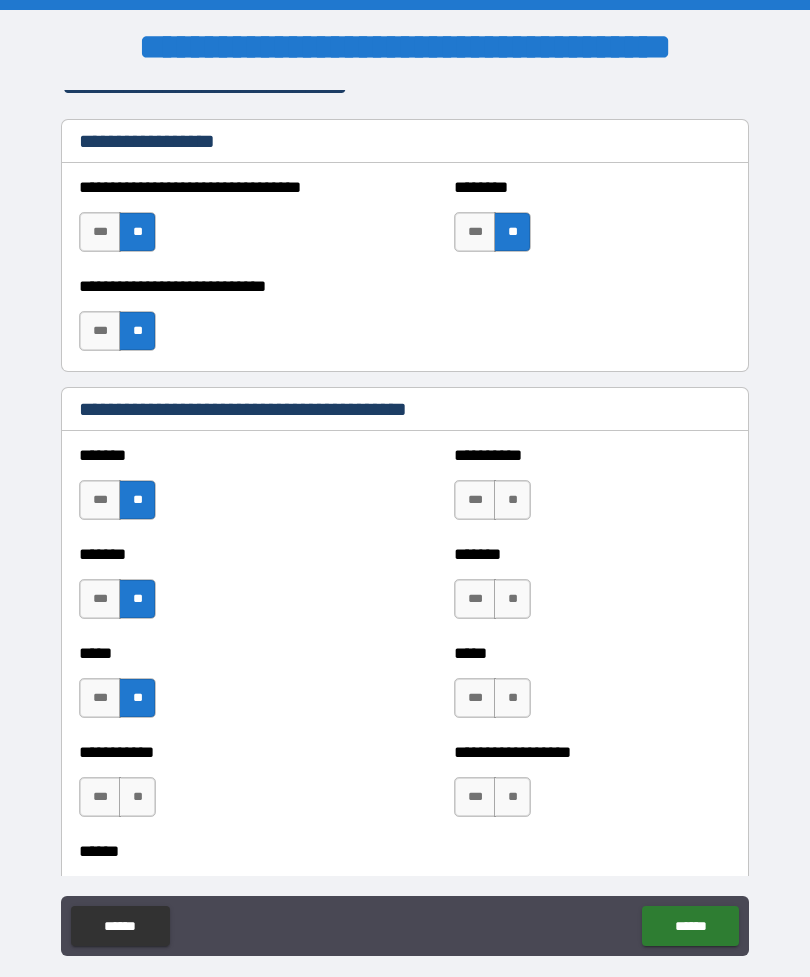 click on "**" at bounding box center (137, 797) 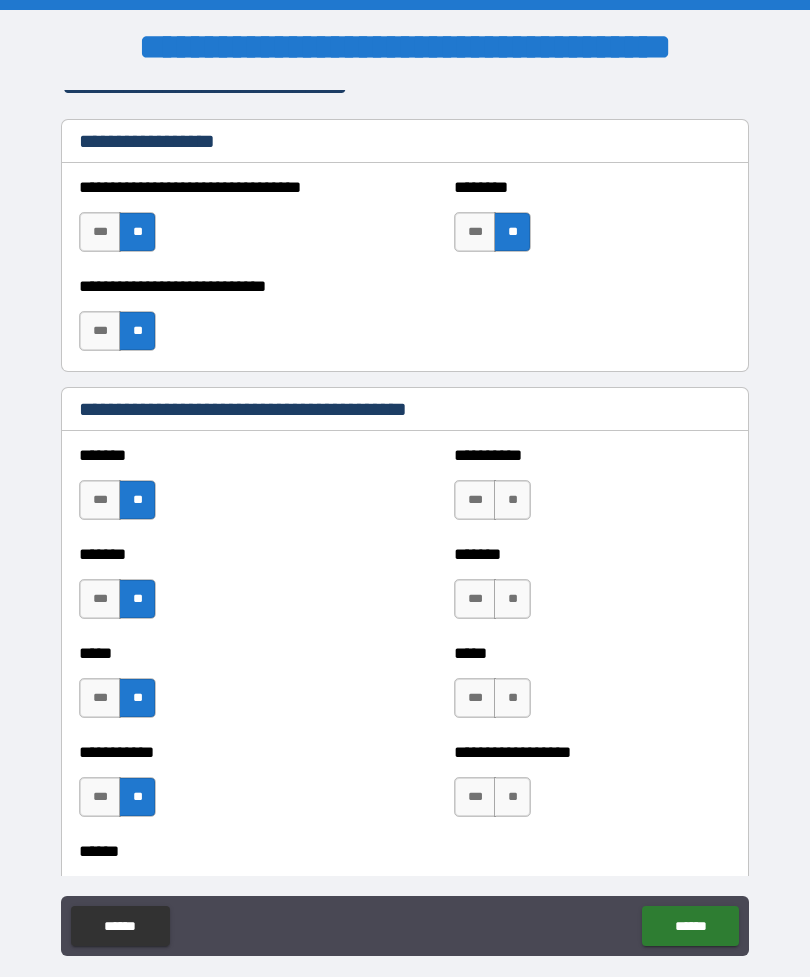 click on "**" at bounding box center (512, 500) 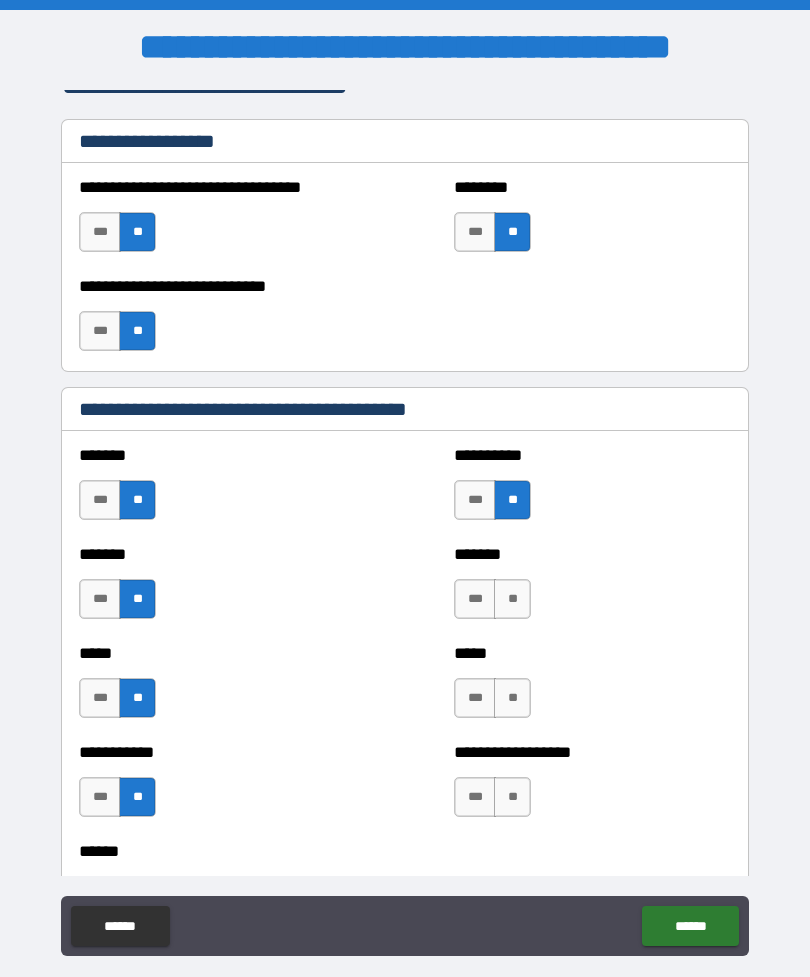 click on "**" at bounding box center (512, 599) 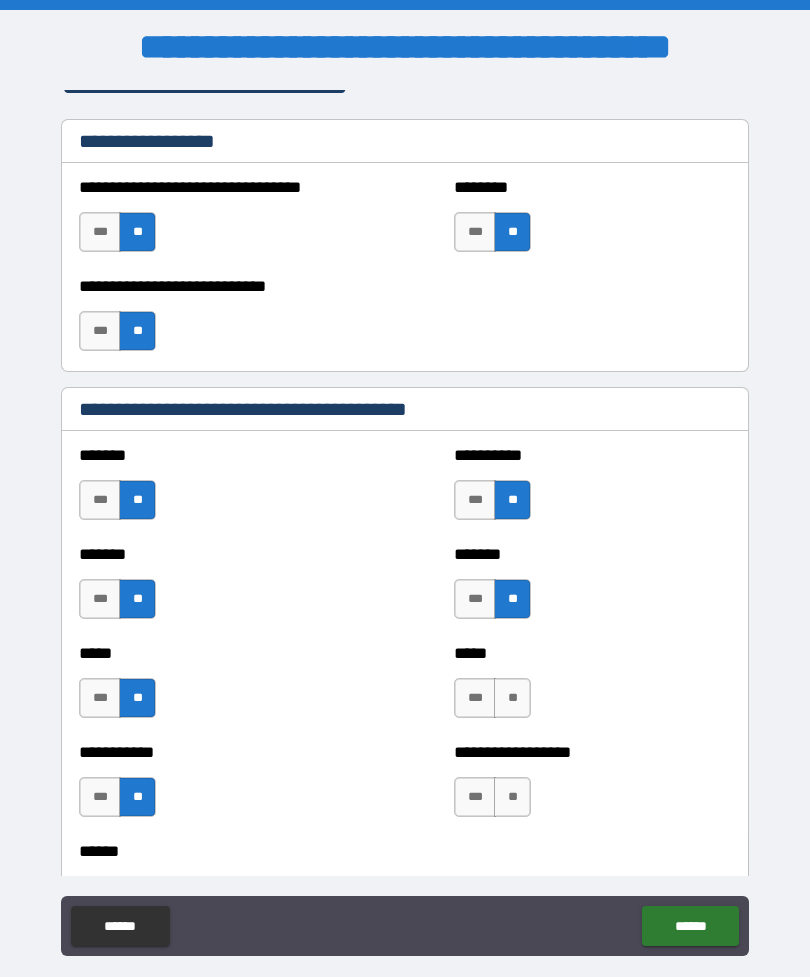 click on "**" at bounding box center [512, 698] 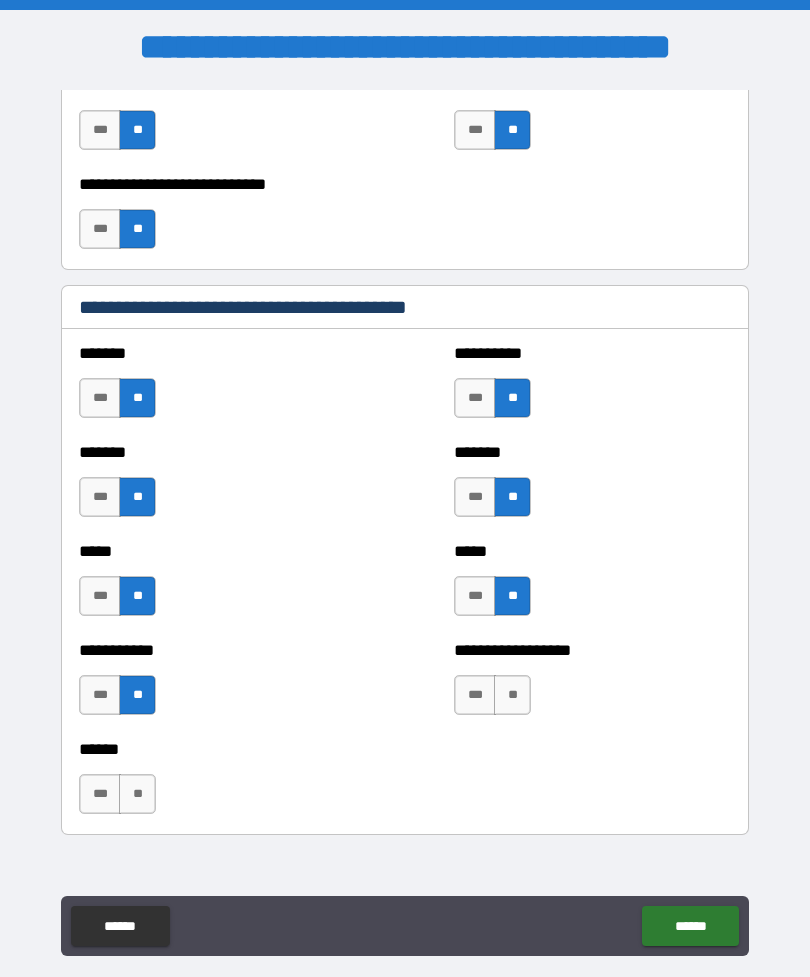 scroll, scrollTop: 1698, scrollLeft: 0, axis: vertical 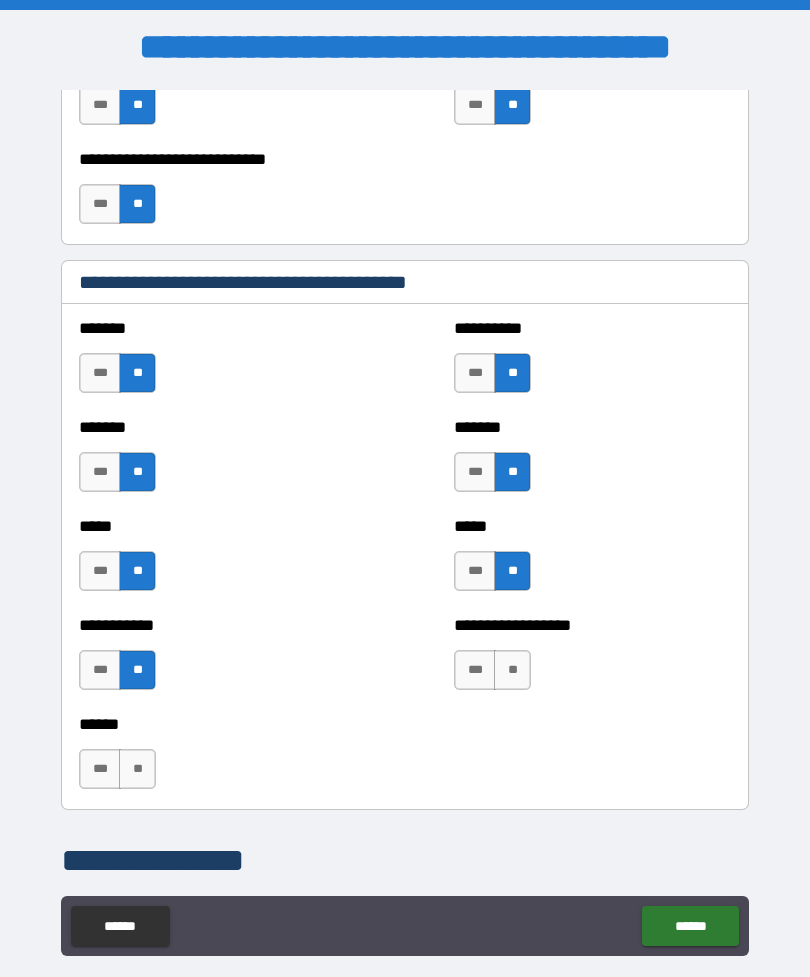 click on "**" at bounding box center (512, 670) 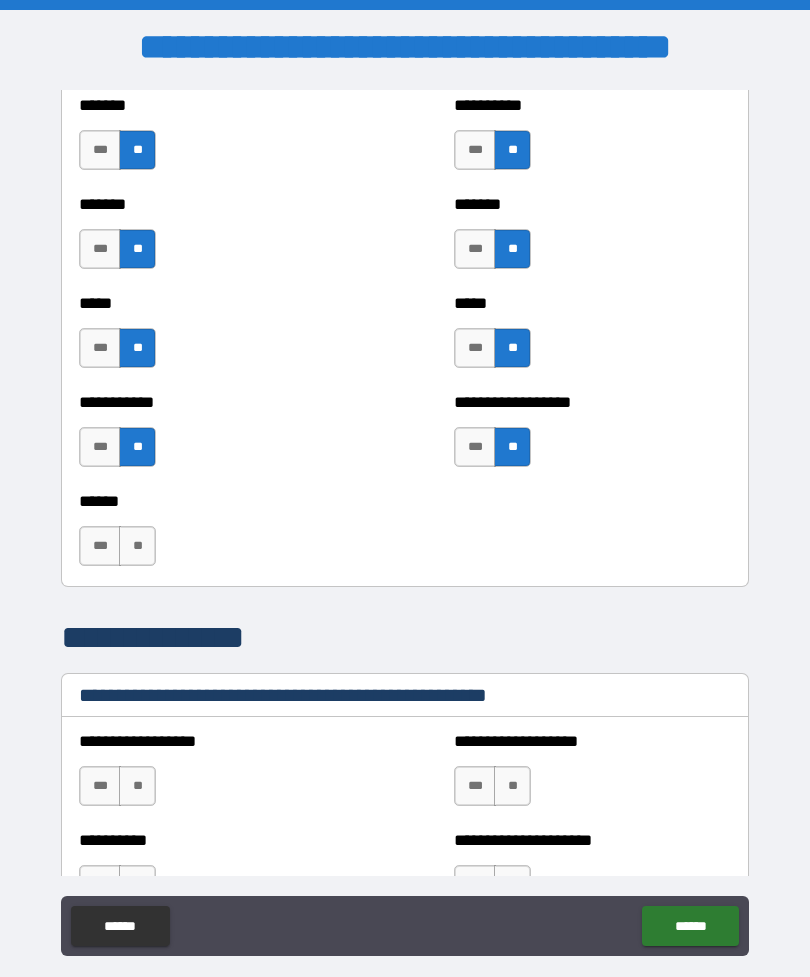 scroll, scrollTop: 1986, scrollLeft: 0, axis: vertical 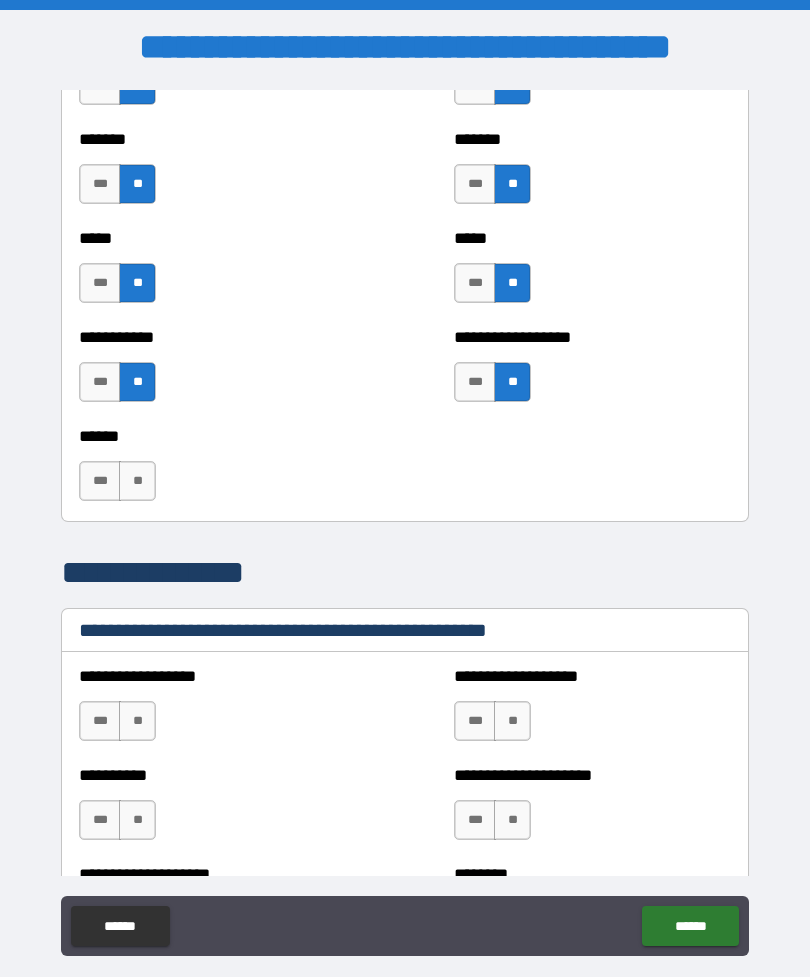 click on "**" at bounding box center (137, 721) 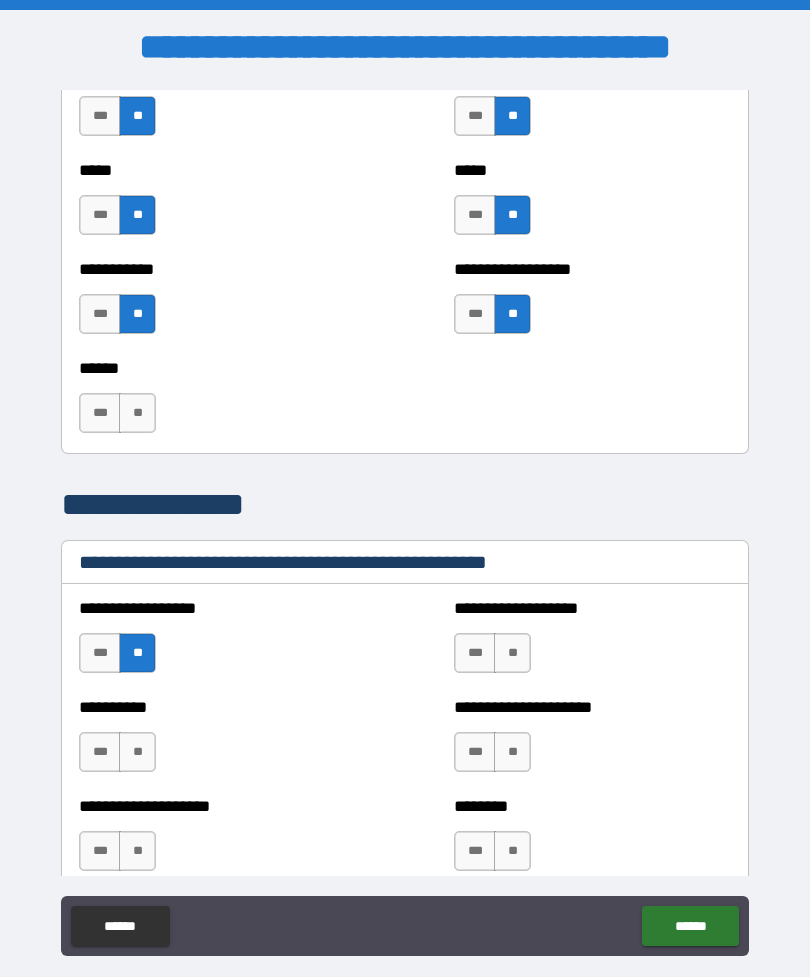 scroll, scrollTop: 2069, scrollLeft: 0, axis: vertical 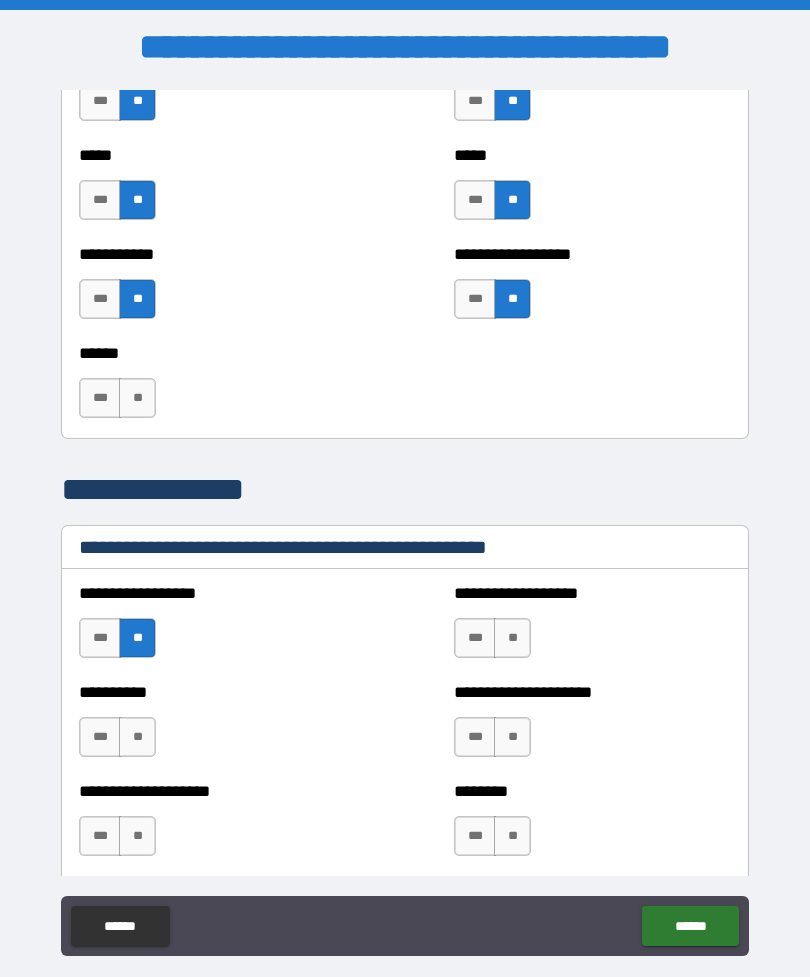 click on "**" at bounding box center [137, 737] 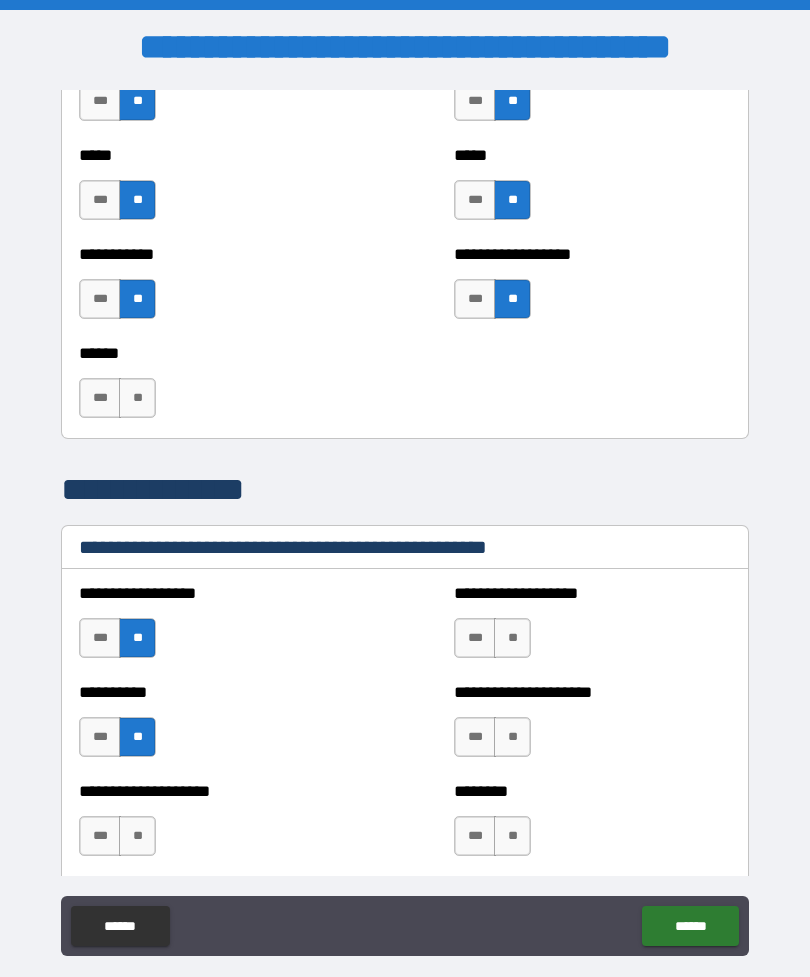 click on "**" at bounding box center [137, 836] 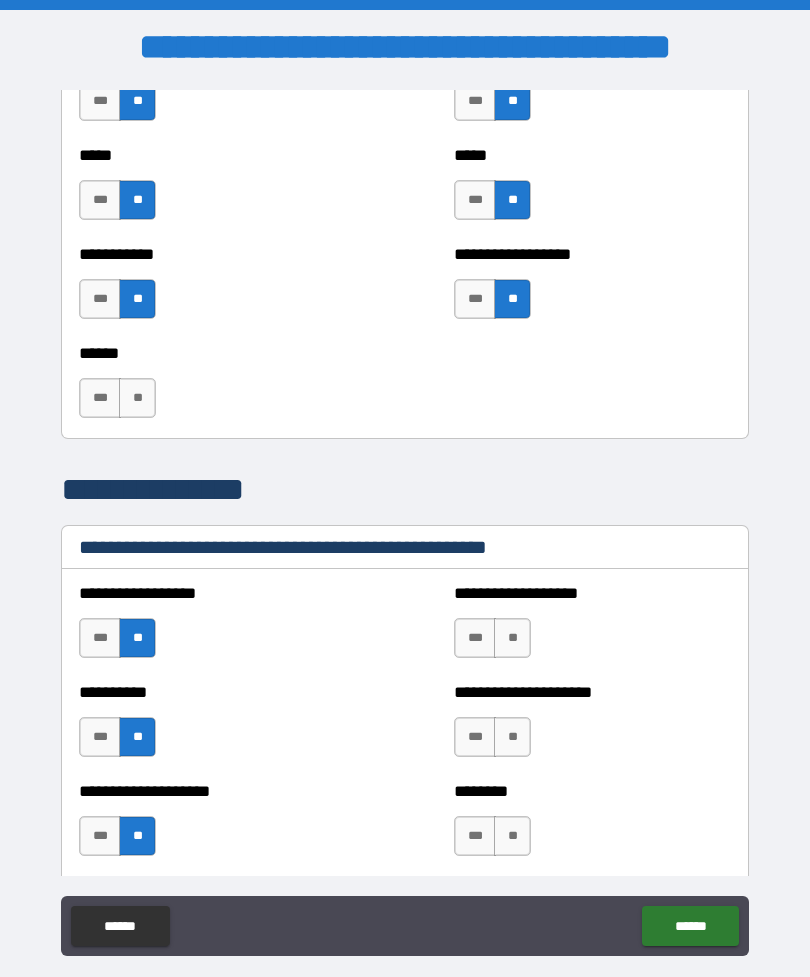 click on "**" at bounding box center (512, 638) 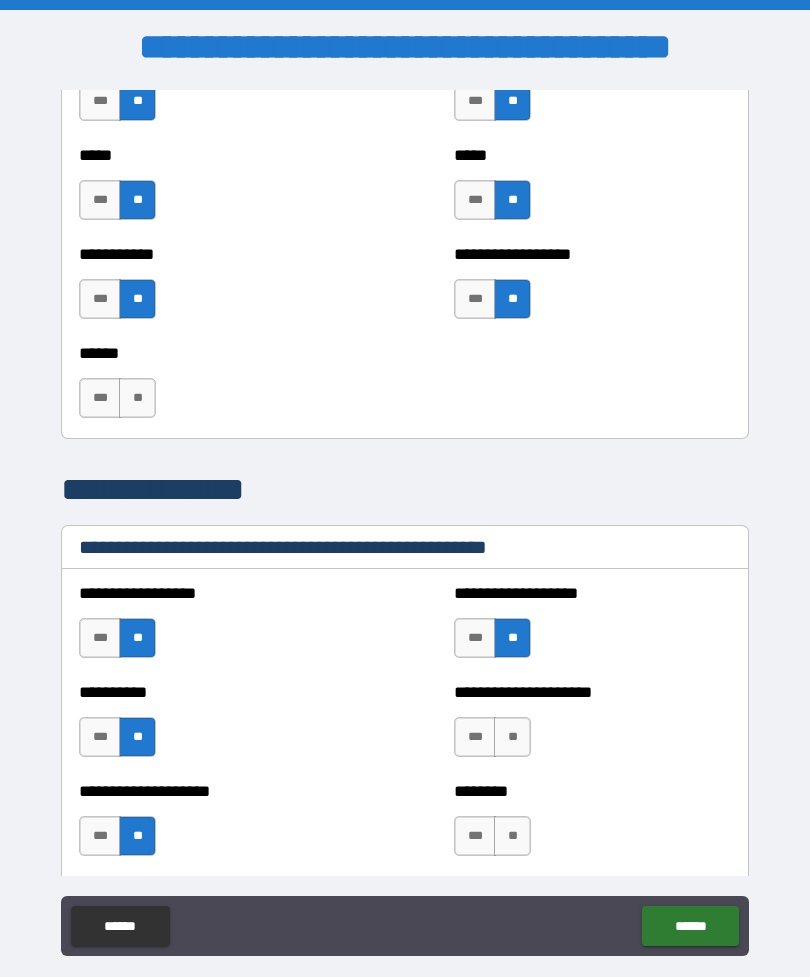 click on "**" at bounding box center [512, 737] 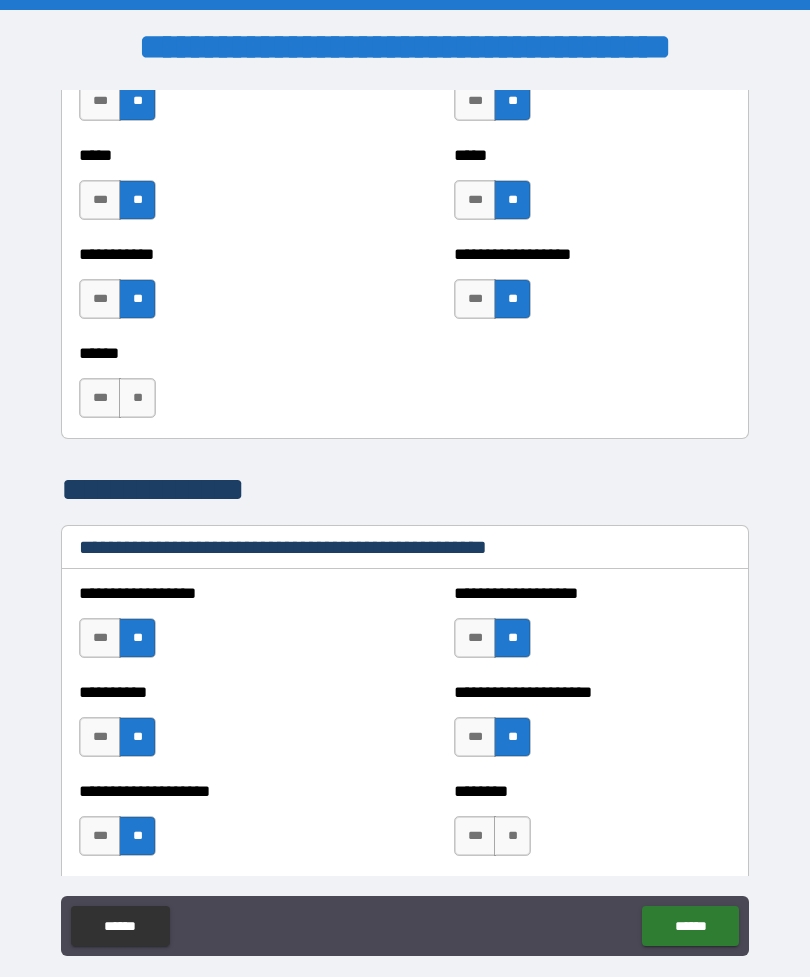 click on "**" at bounding box center (512, 836) 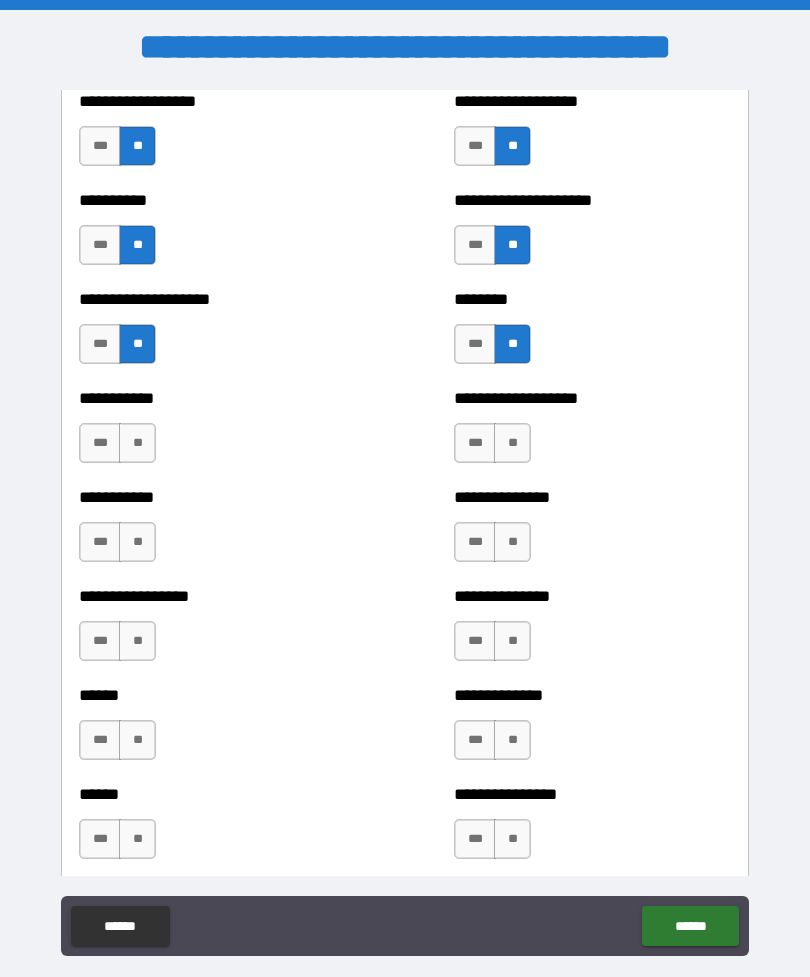 scroll, scrollTop: 2586, scrollLeft: 0, axis: vertical 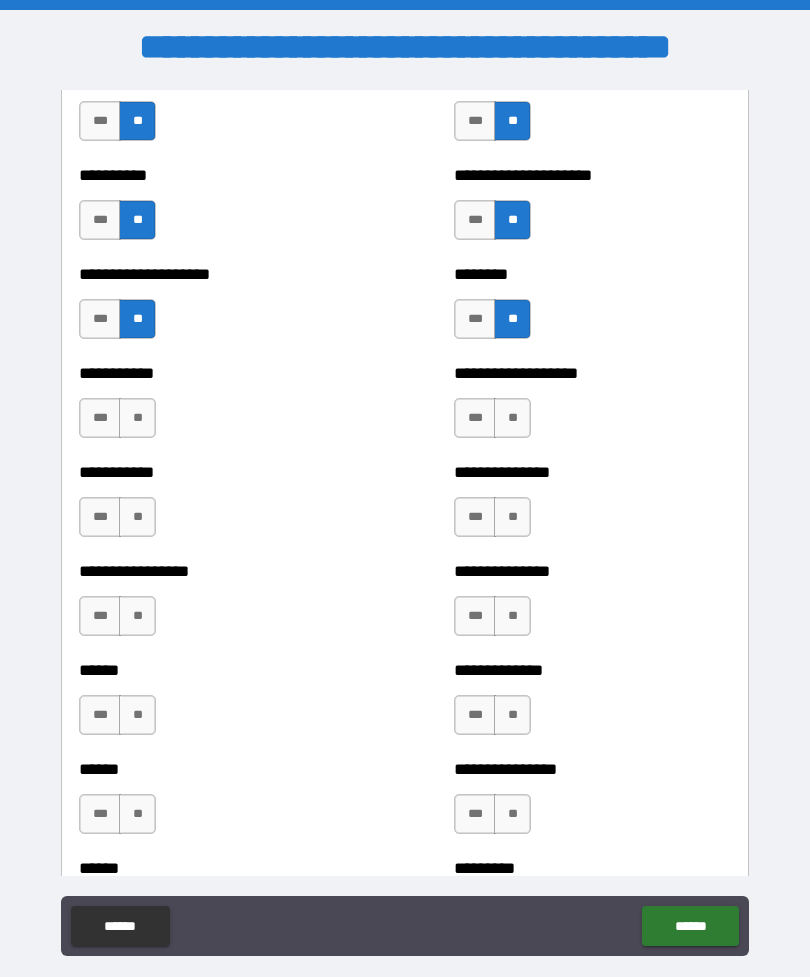 click on "**" at bounding box center [137, 418] 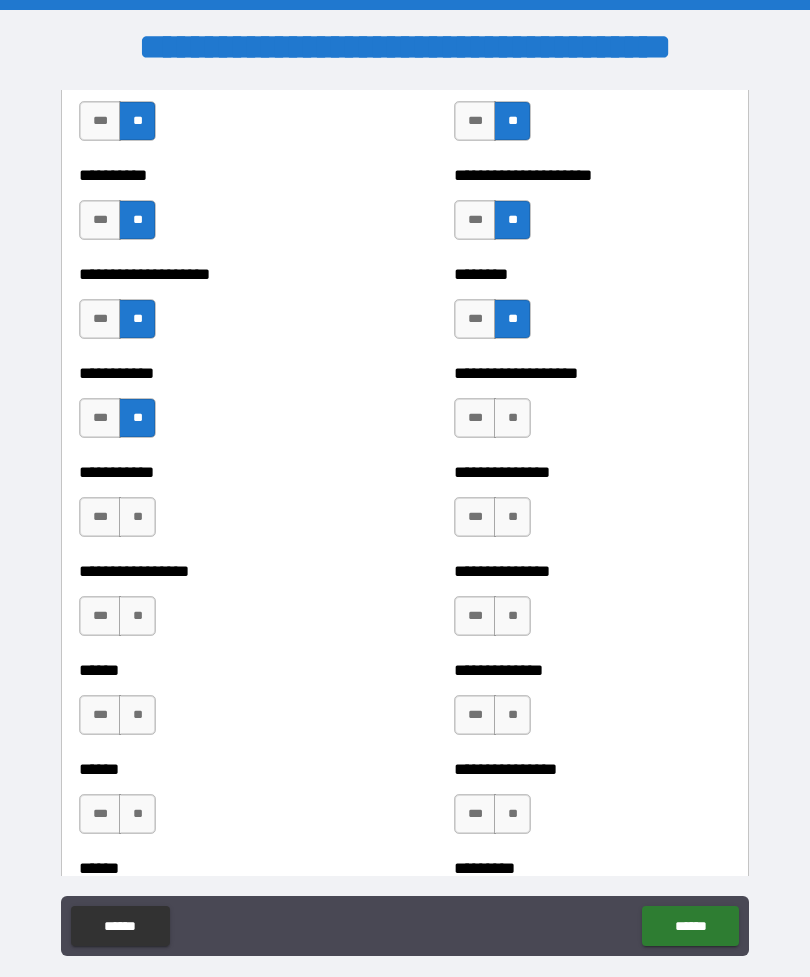 click on "**" at bounding box center [137, 517] 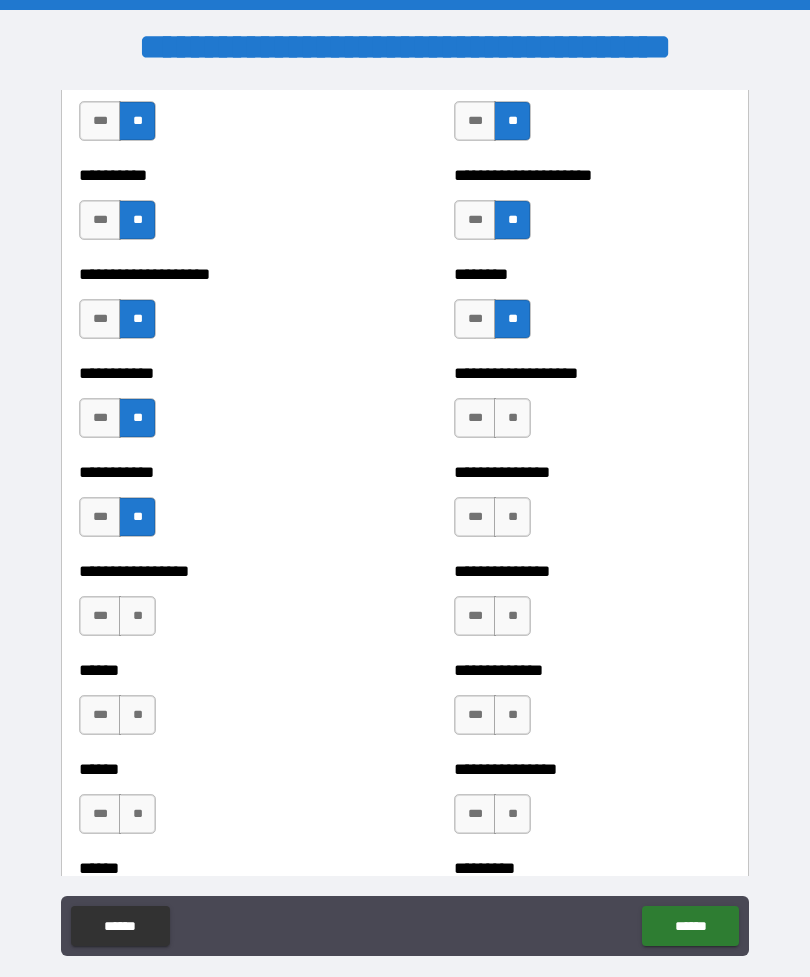 click on "**" at bounding box center [137, 616] 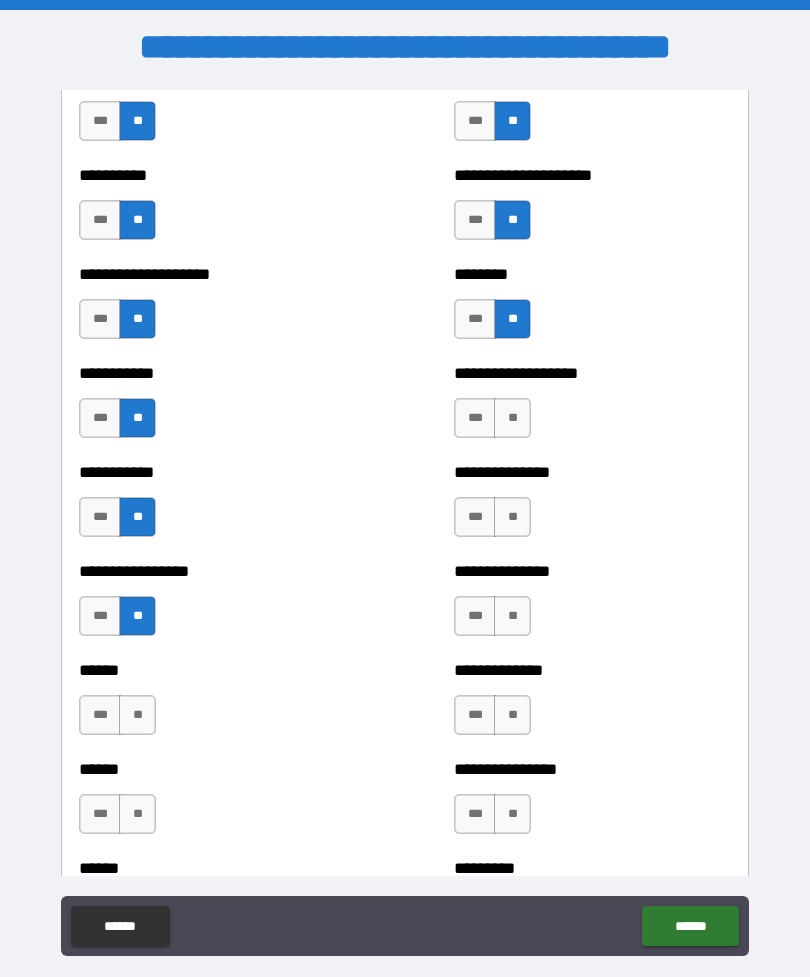 click on "**" at bounding box center [137, 715] 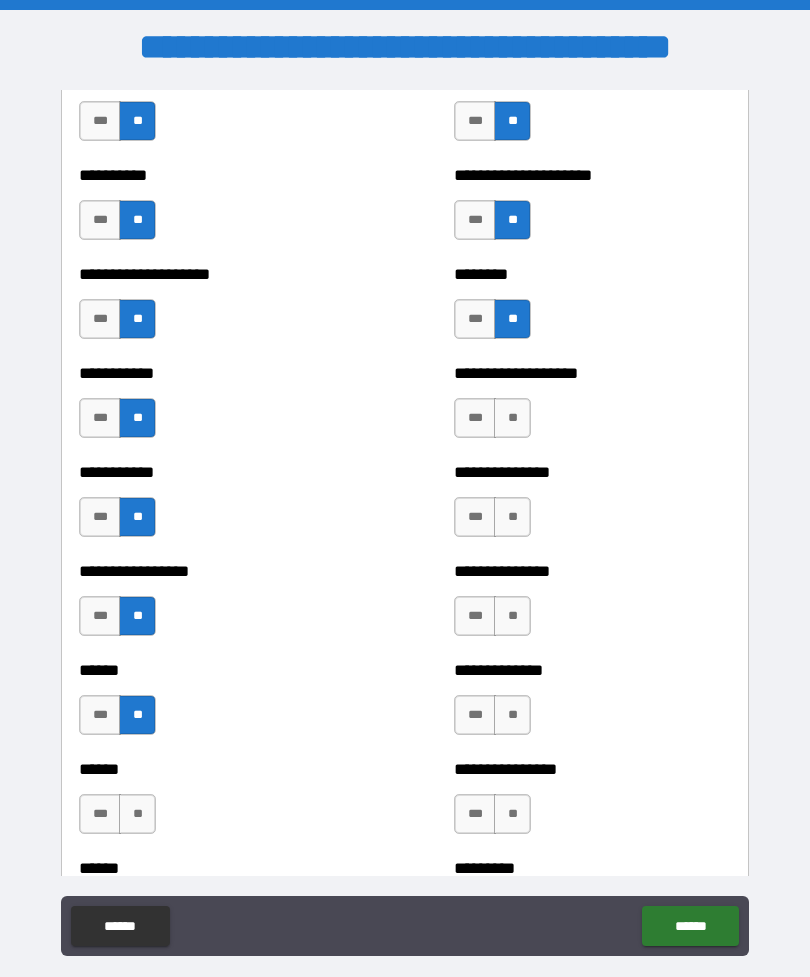 click on "**" at bounding box center [137, 814] 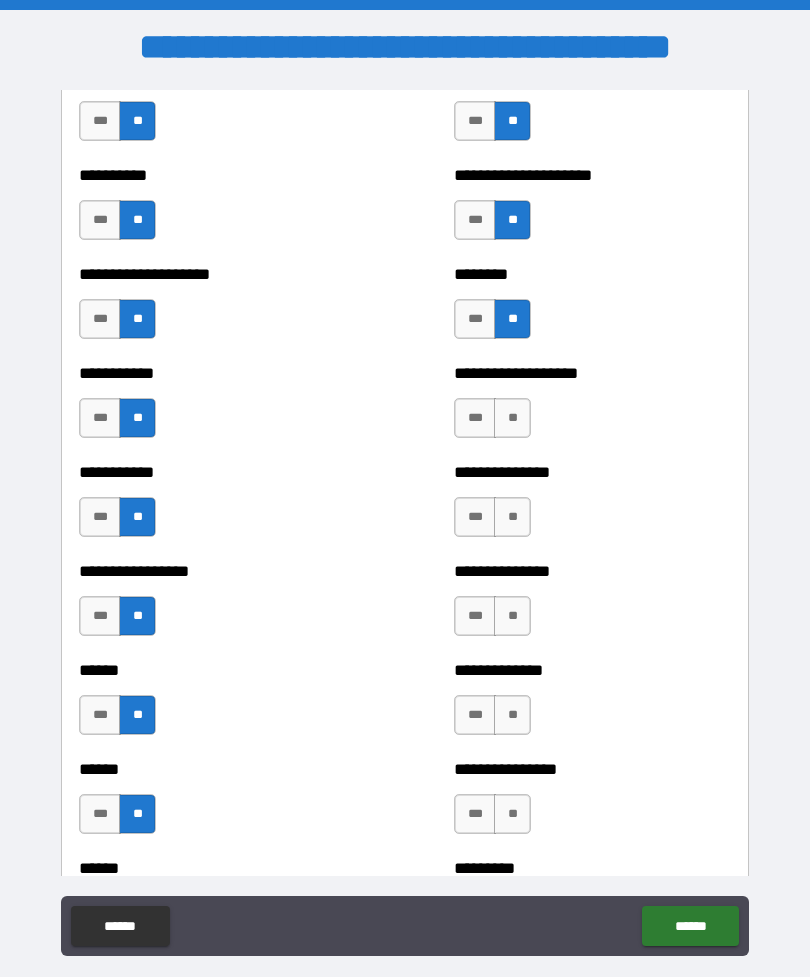 click on "**" at bounding box center [512, 418] 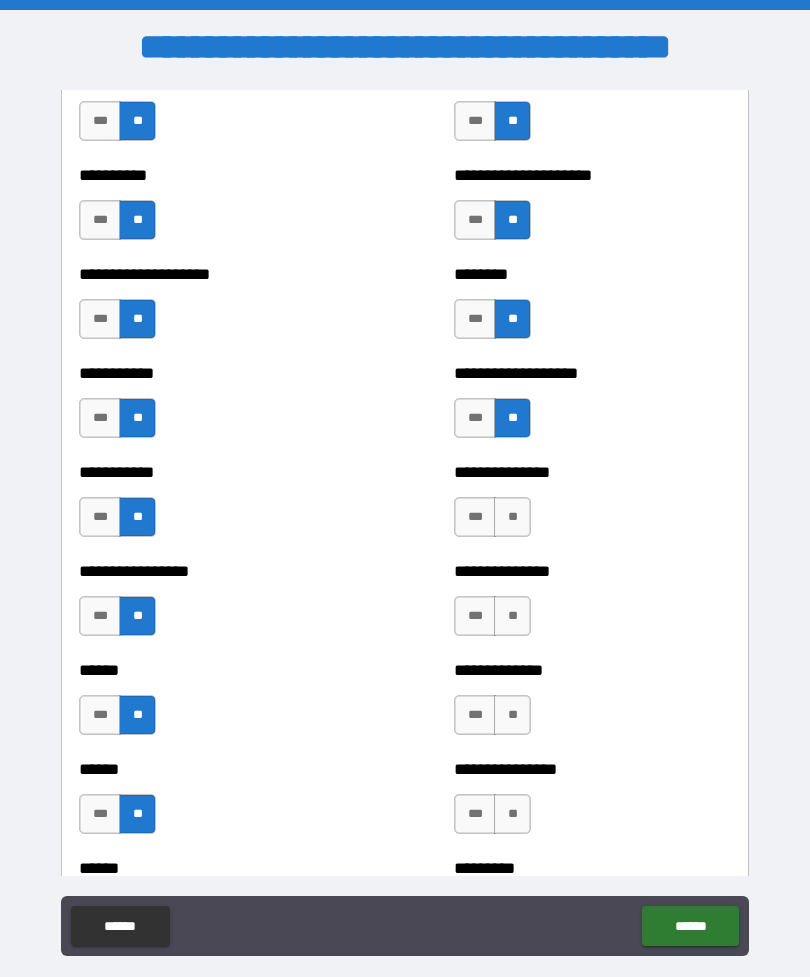 click on "**" at bounding box center [512, 517] 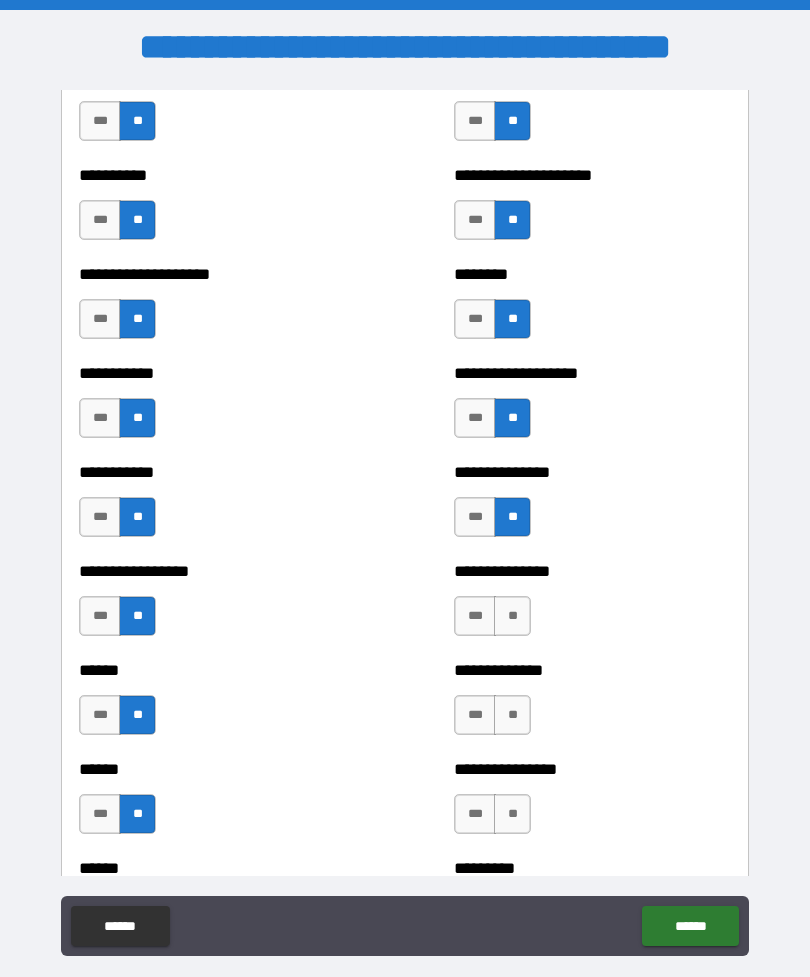 click on "**" at bounding box center [512, 616] 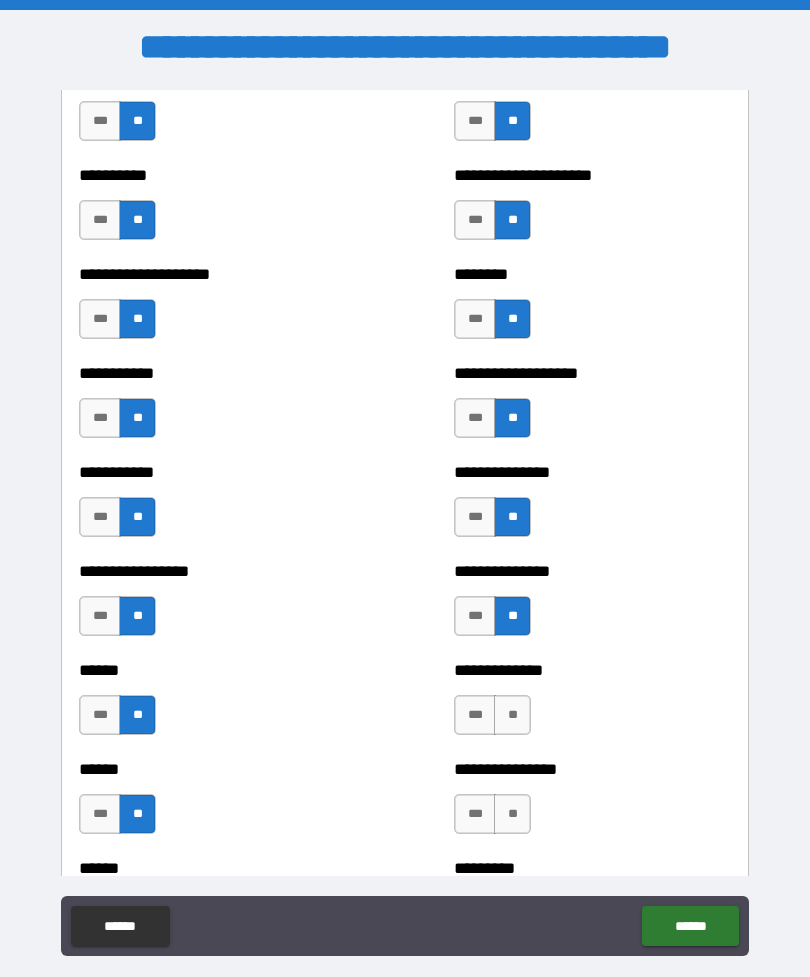click on "**" at bounding box center (512, 715) 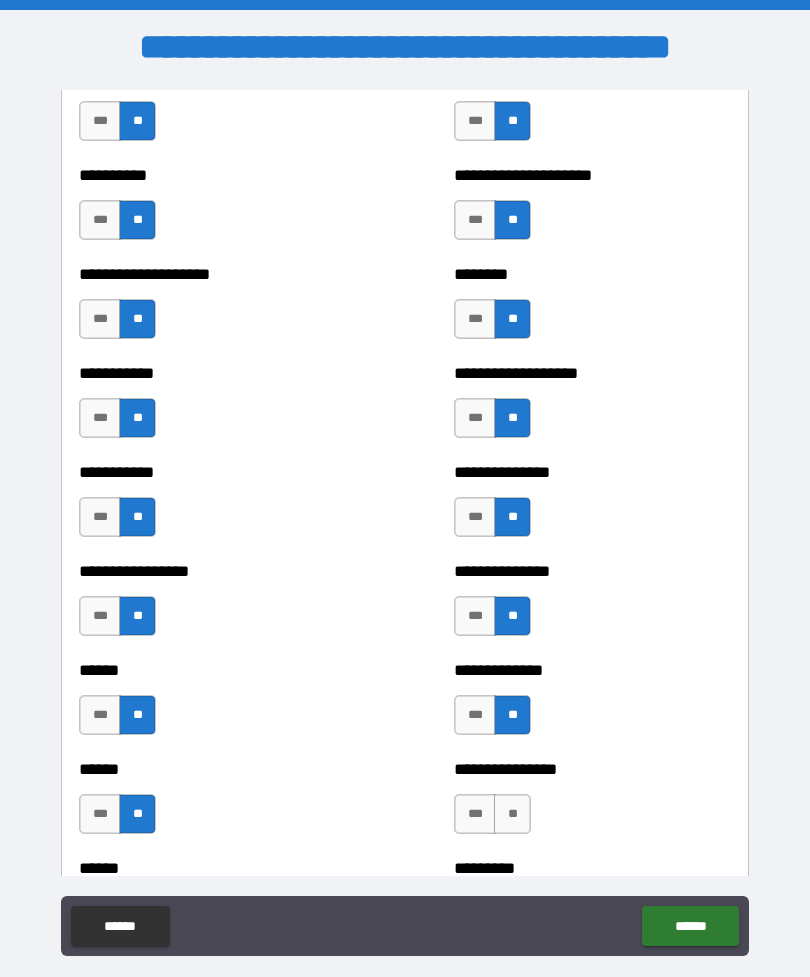click on "**" at bounding box center (512, 814) 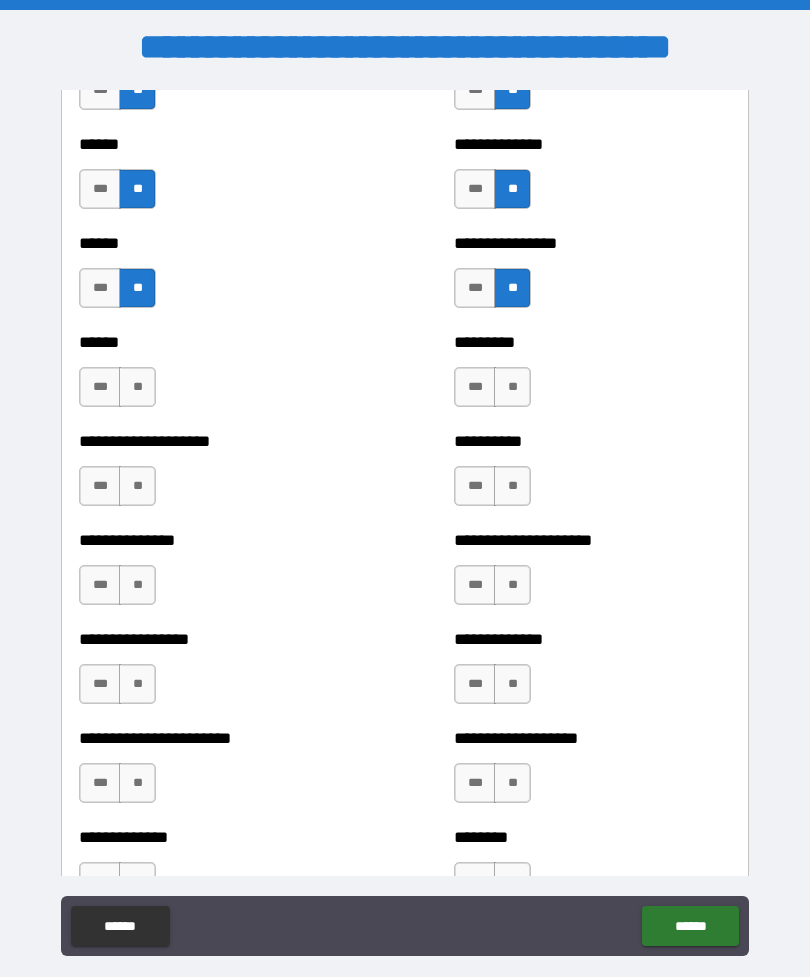 scroll, scrollTop: 3121, scrollLeft: 0, axis: vertical 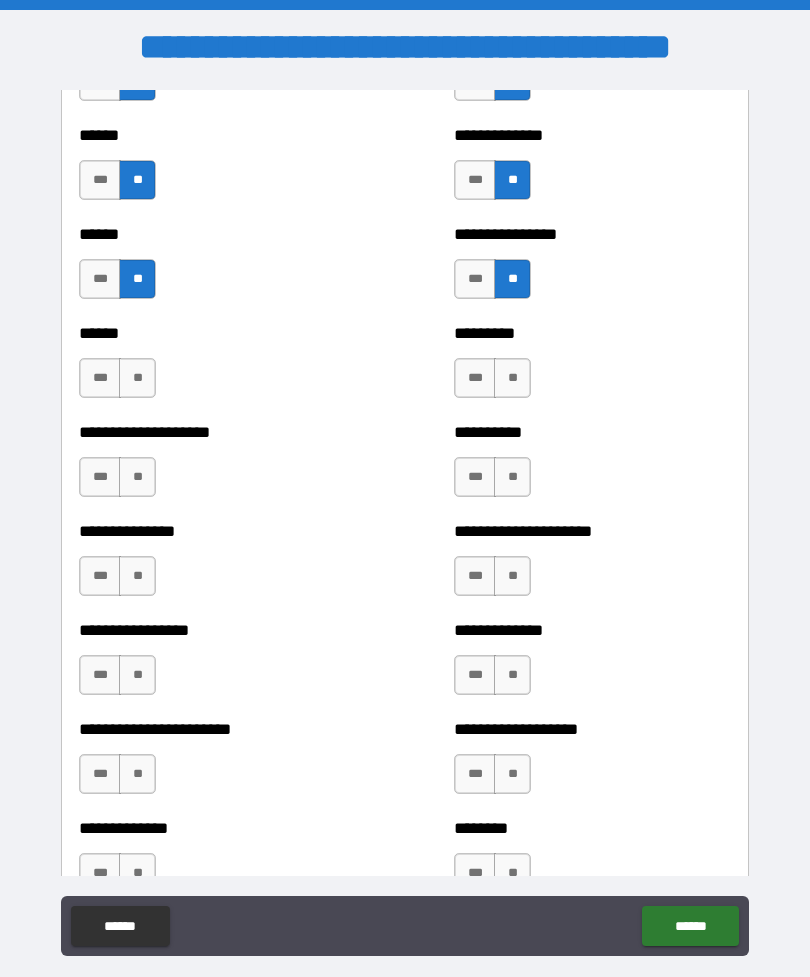 click on "**" at bounding box center [137, 378] 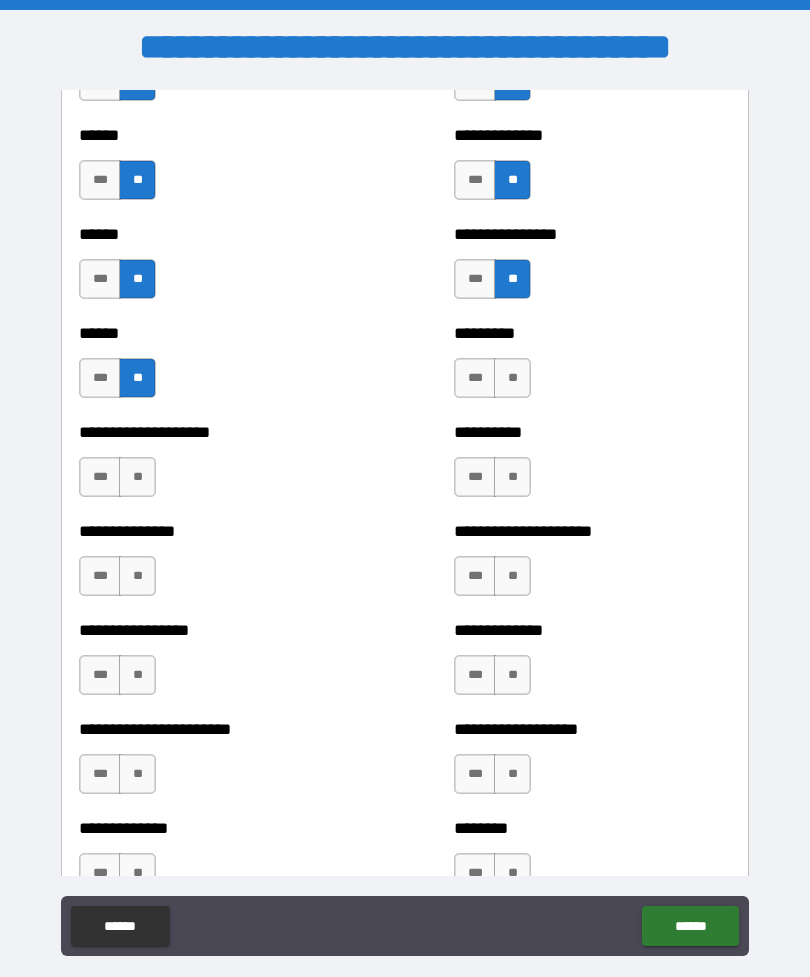 click on "**" at bounding box center [137, 477] 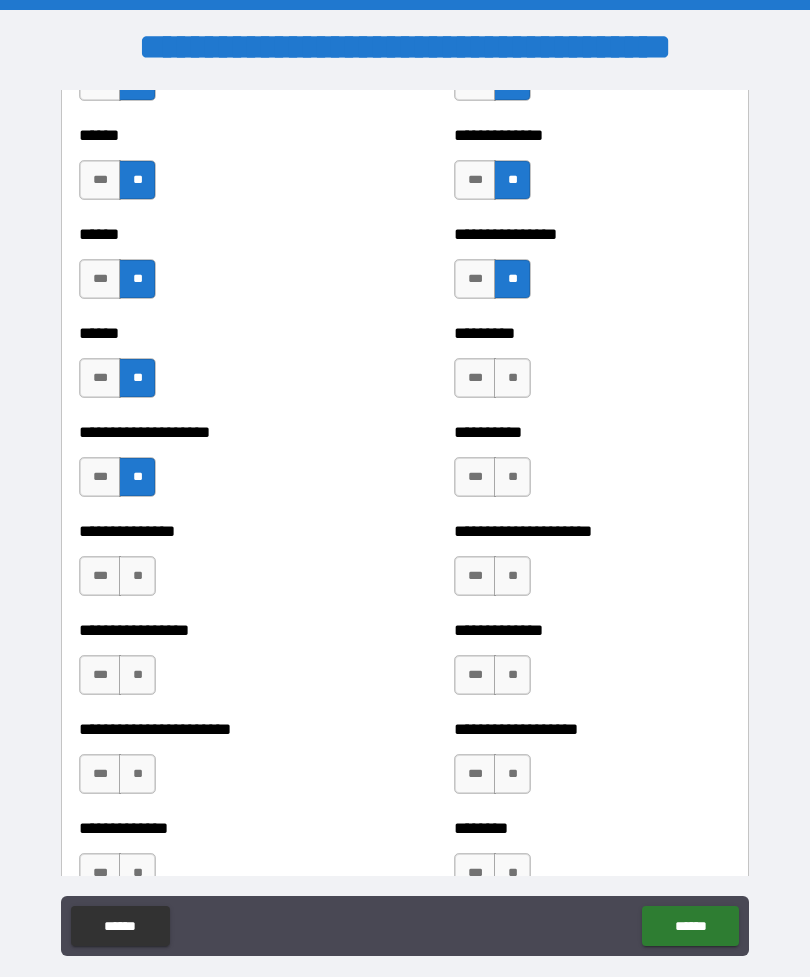 click on "***" at bounding box center (100, 576) 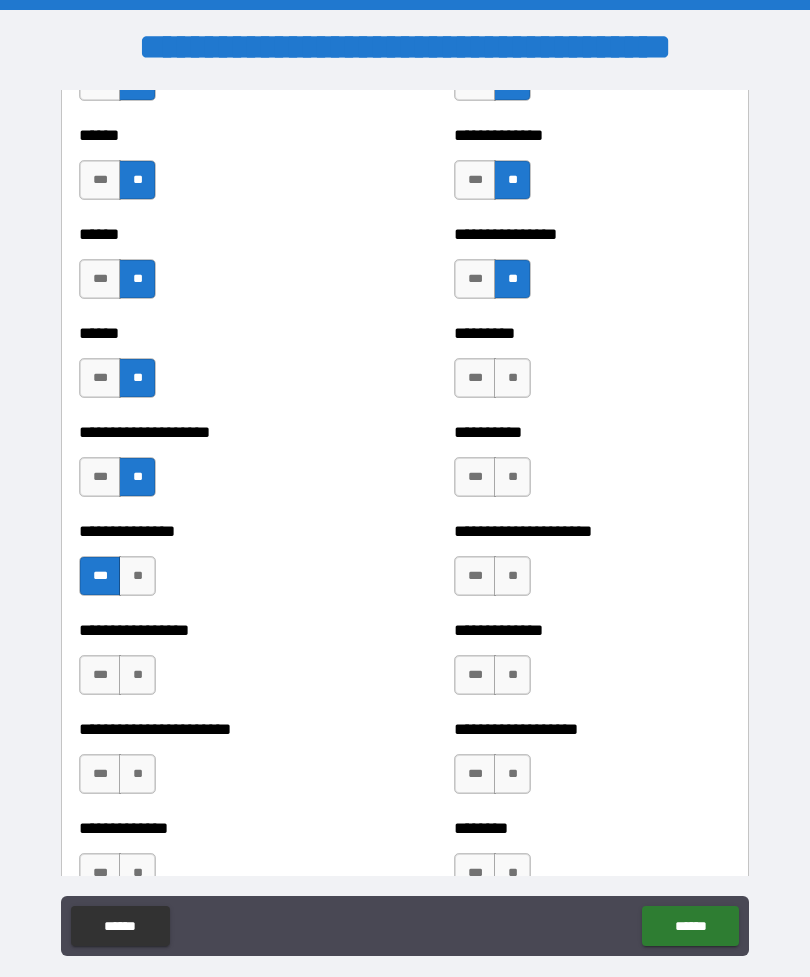 click on "***" at bounding box center [100, 675] 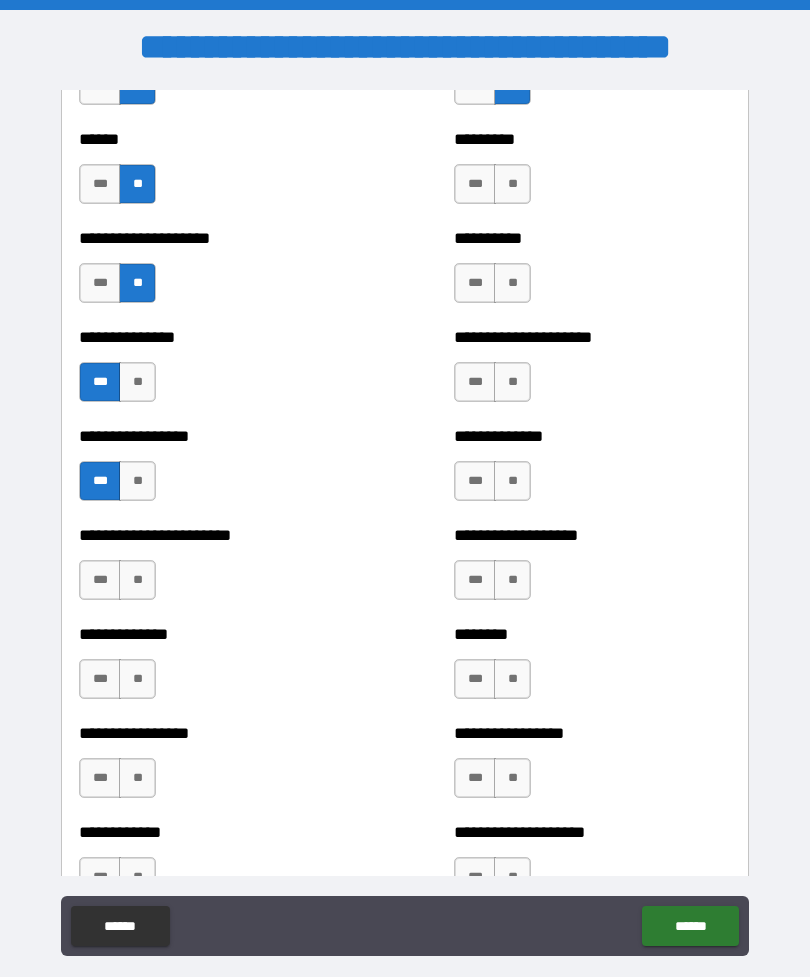 scroll, scrollTop: 3327, scrollLeft: 0, axis: vertical 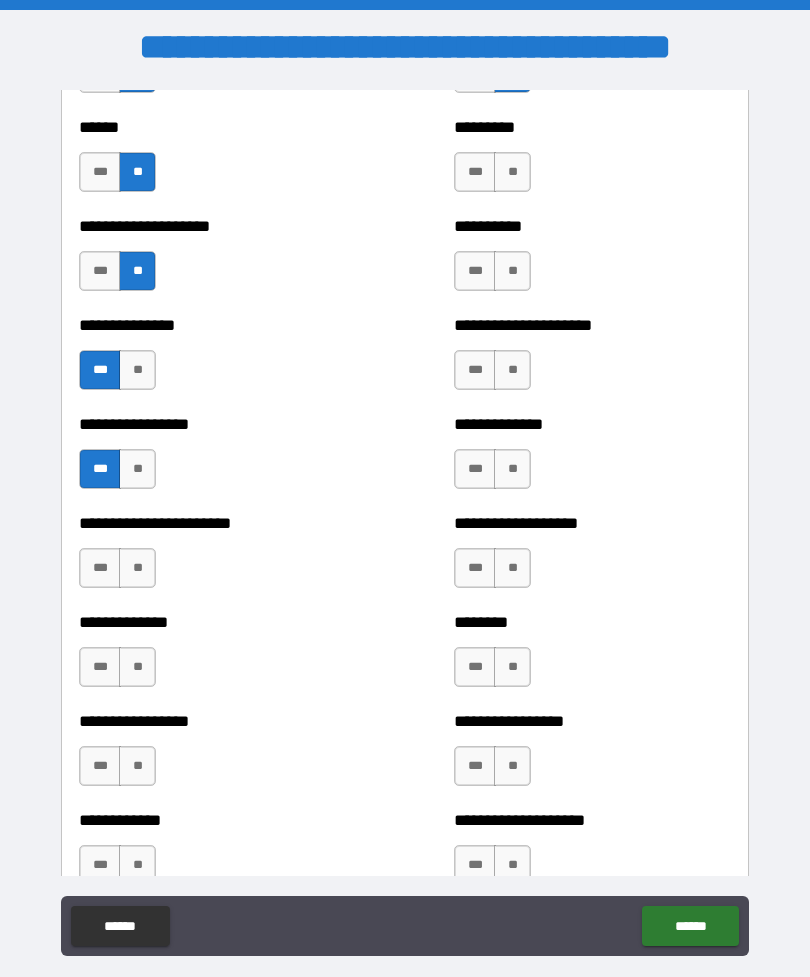 click on "**" at bounding box center (137, 568) 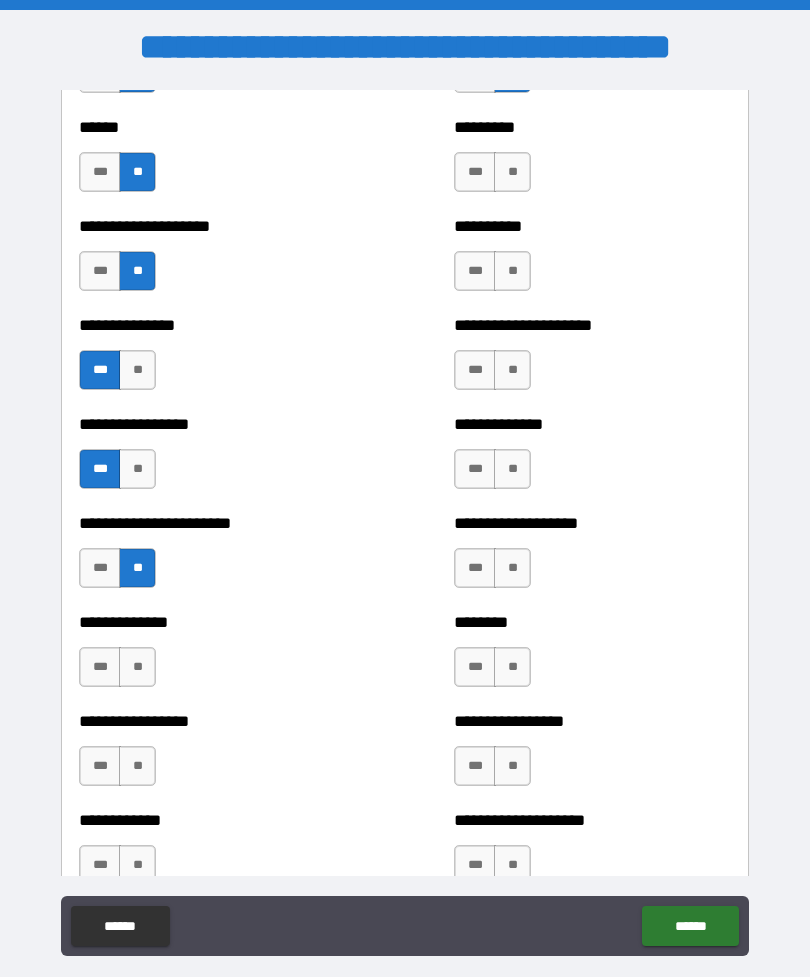 click on "**" at bounding box center (137, 667) 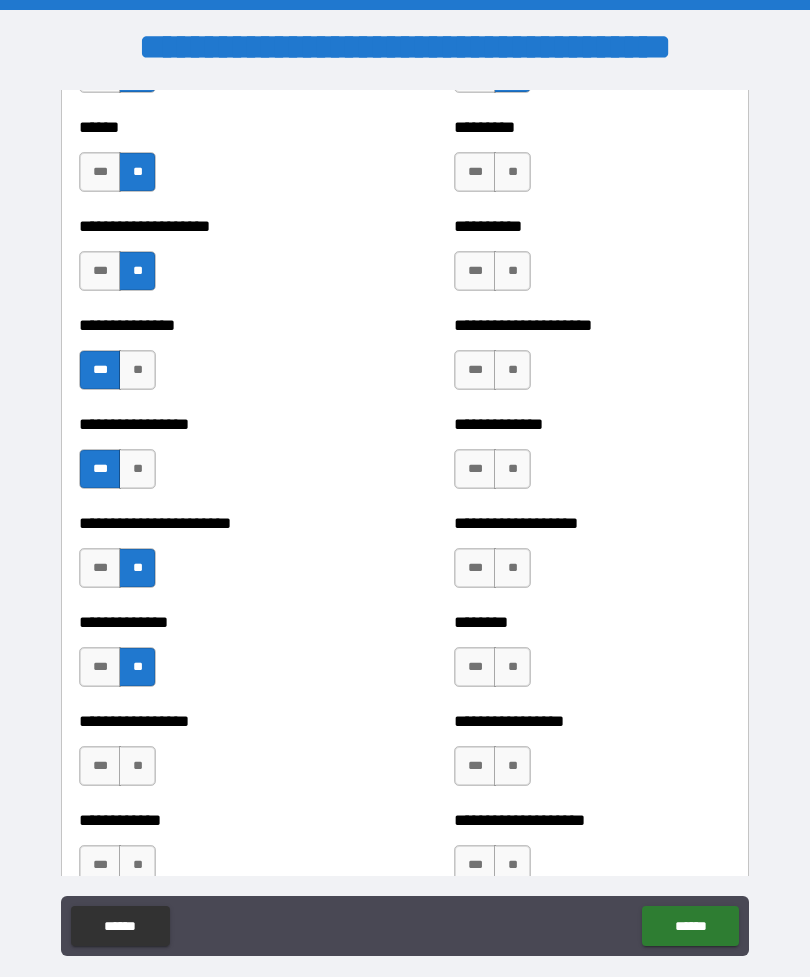 click on "**" at bounding box center (137, 766) 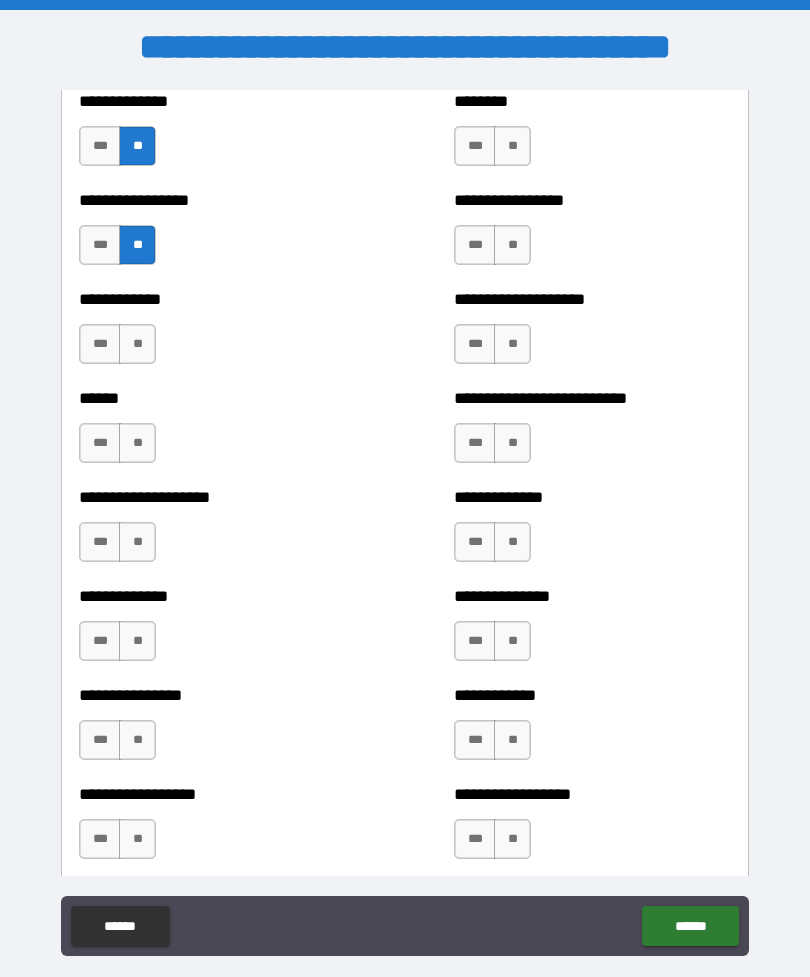 scroll, scrollTop: 3848, scrollLeft: 0, axis: vertical 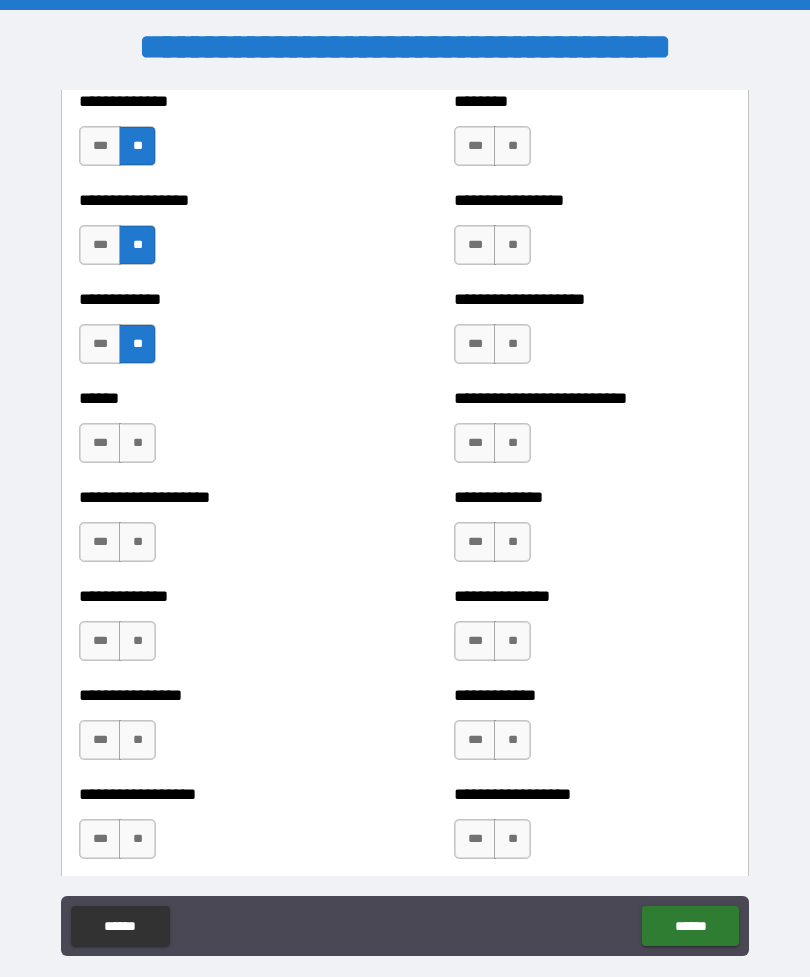 click on "**" at bounding box center [137, 443] 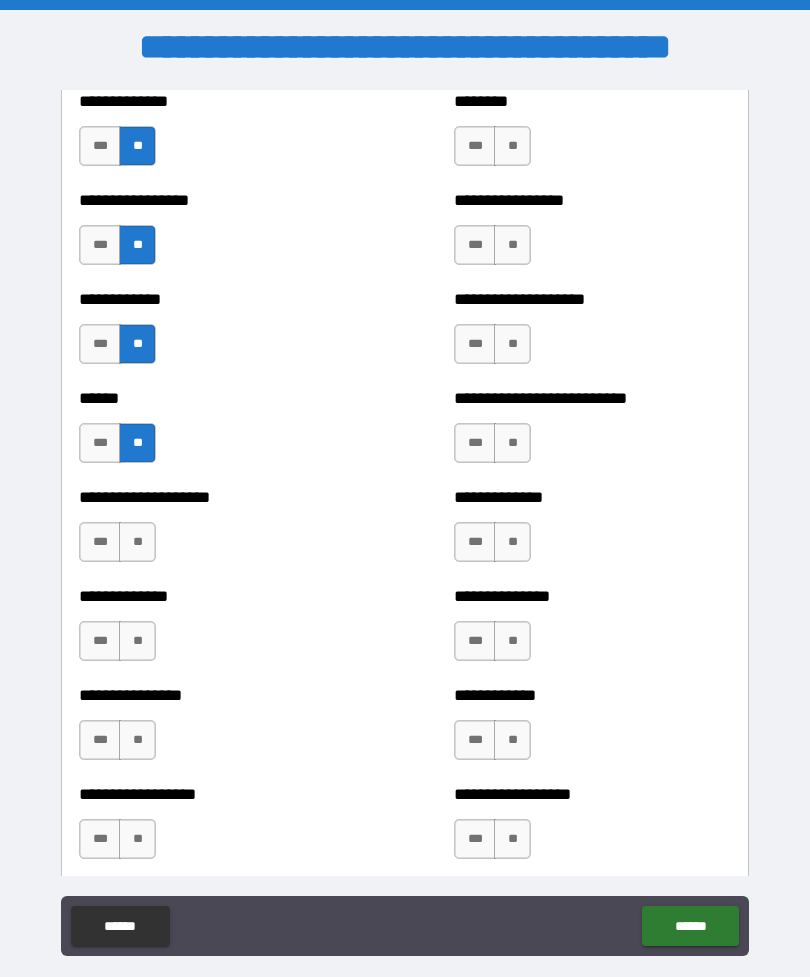 click on "**" at bounding box center (137, 542) 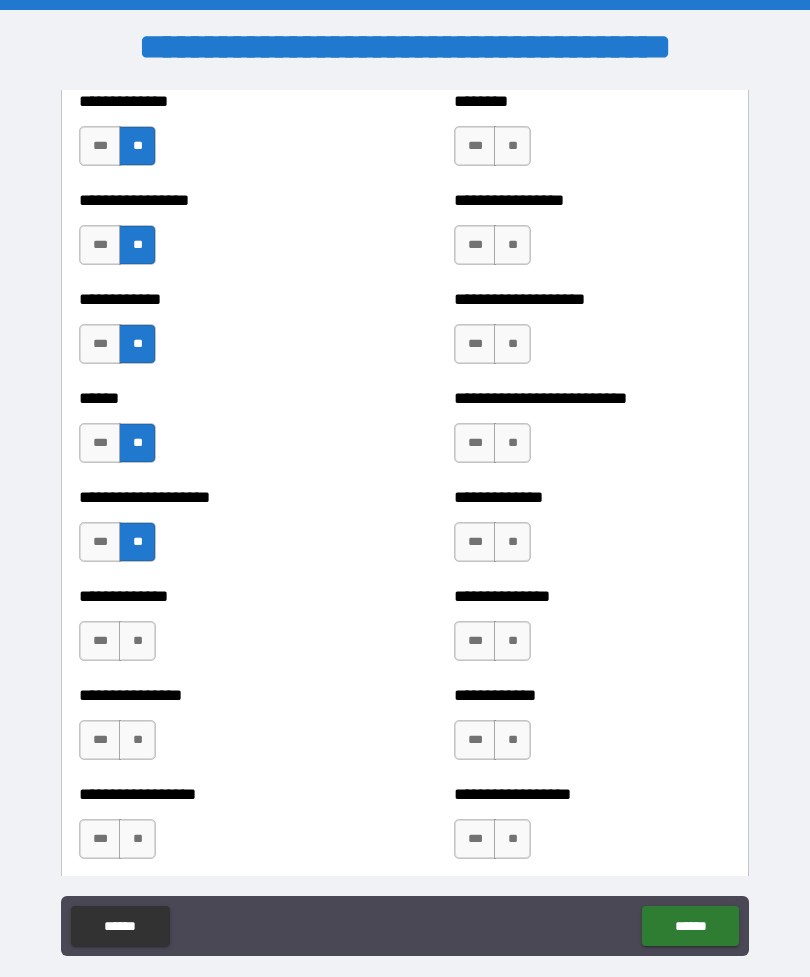 click on "**" at bounding box center [137, 641] 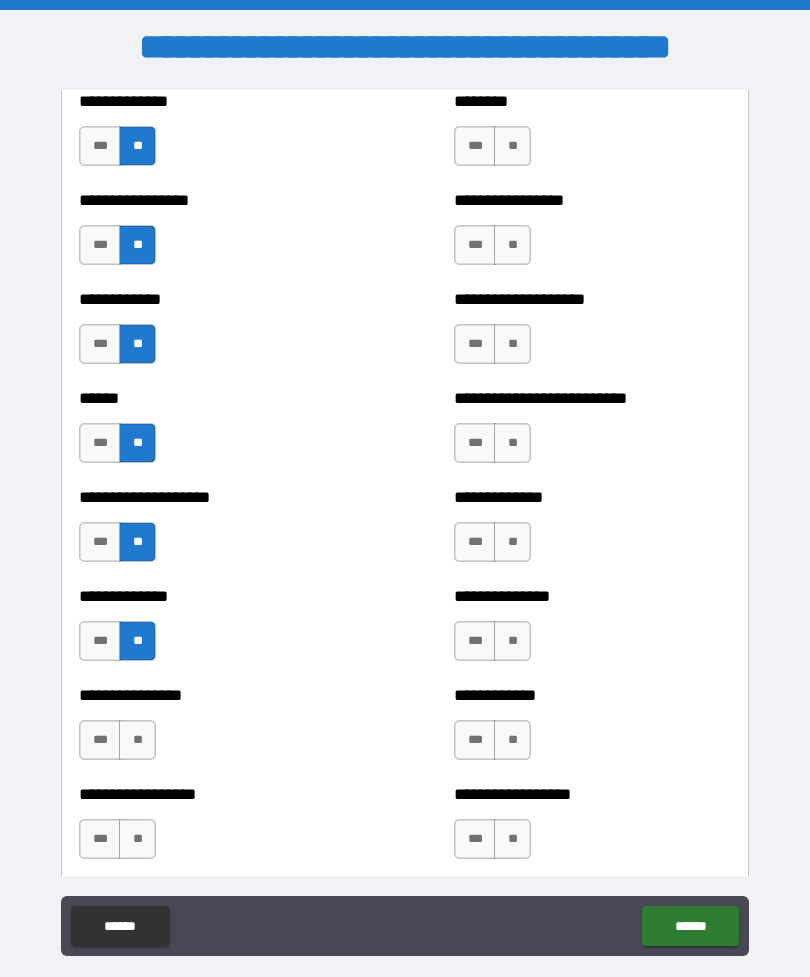 click on "**" at bounding box center (137, 740) 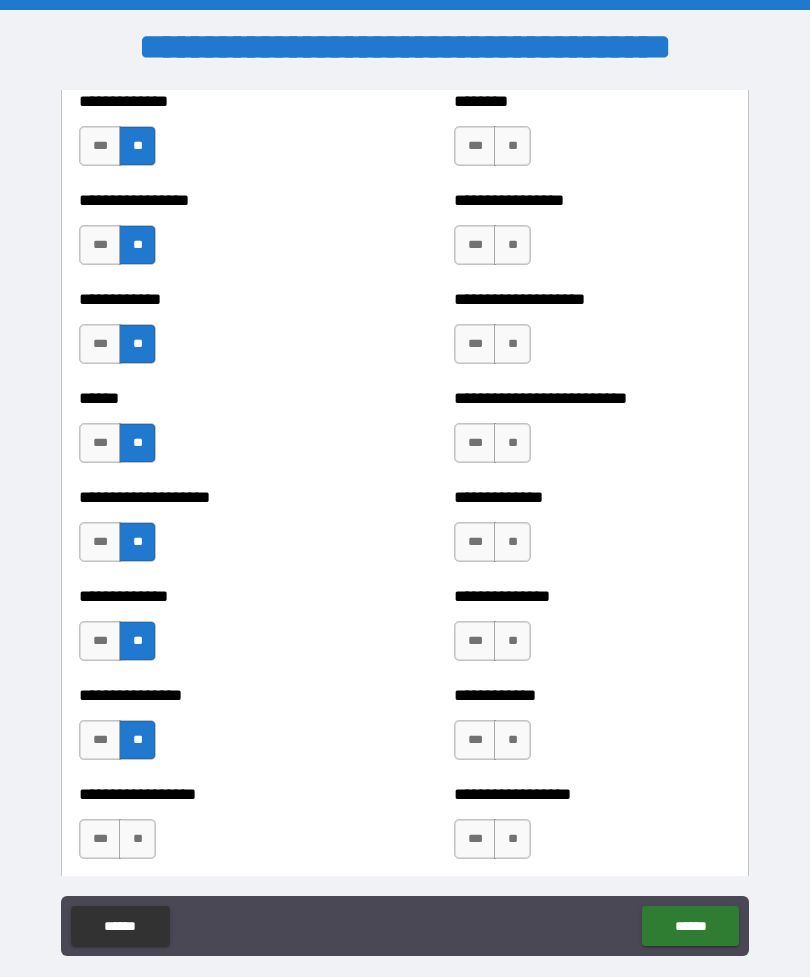 click on "**" at bounding box center [137, 839] 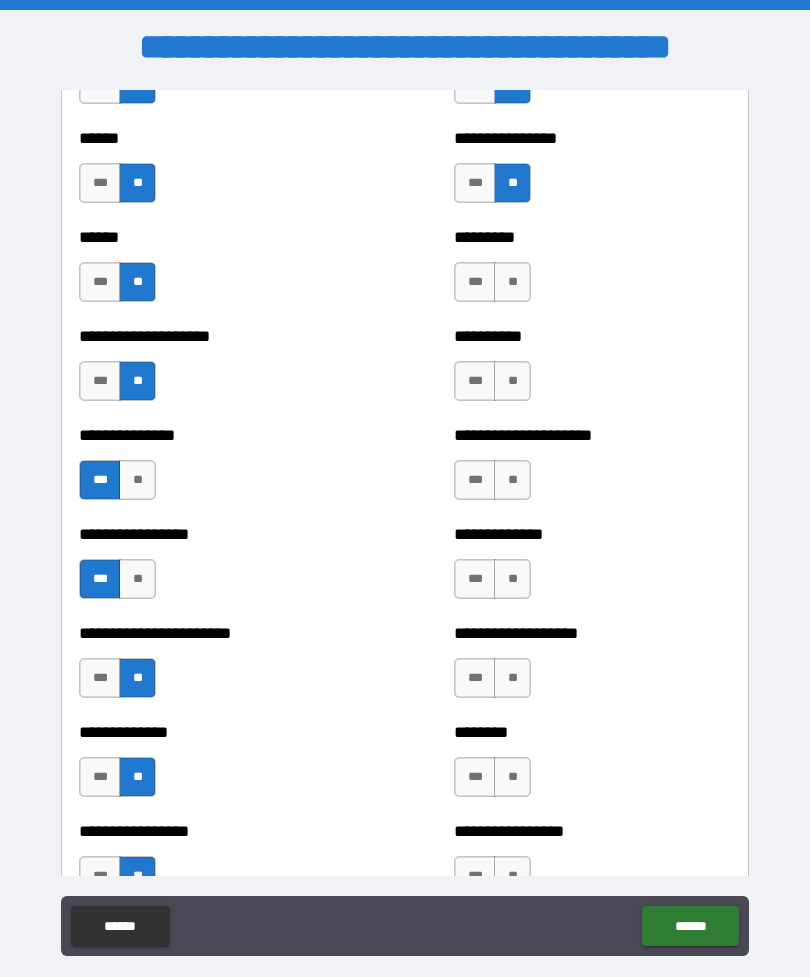 scroll, scrollTop: 3213, scrollLeft: 0, axis: vertical 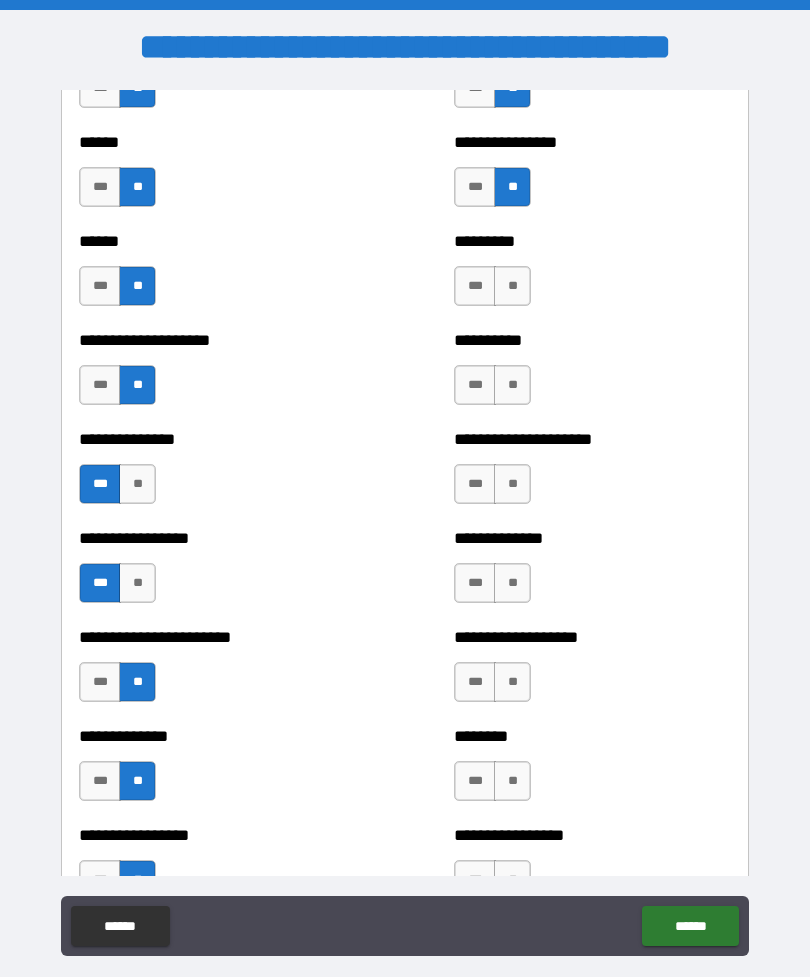click on "**" at bounding box center [512, 286] 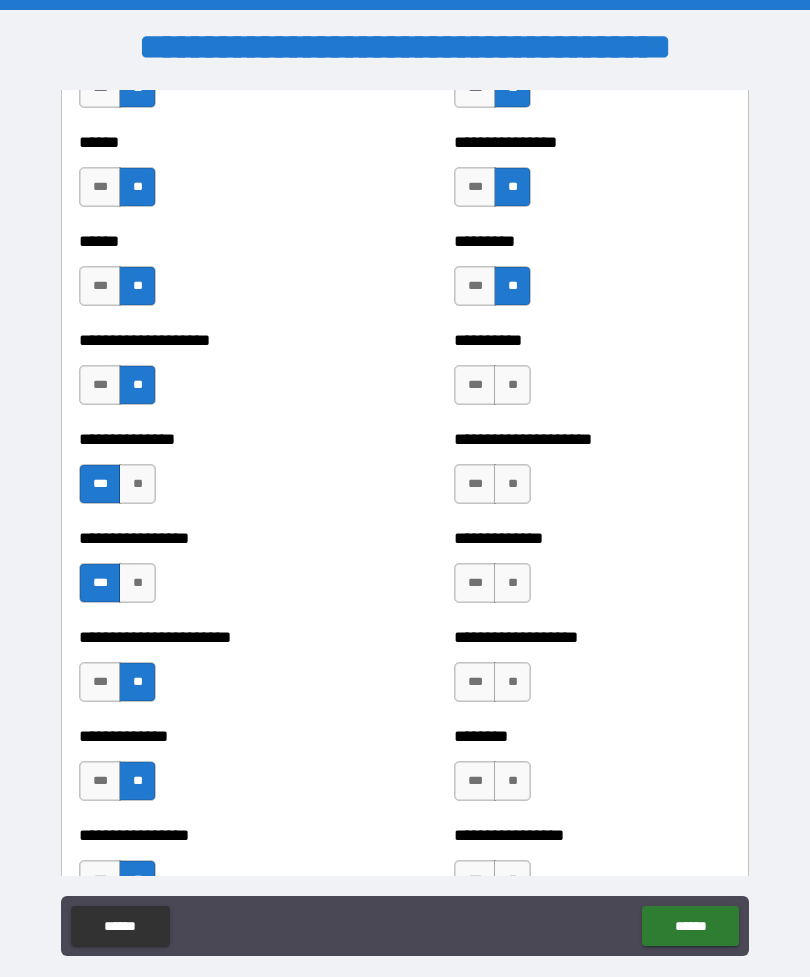 click on "**" at bounding box center (512, 385) 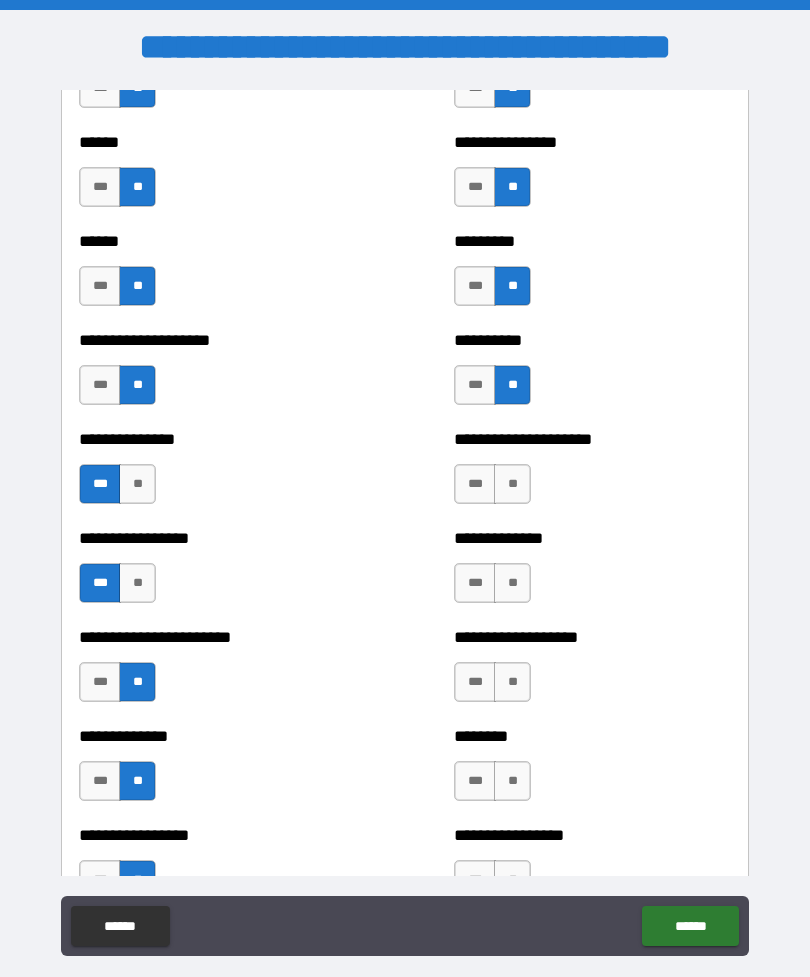 click on "**" at bounding box center [512, 484] 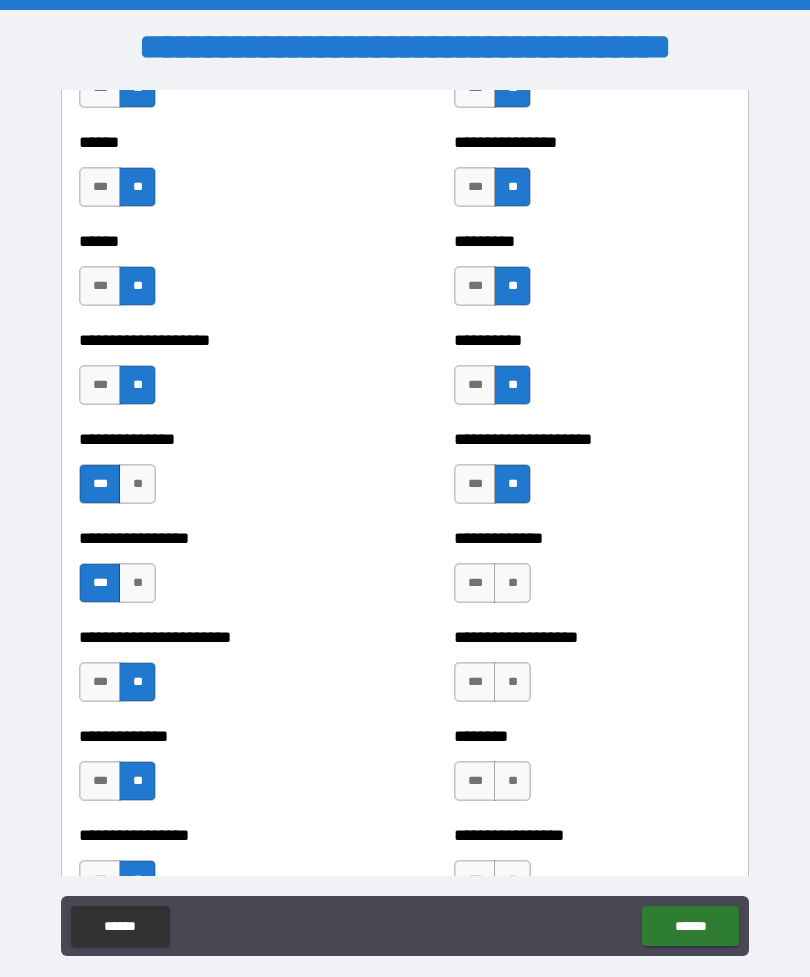 click on "**" at bounding box center [512, 583] 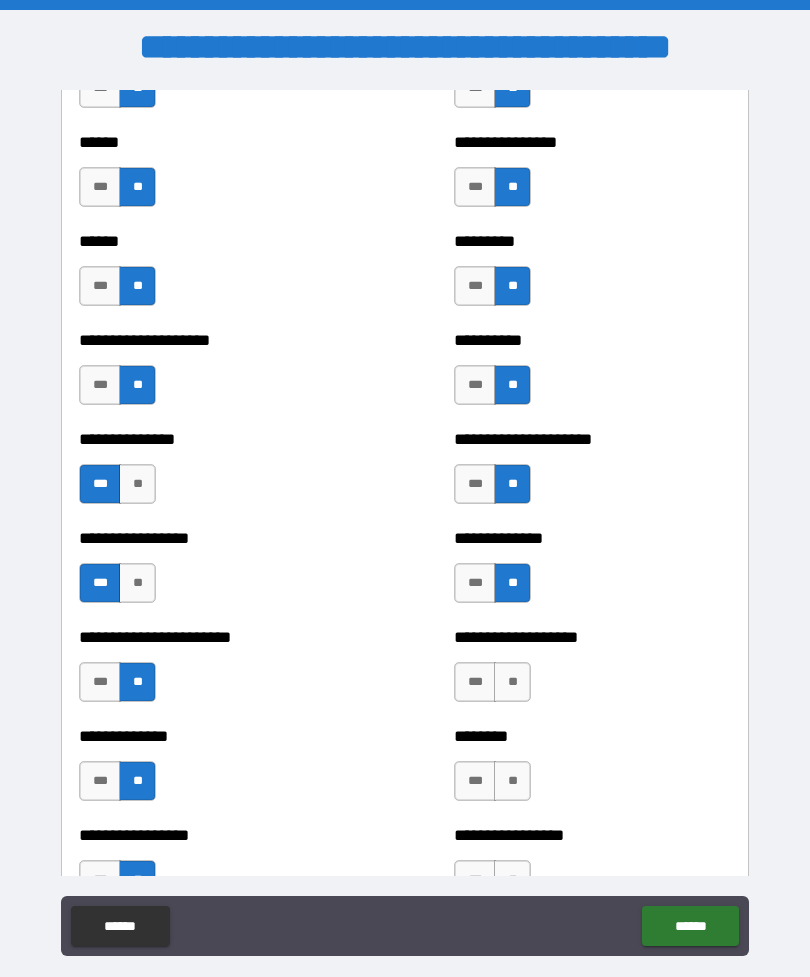 click on "**" at bounding box center (512, 682) 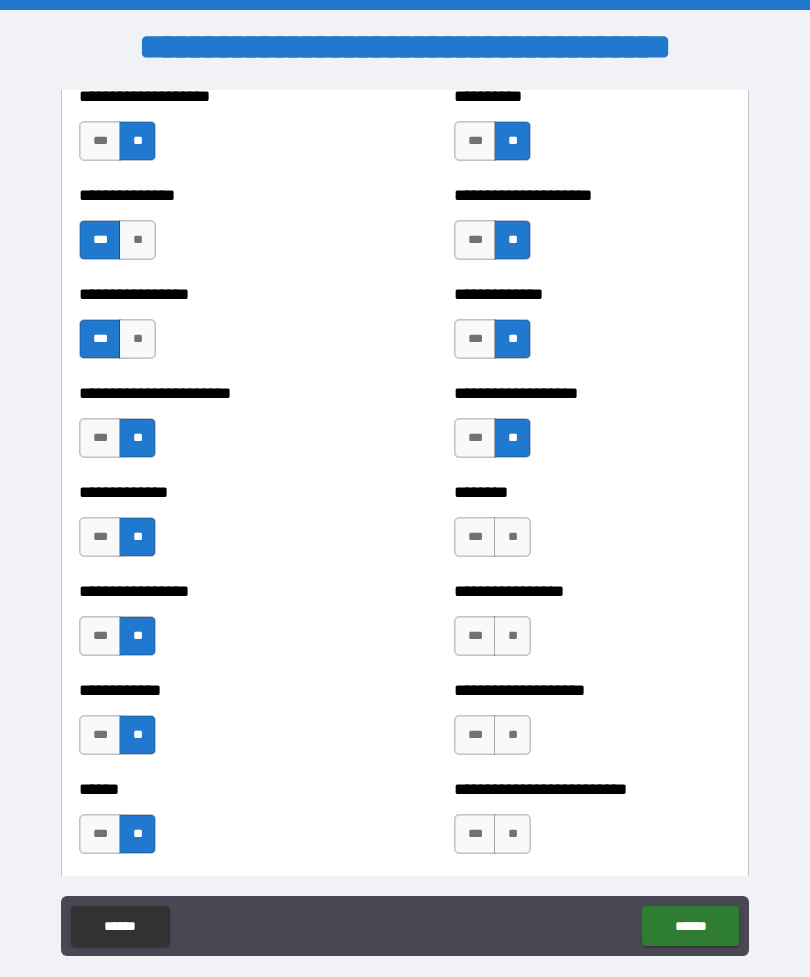scroll, scrollTop: 3464, scrollLeft: 0, axis: vertical 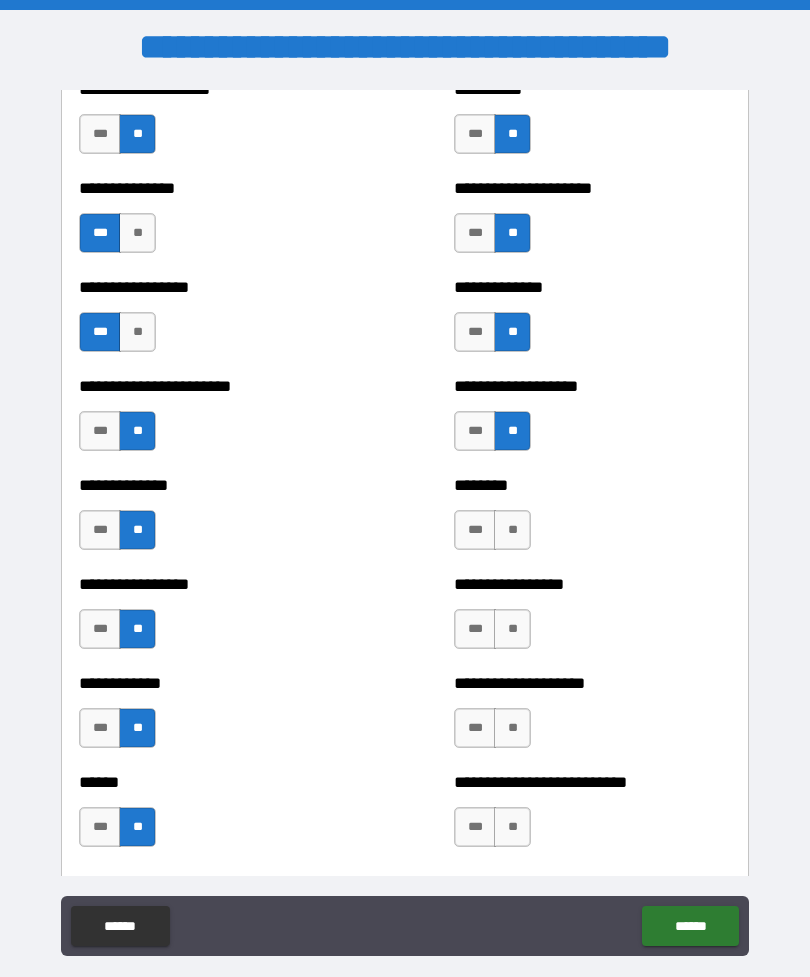 click on "**" at bounding box center [512, 530] 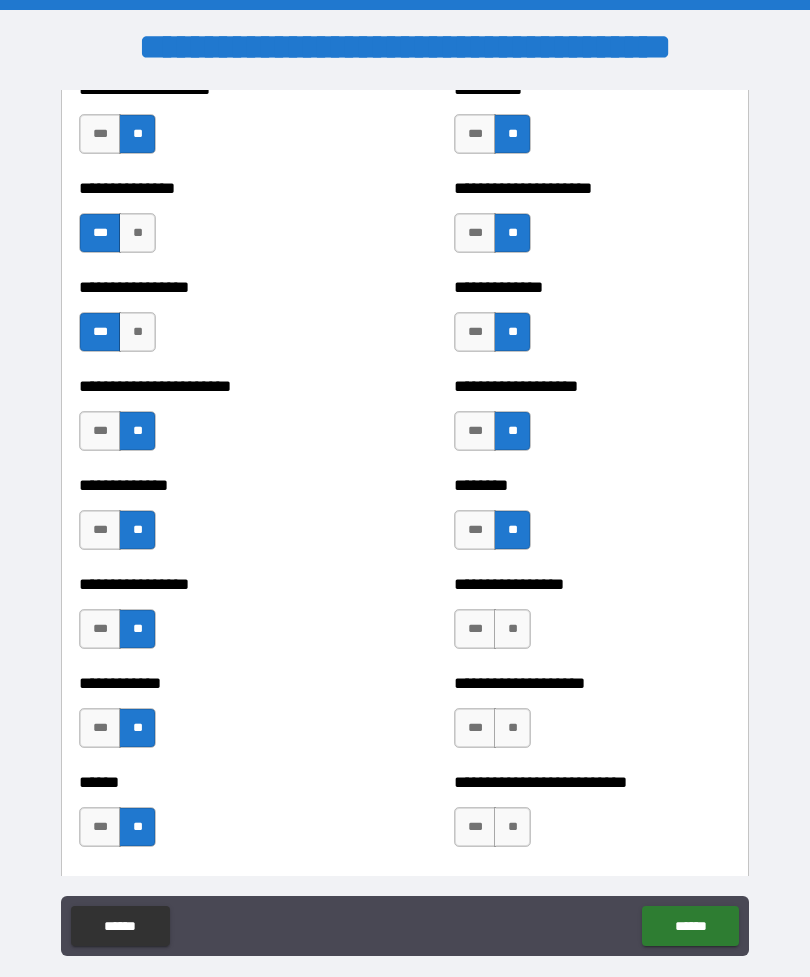 click on "**" at bounding box center (512, 629) 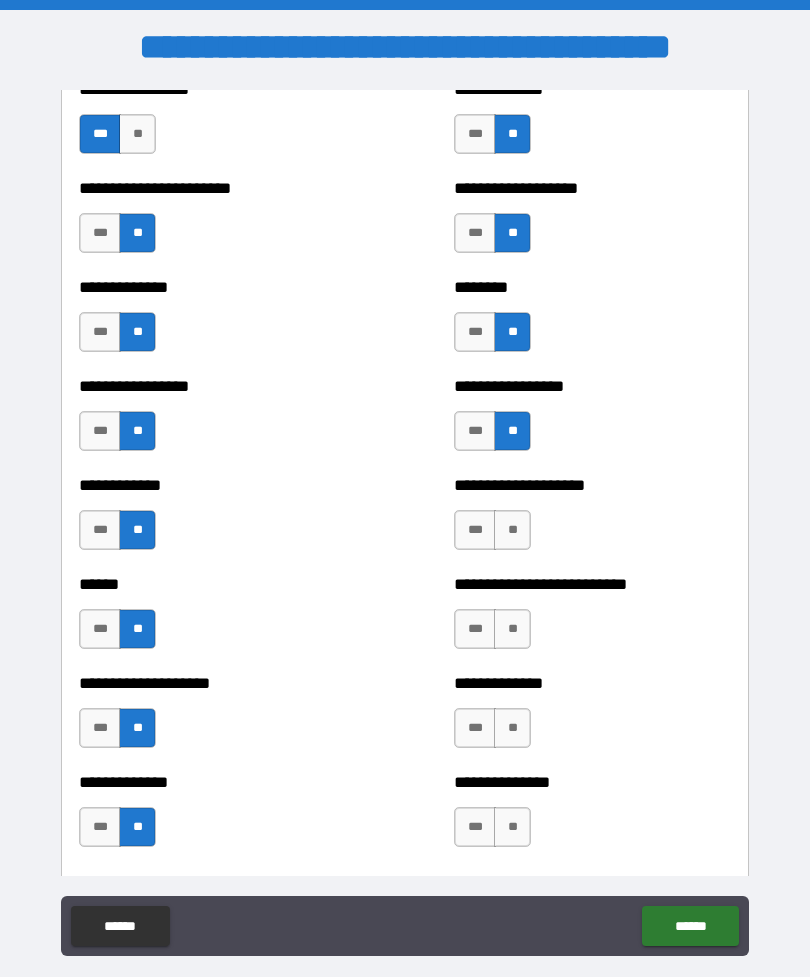 scroll, scrollTop: 3696, scrollLeft: 0, axis: vertical 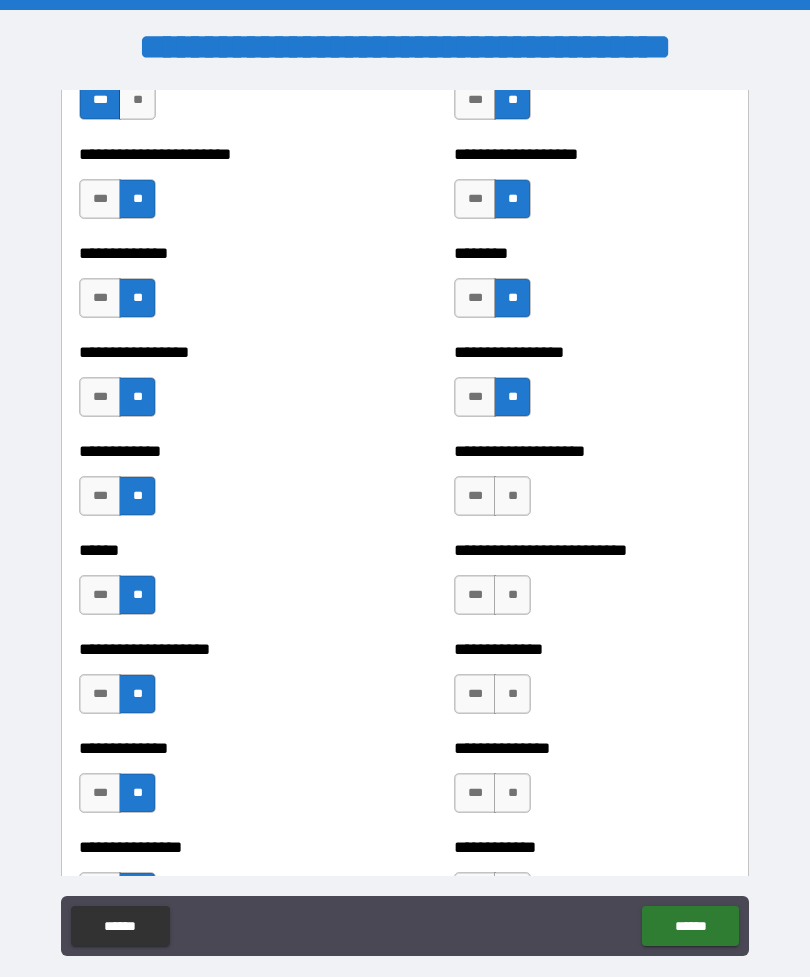 click on "**" at bounding box center [512, 496] 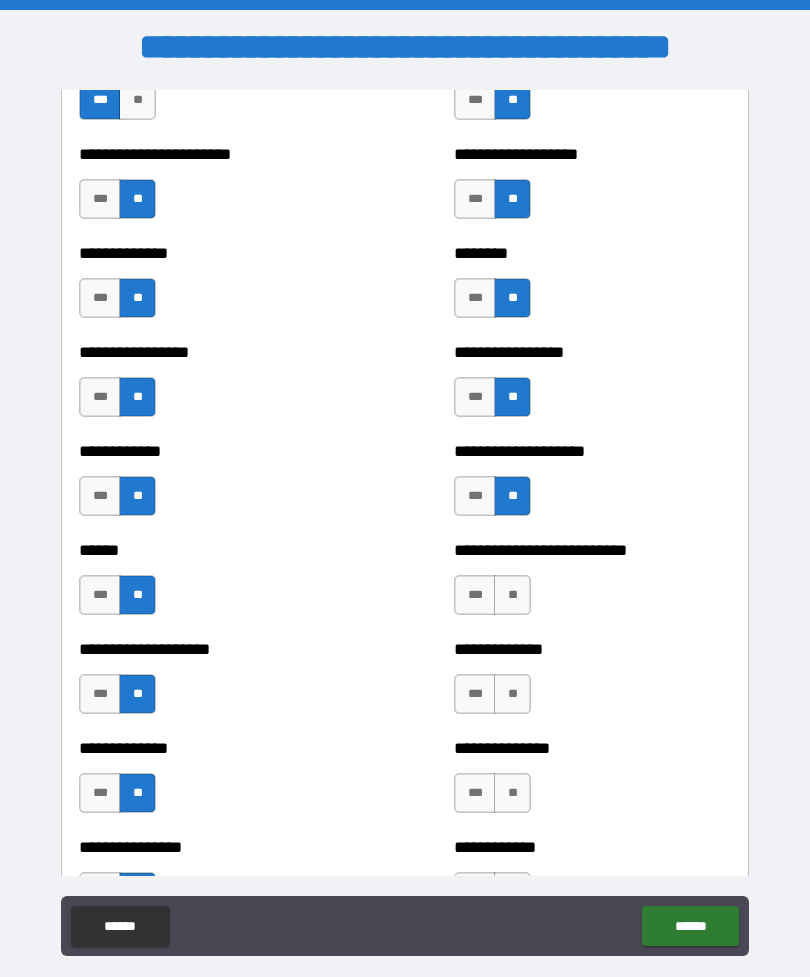 click on "**" at bounding box center [512, 595] 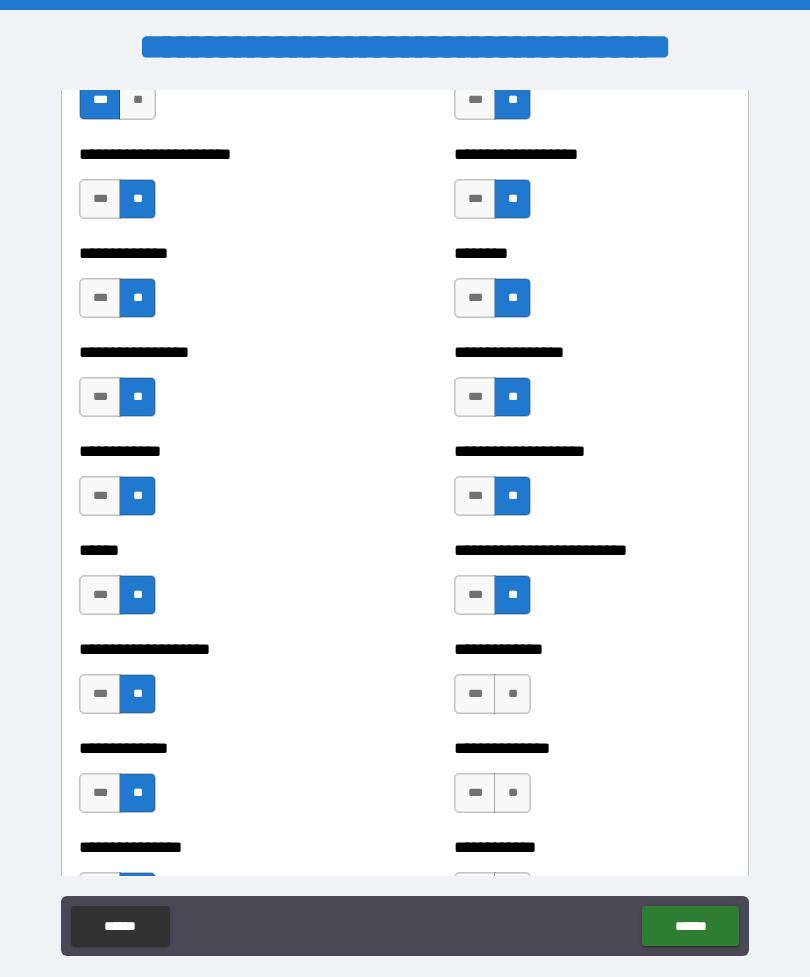 click on "**" at bounding box center (512, 694) 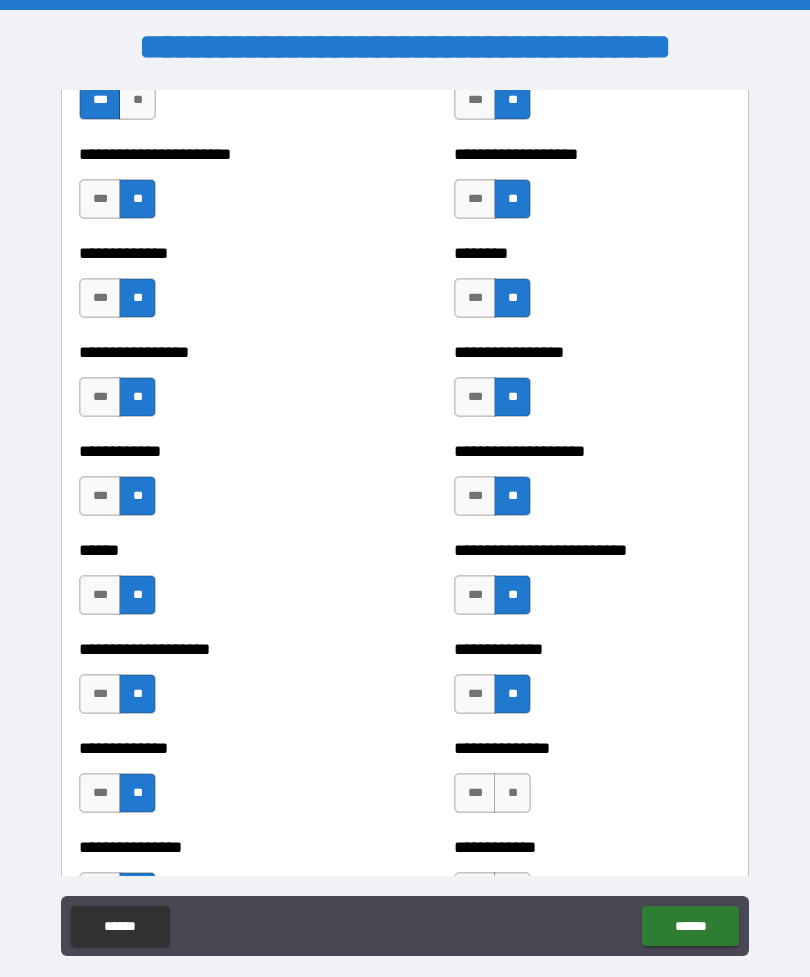 click on "**" at bounding box center (512, 793) 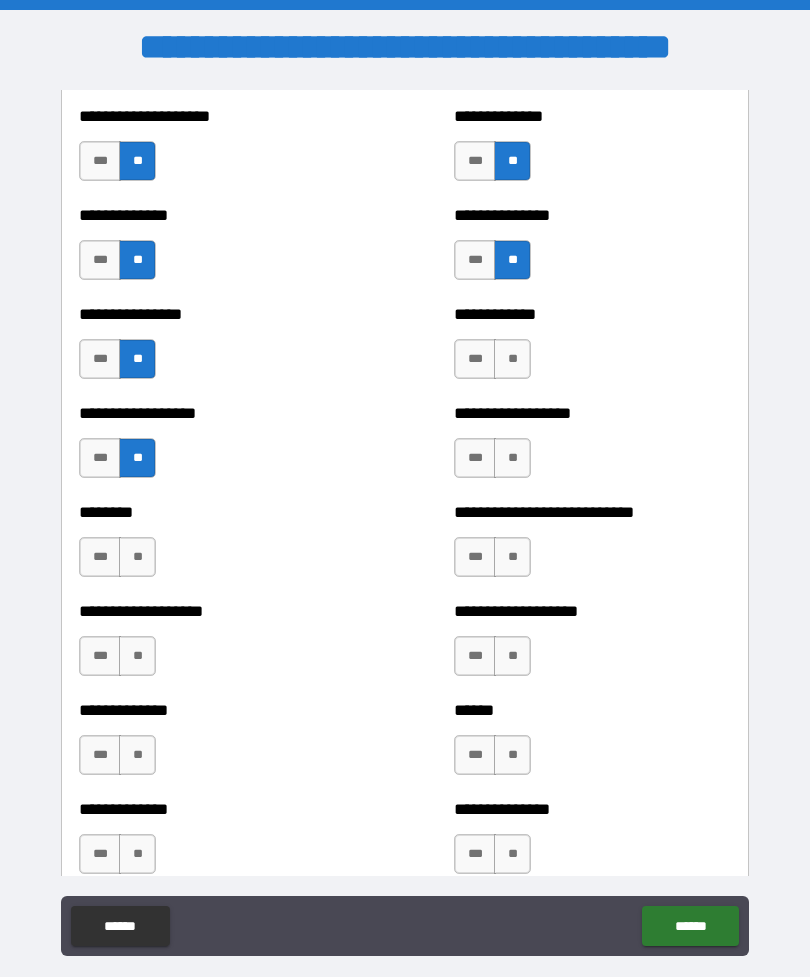 scroll, scrollTop: 4232, scrollLeft: 0, axis: vertical 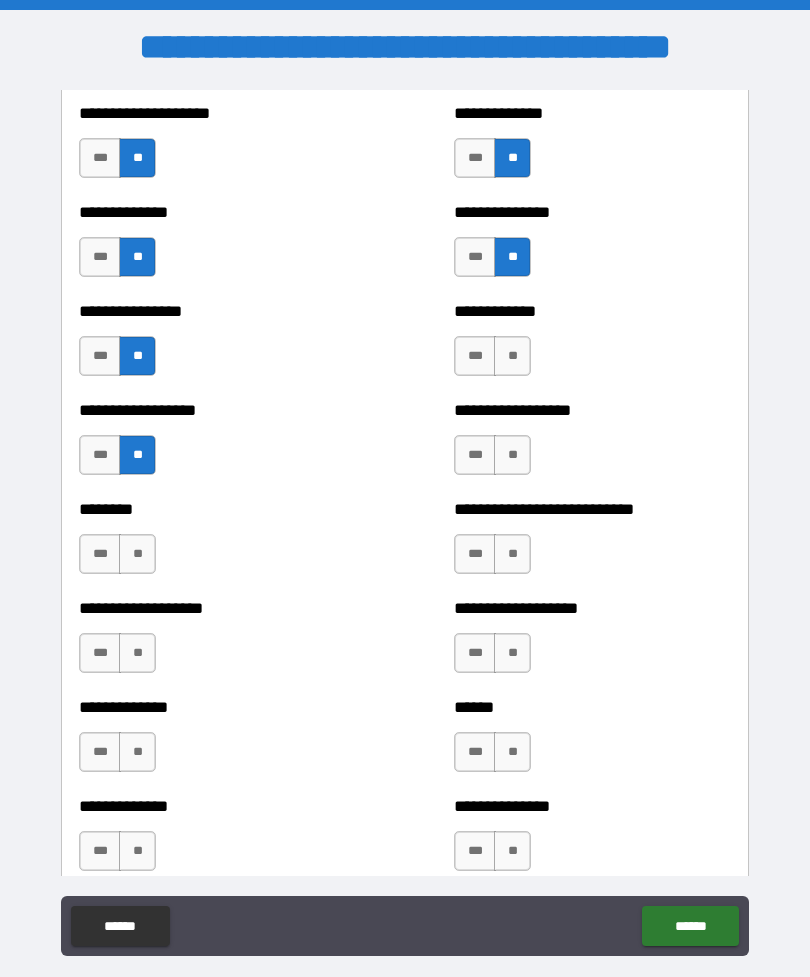 click on "**" at bounding box center (512, 356) 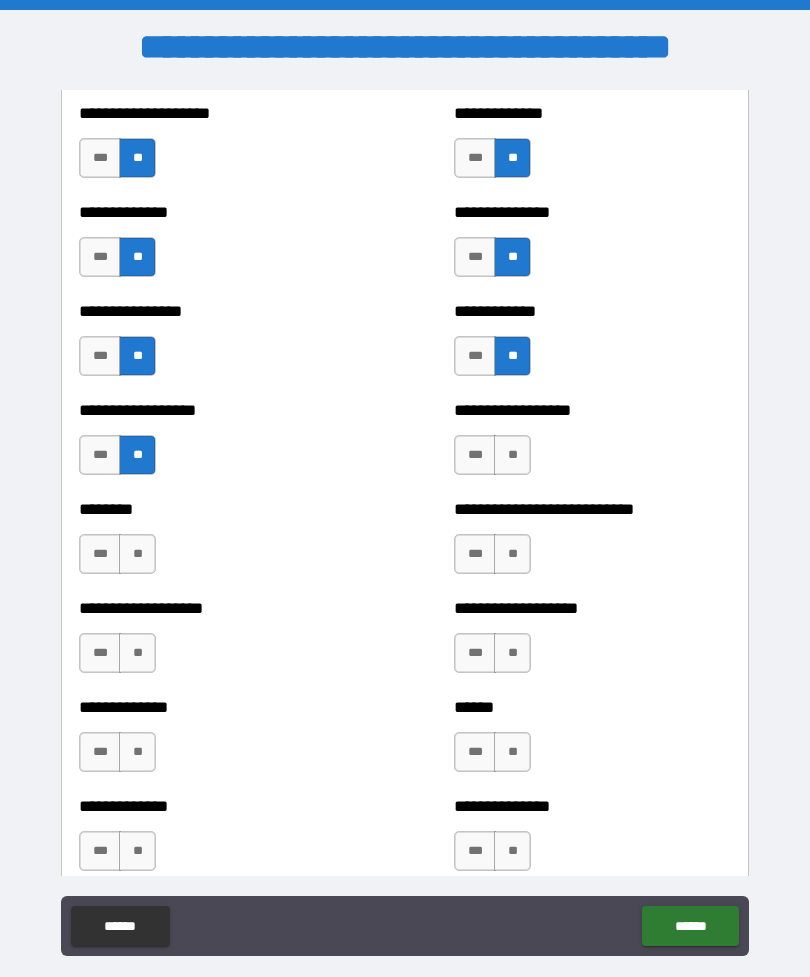 click on "**" at bounding box center (512, 554) 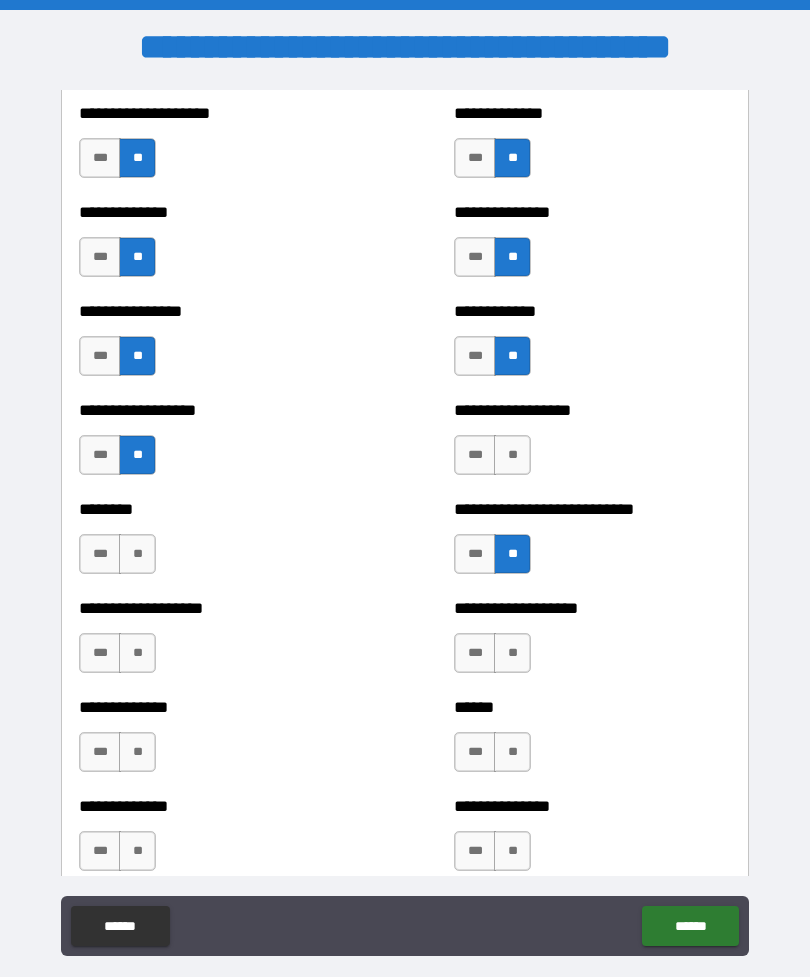 click on "**" at bounding box center [512, 653] 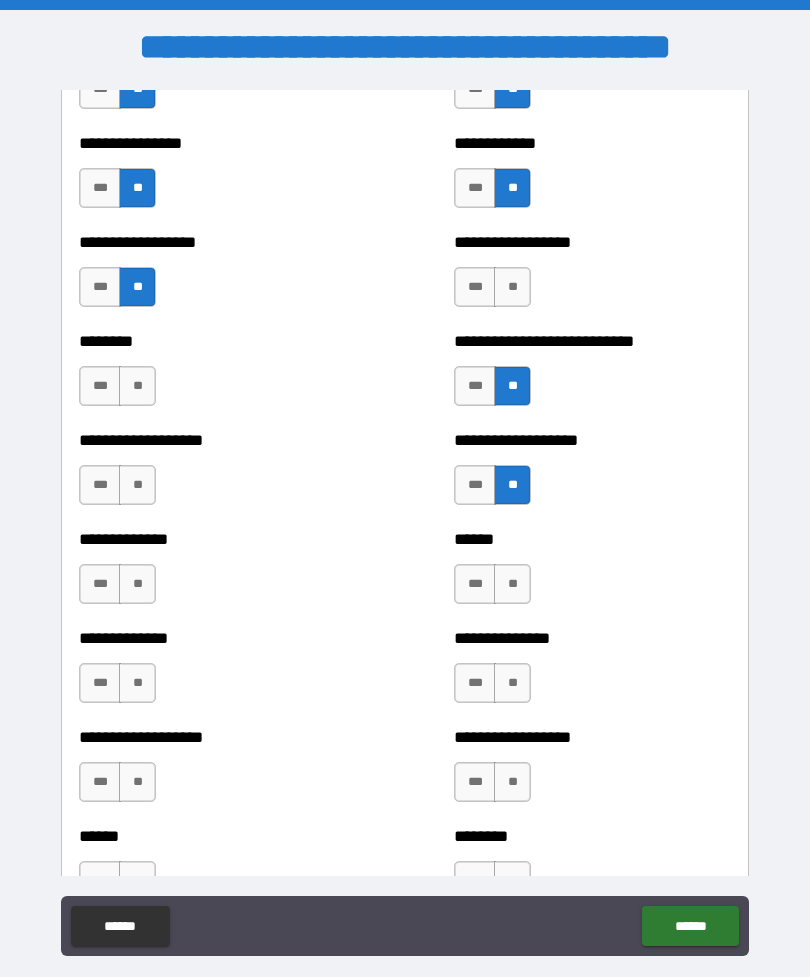 scroll, scrollTop: 4466, scrollLeft: 0, axis: vertical 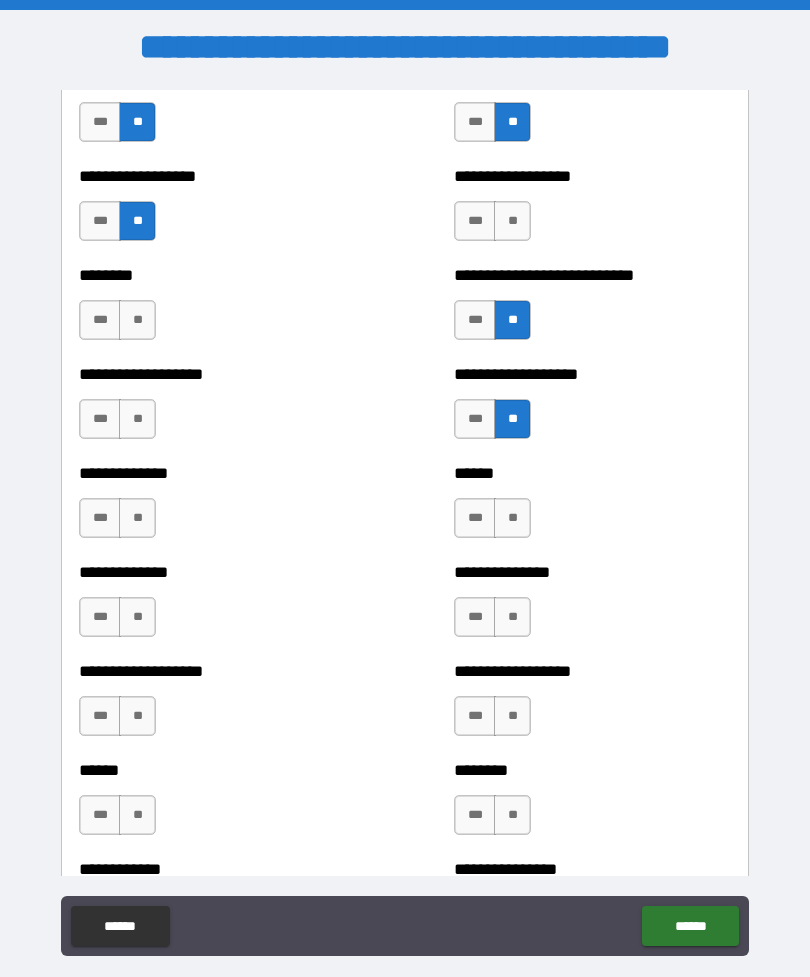 click on "**" at bounding box center (512, 518) 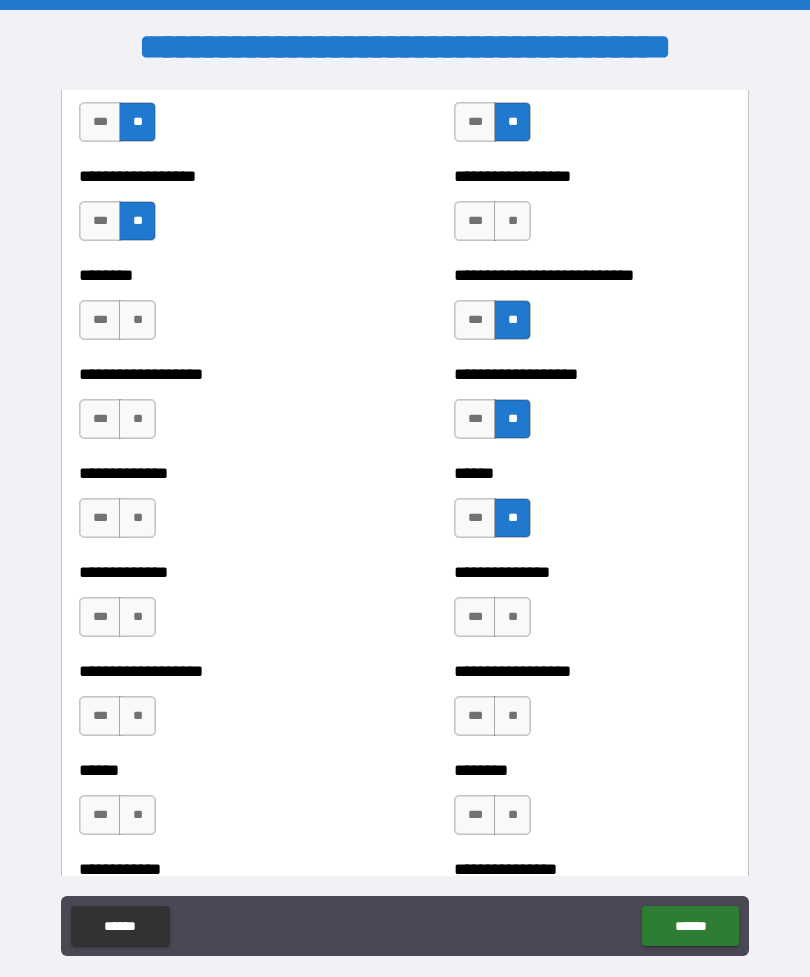 click on "**" at bounding box center (512, 617) 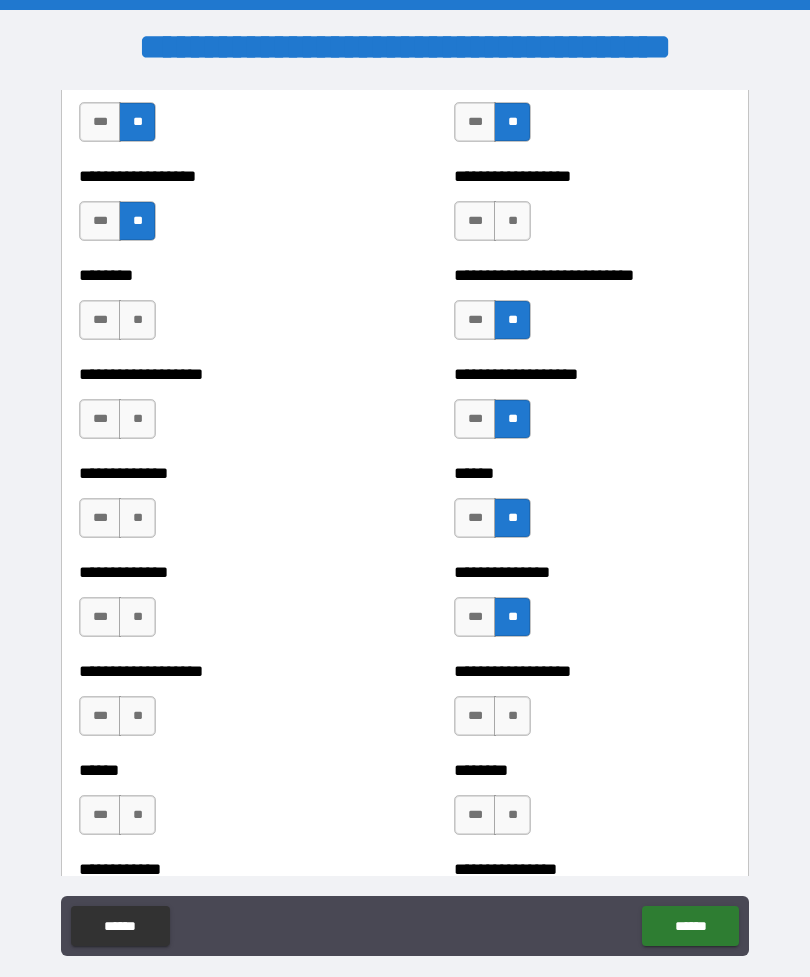 click on "**" at bounding box center (512, 716) 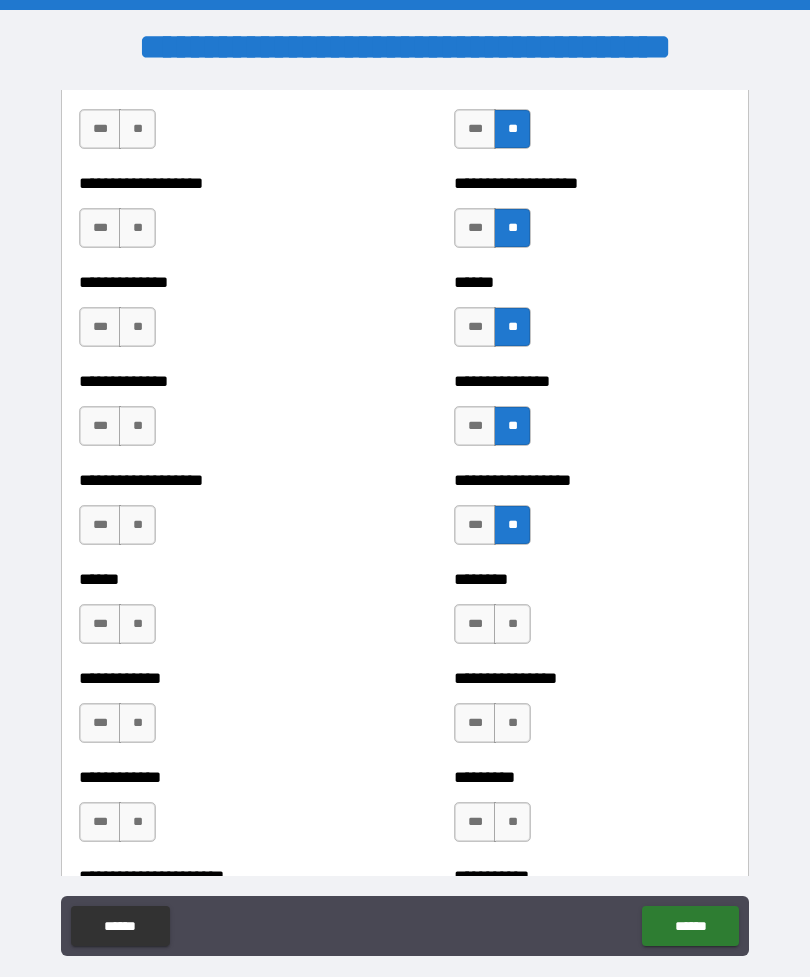 scroll, scrollTop: 4715, scrollLeft: 0, axis: vertical 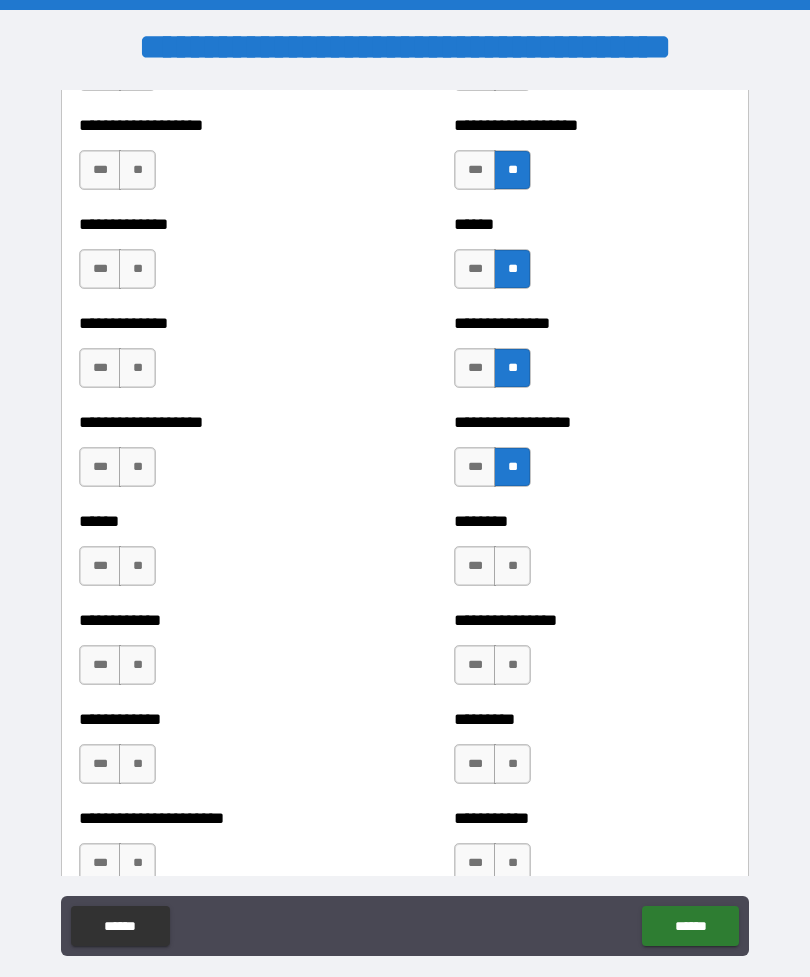 click on "**" at bounding box center (512, 566) 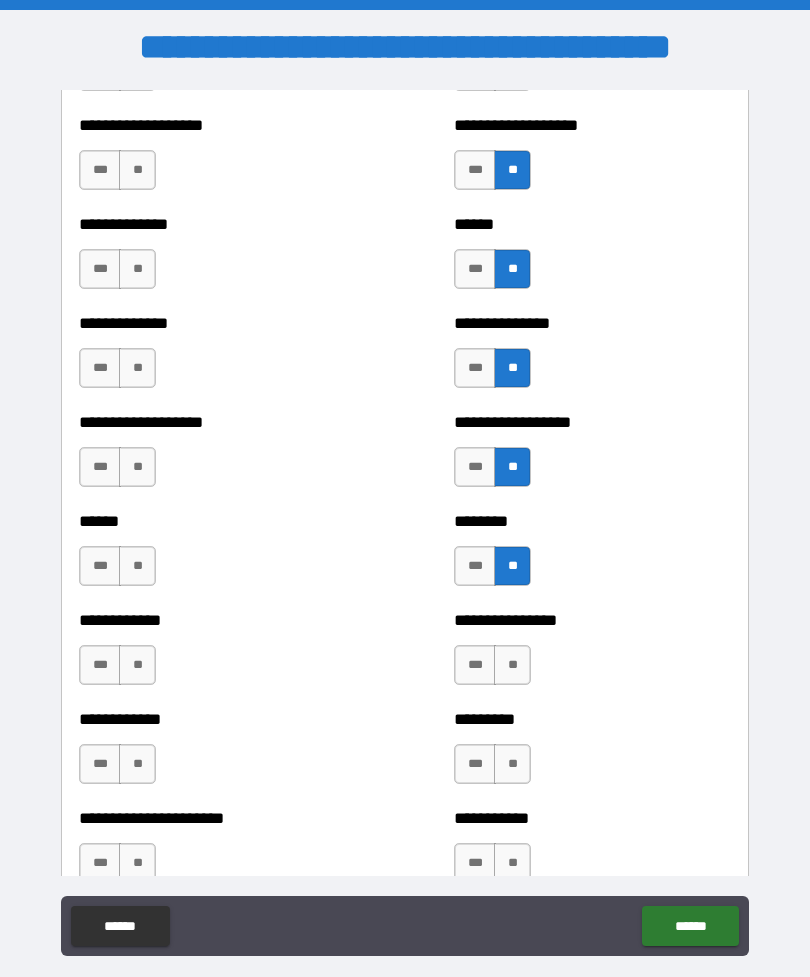 click on "**" at bounding box center [512, 665] 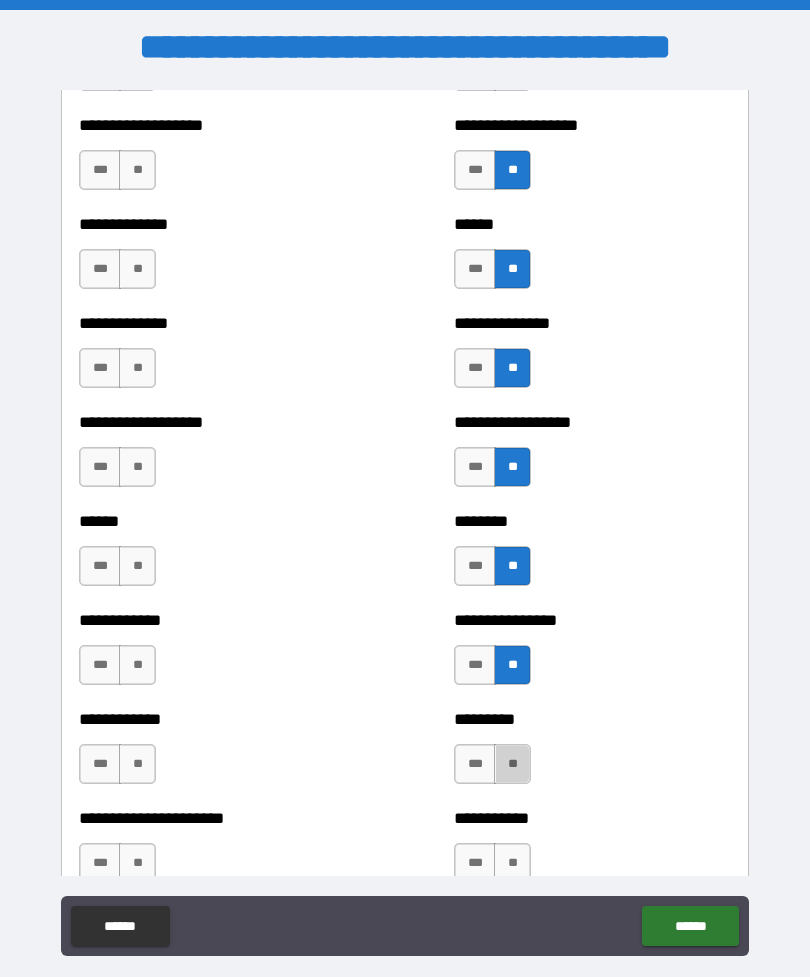 click on "**" at bounding box center [512, 764] 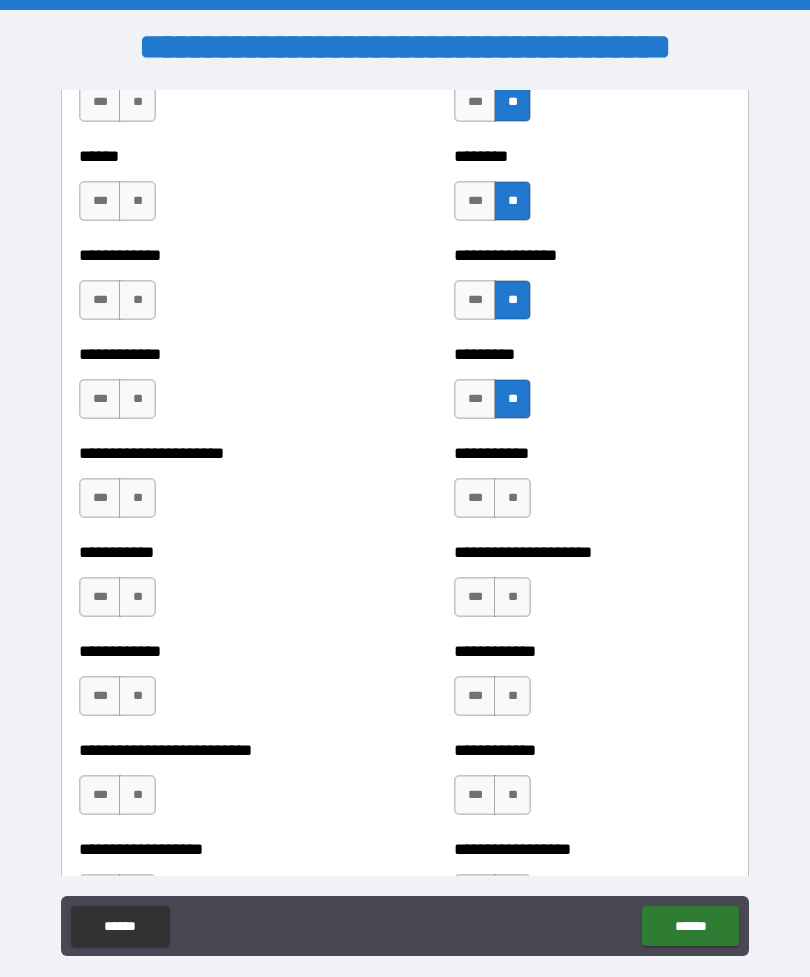 scroll, scrollTop: 5114, scrollLeft: 0, axis: vertical 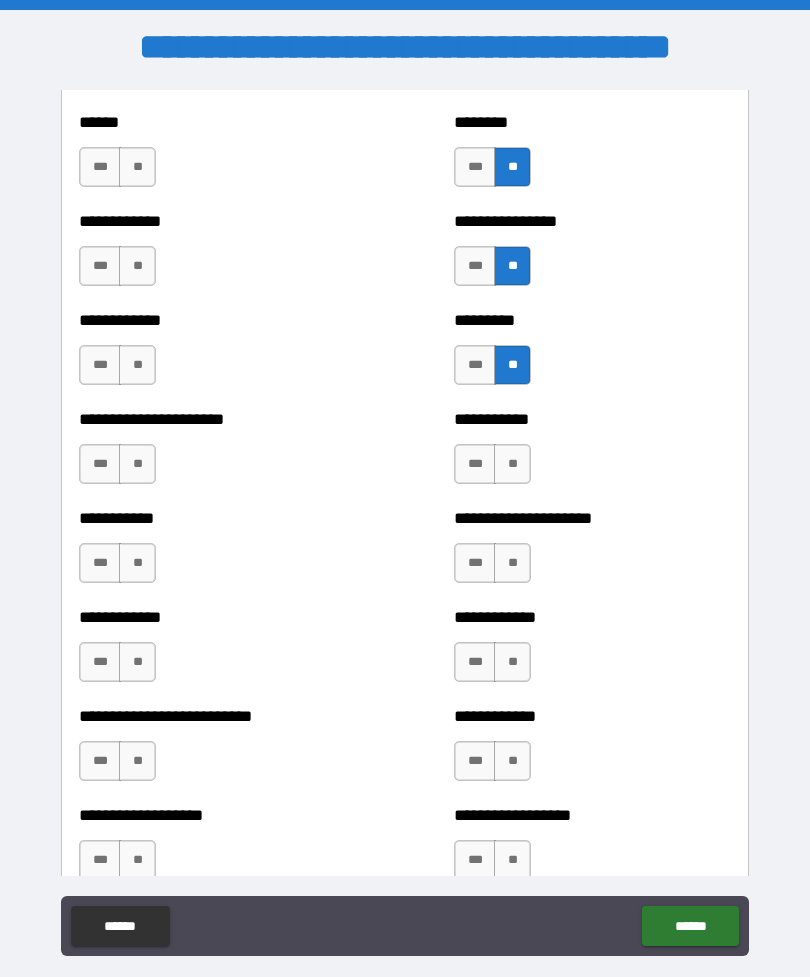 click on "**" at bounding box center [512, 464] 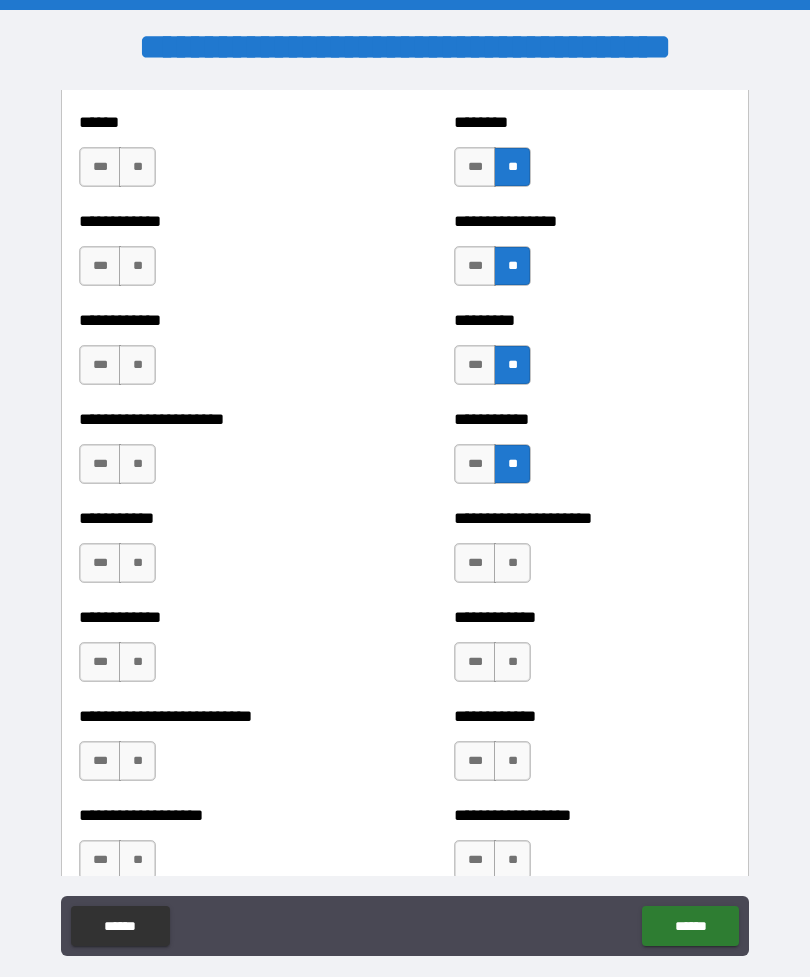 click on "**" at bounding box center [512, 563] 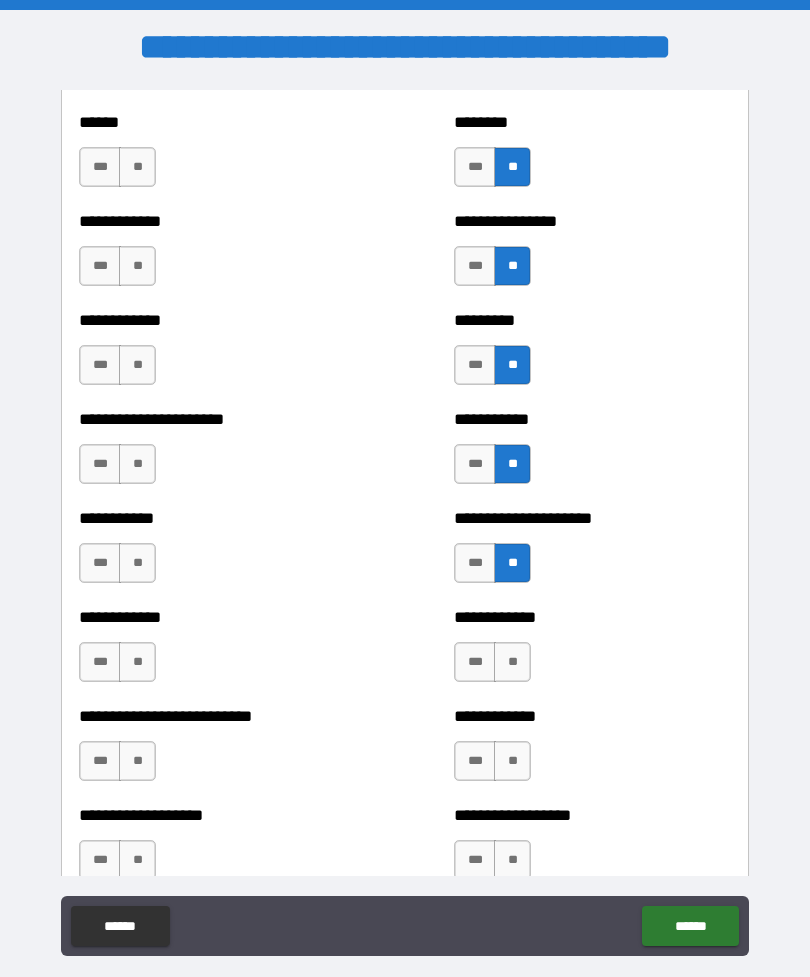click on "**" at bounding box center (512, 662) 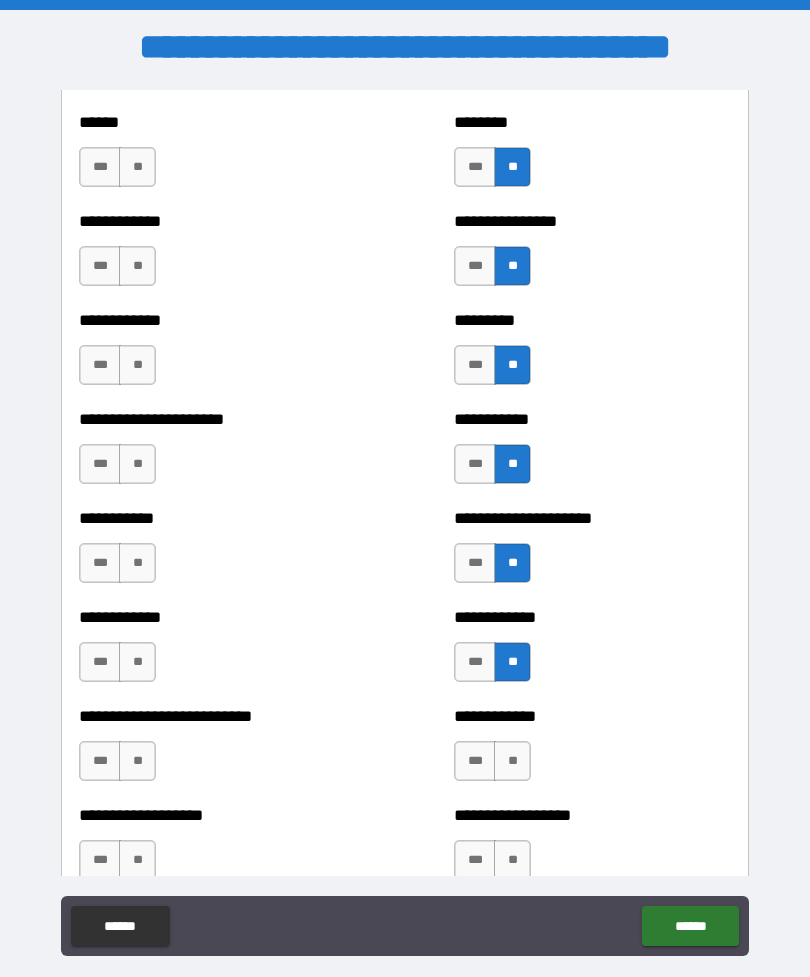 click on "**" at bounding box center [512, 761] 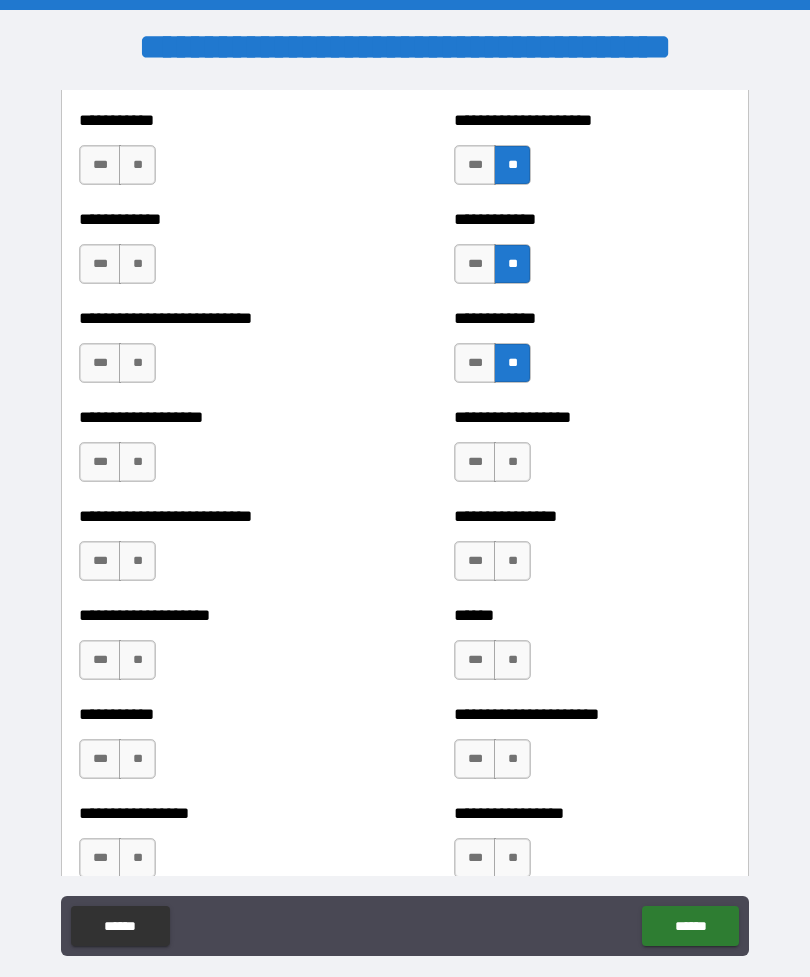 scroll, scrollTop: 5517, scrollLeft: 0, axis: vertical 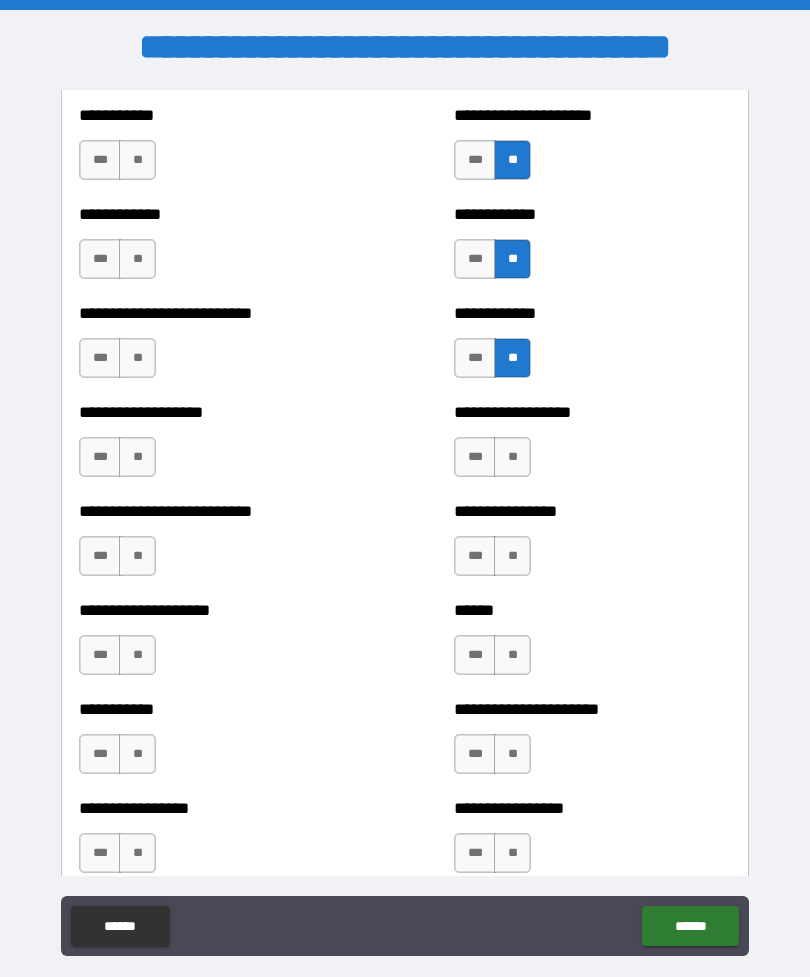 click on "**" at bounding box center (512, 457) 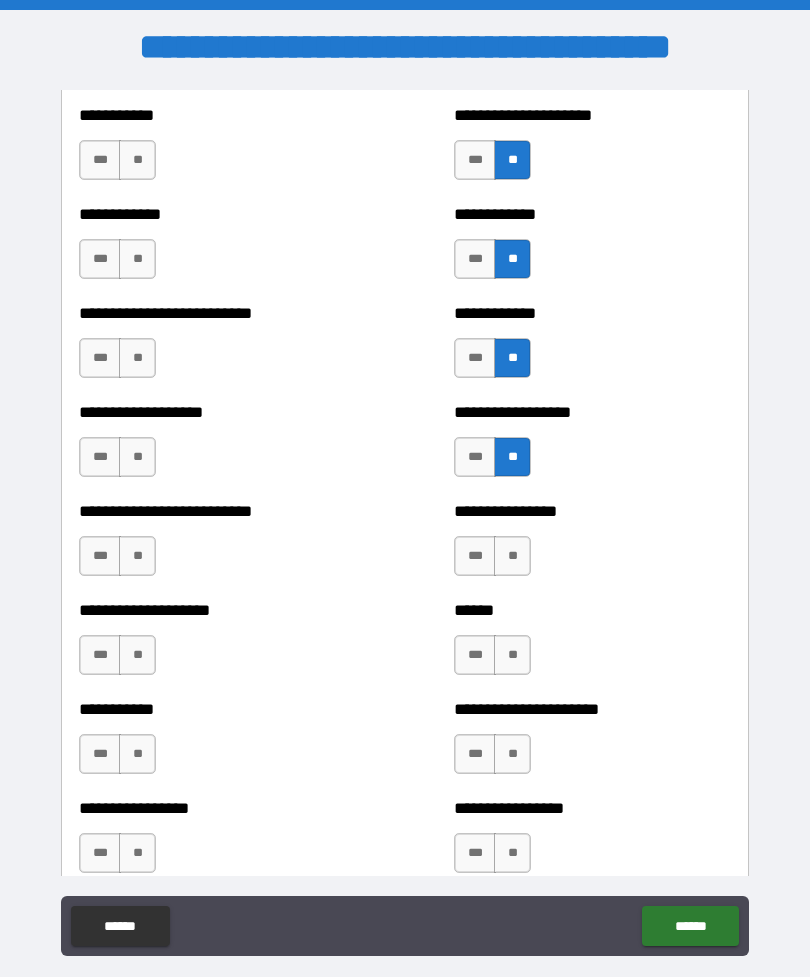 click on "**" at bounding box center (512, 556) 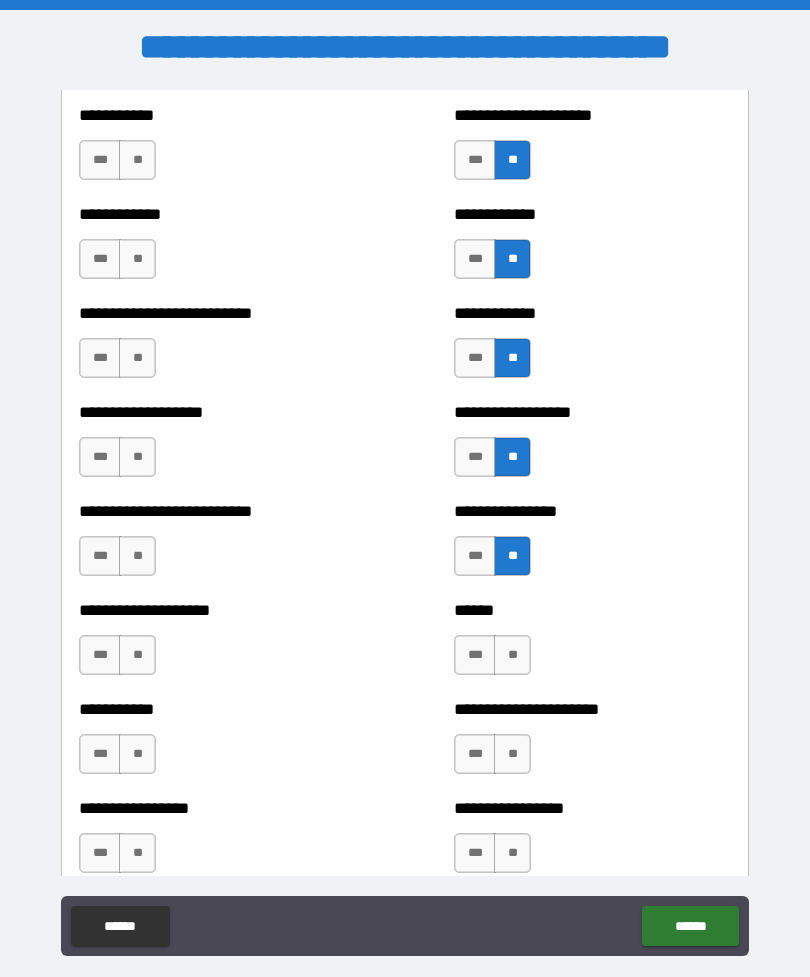 click on "**" at bounding box center (512, 655) 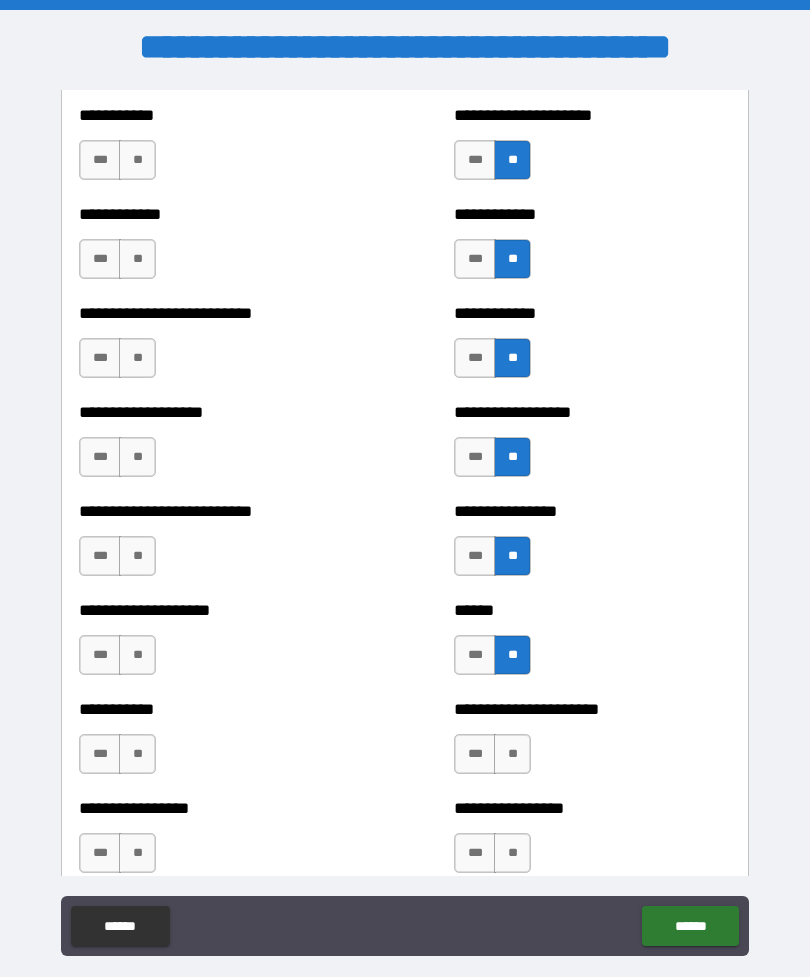 click on "**" at bounding box center [512, 754] 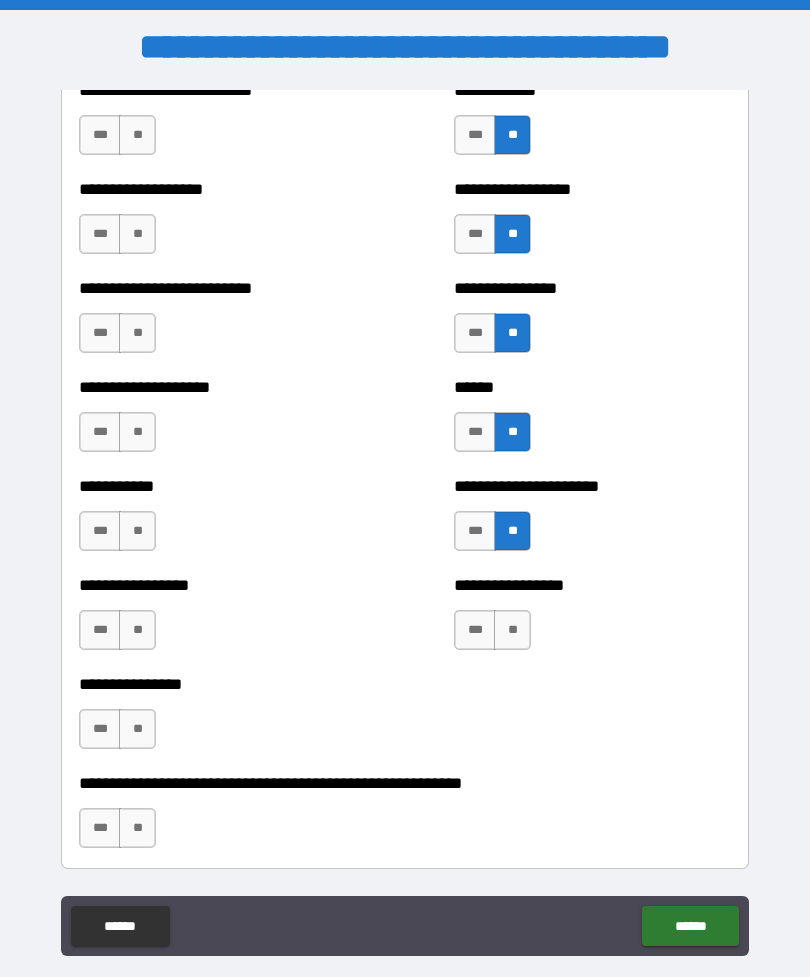 scroll, scrollTop: 5747, scrollLeft: 0, axis: vertical 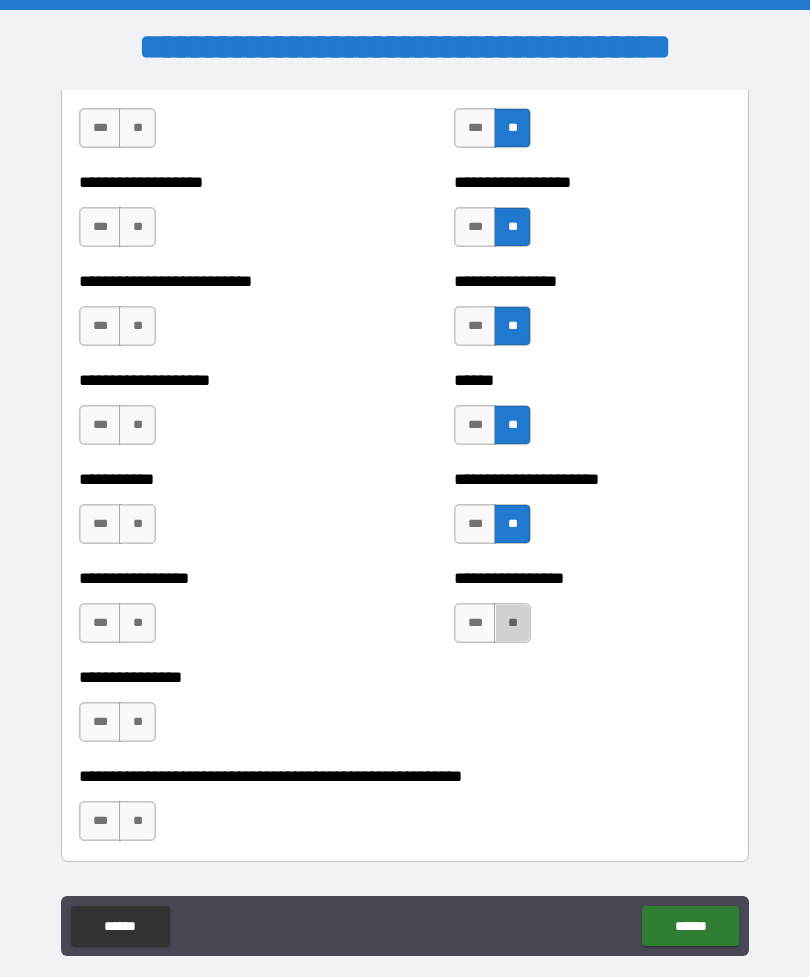click on "**" at bounding box center [512, 623] 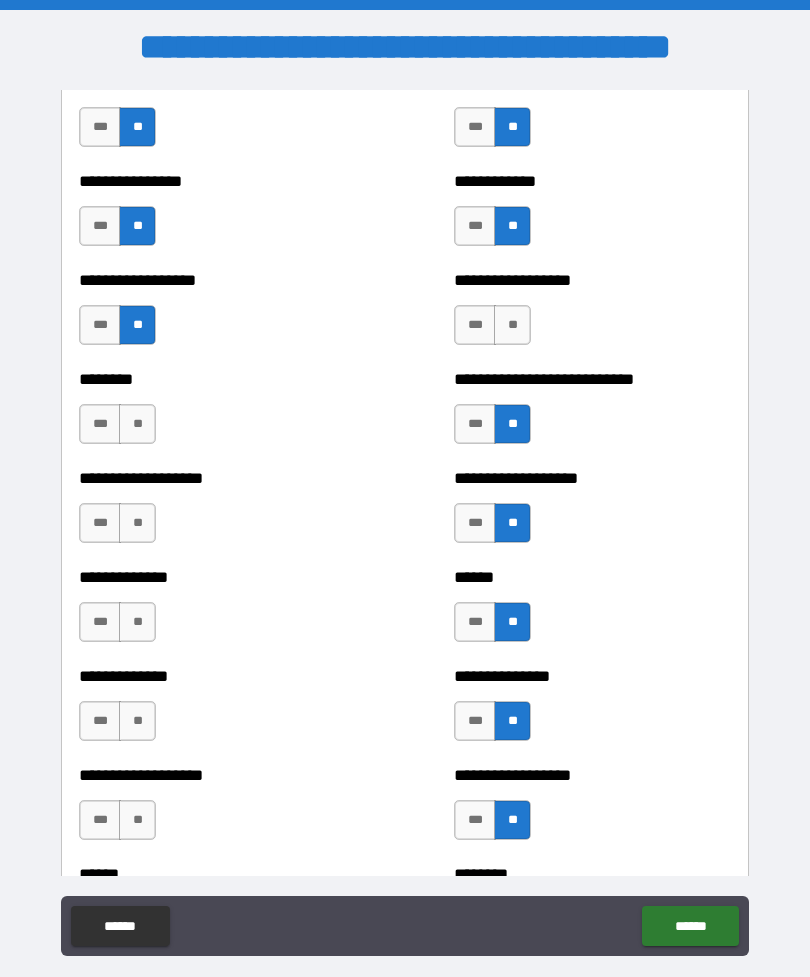 scroll, scrollTop: 4359, scrollLeft: 0, axis: vertical 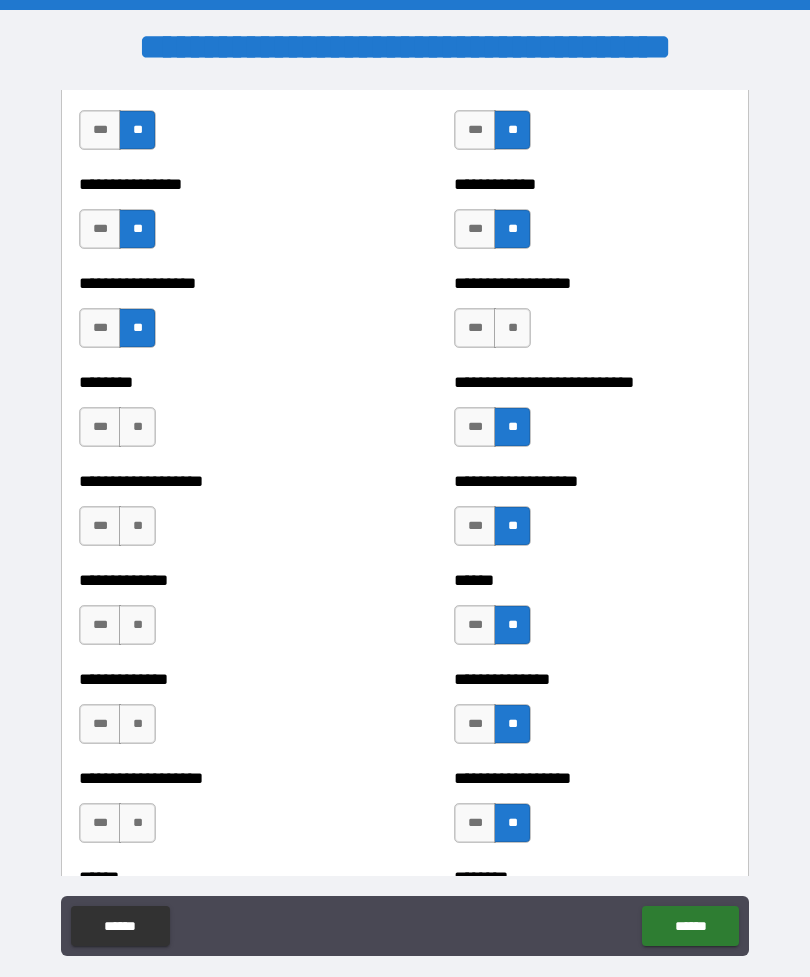 click on "**" at bounding box center (137, 427) 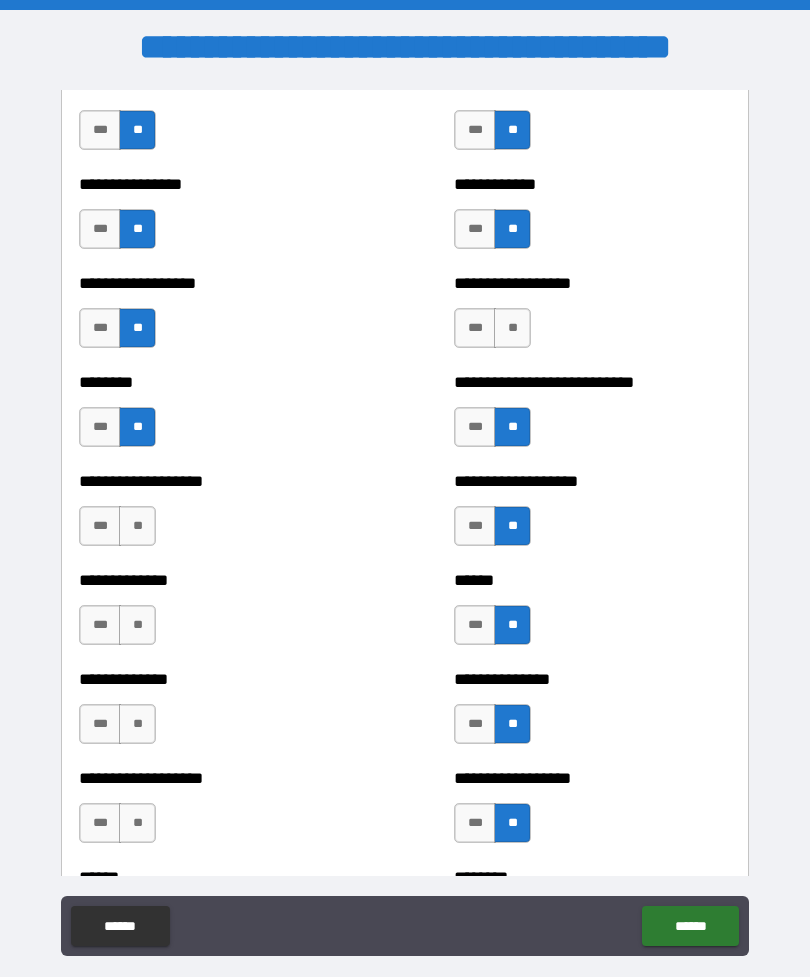 click on "**" at bounding box center (137, 526) 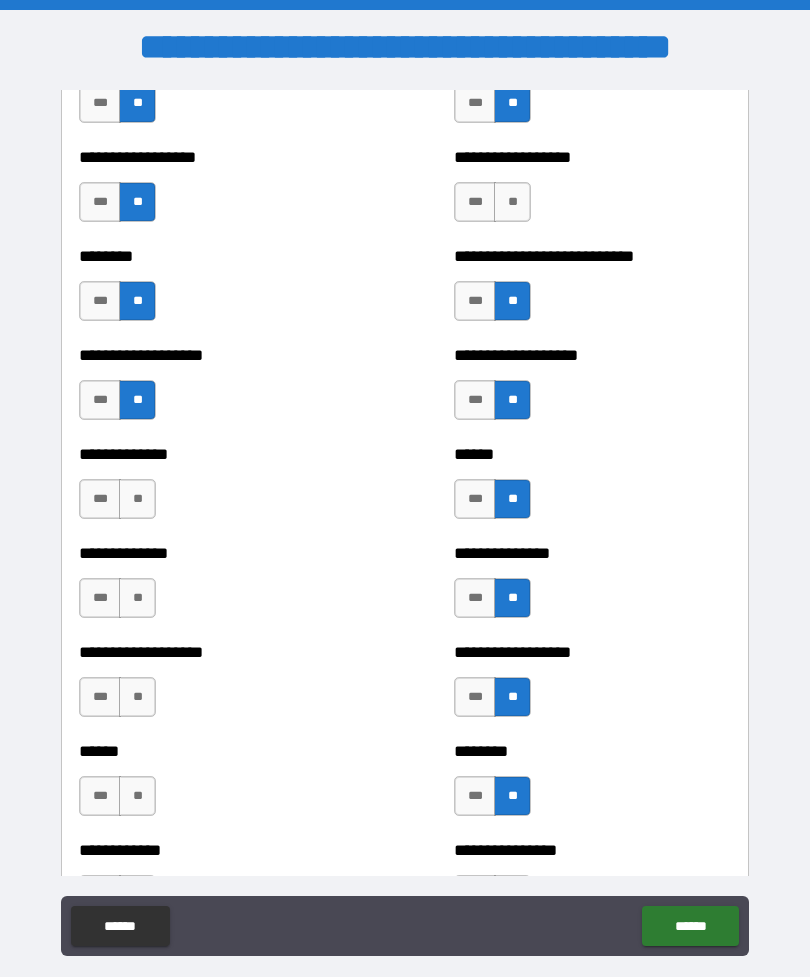 scroll, scrollTop: 4515, scrollLeft: 0, axis: vertical 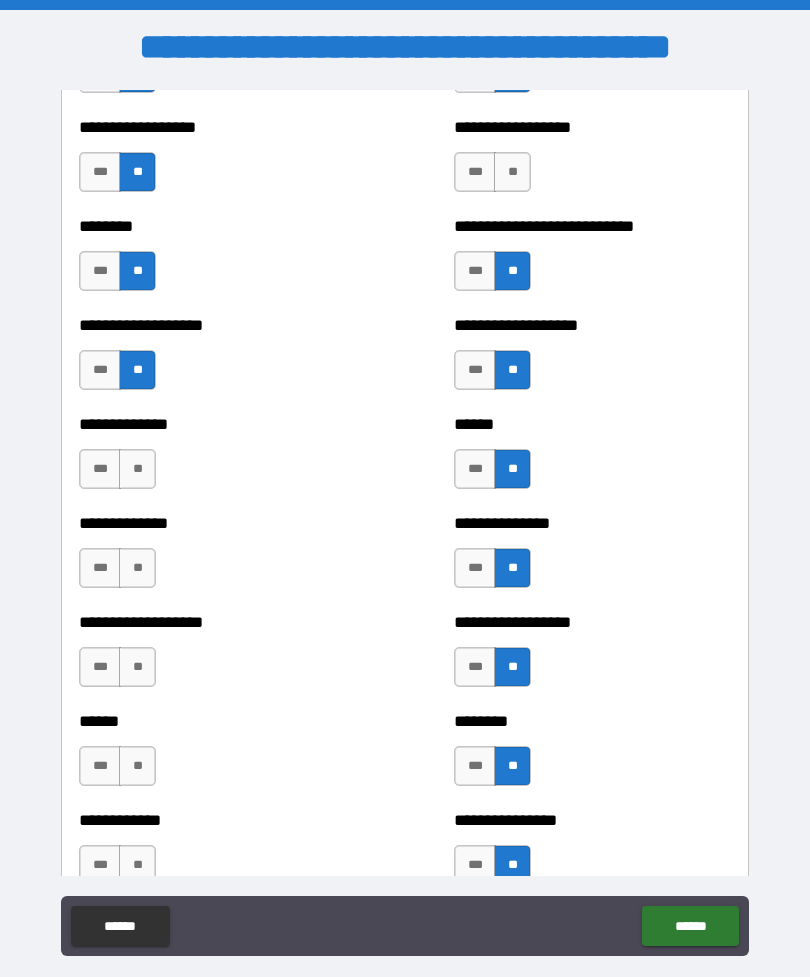 click on "**" at bounding box center (137, 469) 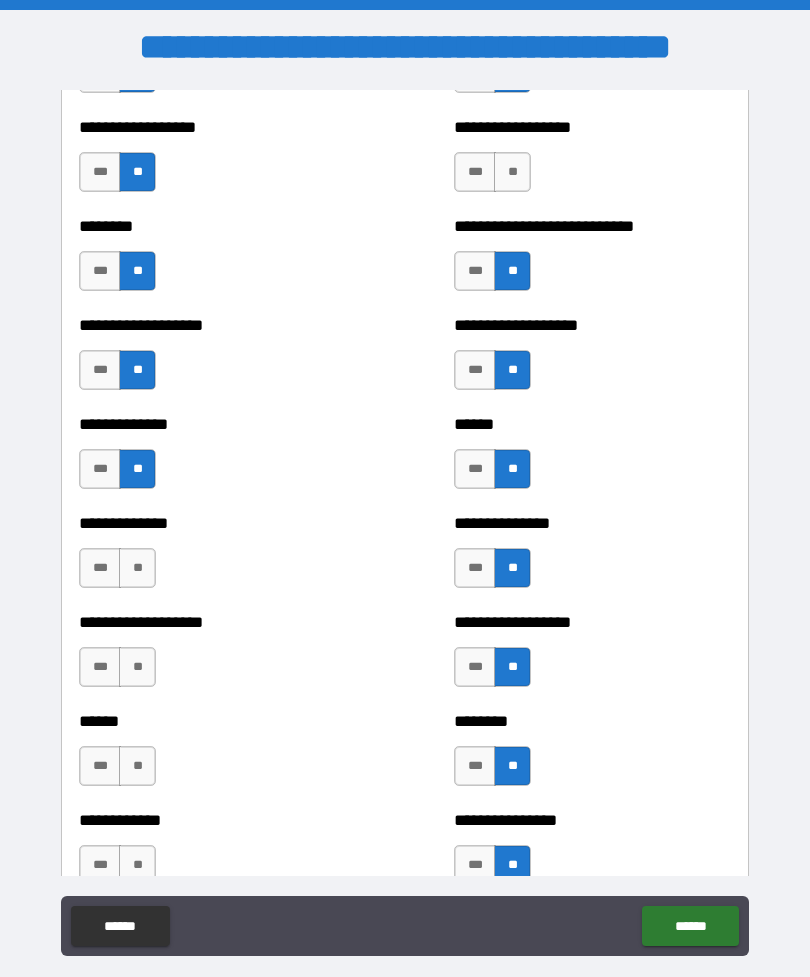 click on "**" at bounding box center [137, 568] 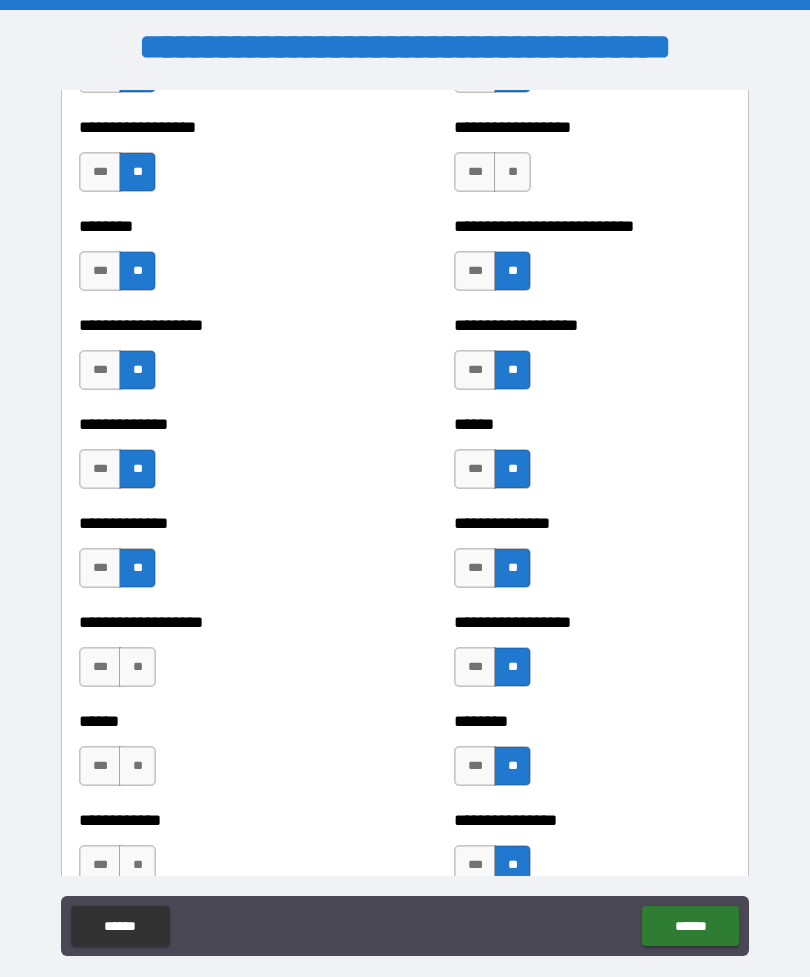 click on "**" at bounding box center [137, 667] 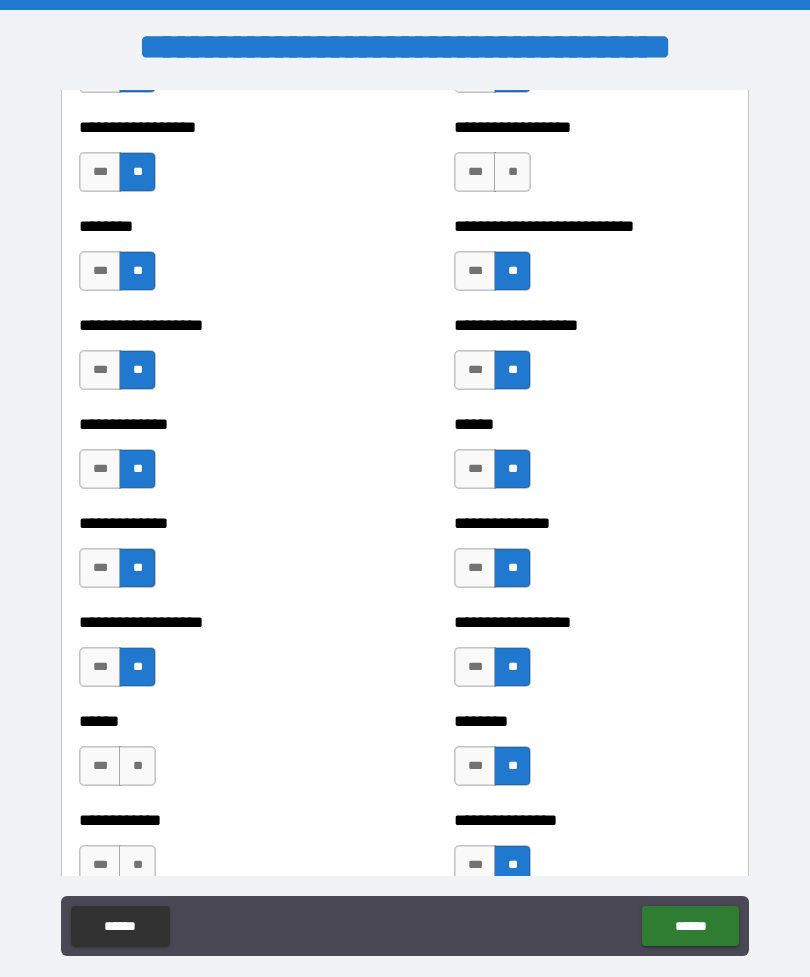 click on "**" at bounding box center [137, 766] 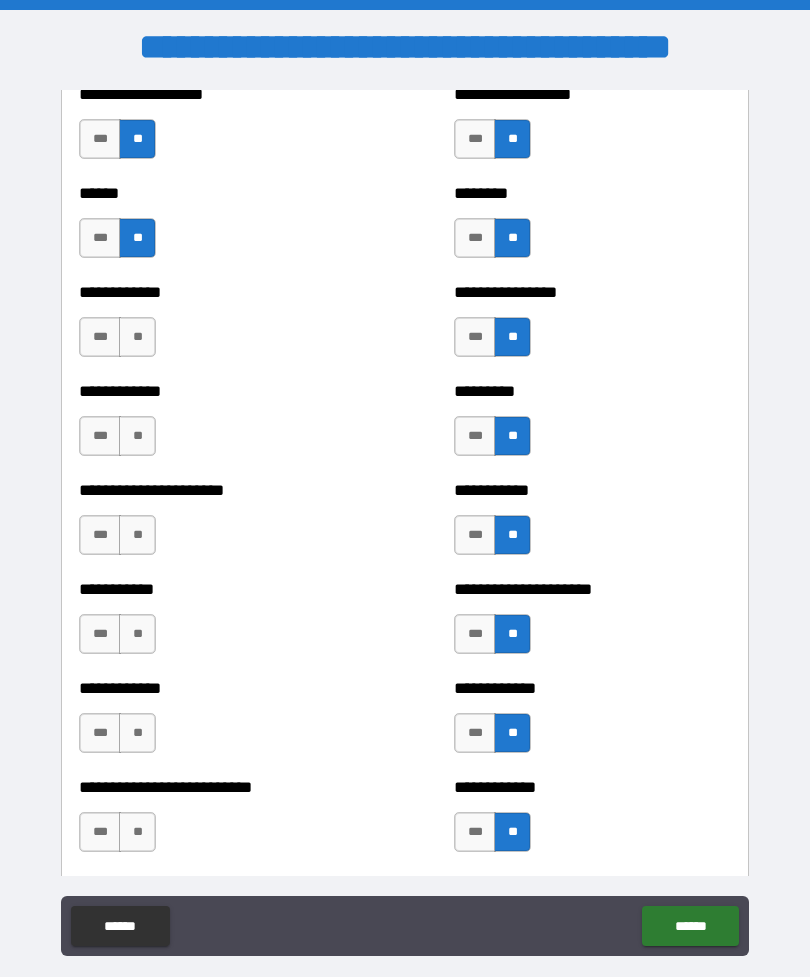 scroll, scrollTop: 5052, scrollLeft: 0, axis: vertical 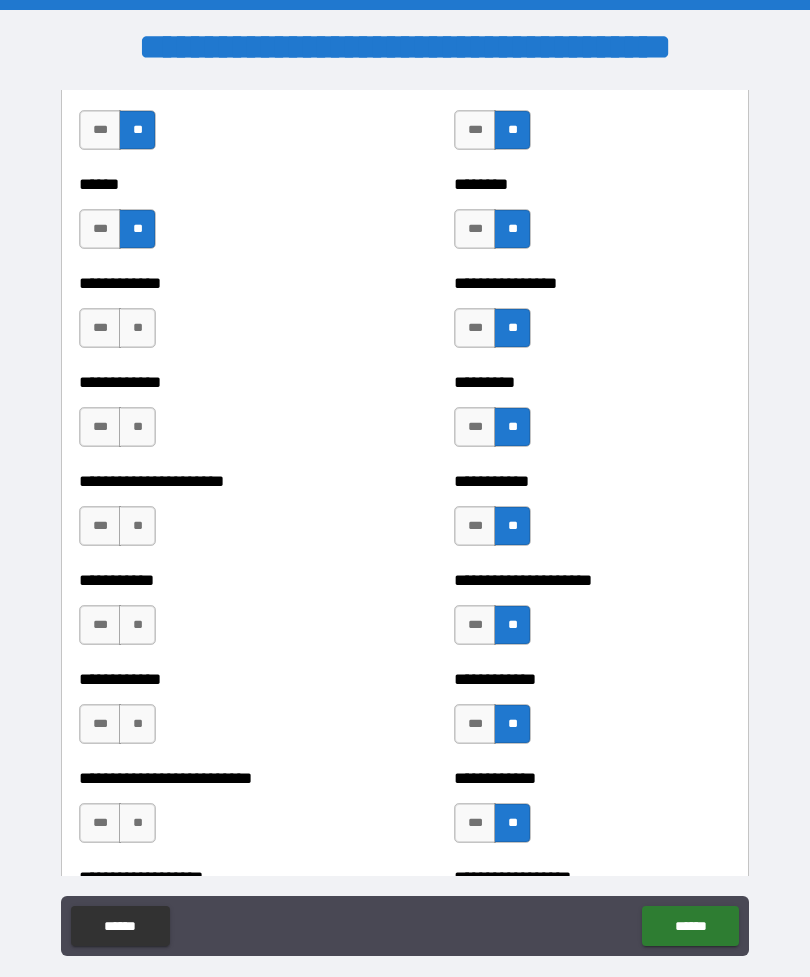 click on "**" at bounding box center (137, 328) 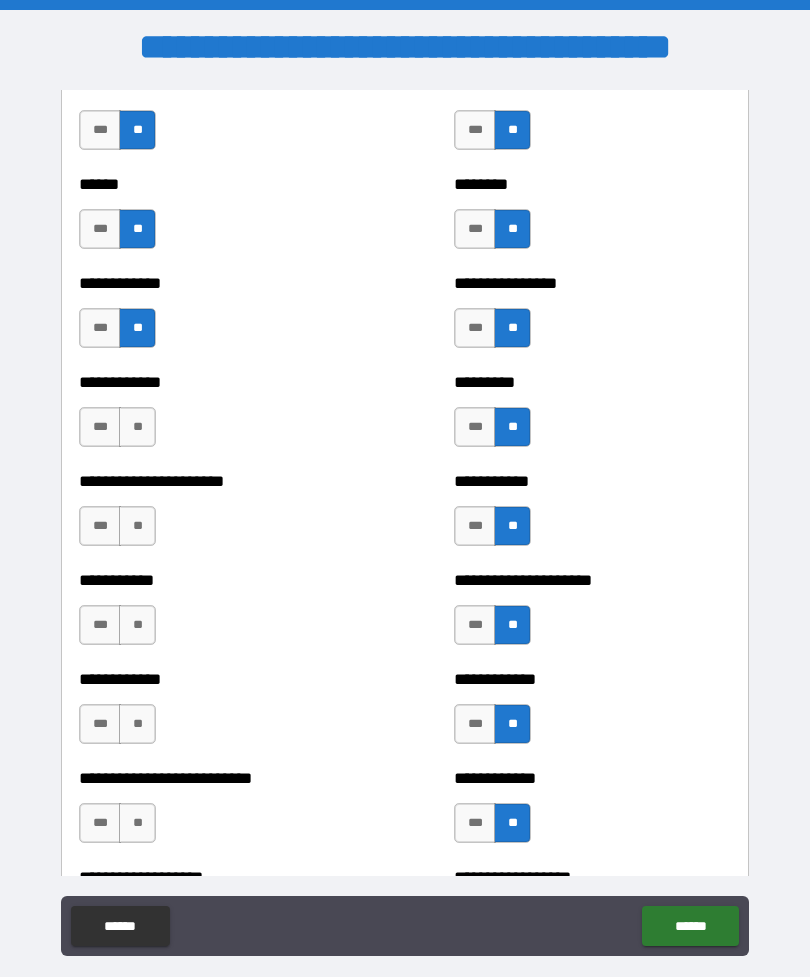 click on "**" at bounding box center [137, 427] 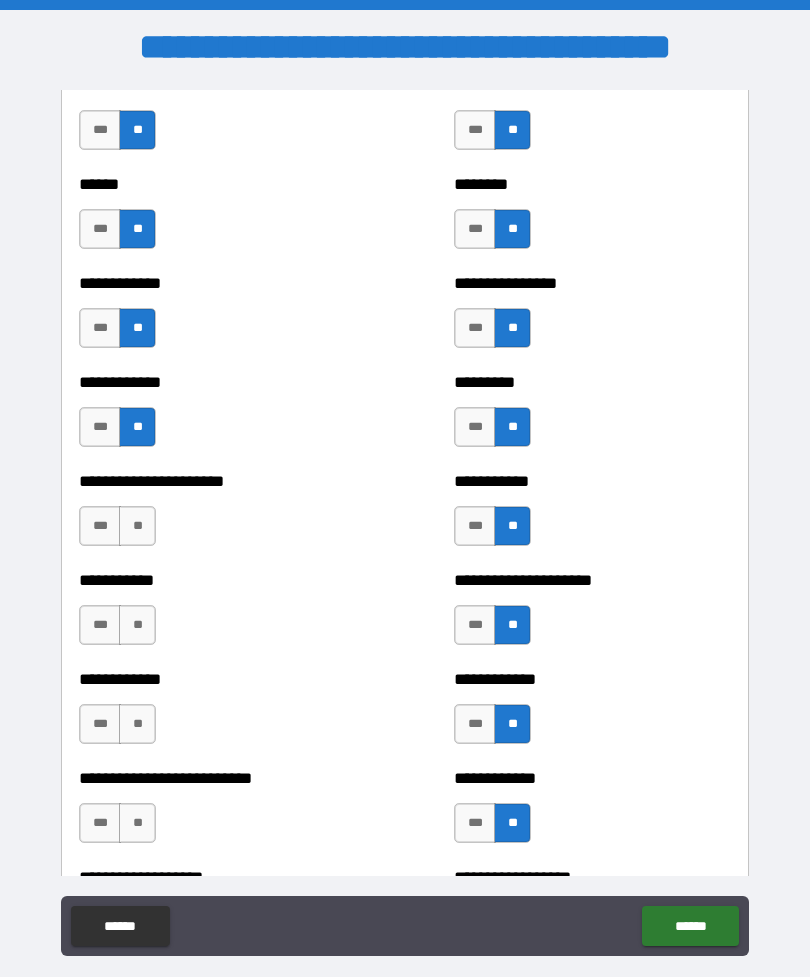 click on "**" at bounding box center (137, 526) 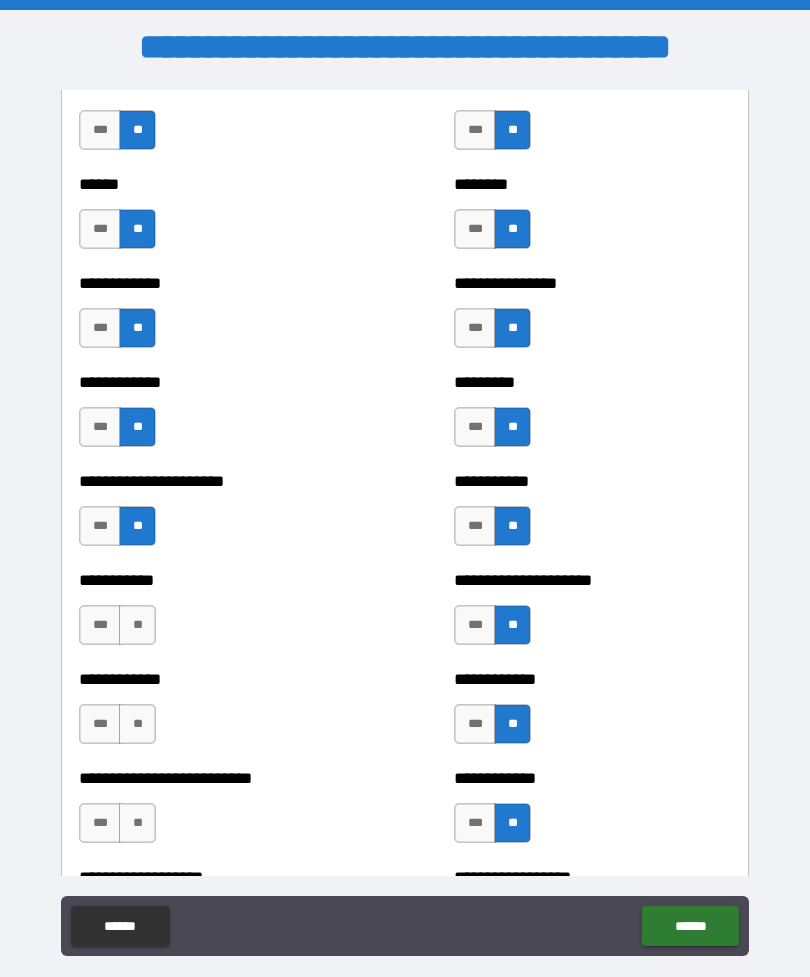 click on "**" at bounding box center (137, 625) 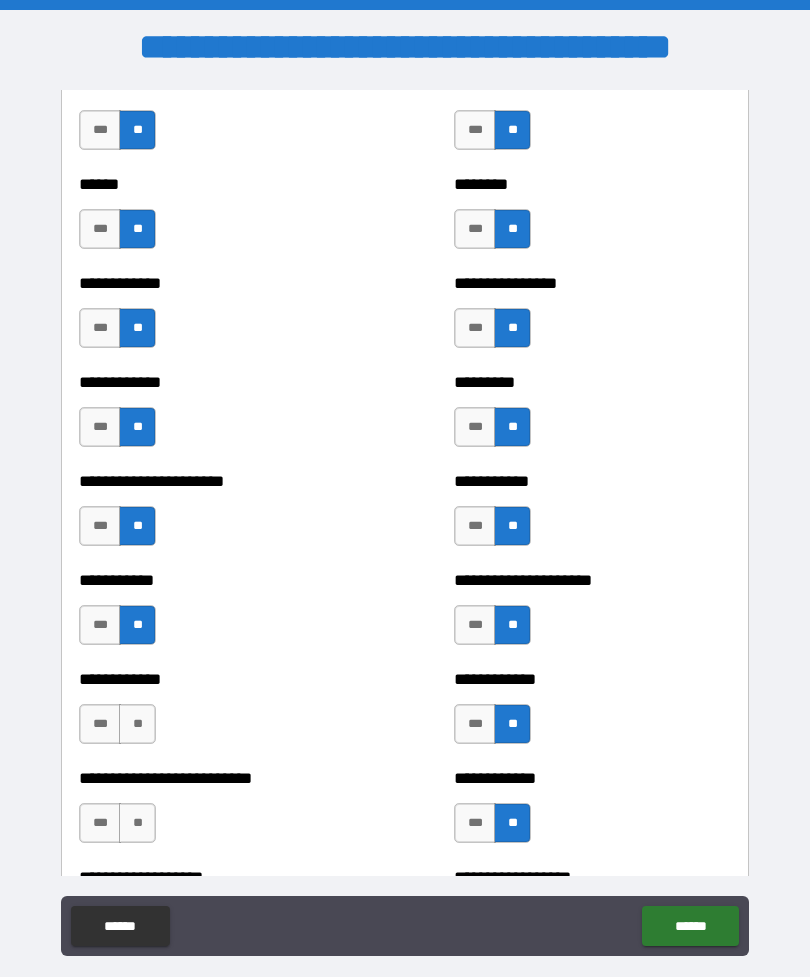 click on "**" at bounding box center [137, 724] 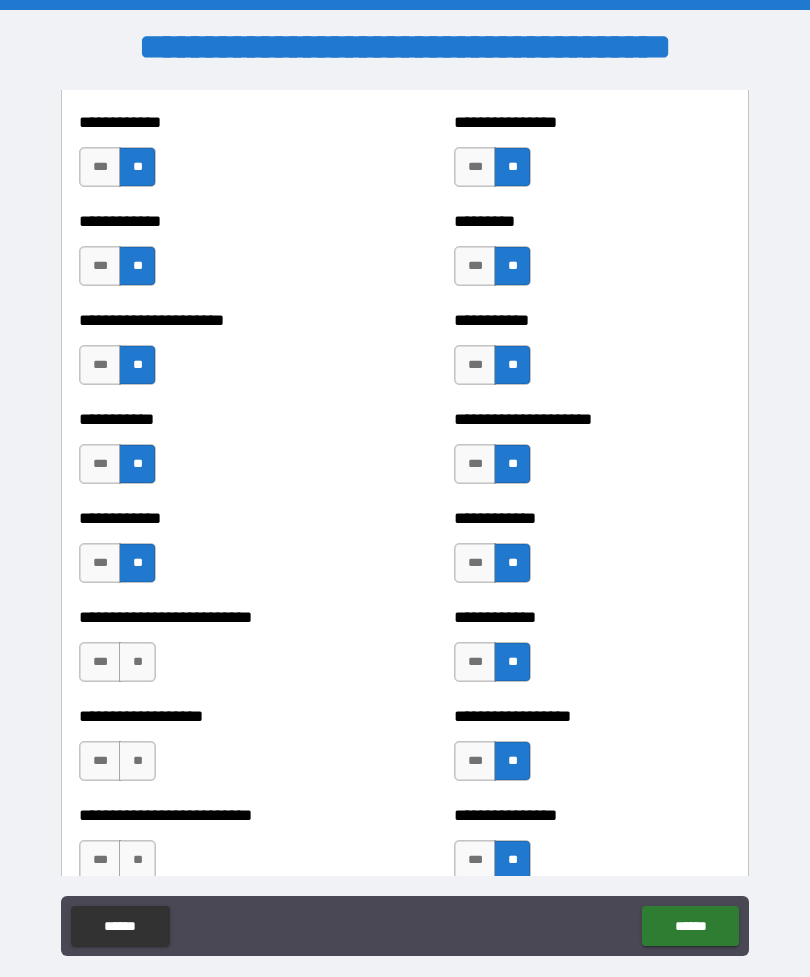 scroll, scrollTop: 5272, scrollLeft: 0, axis: vertical 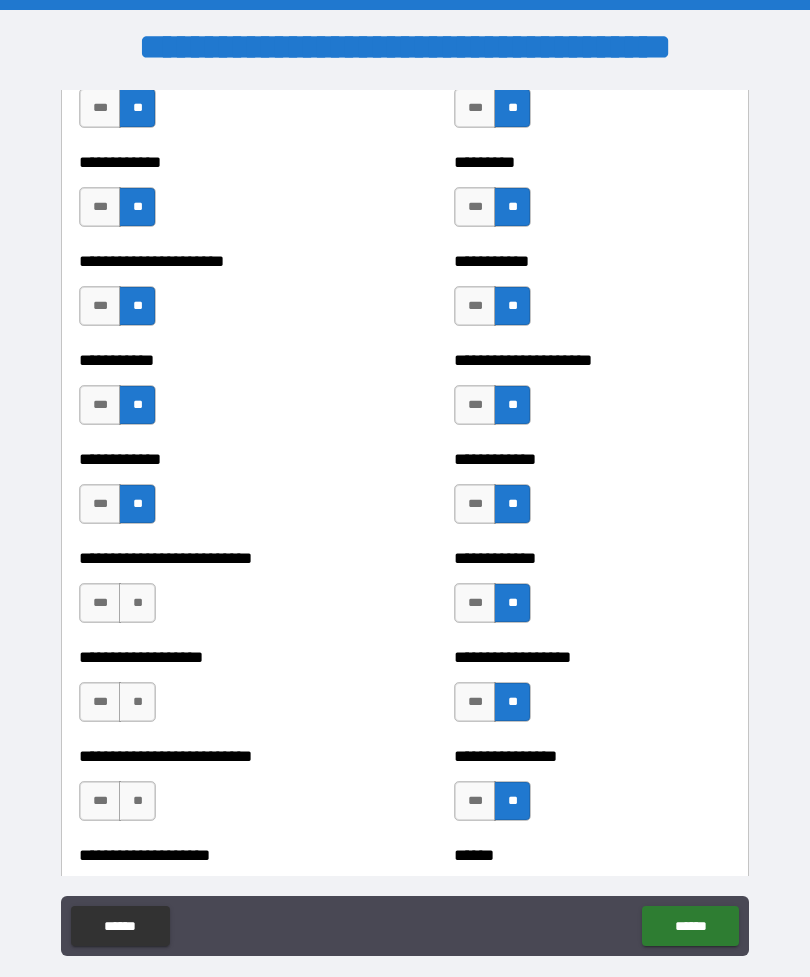 click on "**" at bounding box center [137, 603] 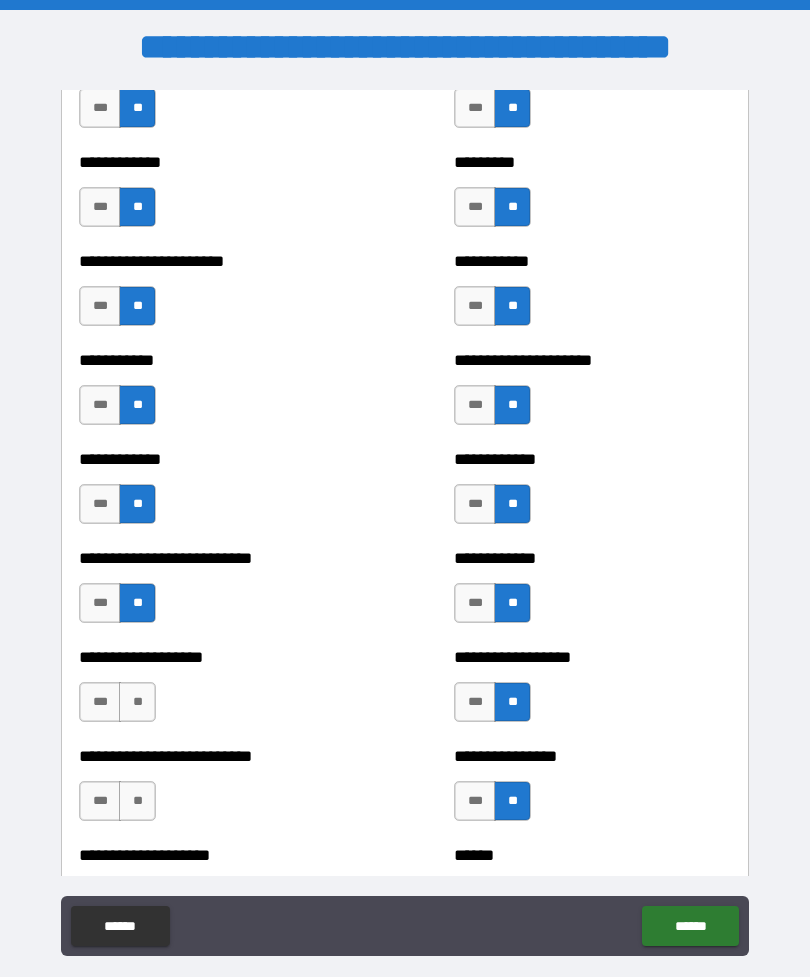 click on "**" at bounding box center (137, 702) 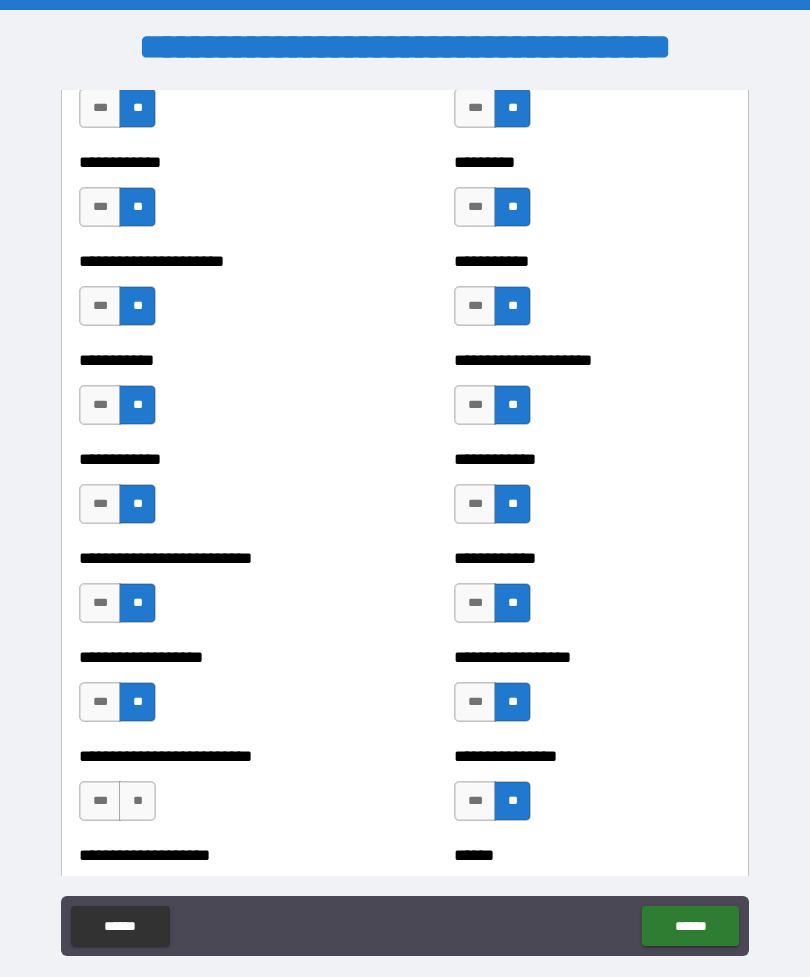 click on "**" at bounding box center (137, 801) 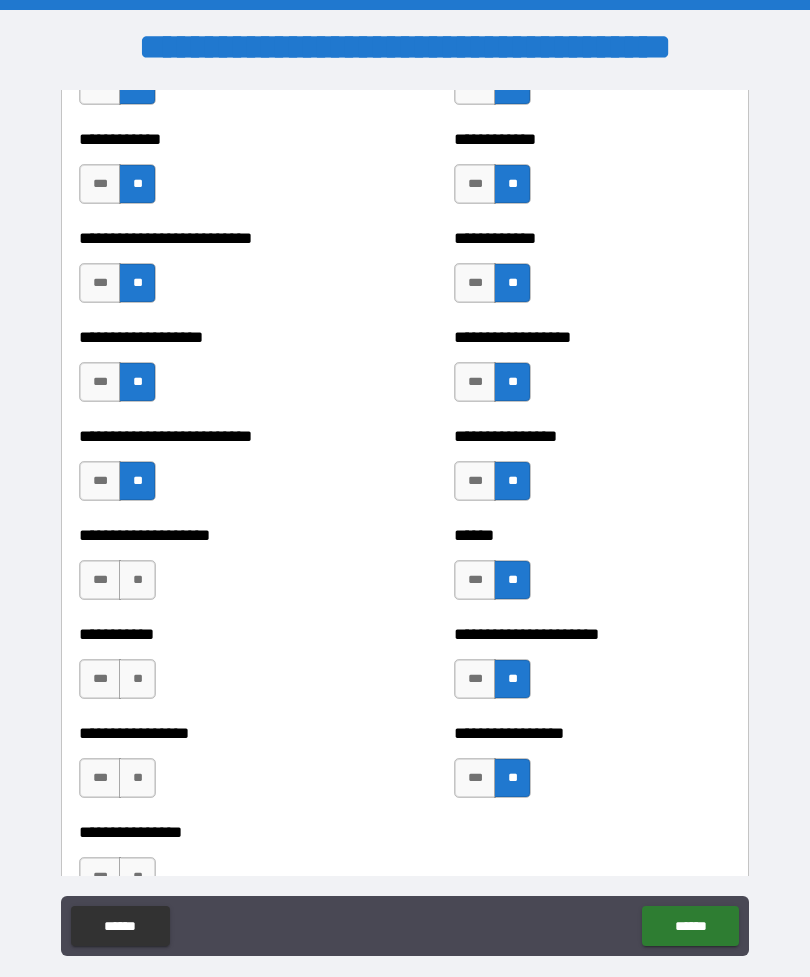 scroll, scrollTop: 5602, scrollLeft: 0, axis: vertical 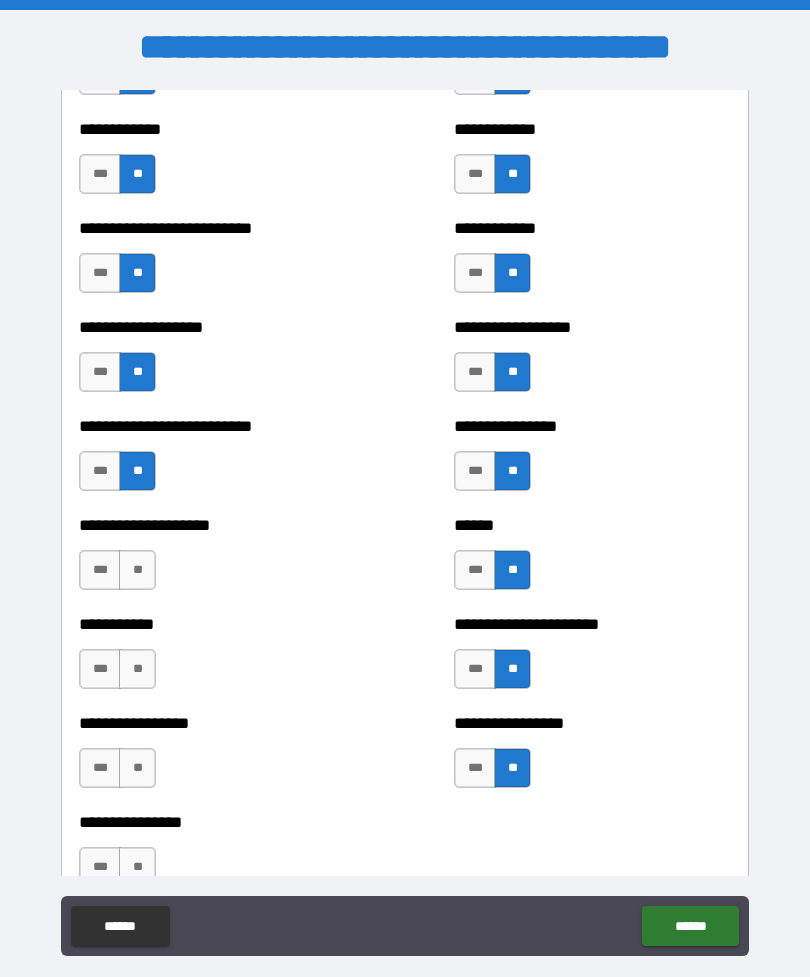 click on "**" at bounding box center [137, 570] 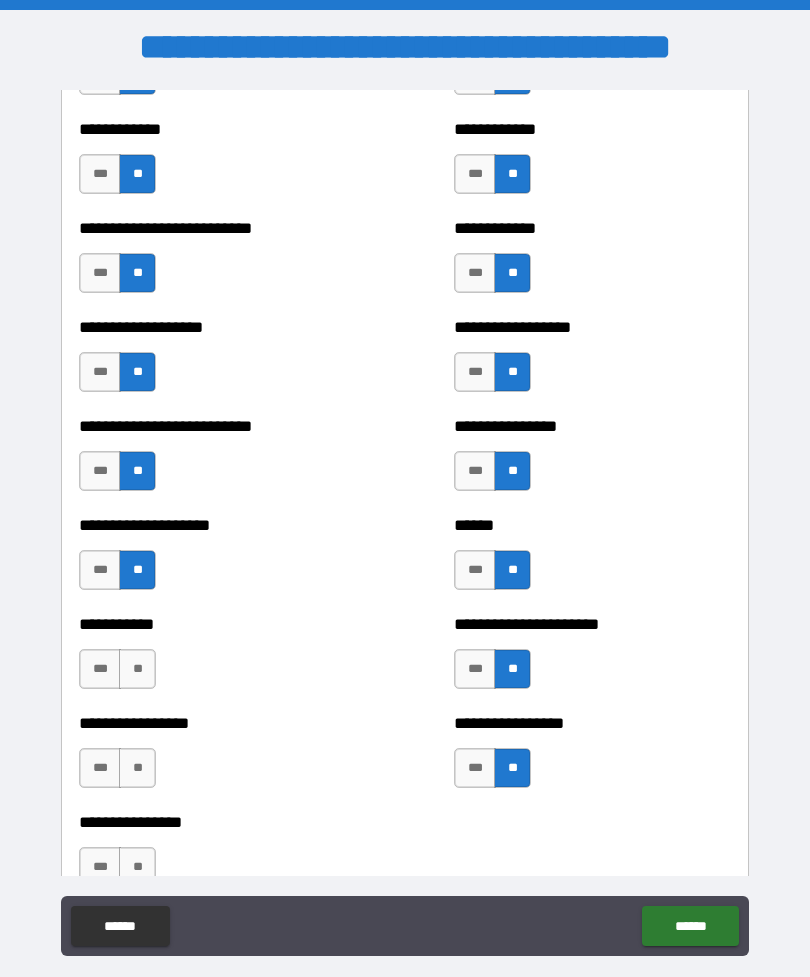 click on "**" at bounding box center (137, 669) 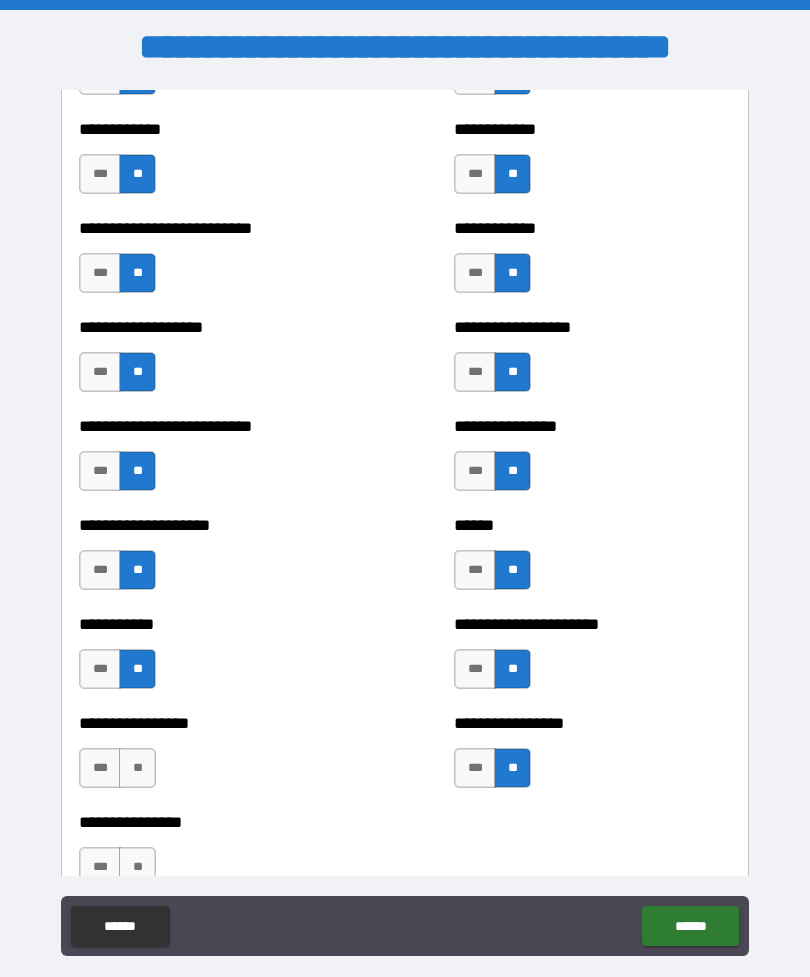 click on "**" at bounding box center (137, 768) 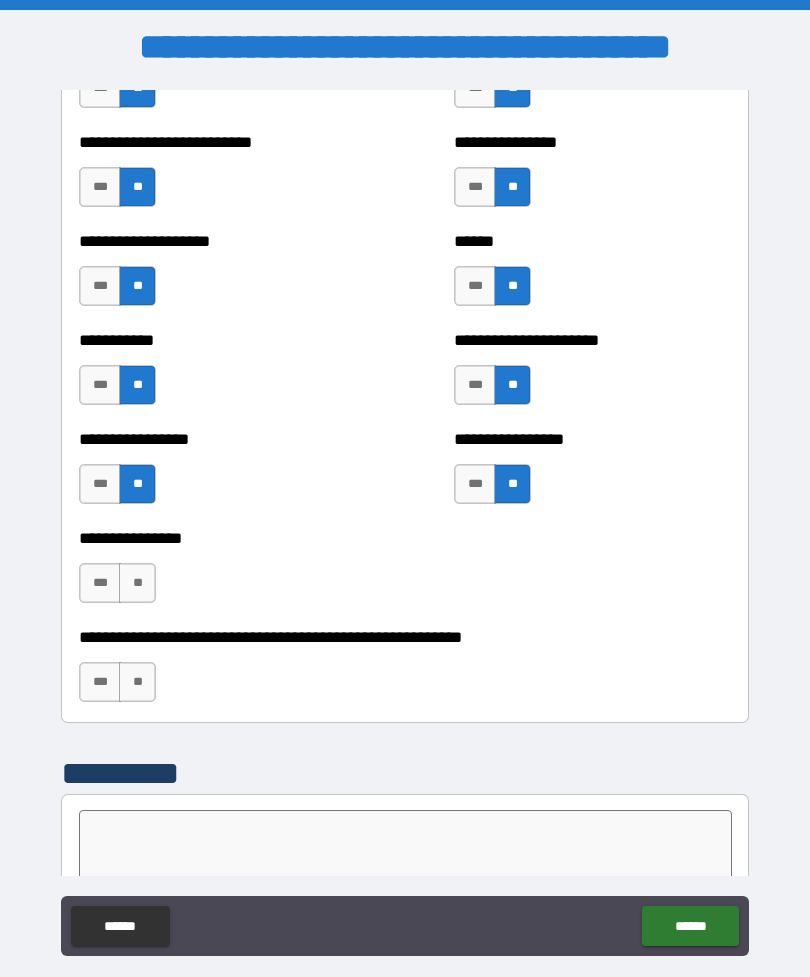 scroll, scrollTop: 5902, scrollLeft: 0, axis: vertical 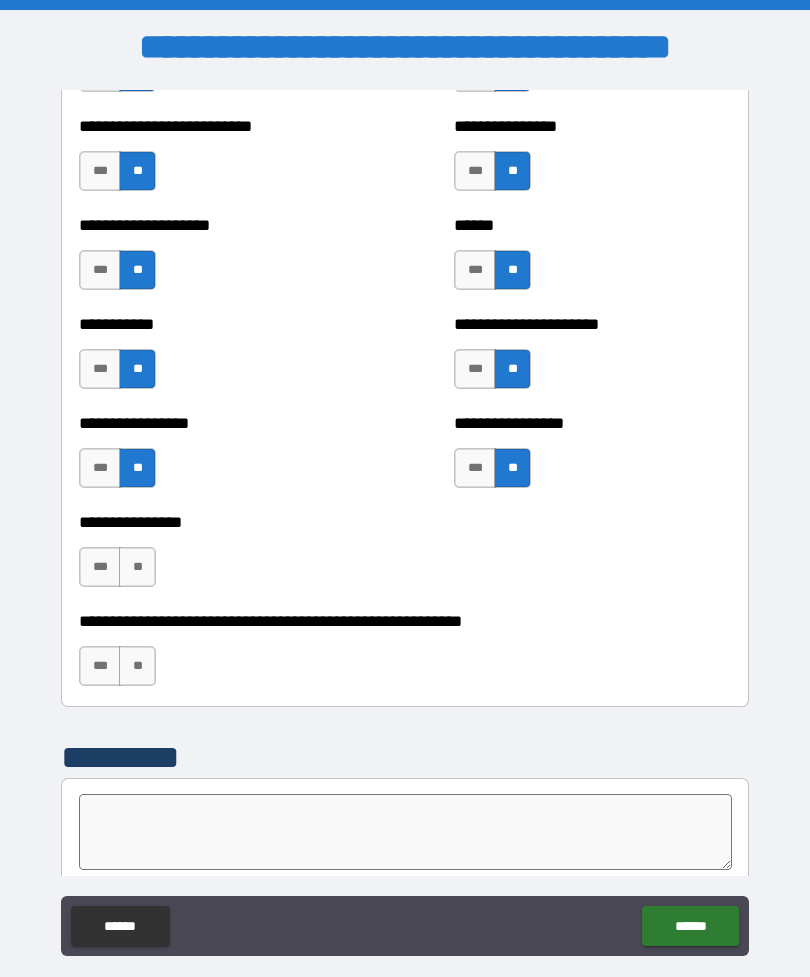 click on "**" at bounding box center (137, 567) 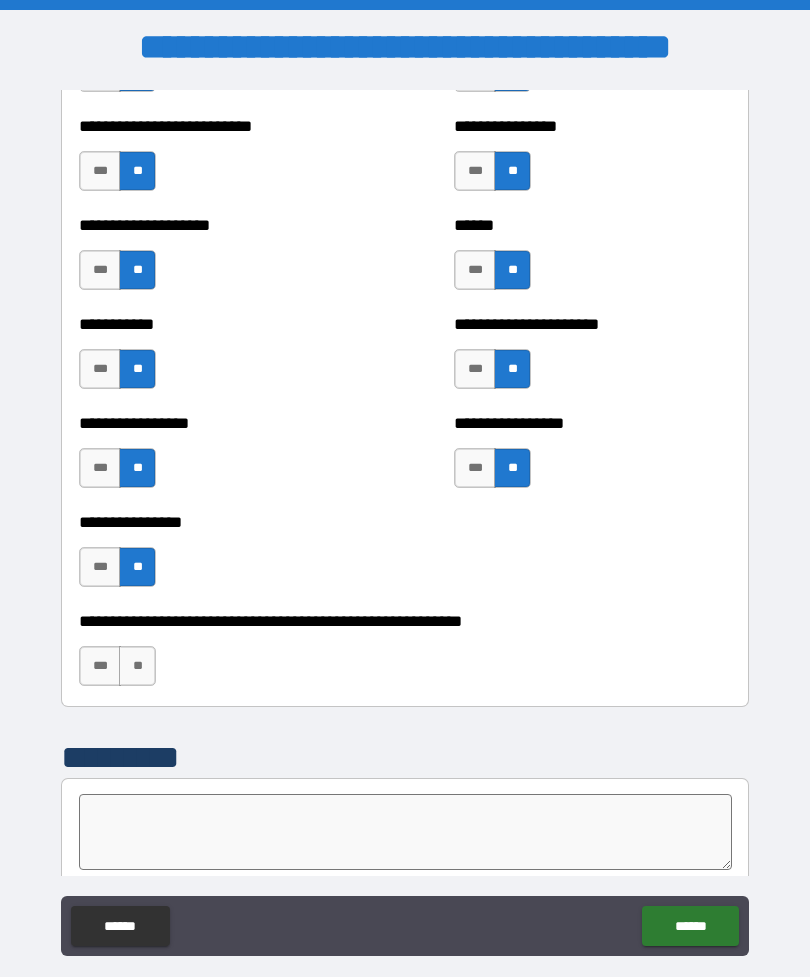 click on "**" at bounding box center [137, 666] 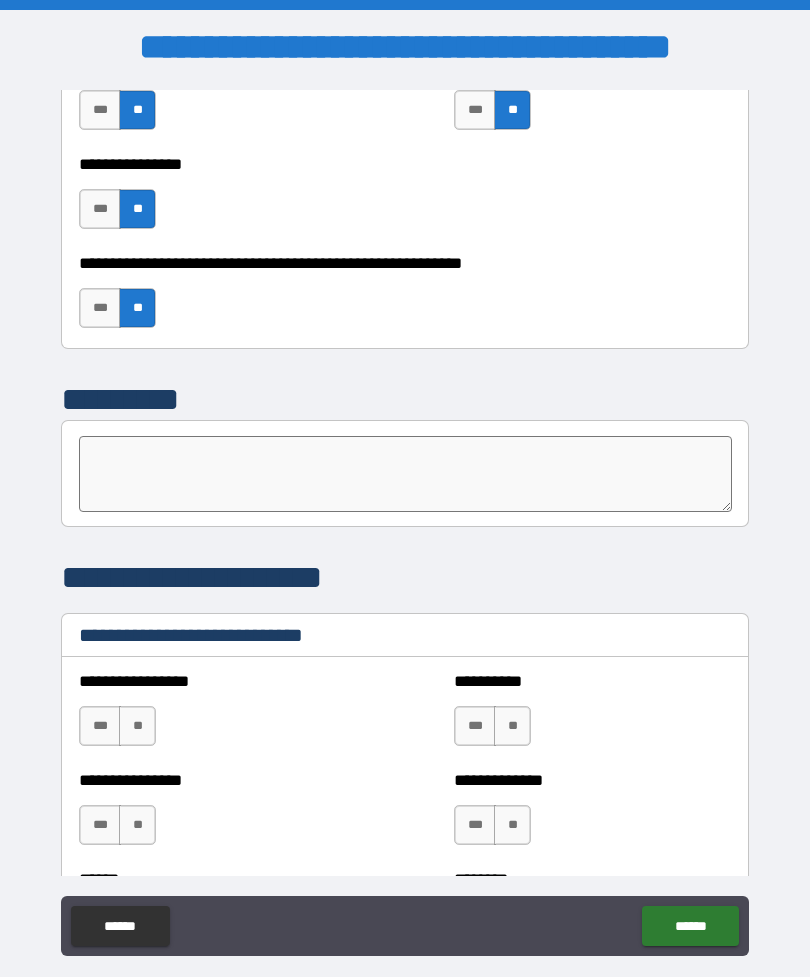 scroll, scrollTop: 6265, scrollLeft: 0, axis: vertical 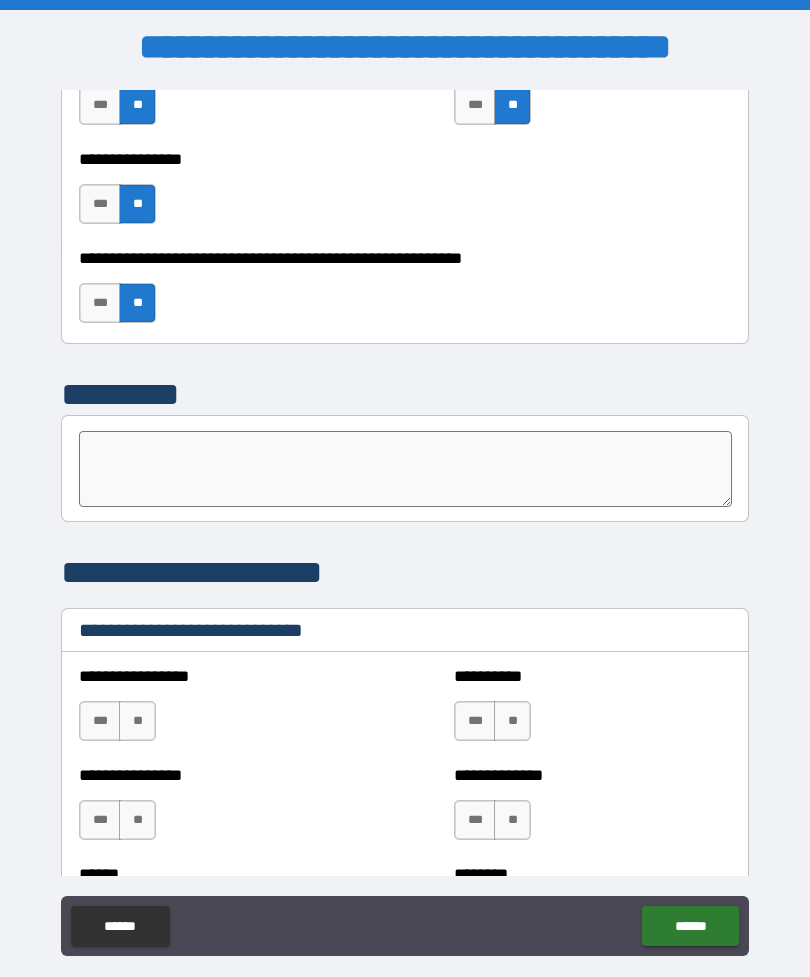 click on "**" at bounding box center (137, 721) 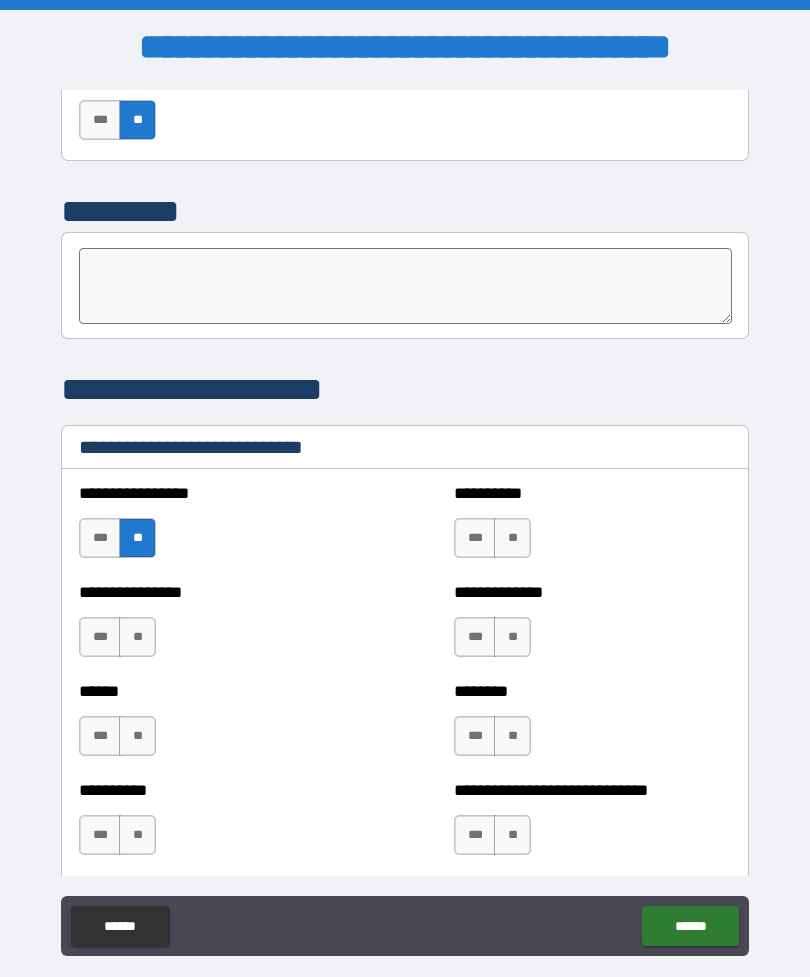 scroll, scrollTop: 6517, scrollLeft: 0, axis: vertical 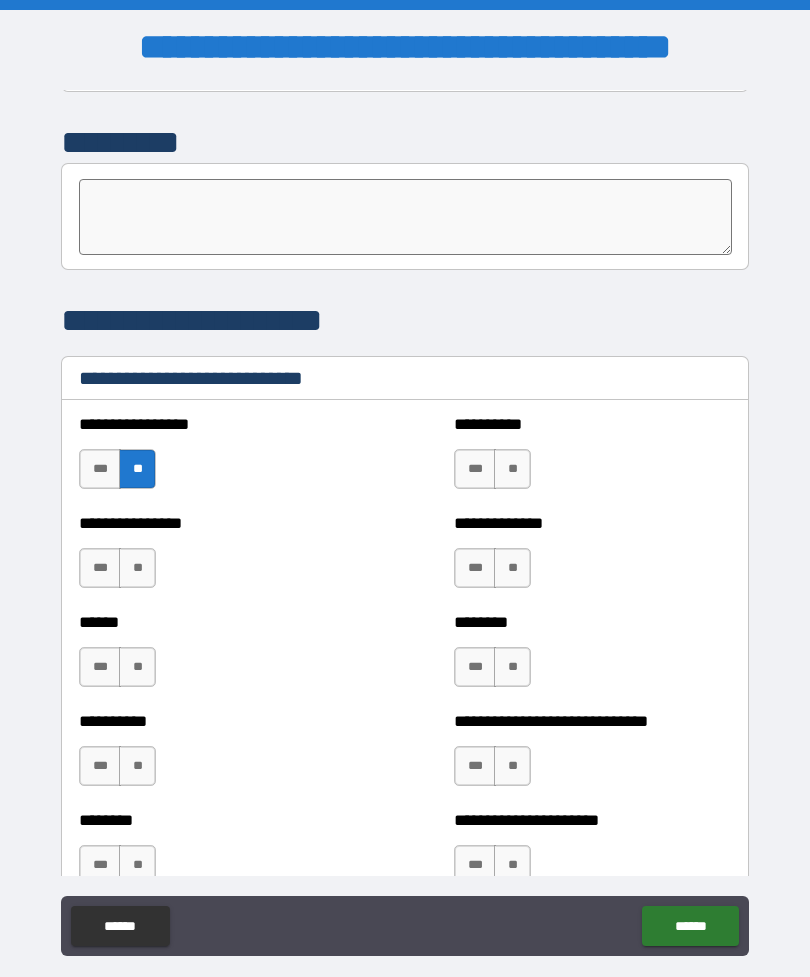 click on "**" at bounding box center [137, 568] 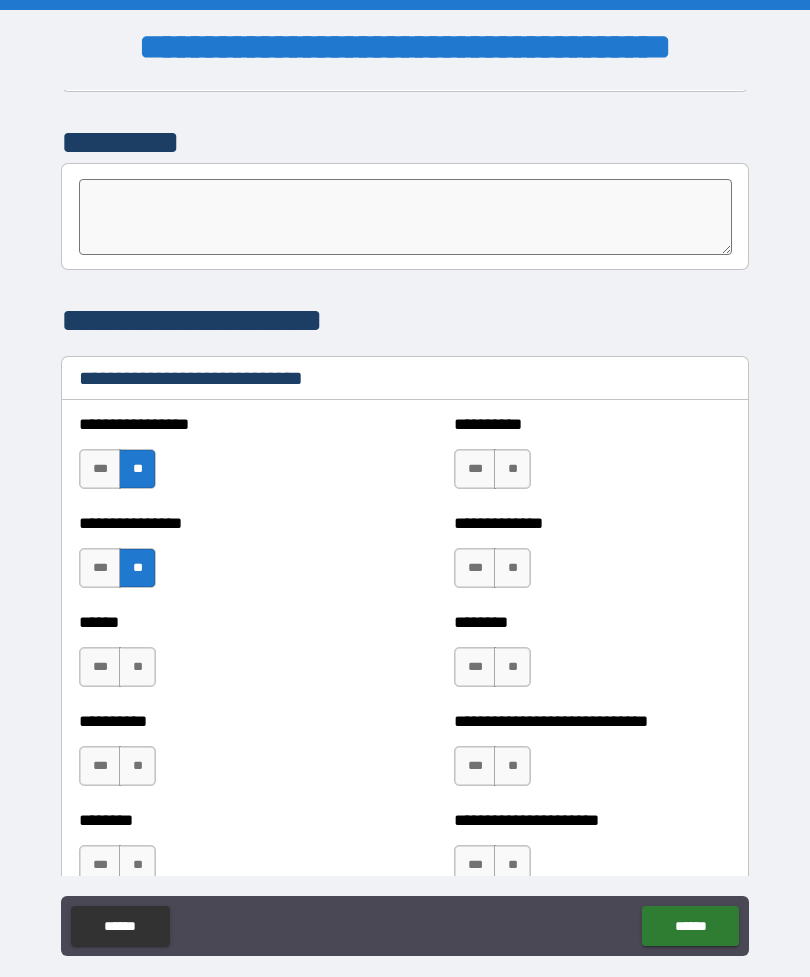 click on "**" at bounding box center [512, 469] 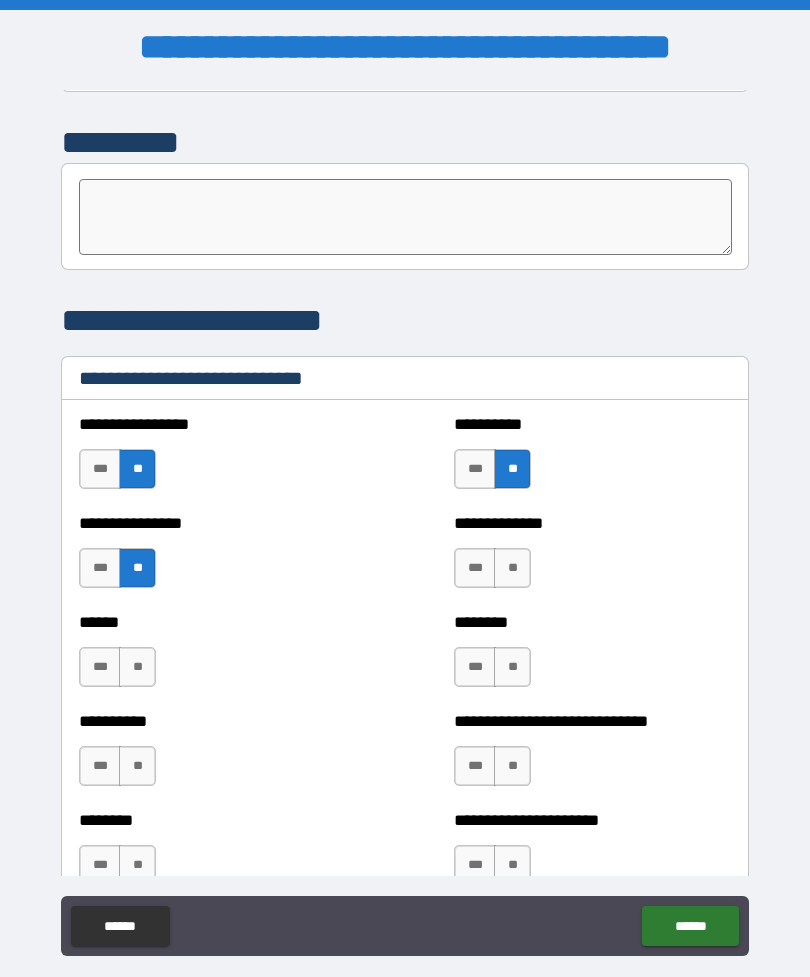 click on "***" at bounding box center [100, 667] 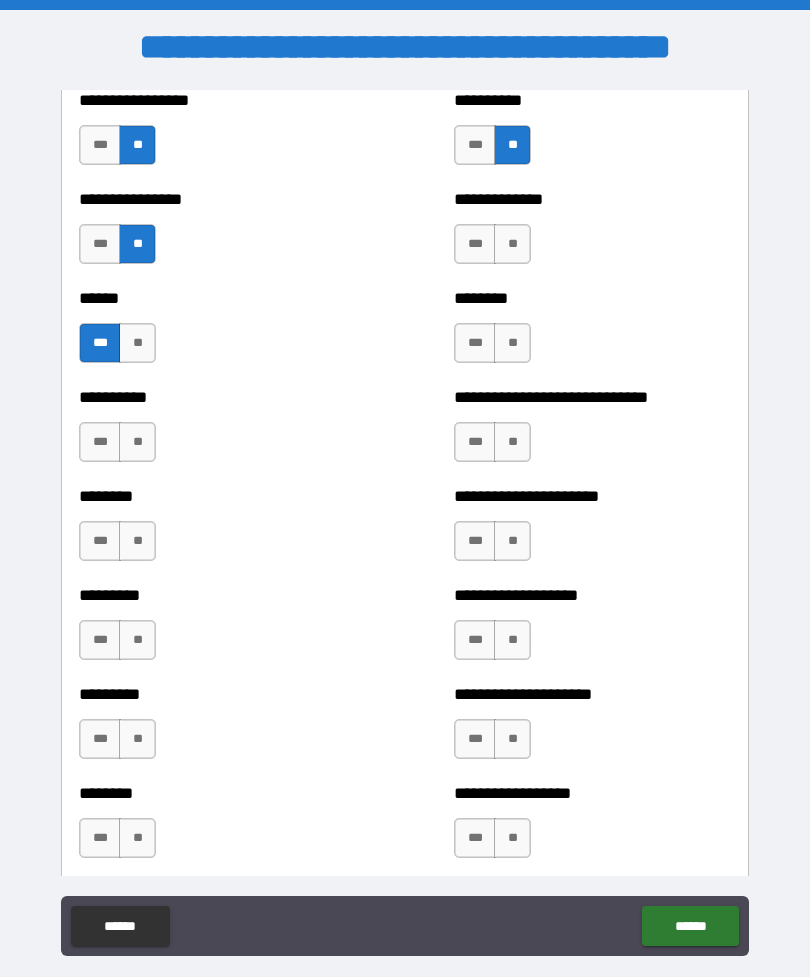 scroll, scrollTop: 6845, scrollLeft: 0, axis: vertical 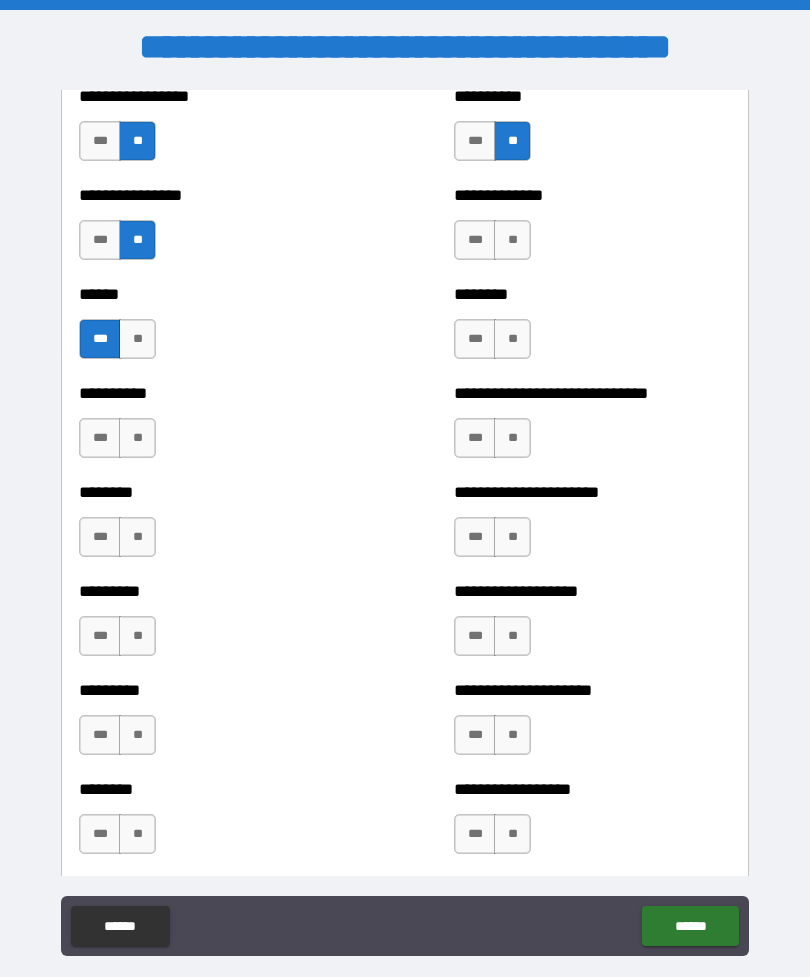 click on "**" at bounding box center (137, 438) 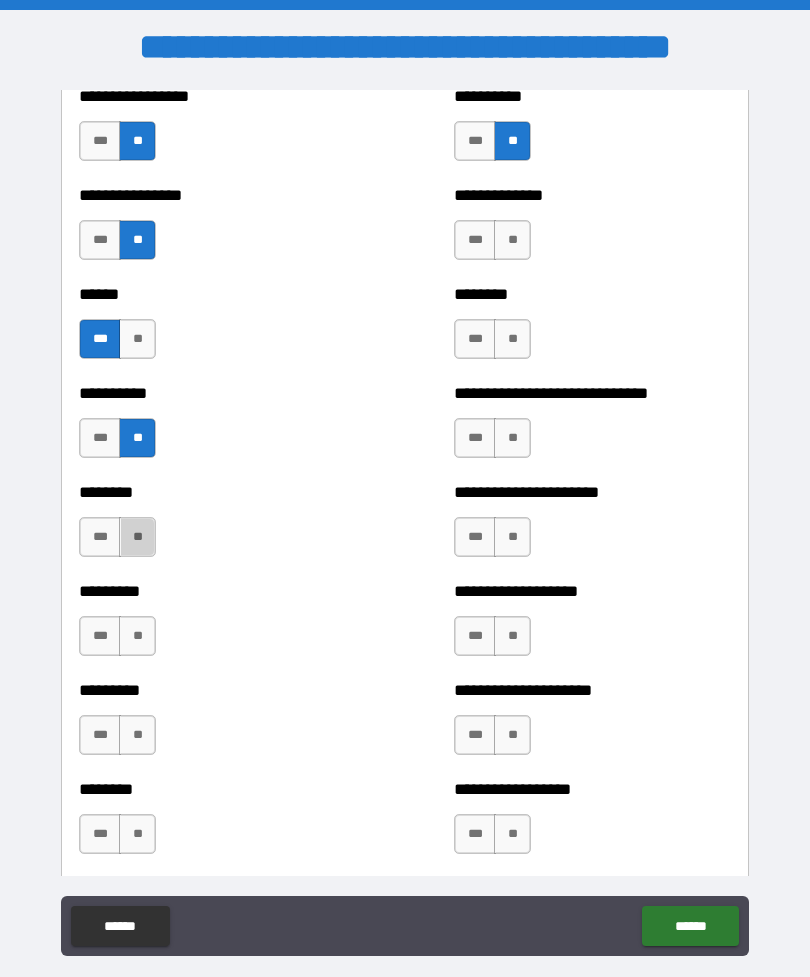 click on "**" at bounding box center [137, 537] 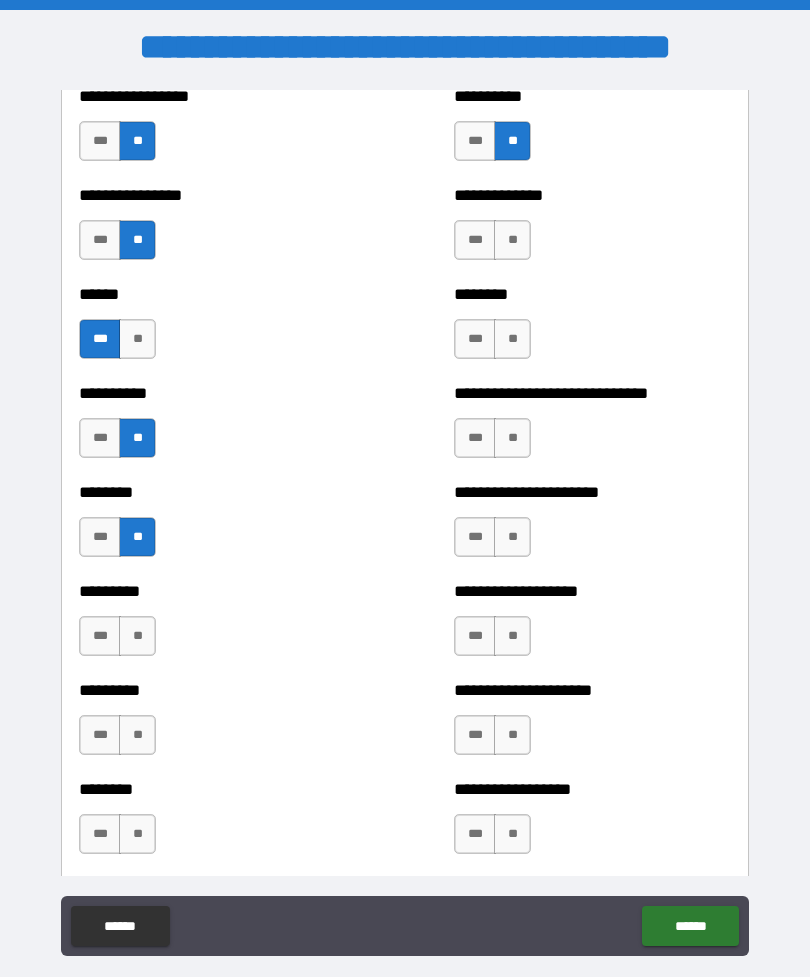 click on "**" at bounding box center [137, 636] 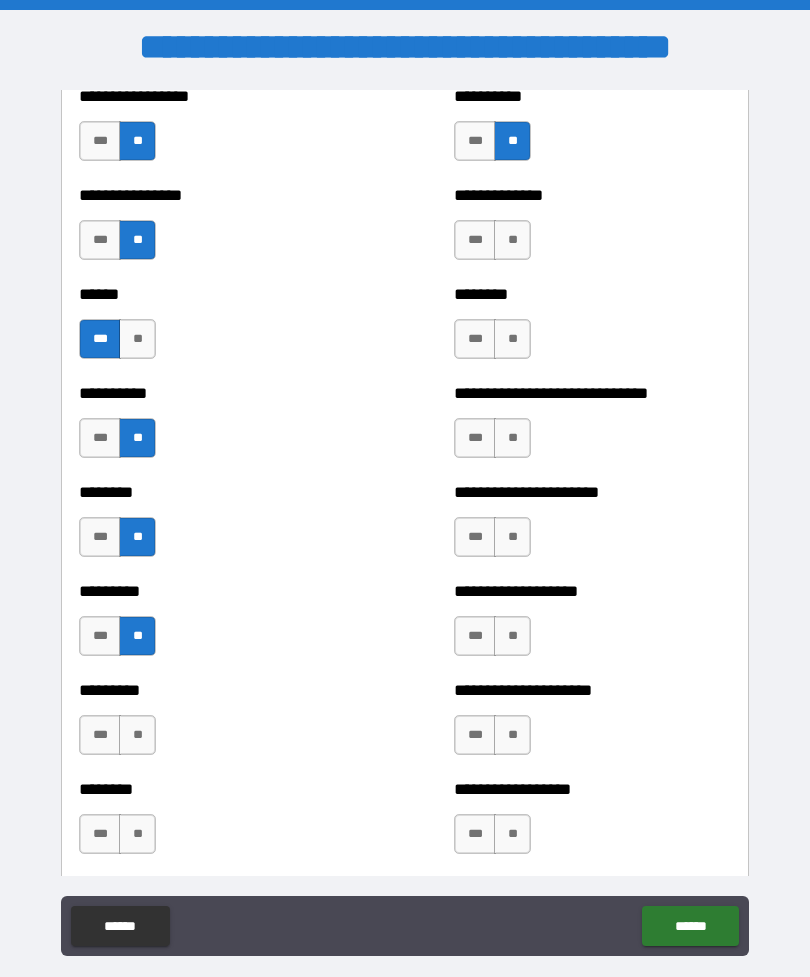click on "**" at bounding box center (137, 735) 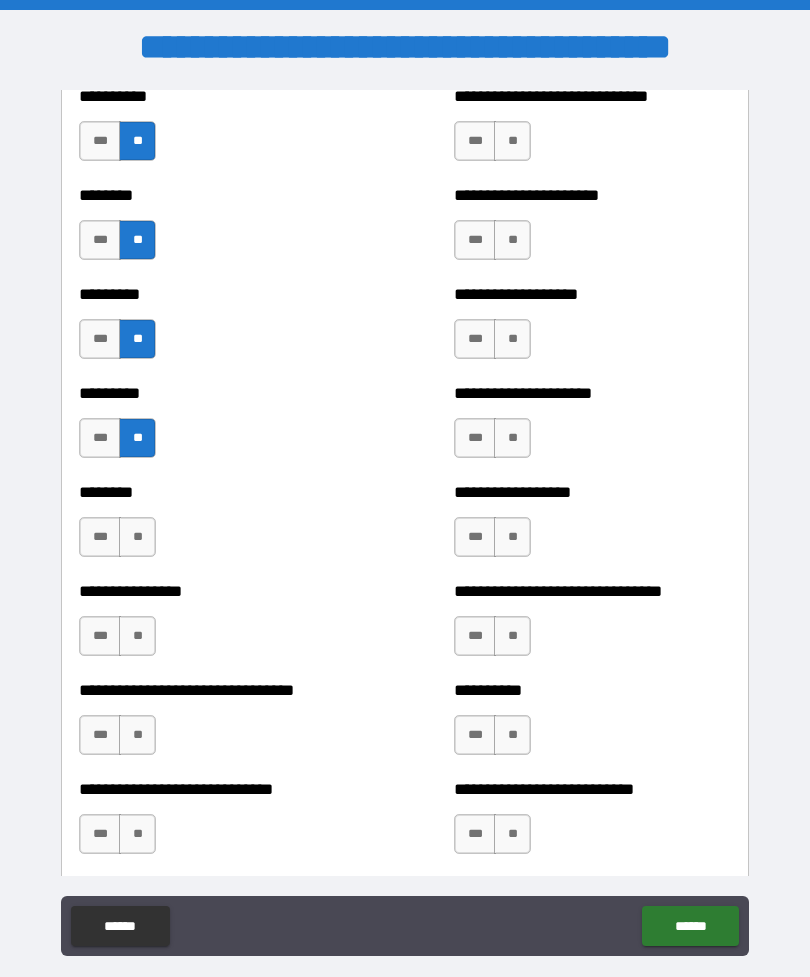 scroll, scrollTop: 7146, scrollLeft: 0, axis: vertical 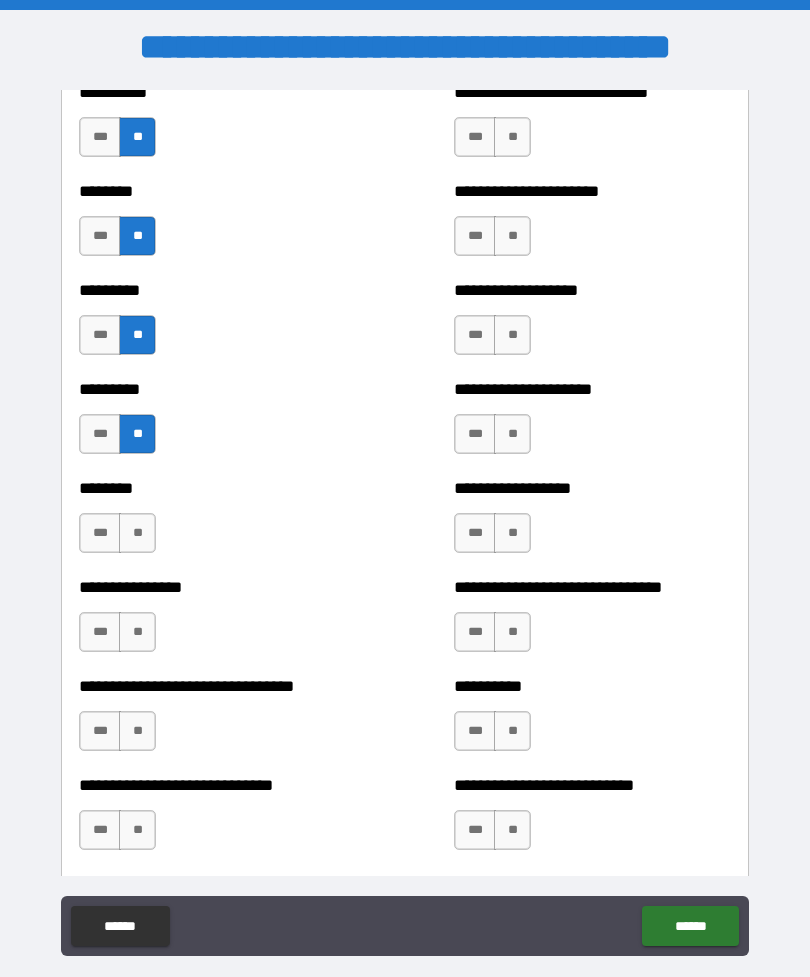 click on "***" at bounding box center [100, 533] 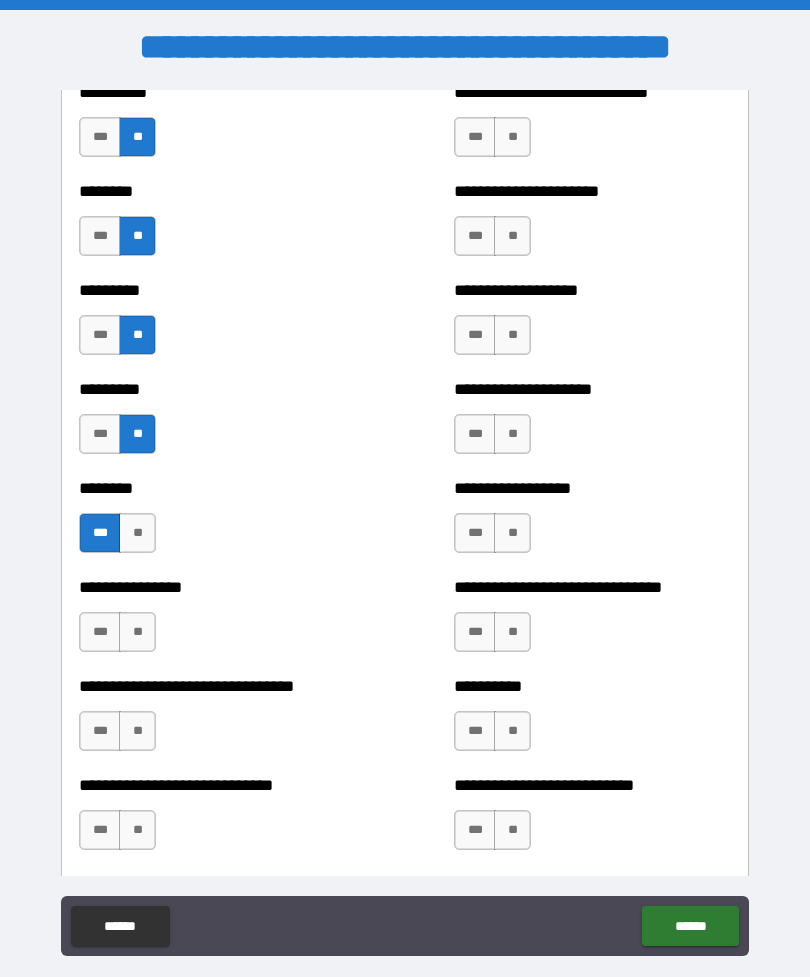click on "**" at bounding box center (137, 632) 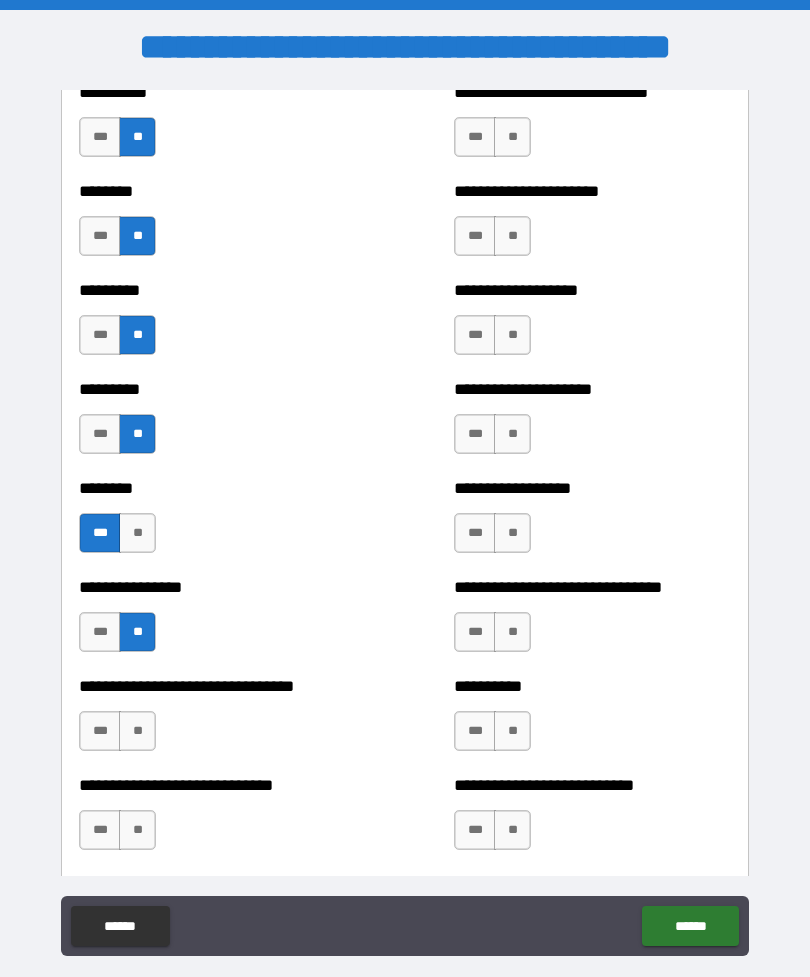 click on "**" at bounding box center [137, 731] 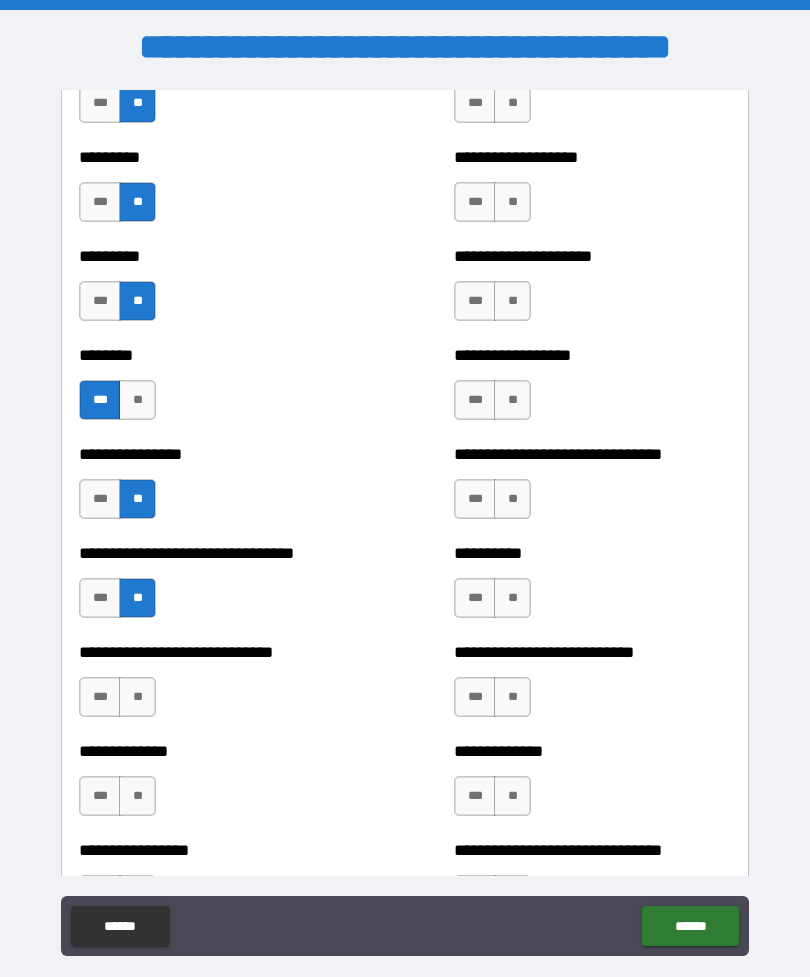 scroll, scrollTop: 7308, scrollLeft: 0, axis: vertical 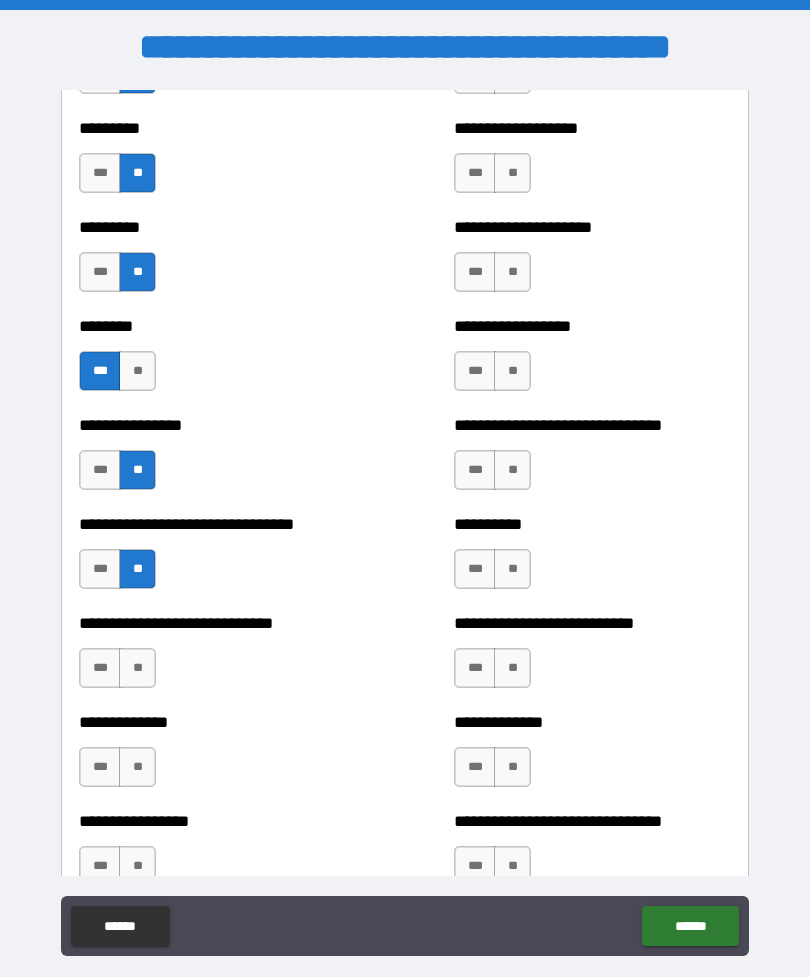 click on "**" at bounding box center [137, 668] 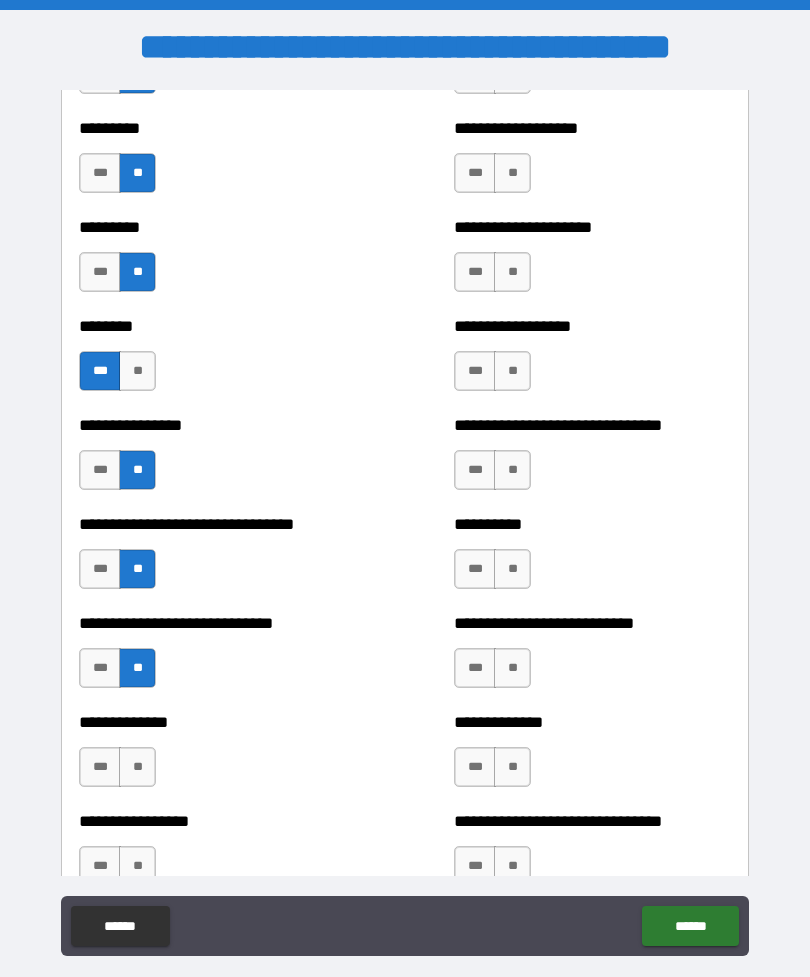 click on "**" at bounding box center [137, 767] 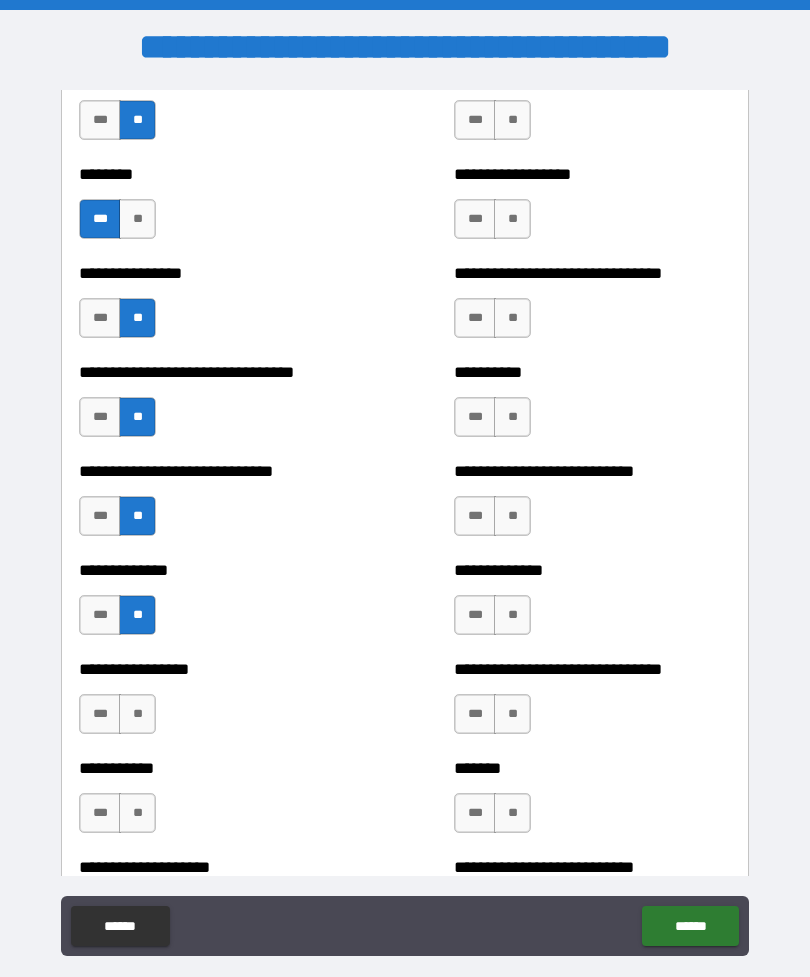 scroll, scrollTop: 7479, scrollLeft: 0, axis: vertical 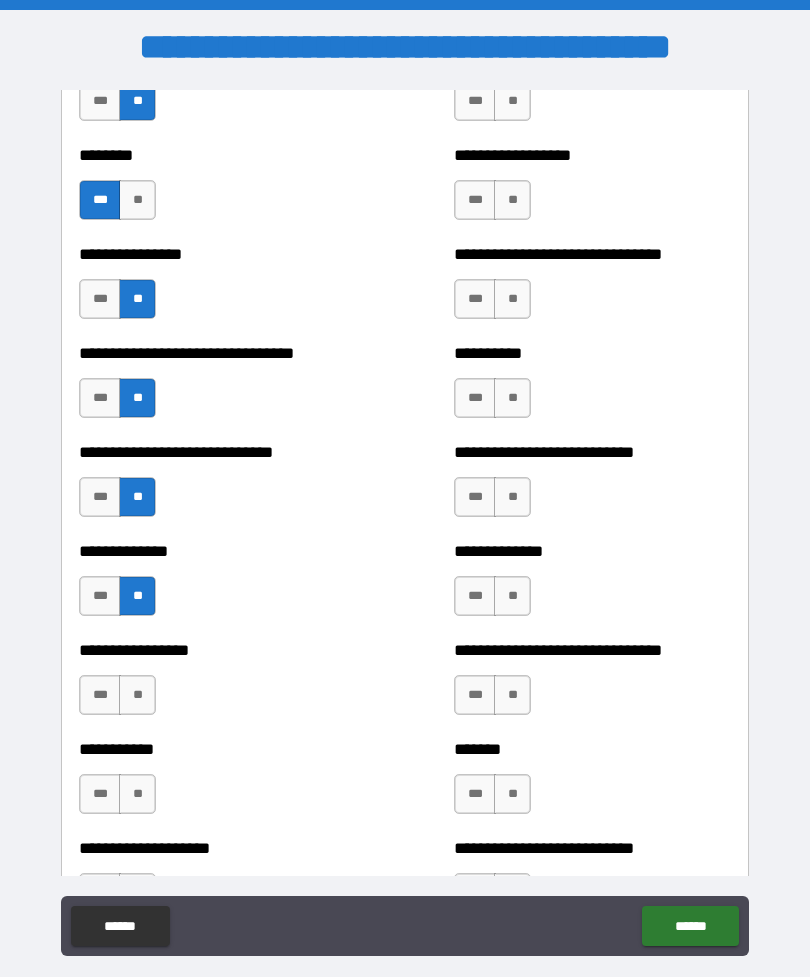 click on "**" at bounding box center (137, 695) 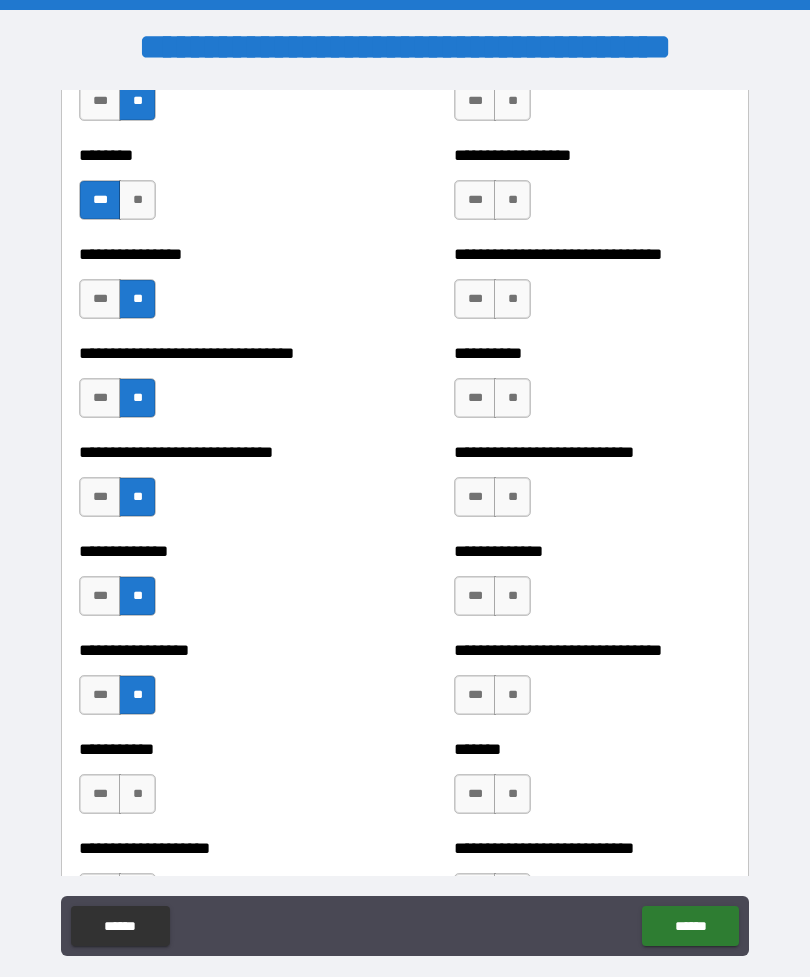 click on "**" at bounding box center (137, 794) 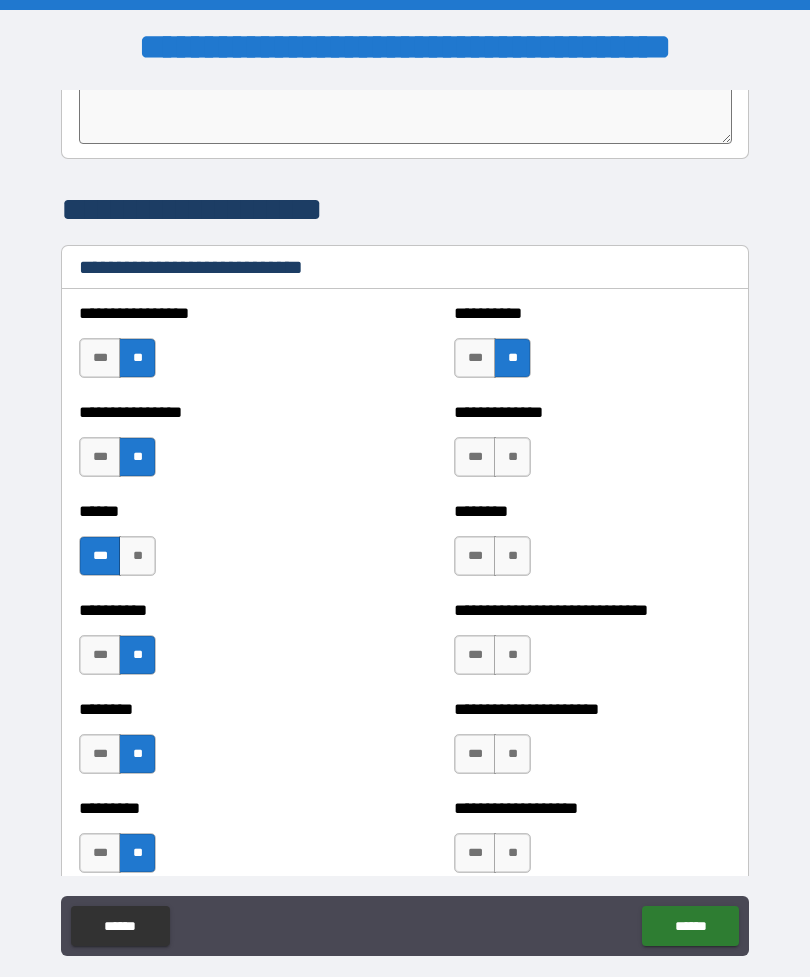 scroll, scrollTop: 6627, scrollLeft: 0, axis: vertical 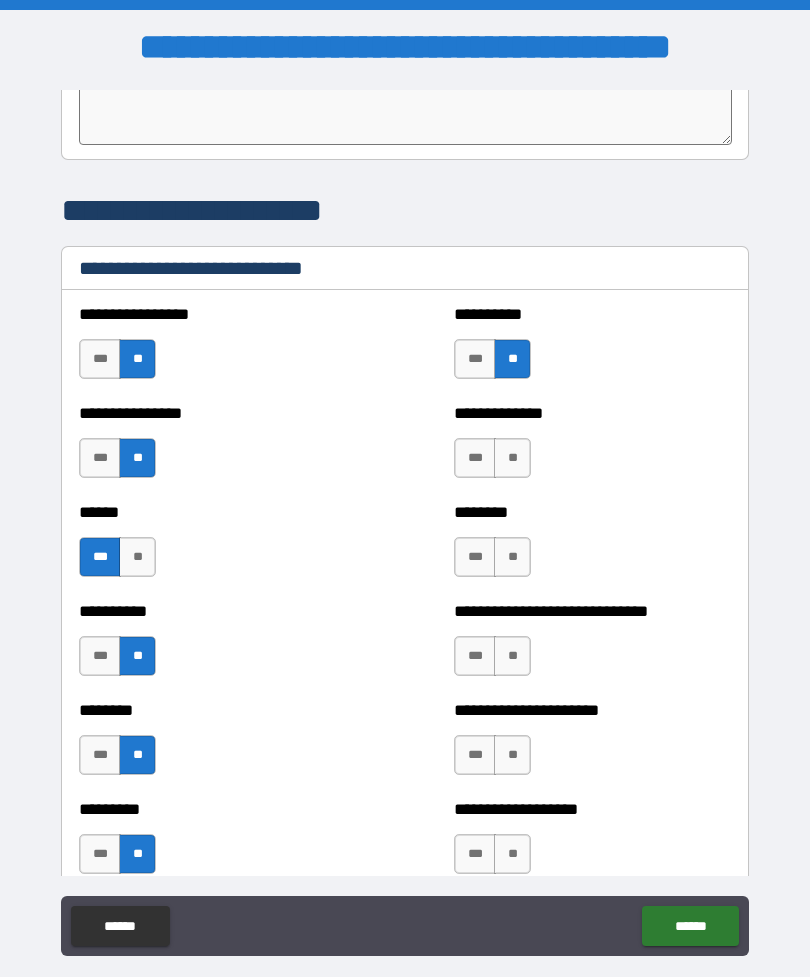 click on "**" at bounding box center [512, 458] 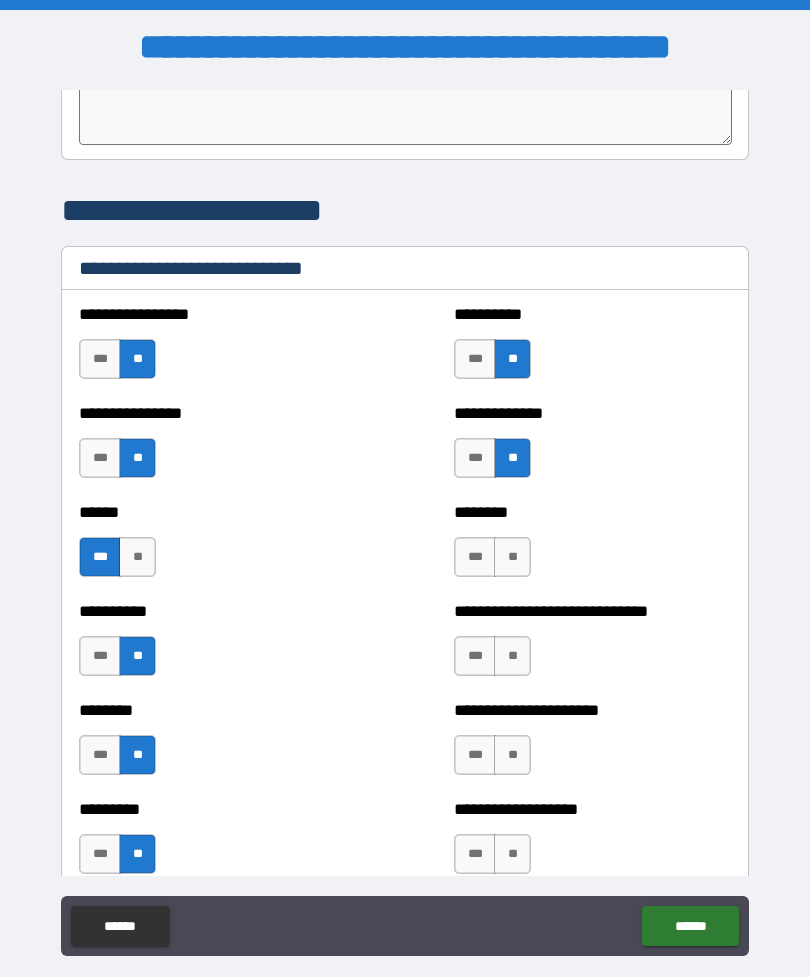 click on "**" at bounding box center [512, 557] 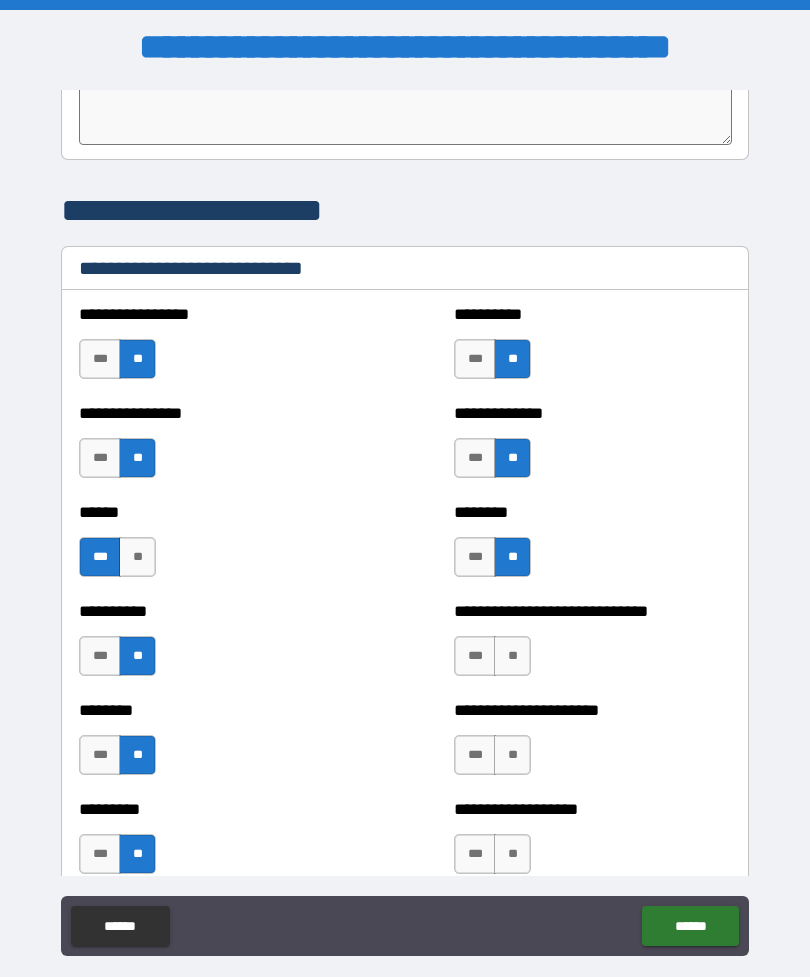 click on "**" at bounding box center (512, 656) 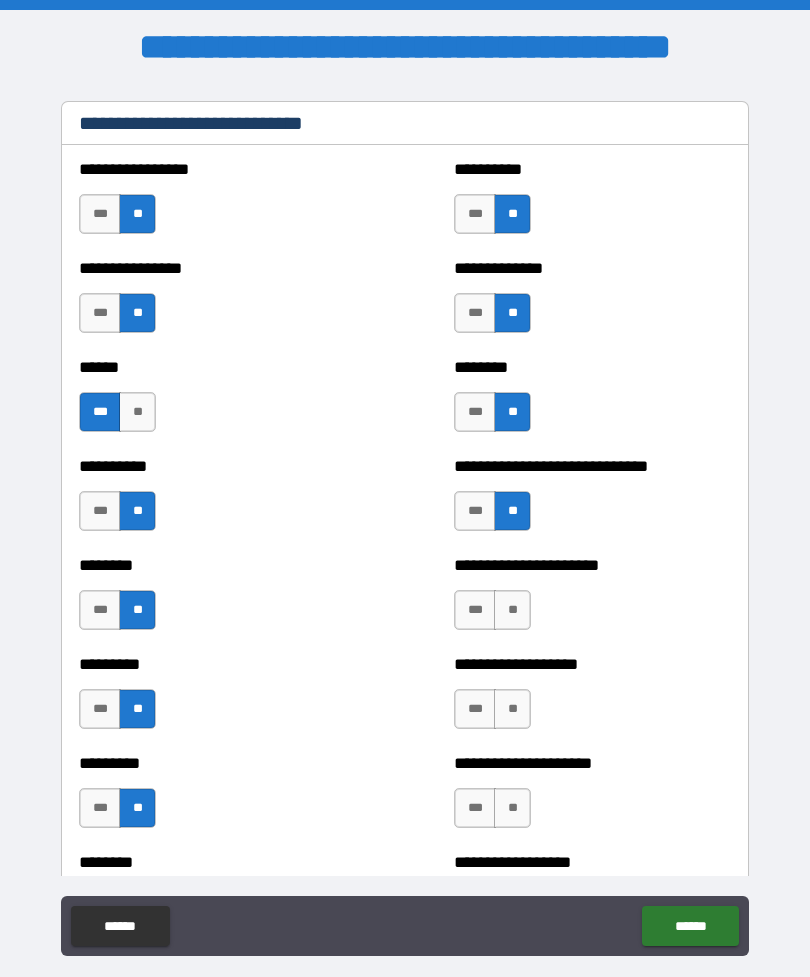 scroll, scrollTop: 6836, scrollLeft: 0, axis: vertical 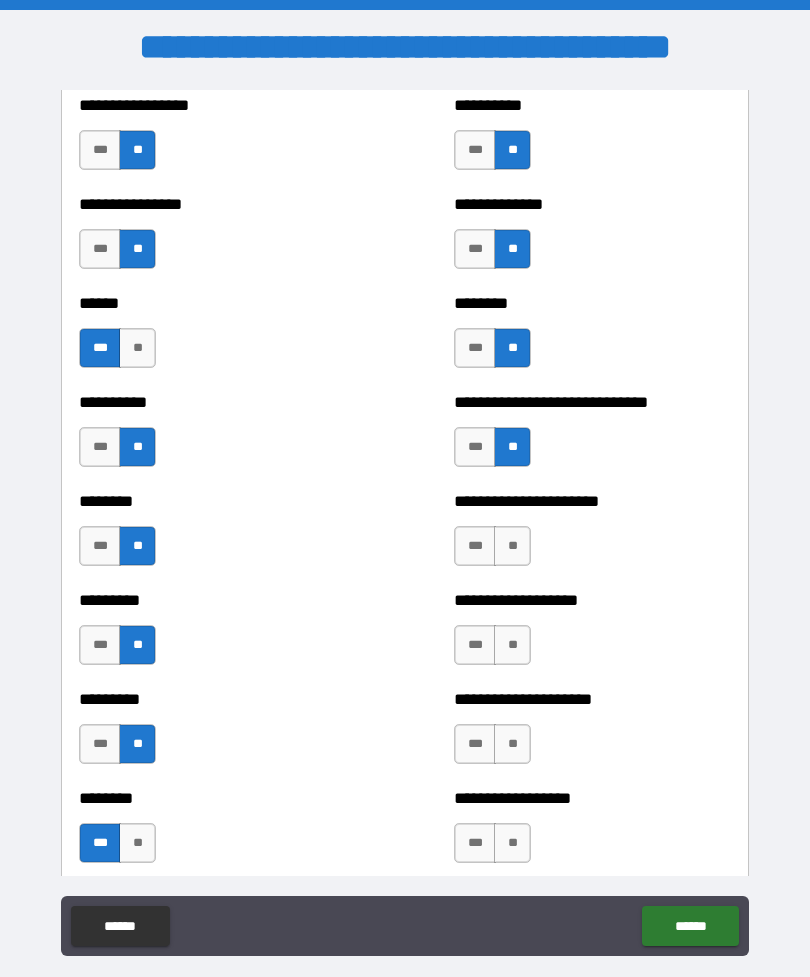 click on "**" at bounding box center [512, 546] 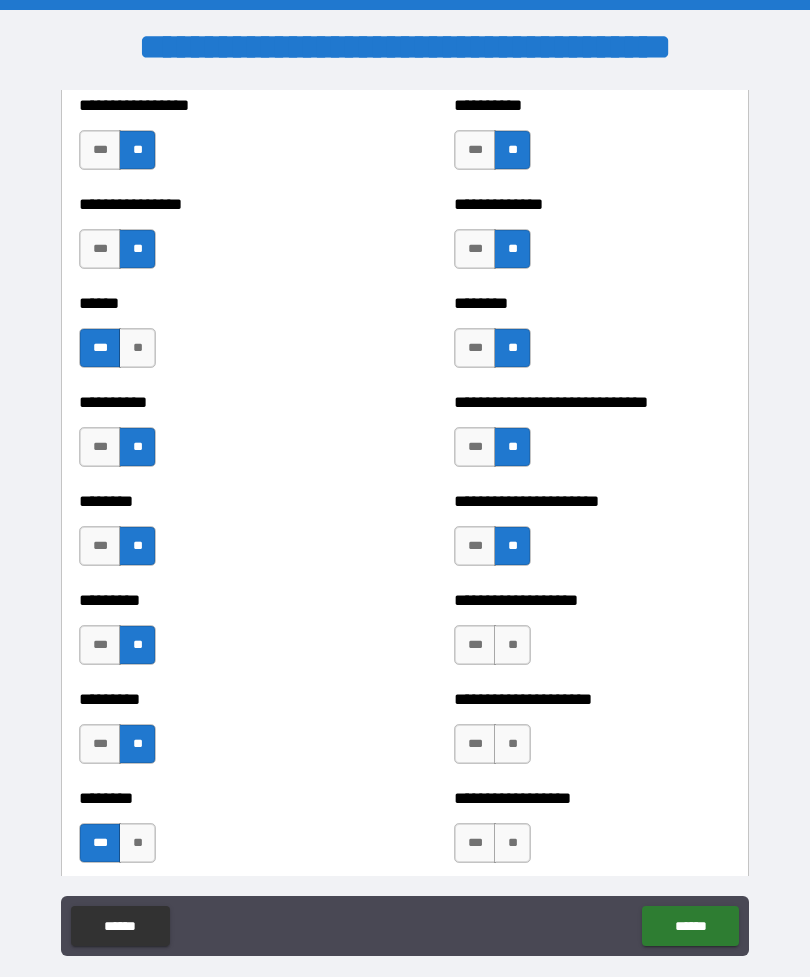 click on "**" at bounding box center (512, 645) 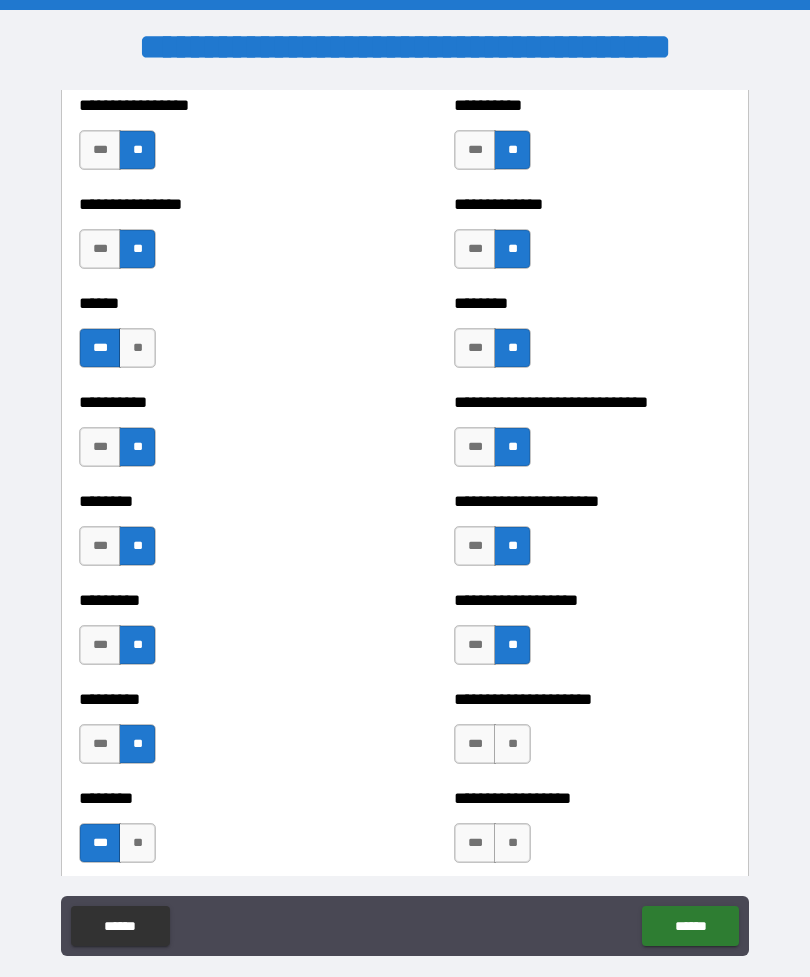 click on "**" at bounding box center [512, 744] 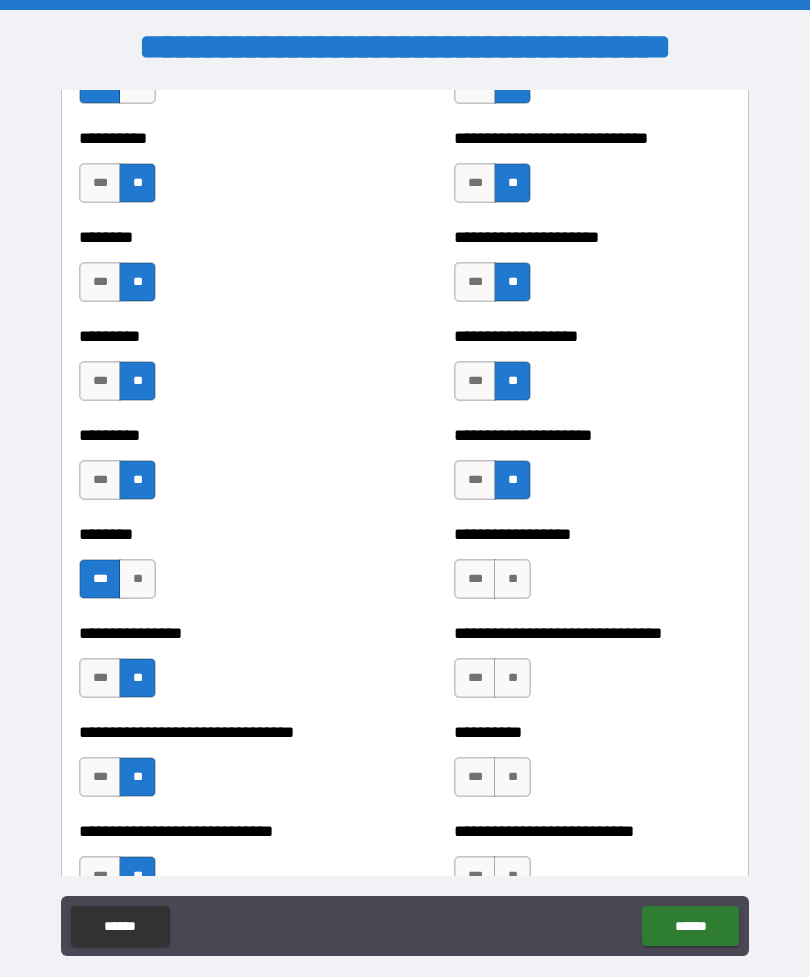 scroll, scrollTop: 7175, scrollLeft: 0, axis: vertical 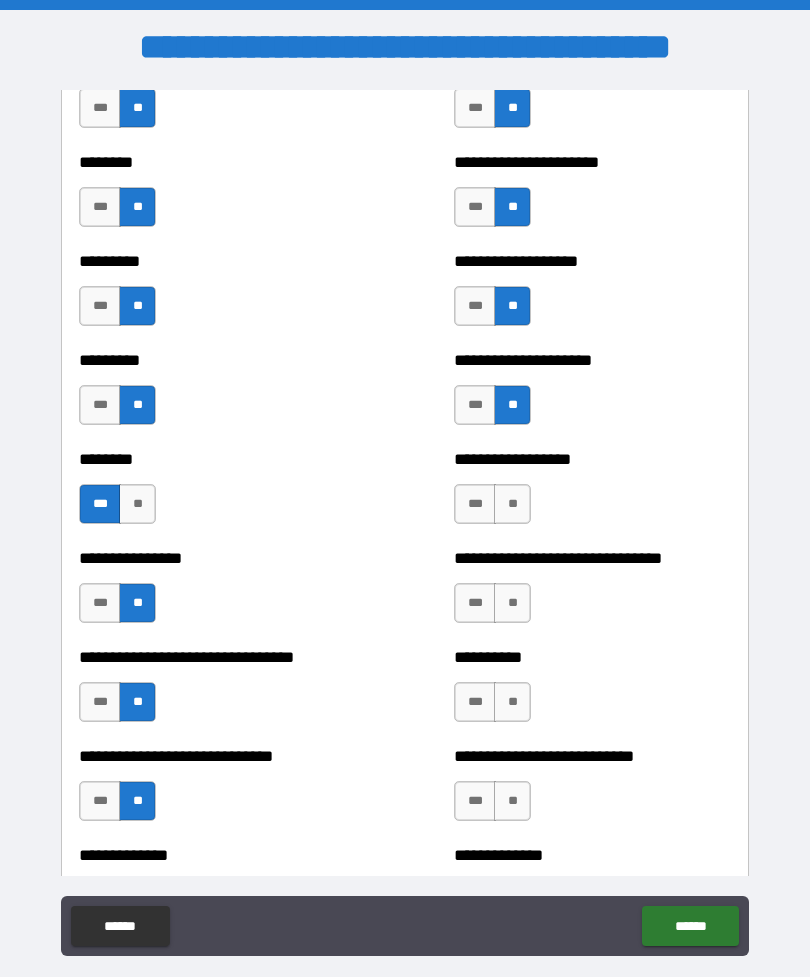 click on "**" at bounding box center [512, 603] 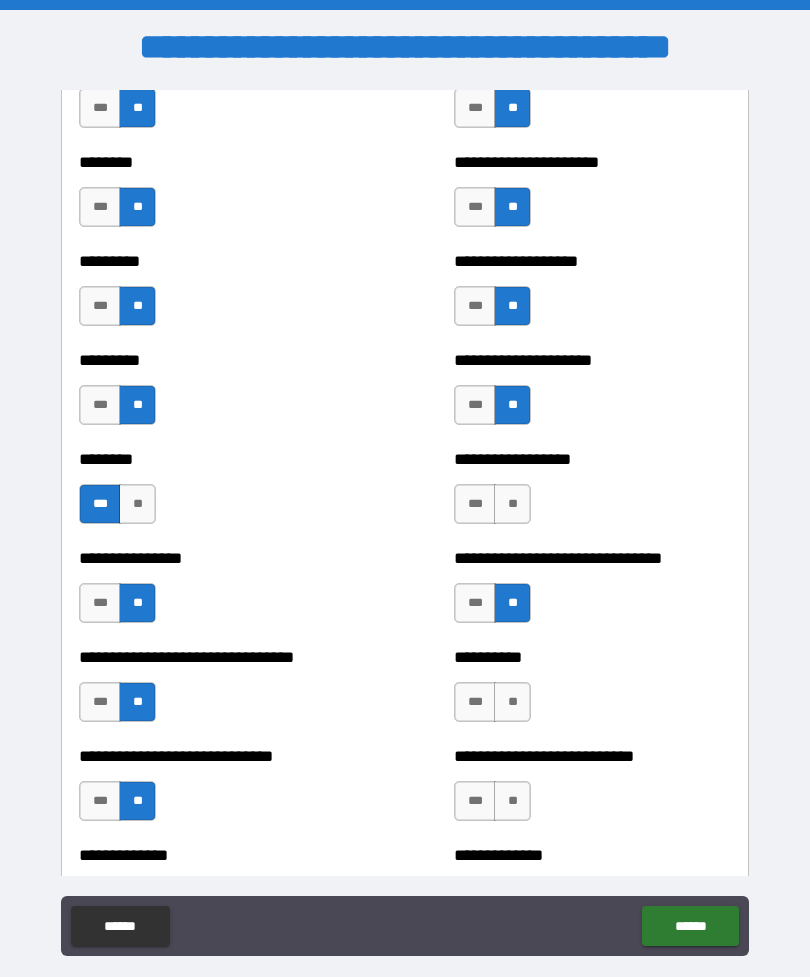 click on "**" at bounding box center [512, 702] 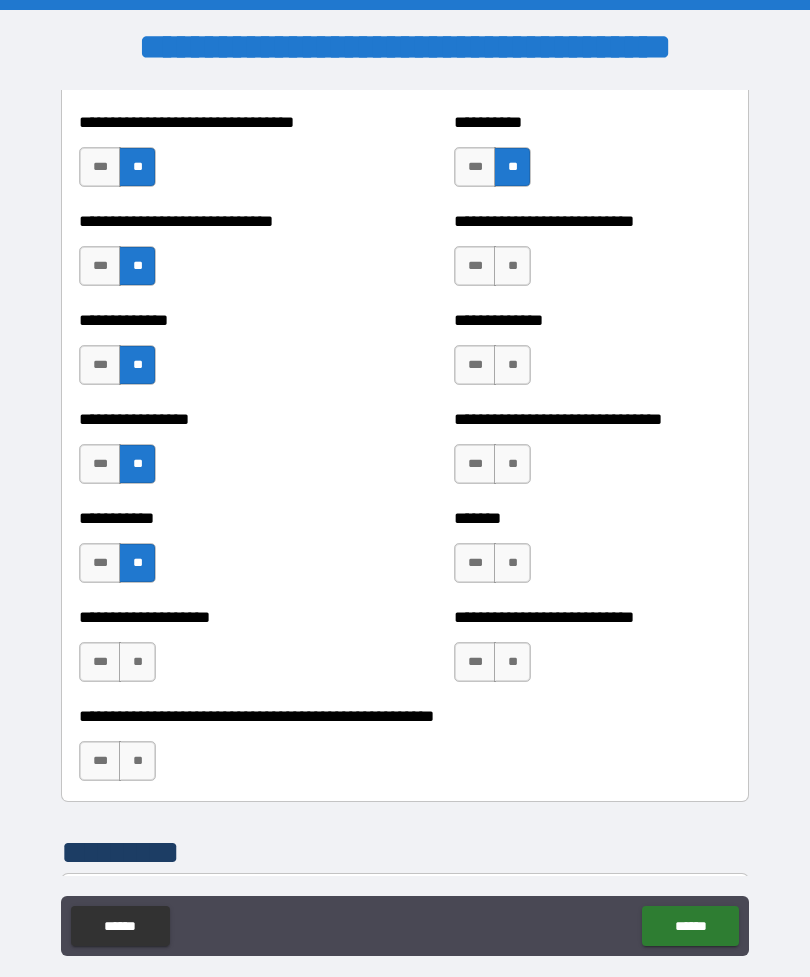 scroll, scrollTop: 7711, scrollLeft: 0, axis: vertical 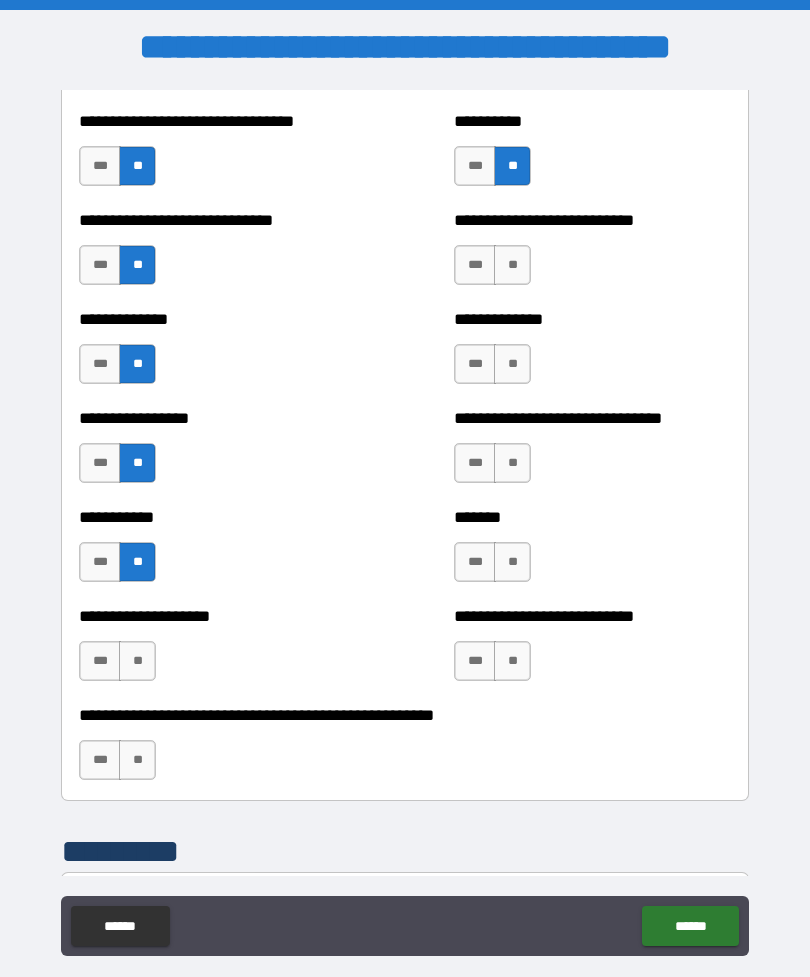 click on "**" at bounding box center (512, 364) 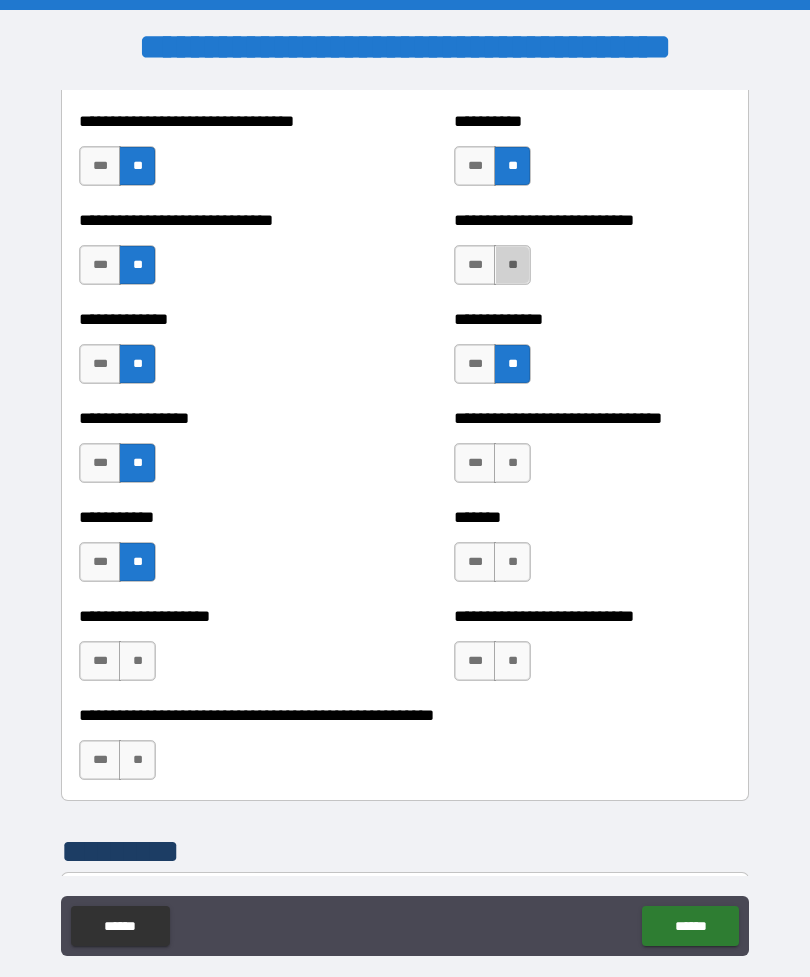 click on "**" at bounding box center [512, 265] 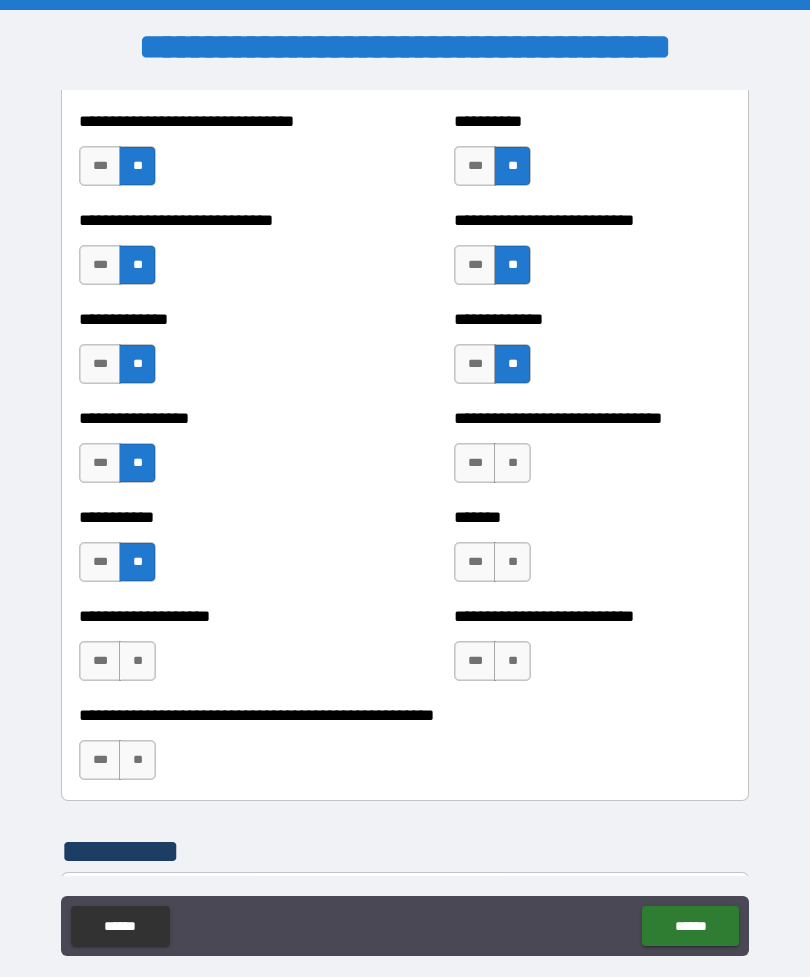 click on "**" at bounding box center (512, 463) 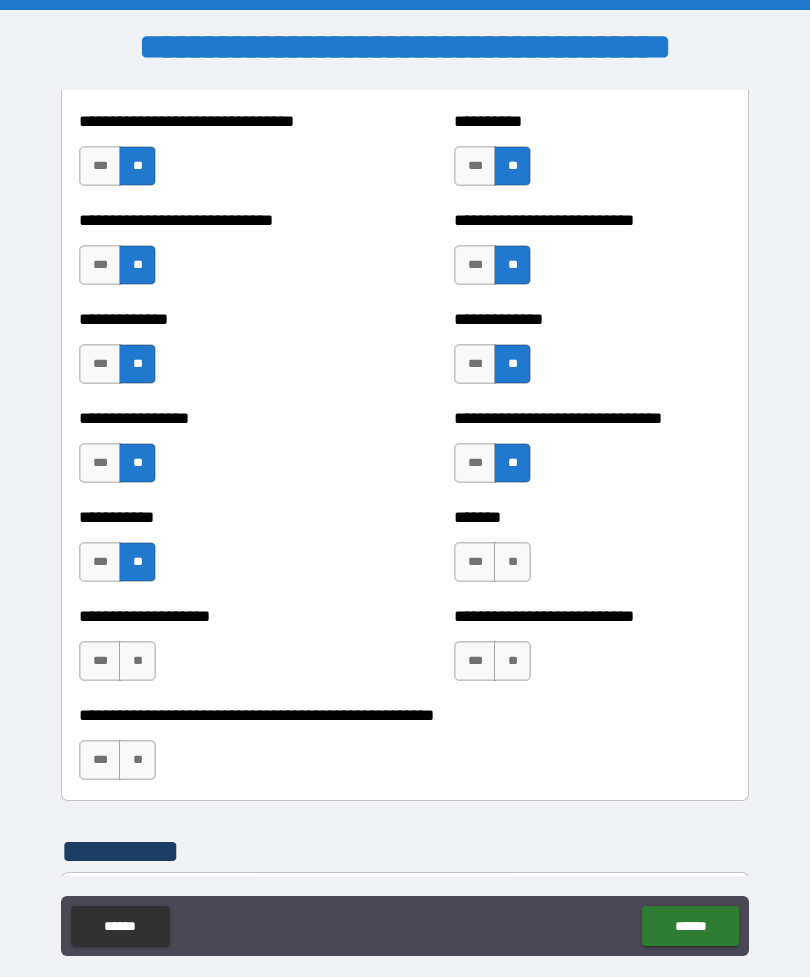 click on "***" at bounding box center [475, 463] 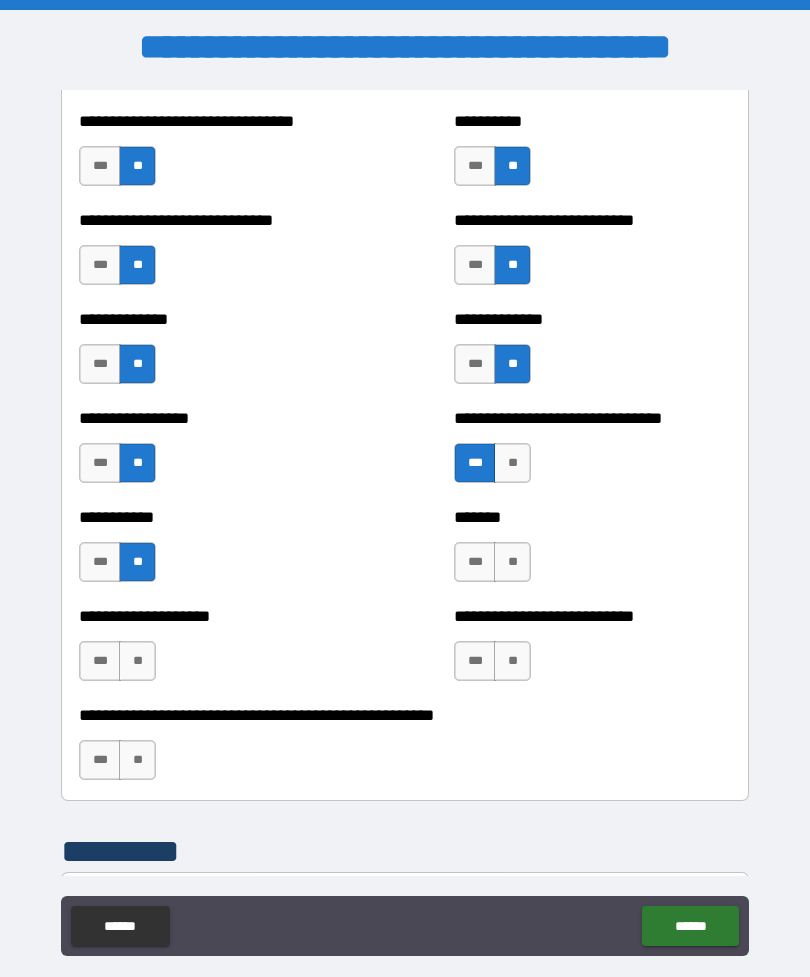 click on "**" at bounding box center [512, 562] 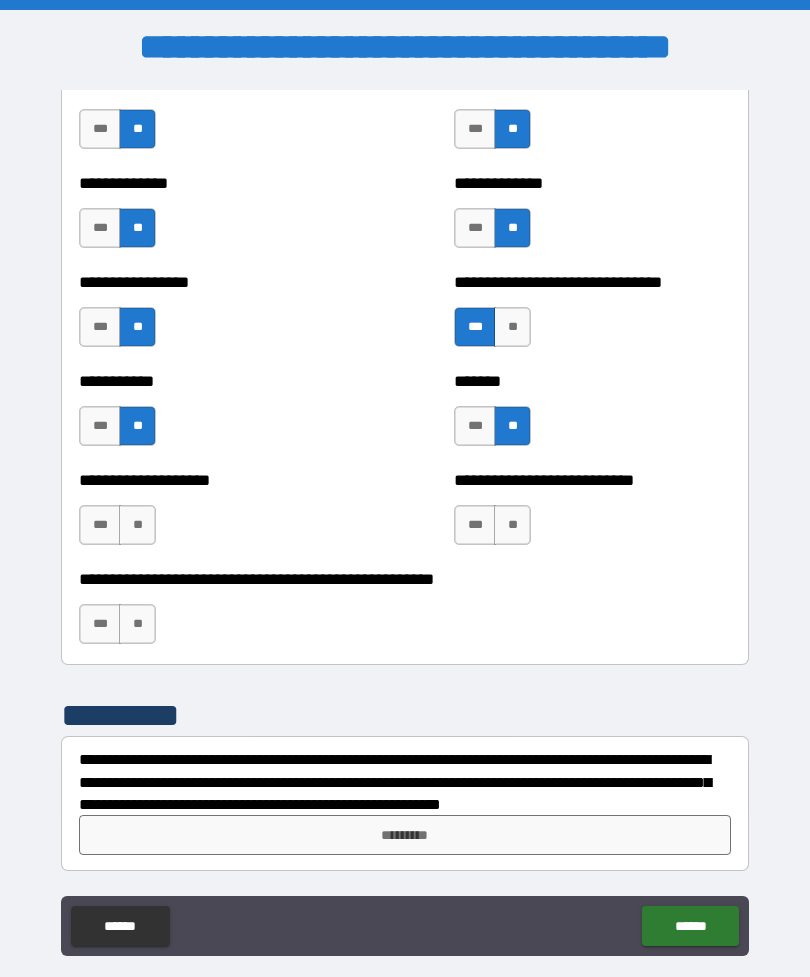 scroll, scrollTop: 7847, scrollLeft: 0, axis: vertical 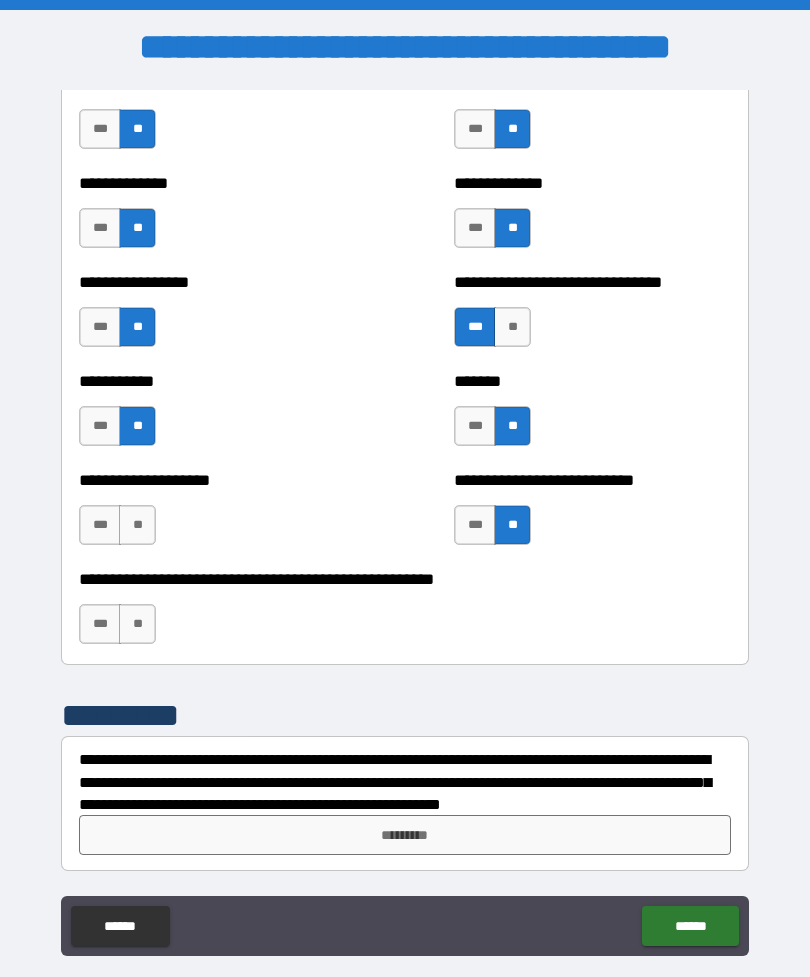 click on "**" at bounding box center [137, 525] 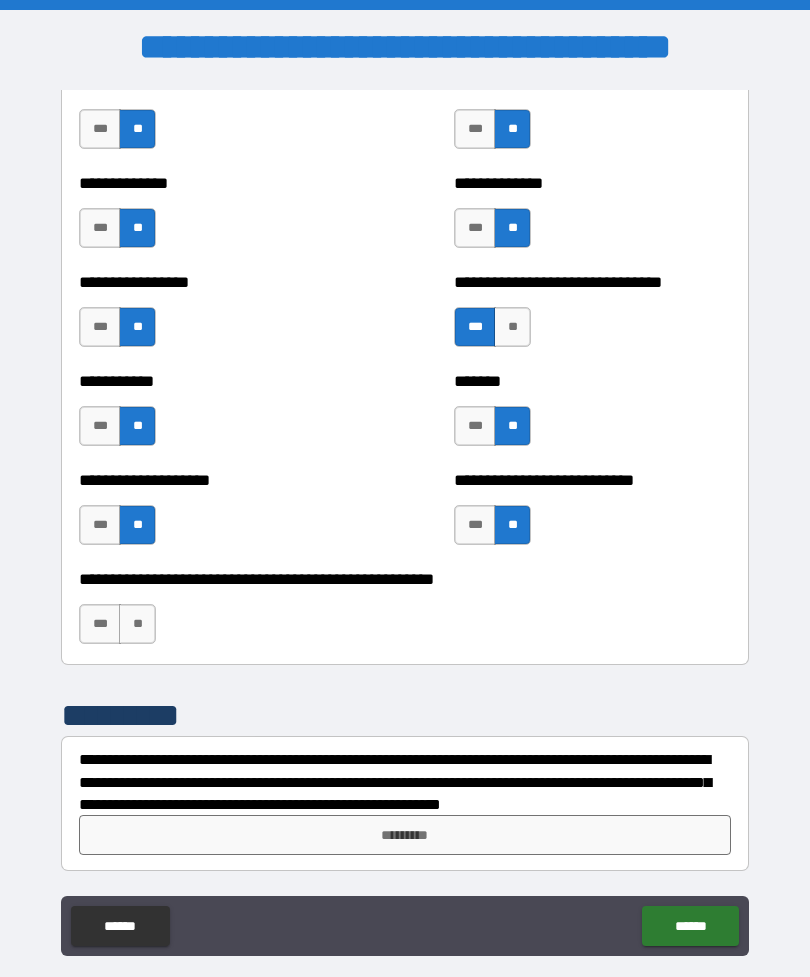 click on "**" at bounding box center (137, 624) 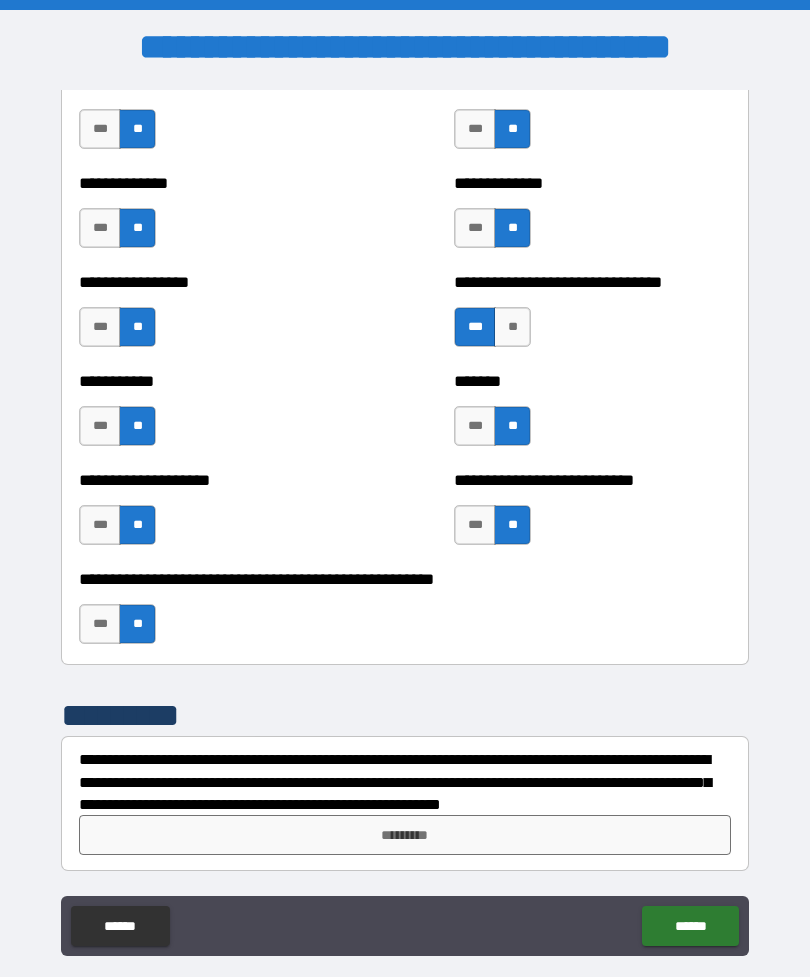 scroll, scrollTop: 7847, scrollLeft: 0, axis: vertical 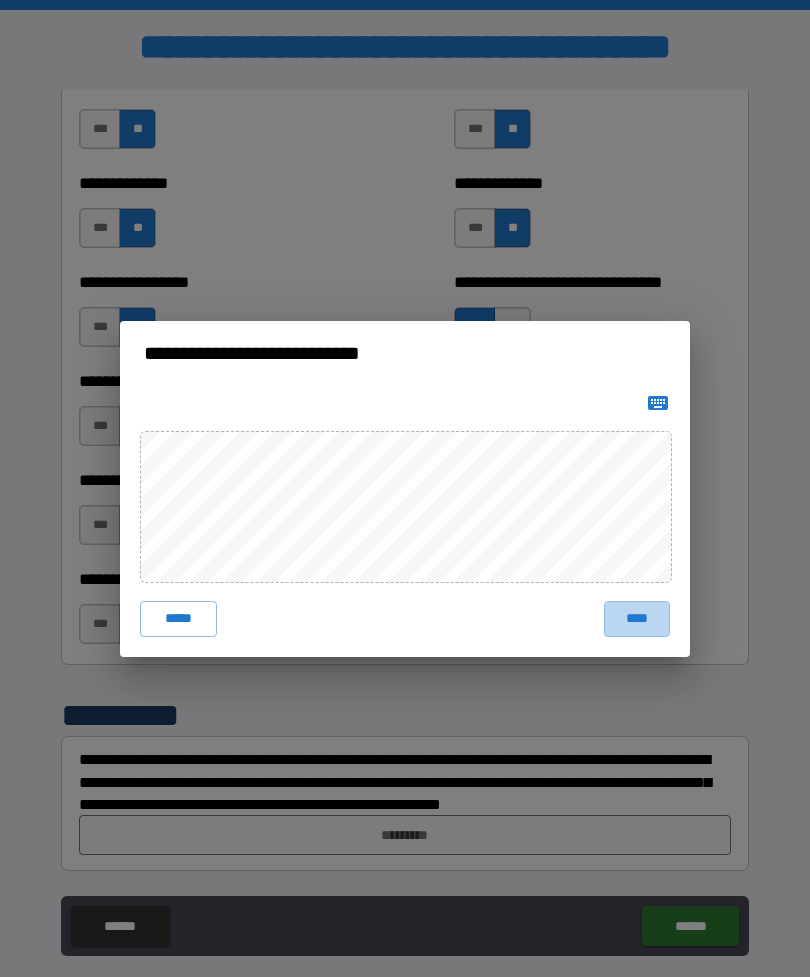 click on "****" at bounding box center (637, 619) 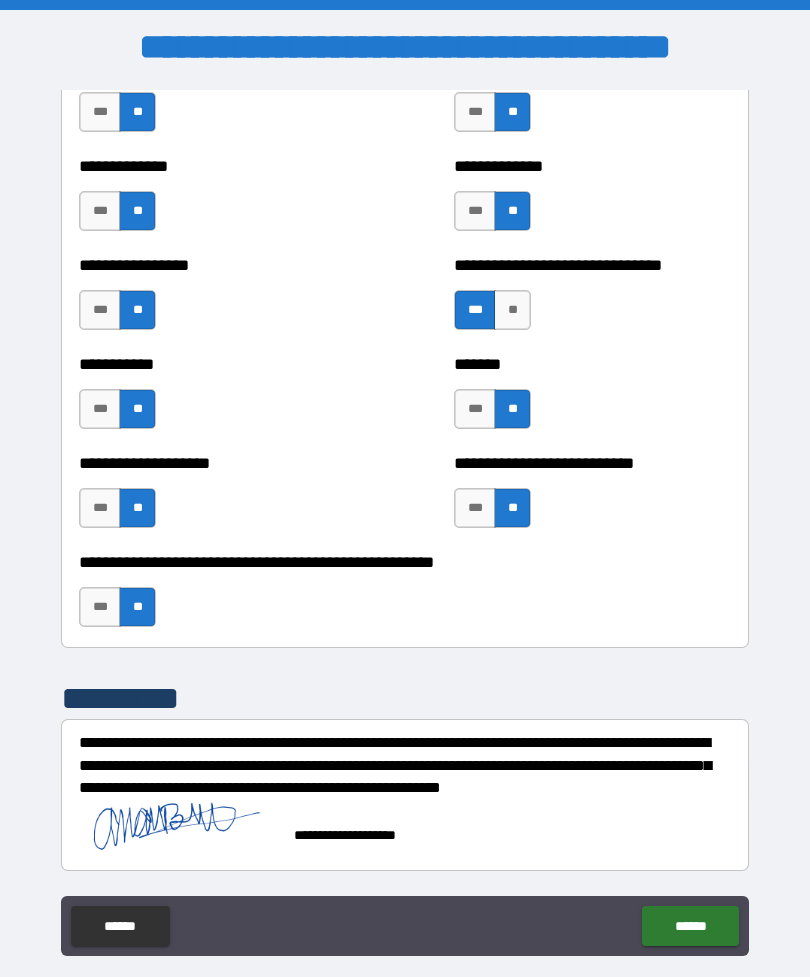 scroll, scrollTop: 7864, scrollLeft: 0, axis: vertical 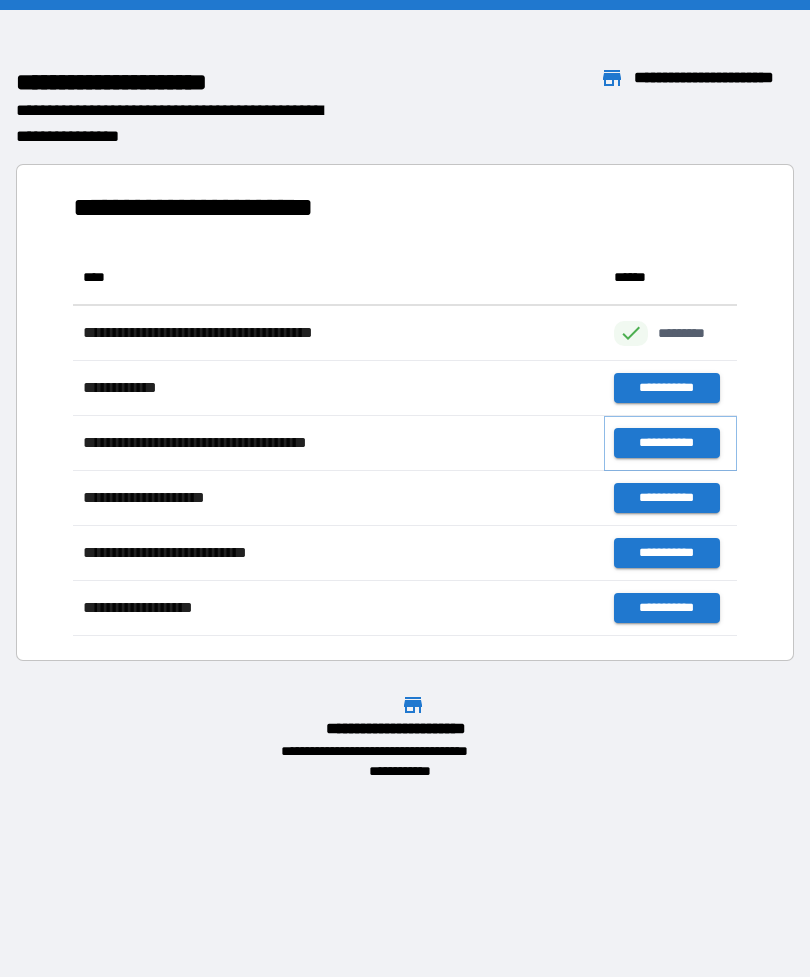 click on "**********" at bounding box center (666, 443) 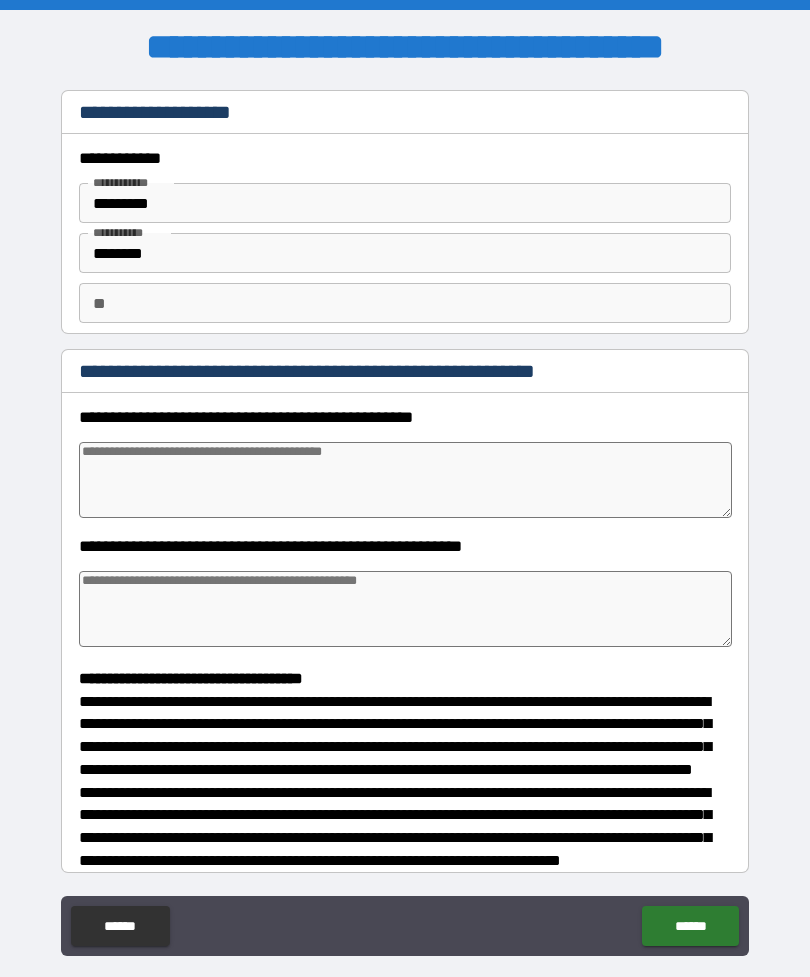type on "*" 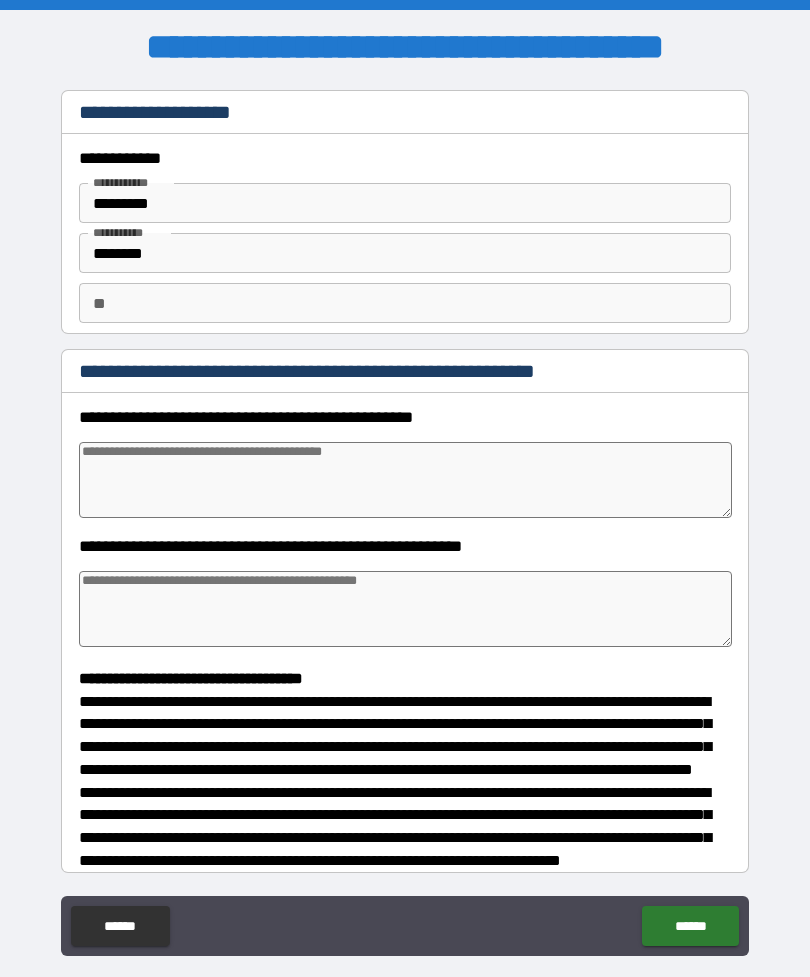 type on "*" 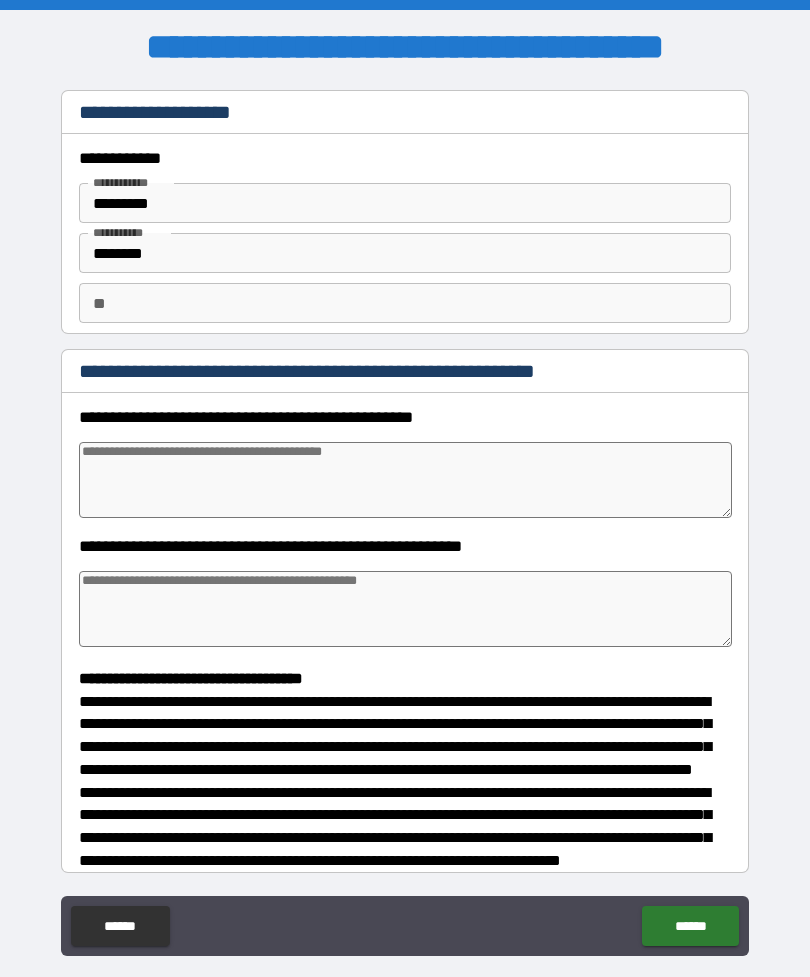 scroll, scrollTop: 0, scrollLeft: 0, axis: both 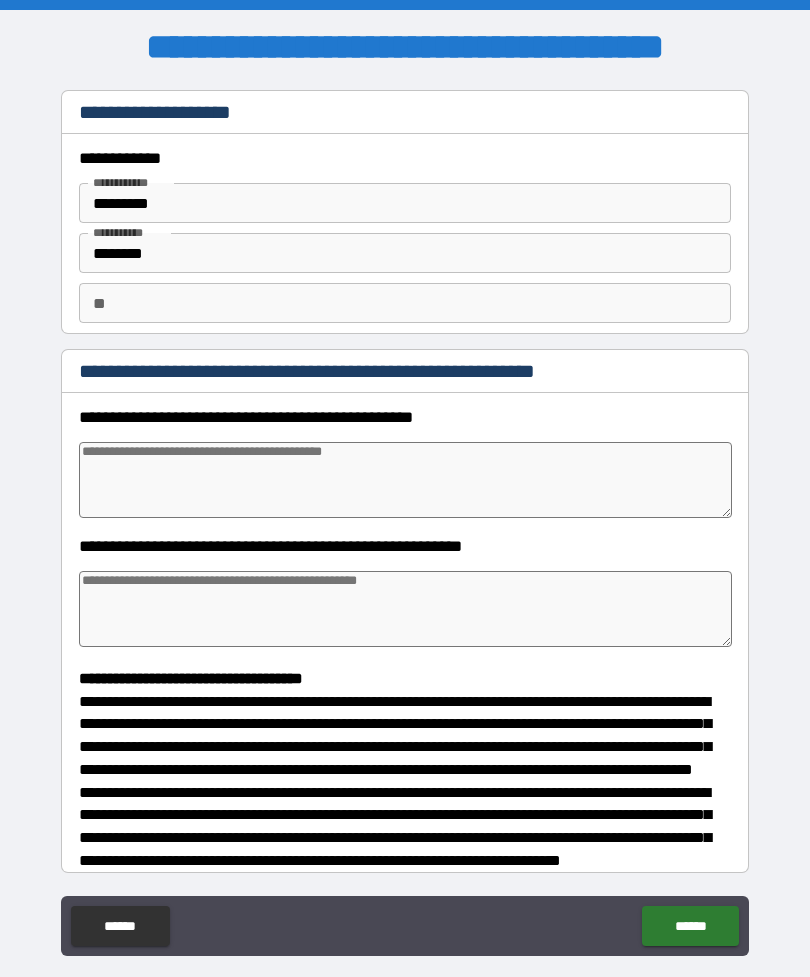 click at bounding box center (405, 480) 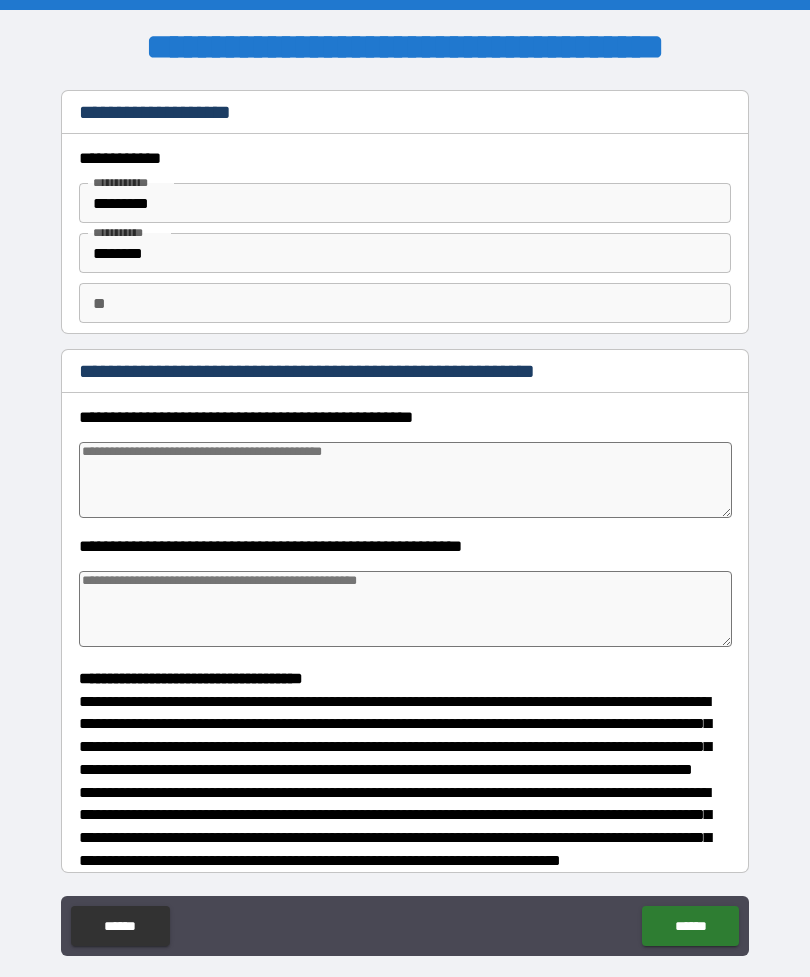 type on "*" 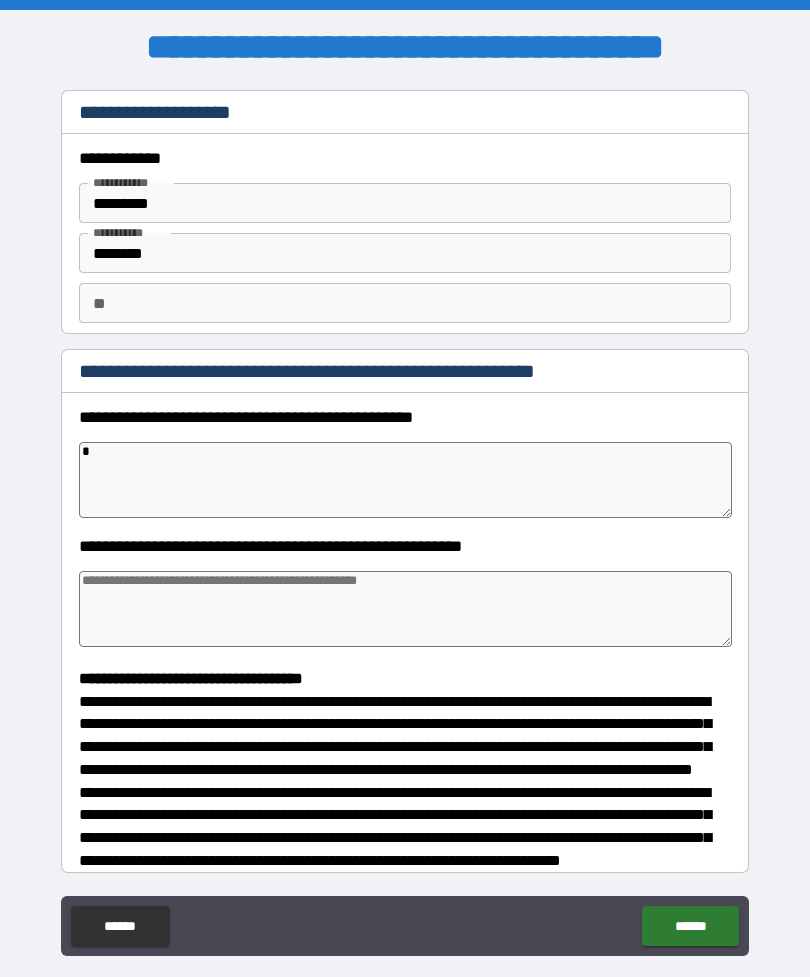 type on "*" 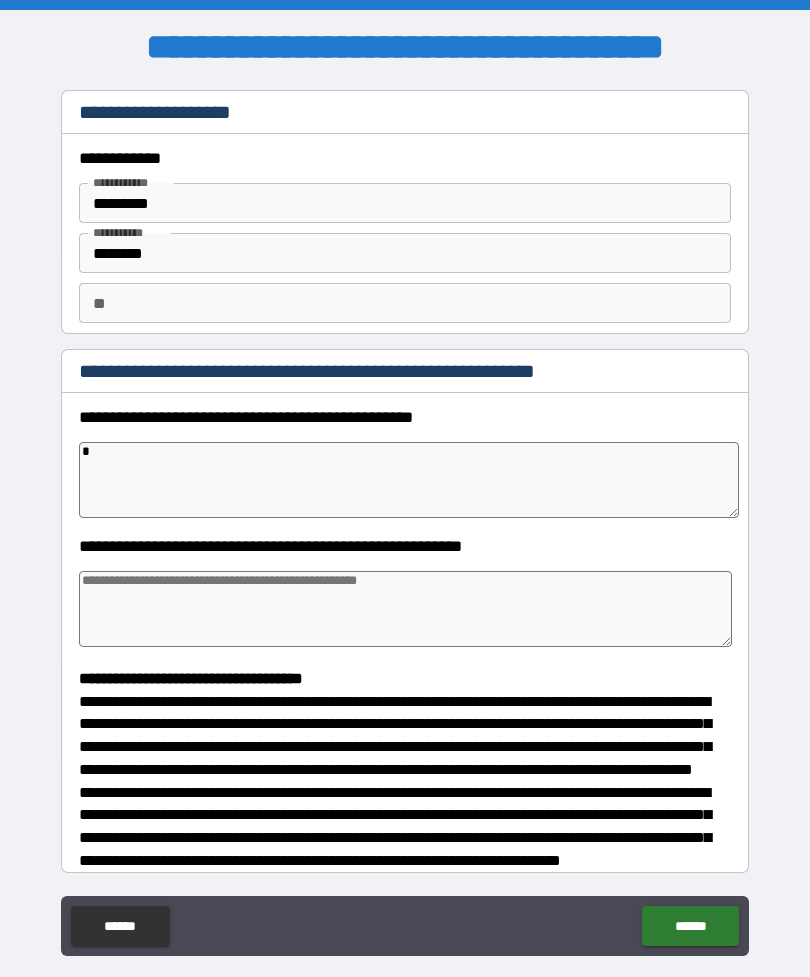 type on "*" 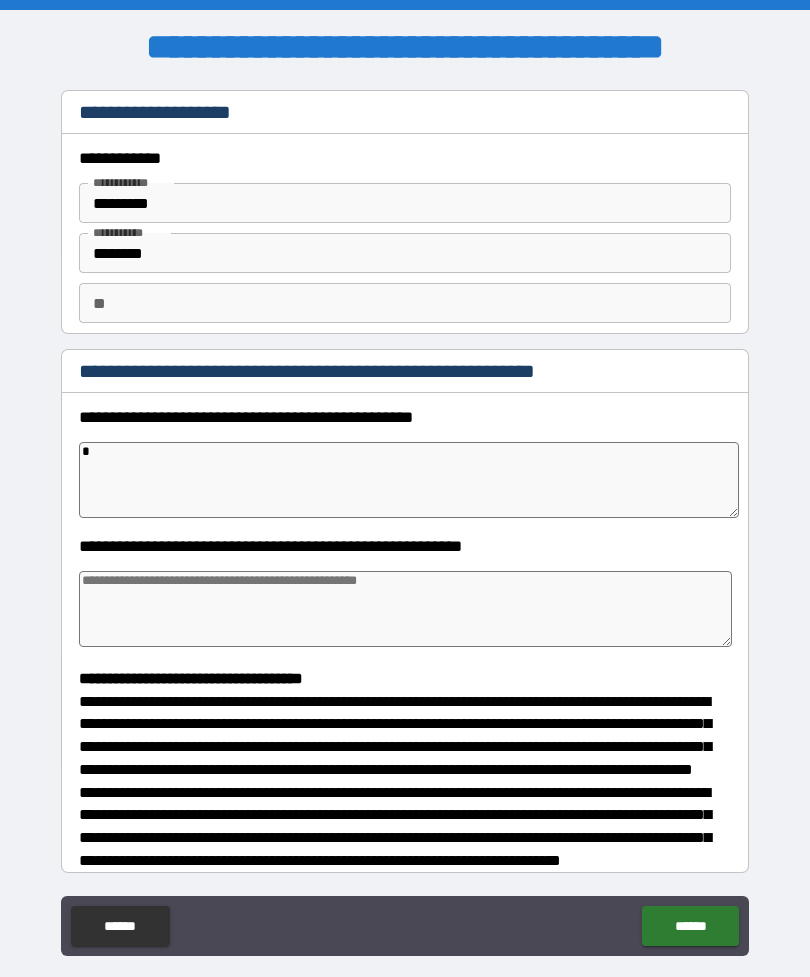 type on "*" 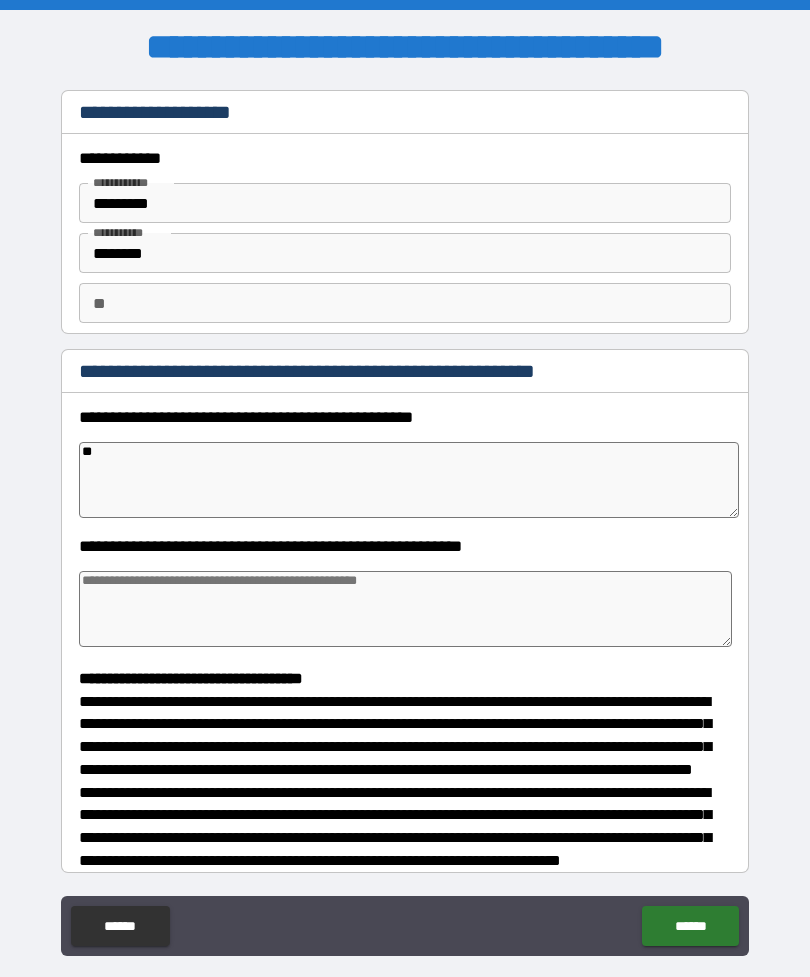 type on "*" 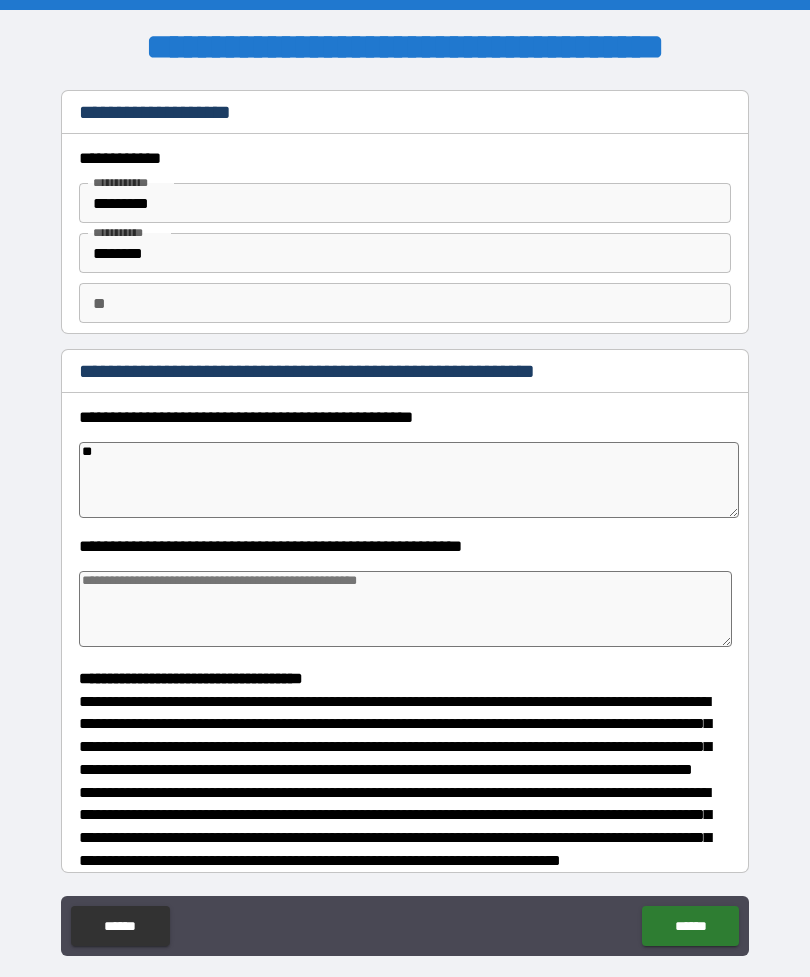 type on "***" 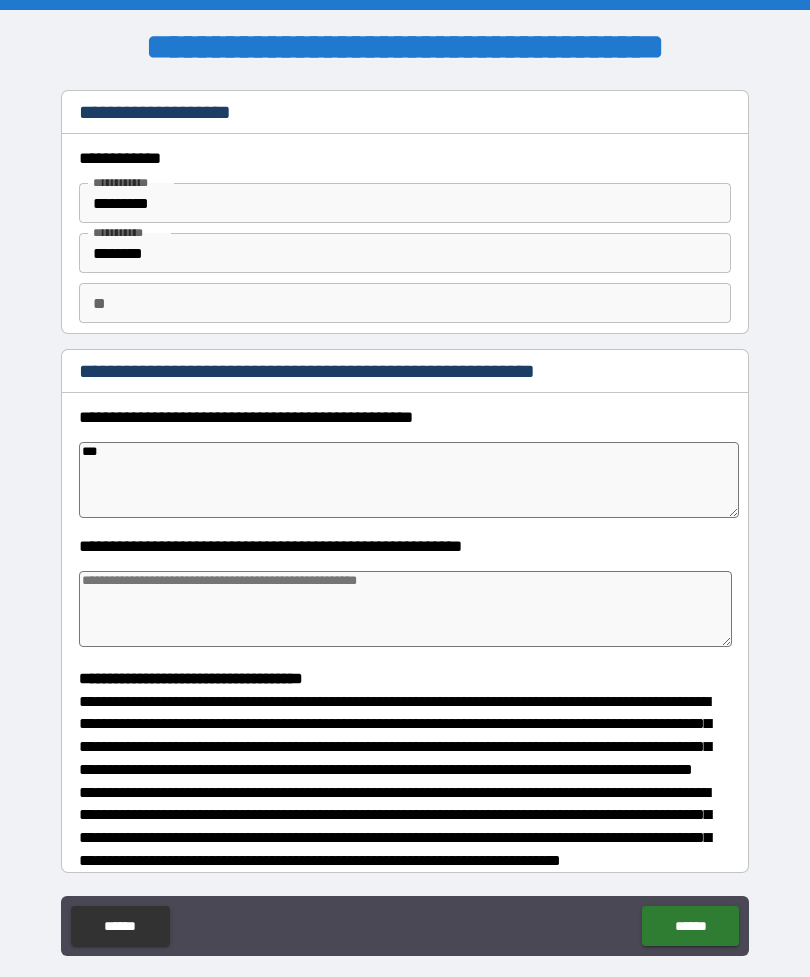 type on "*" 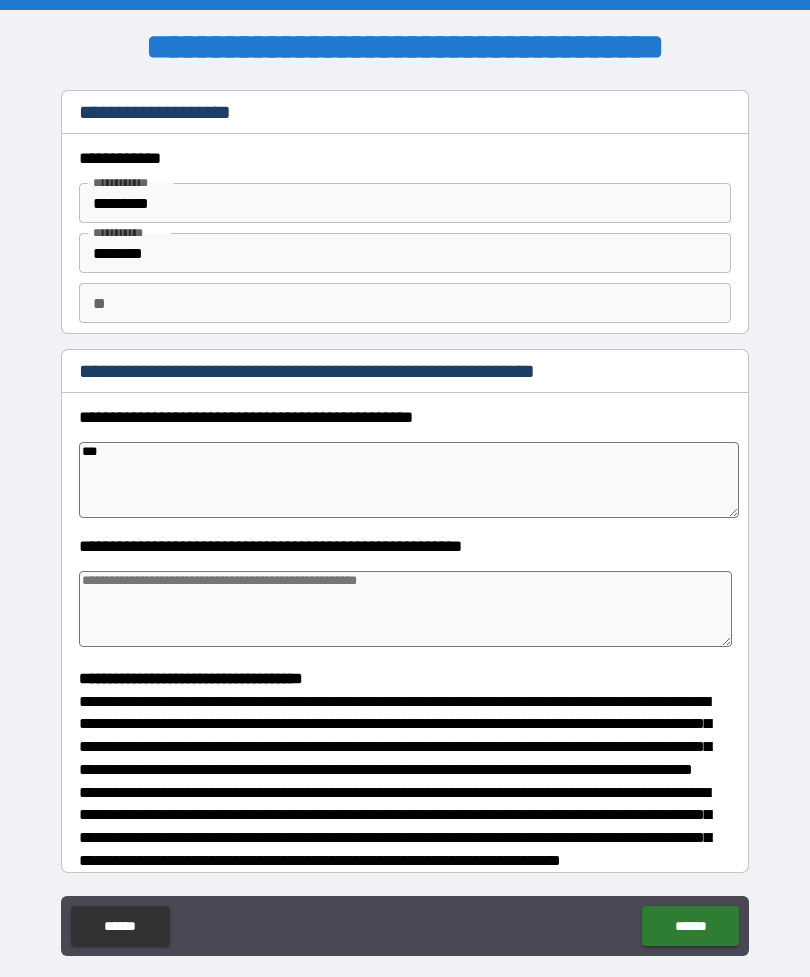 type on "*" 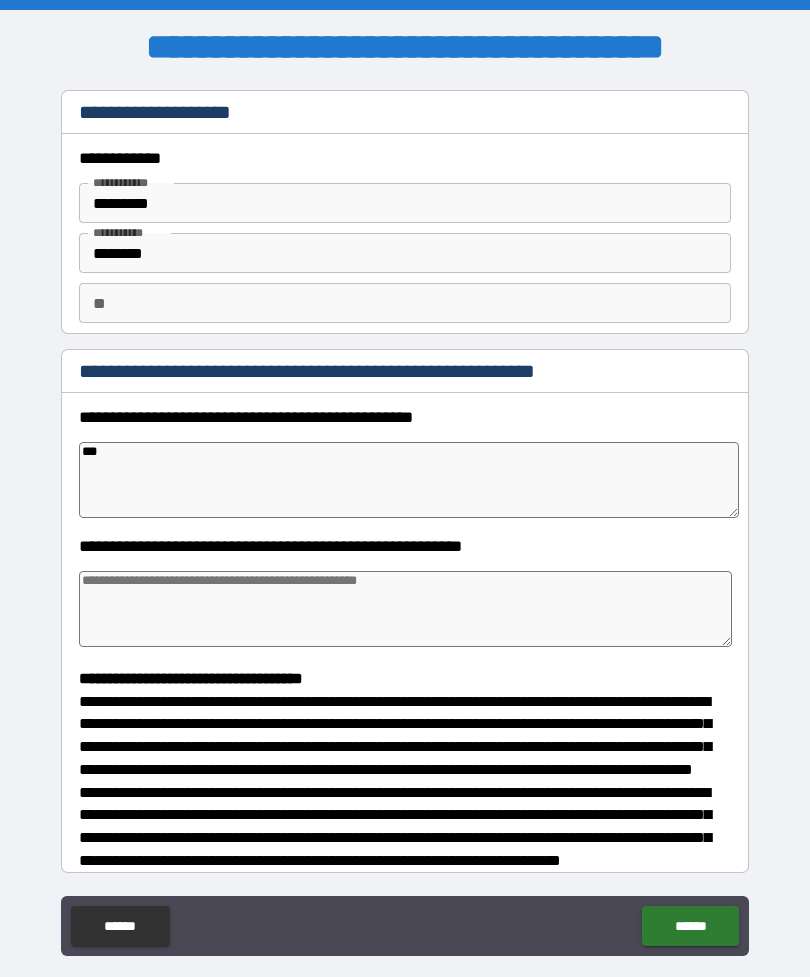 type on "*" 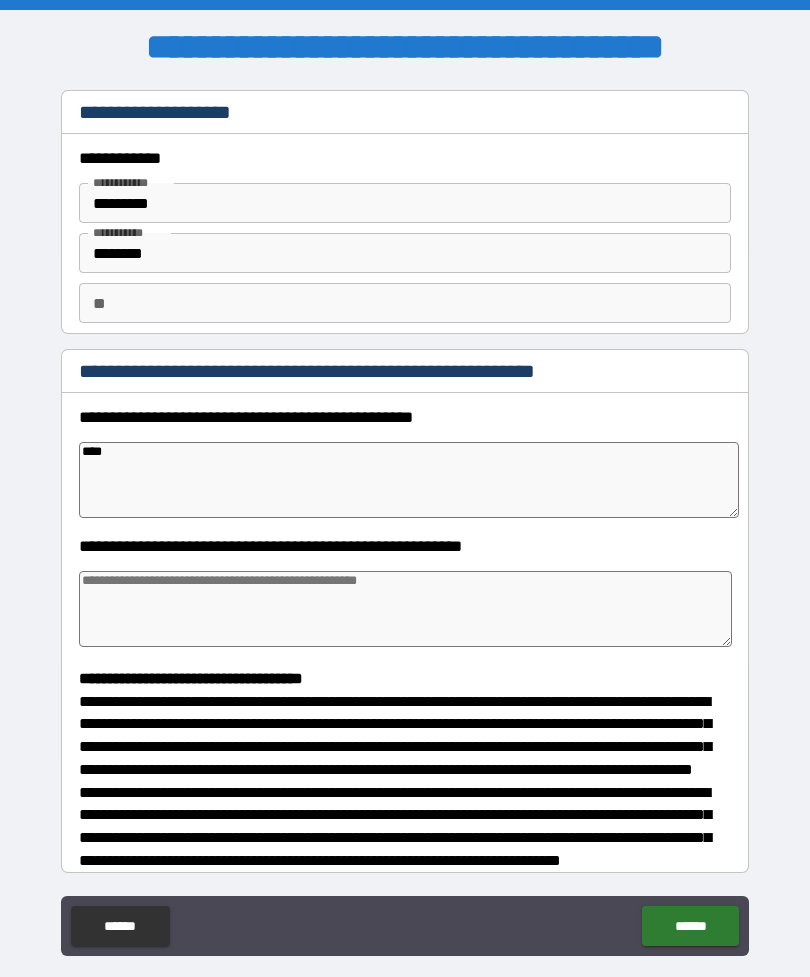 type on "*" 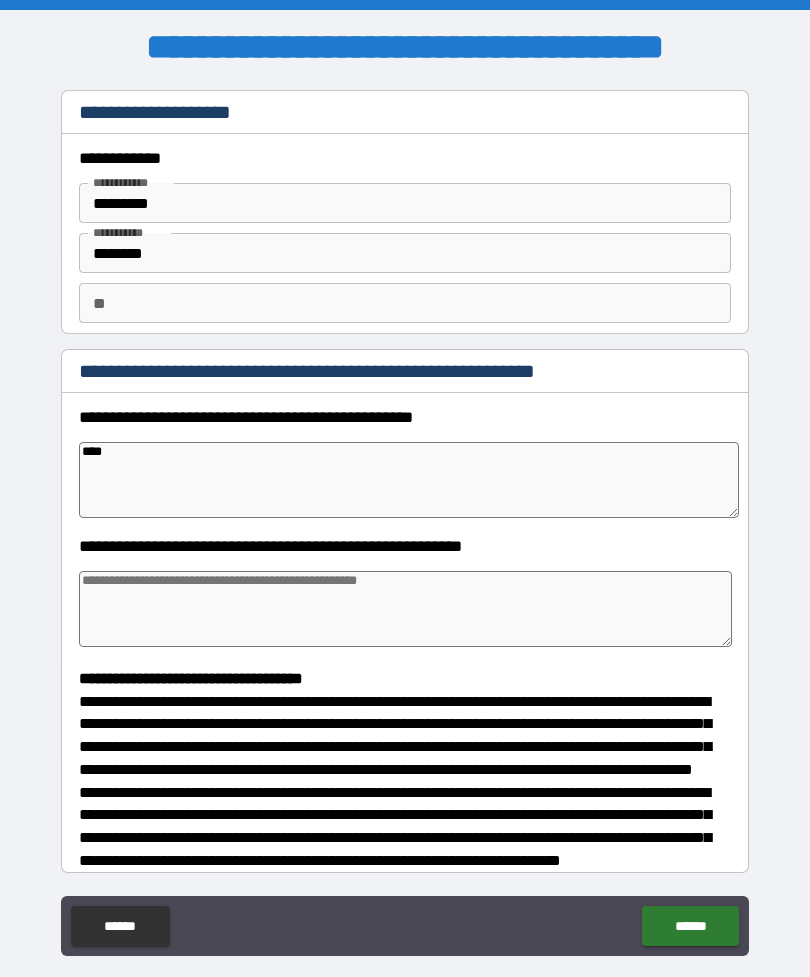 type on "*" 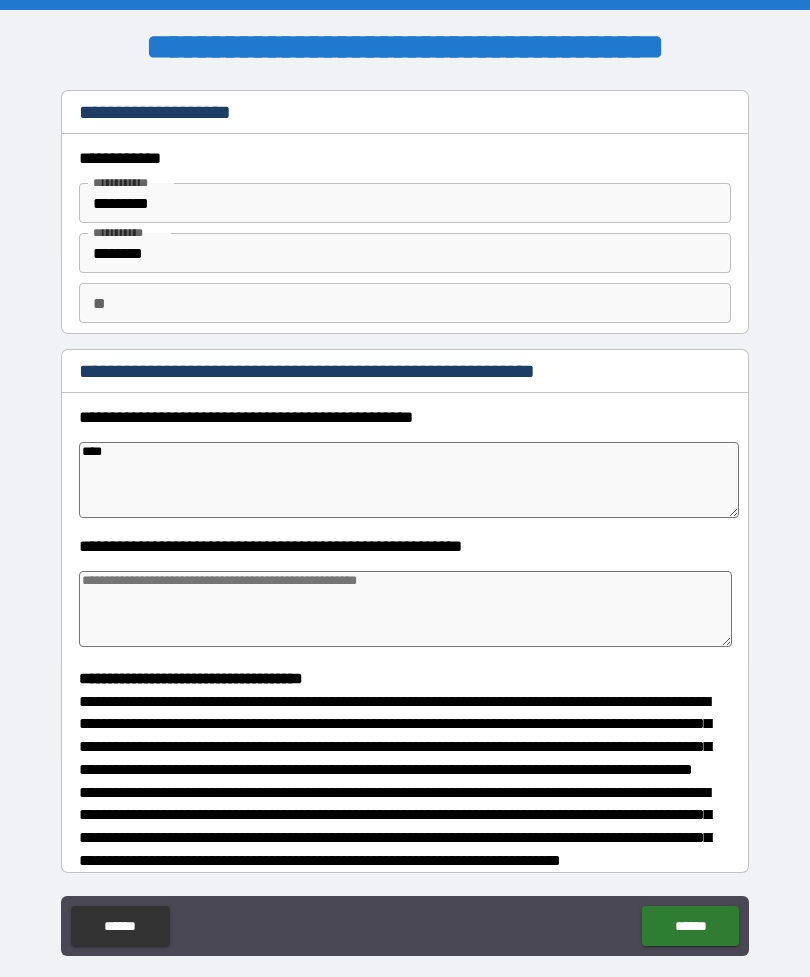 type on "*" 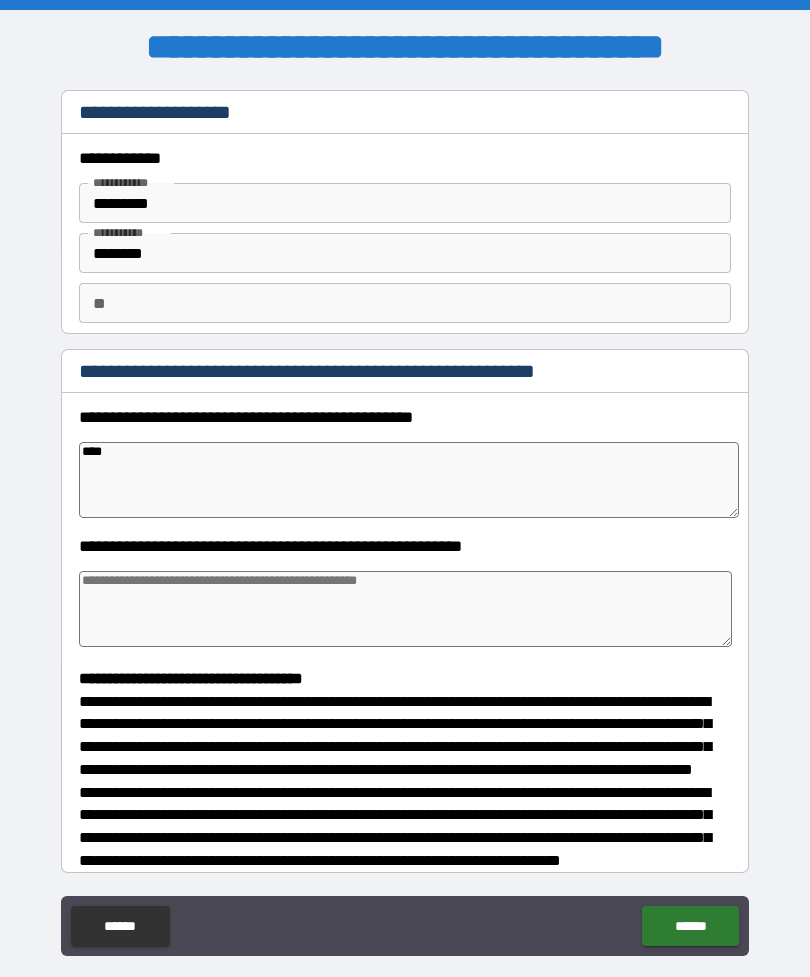 type on "*********" 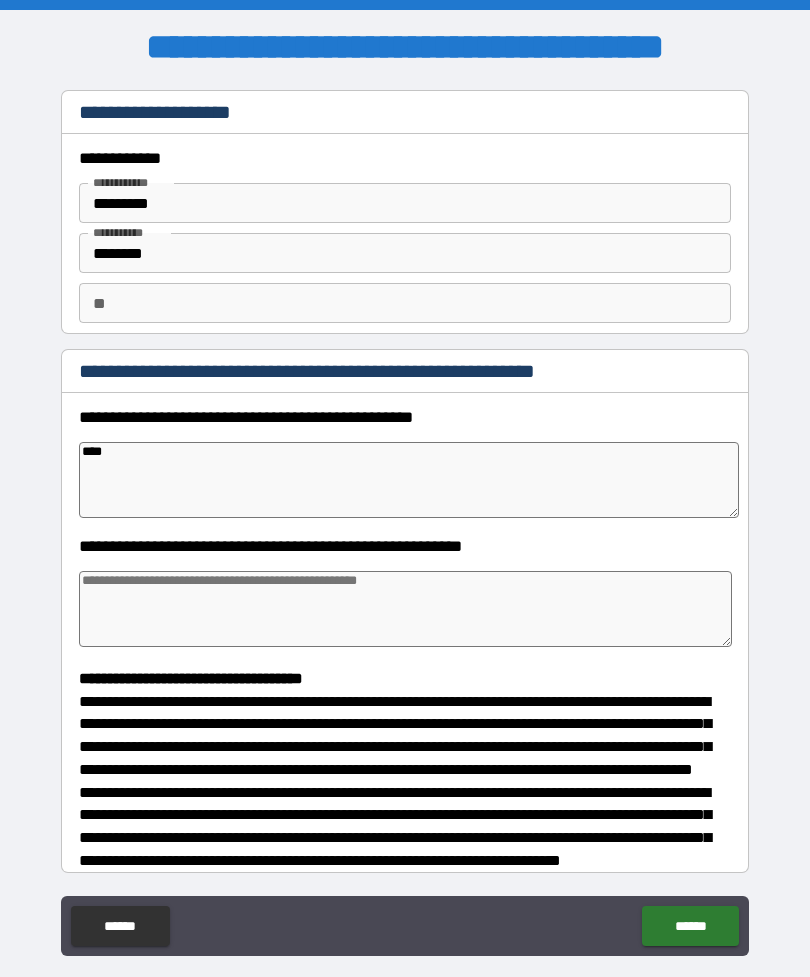 type on "*" 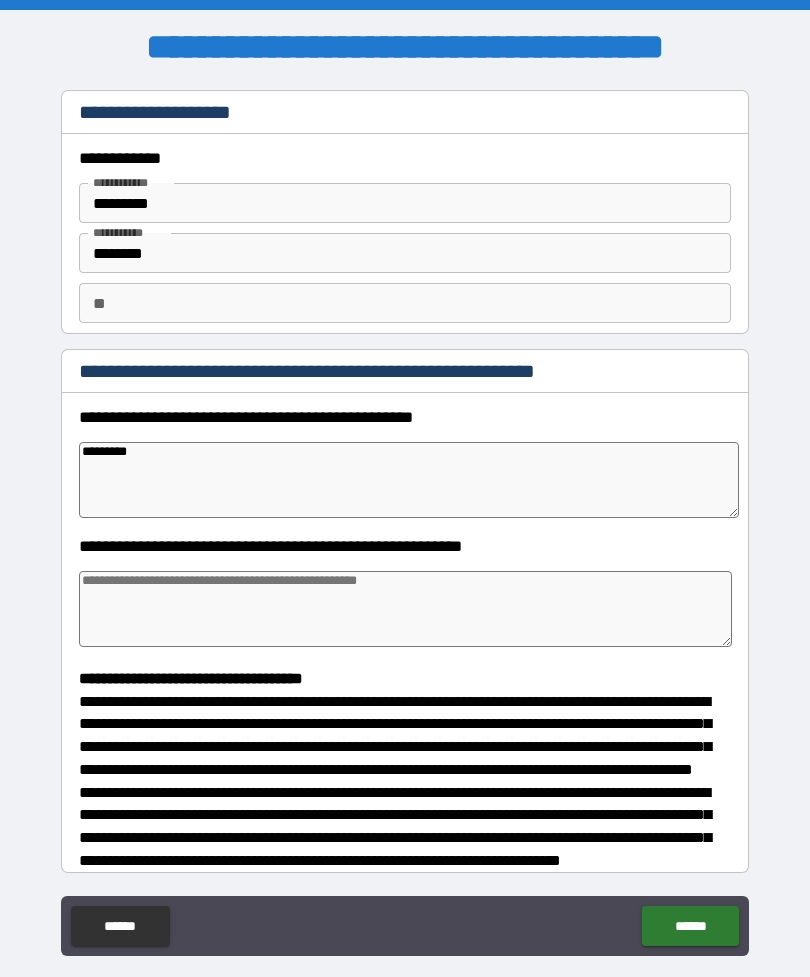 type on "*********" 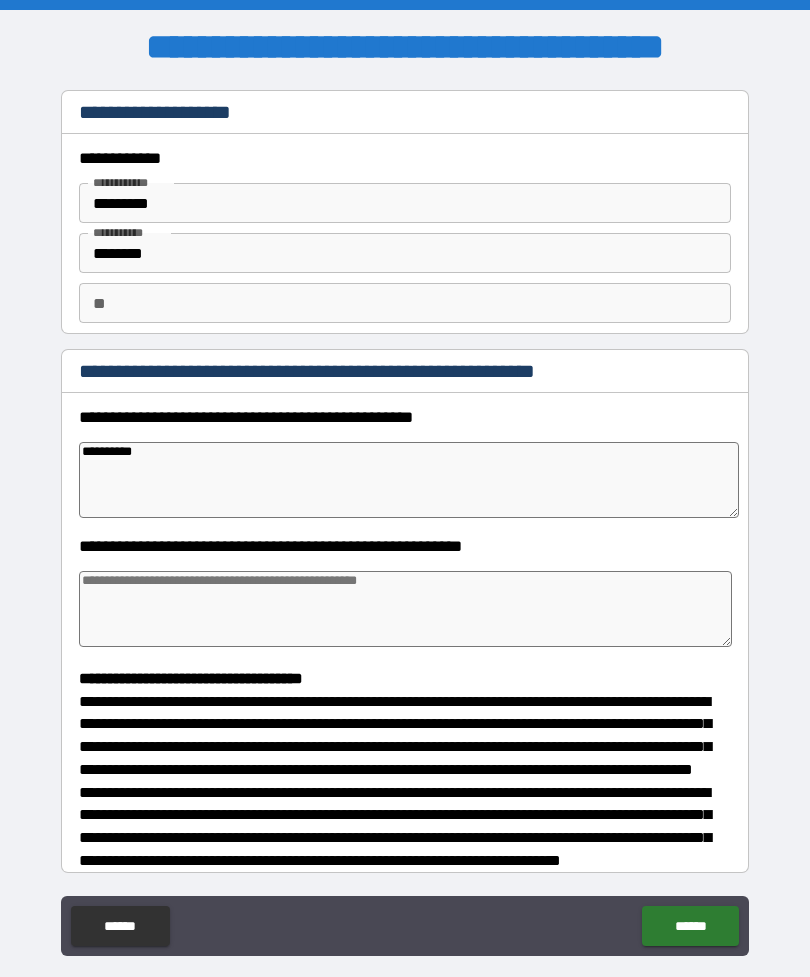 type on "*" 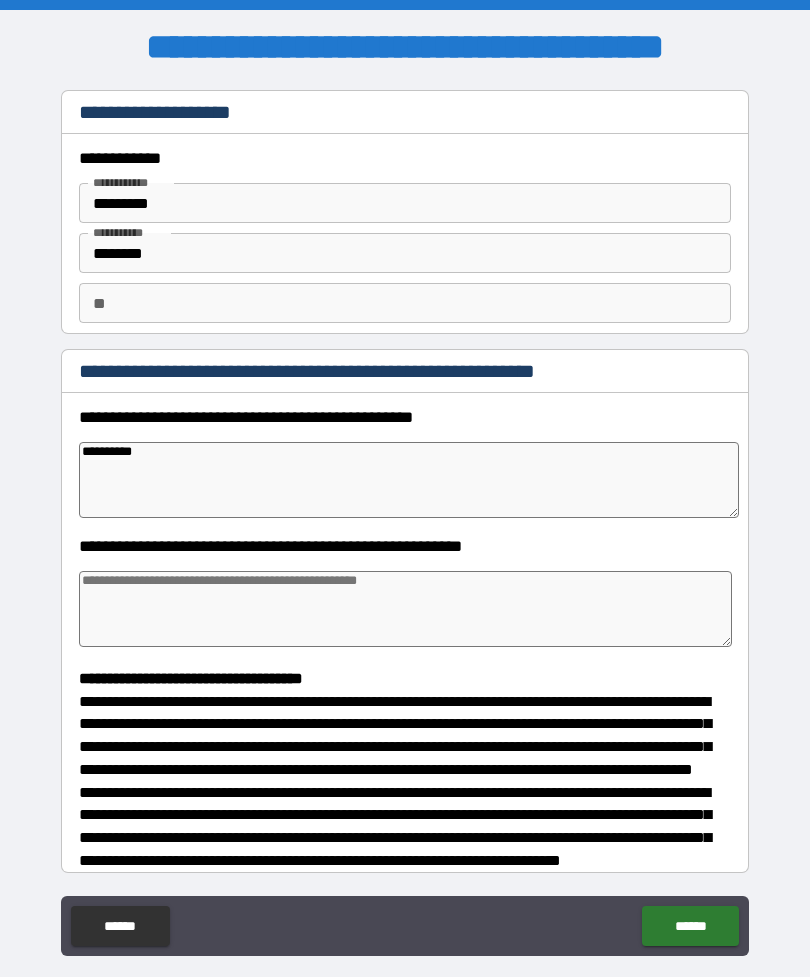 type on "*" 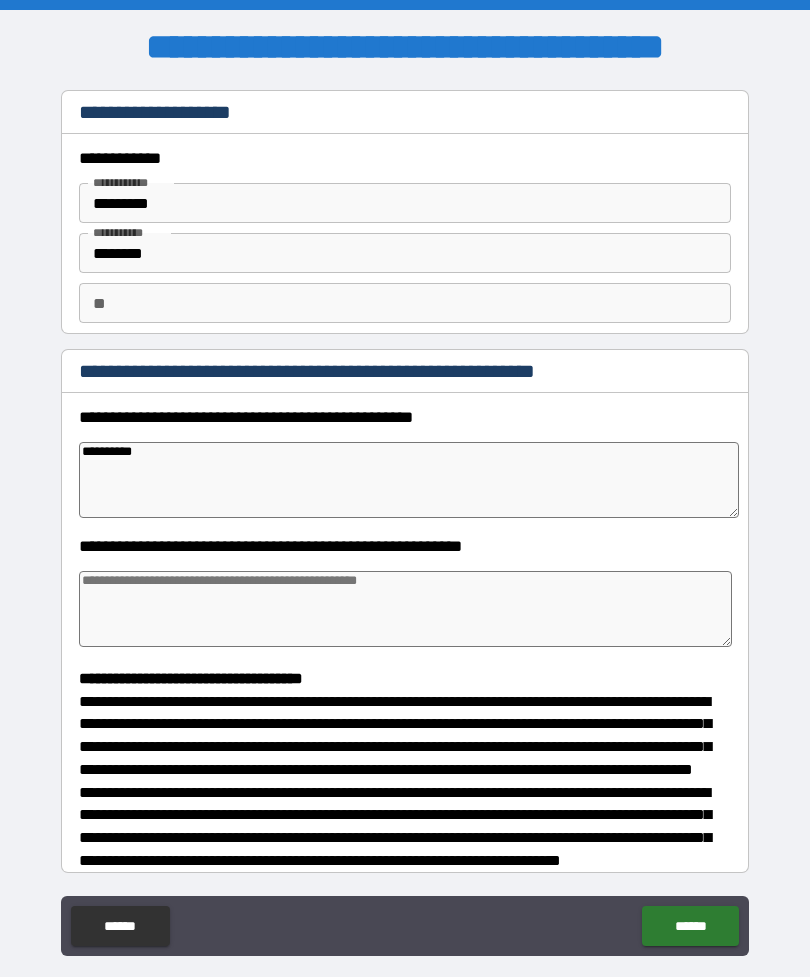 type on "*********" 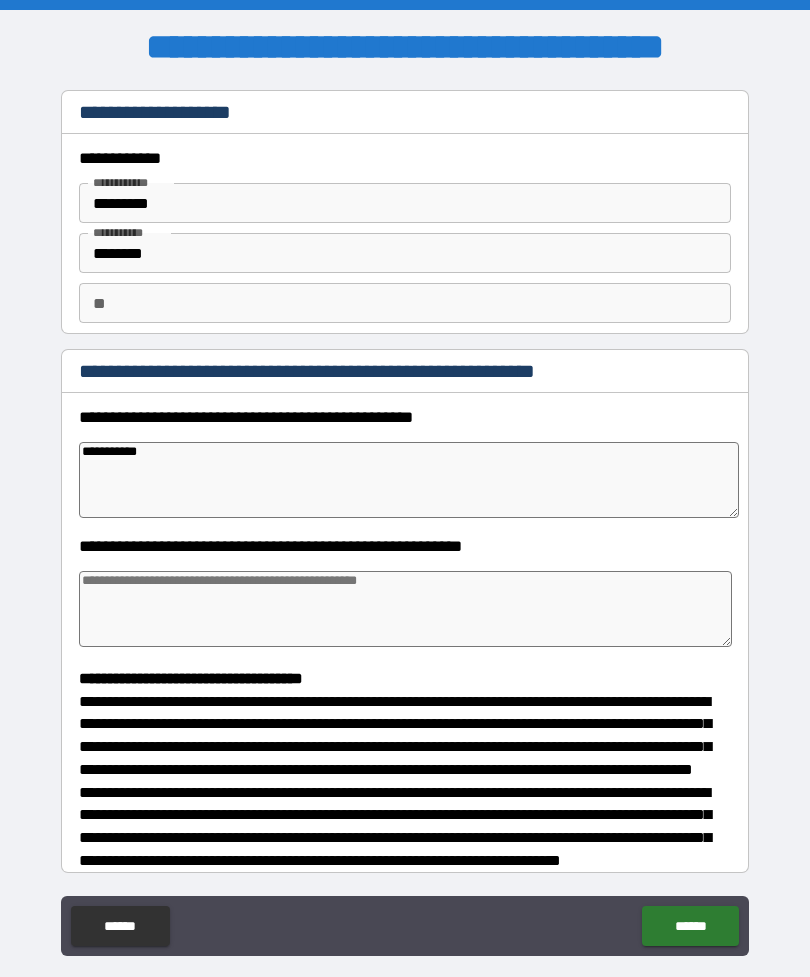 type on "*" 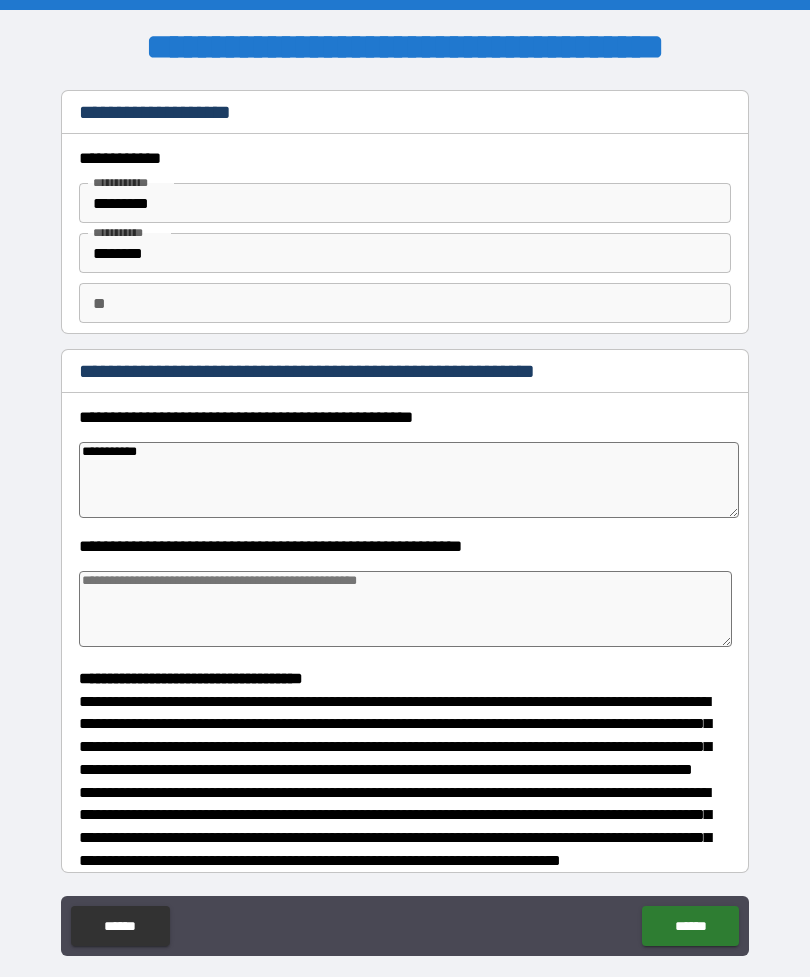 type on "*********" 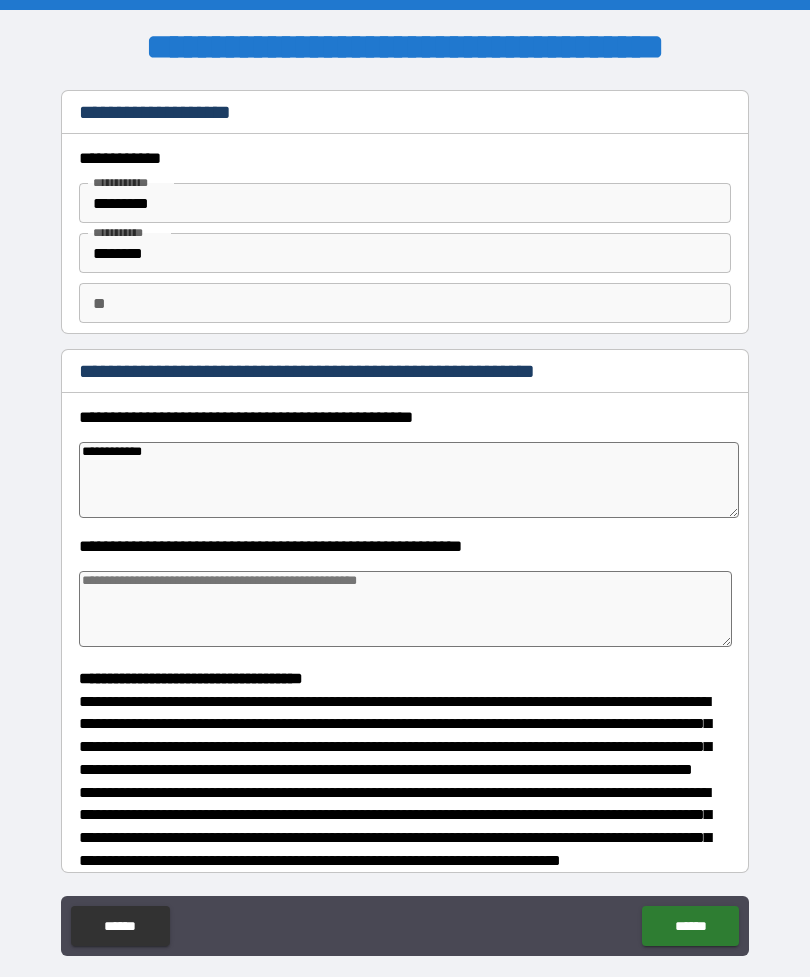type on "*" 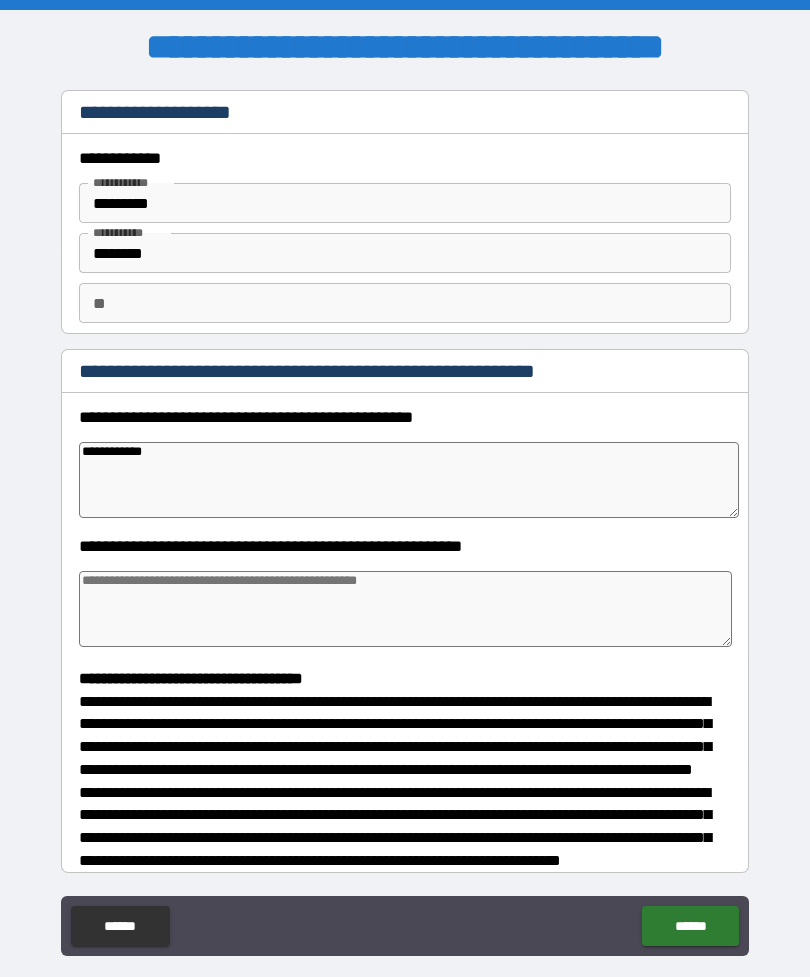 type on "*" 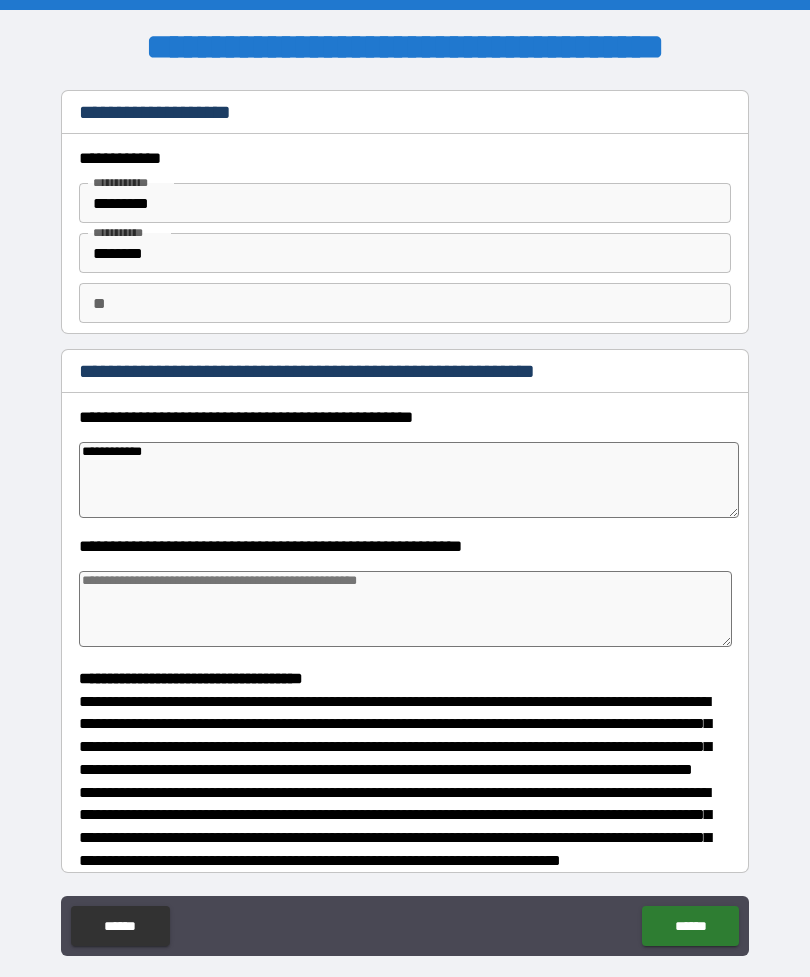 type on "*" 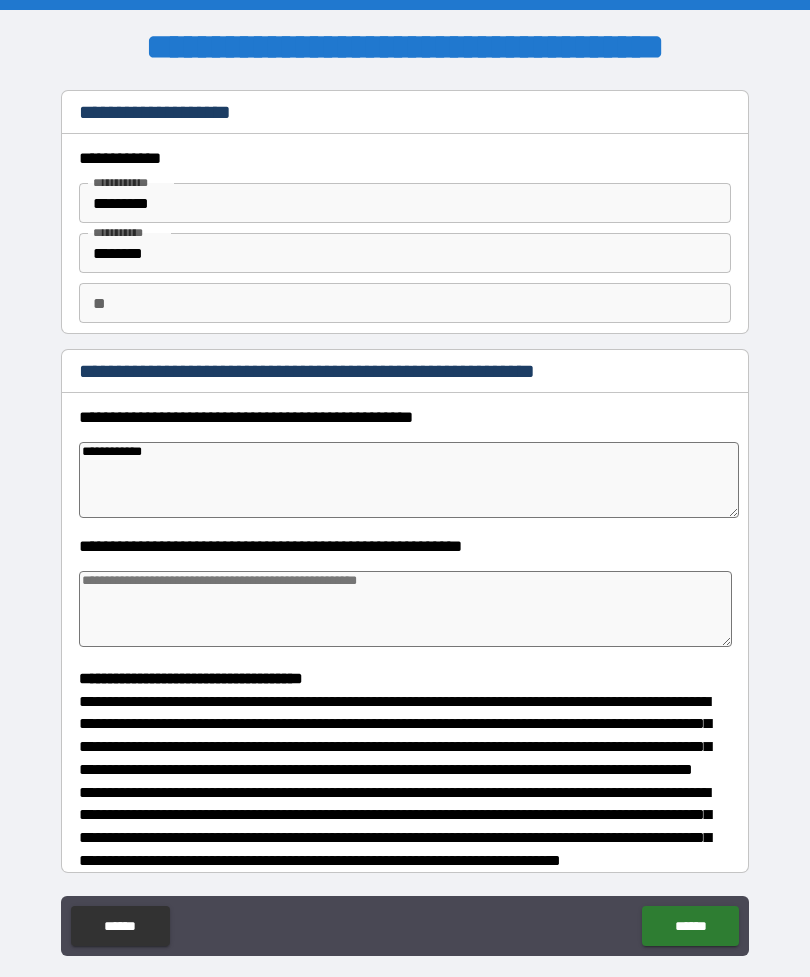 type on "**********" 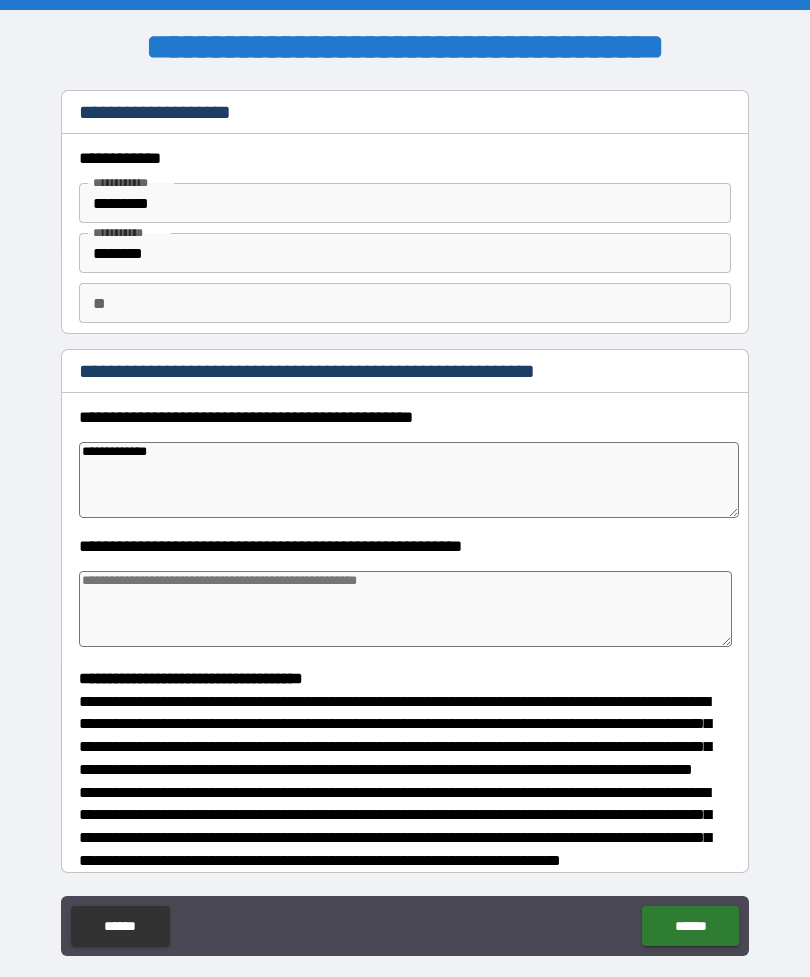type on "*" 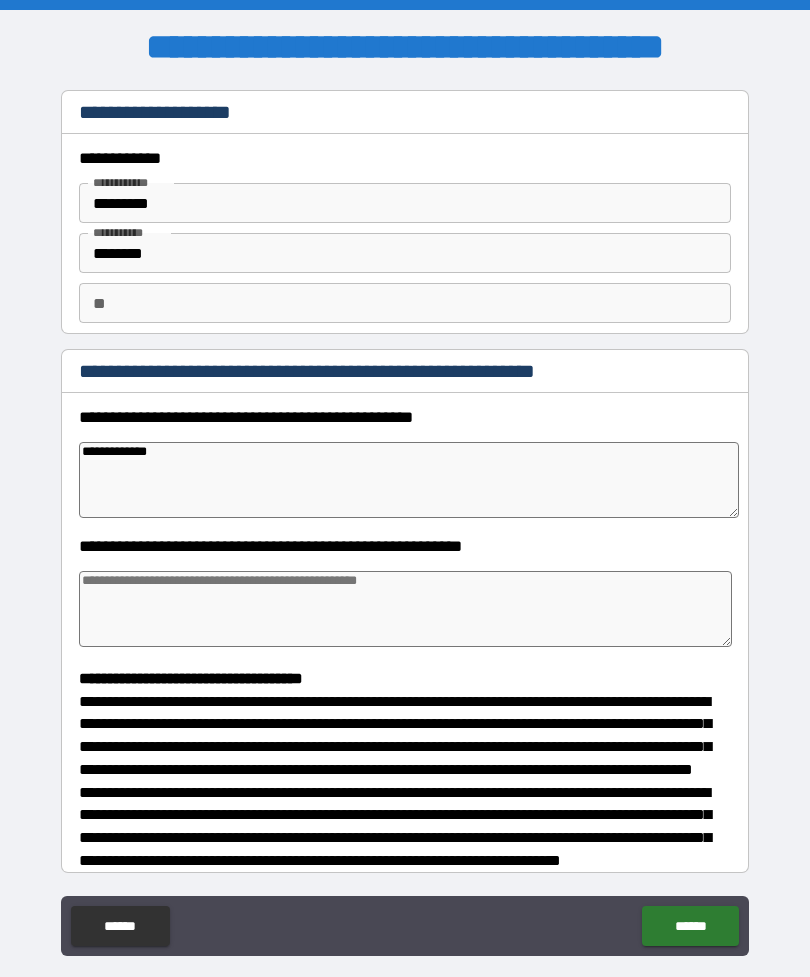 type on "*" 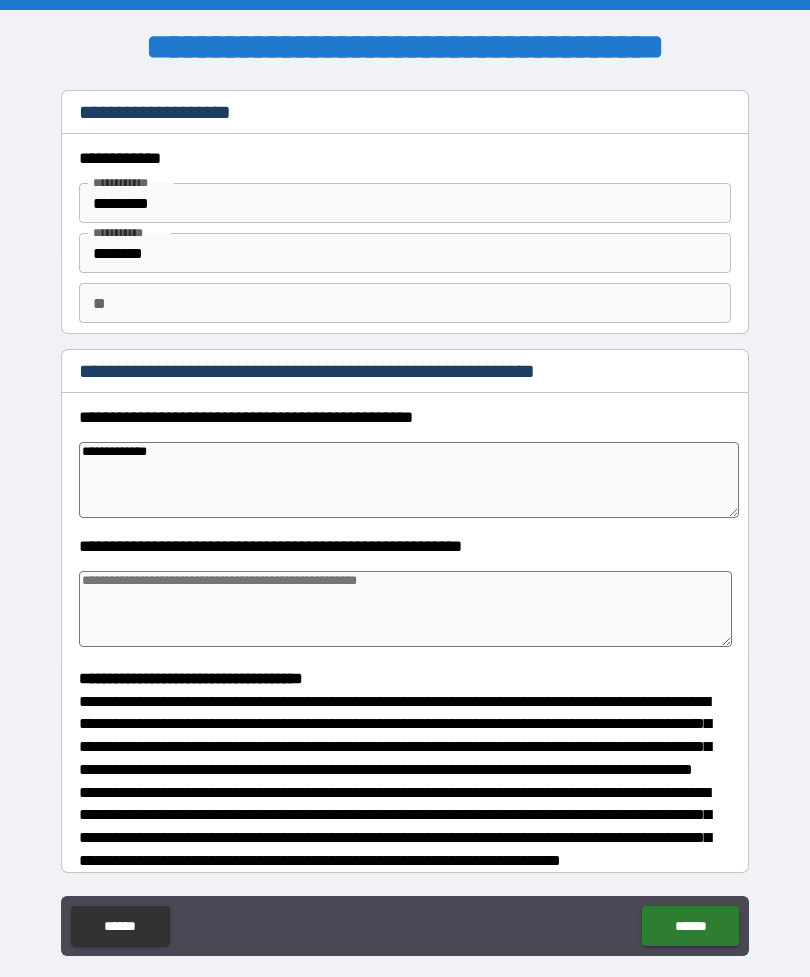 type on "*" 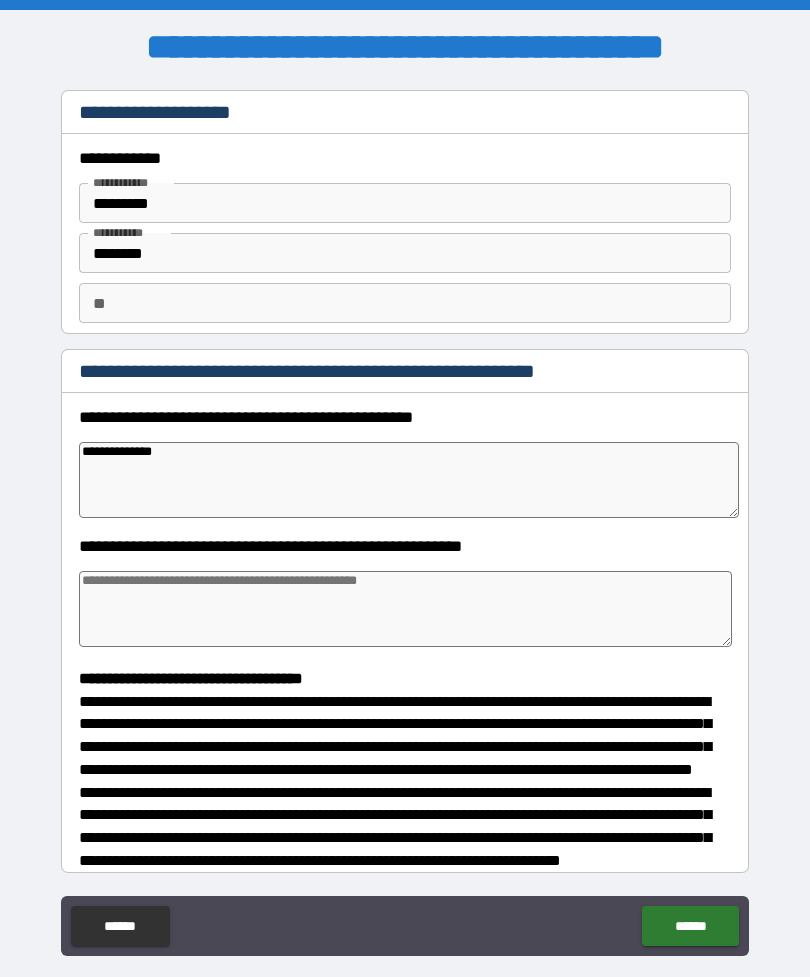 type on "*" 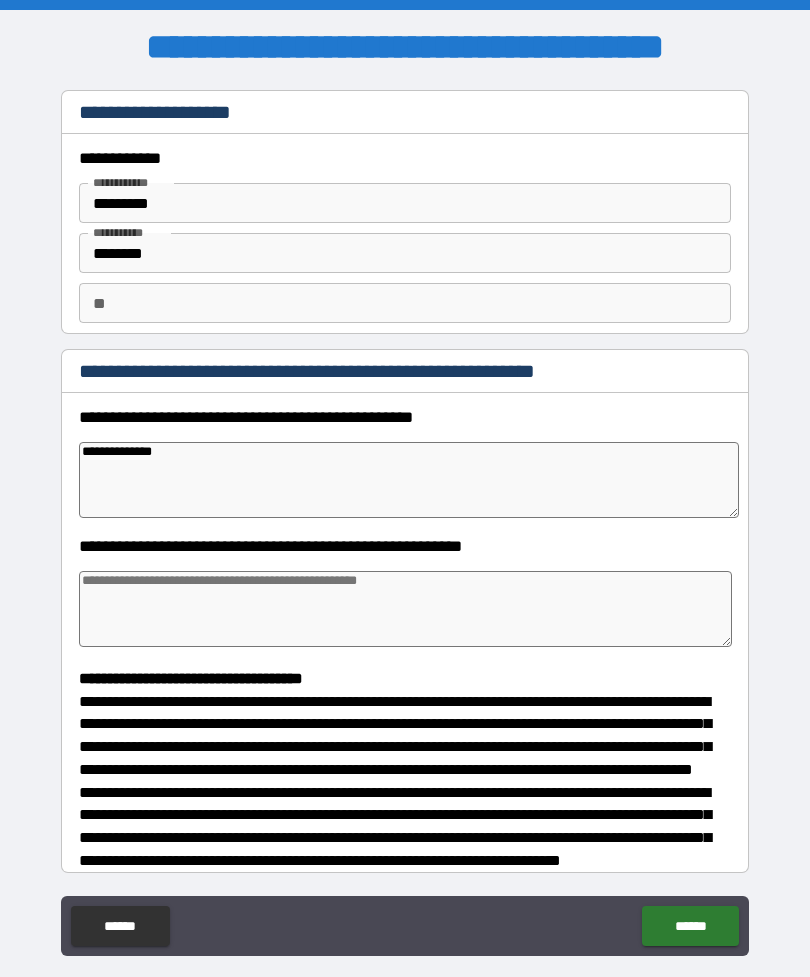 type on "*" 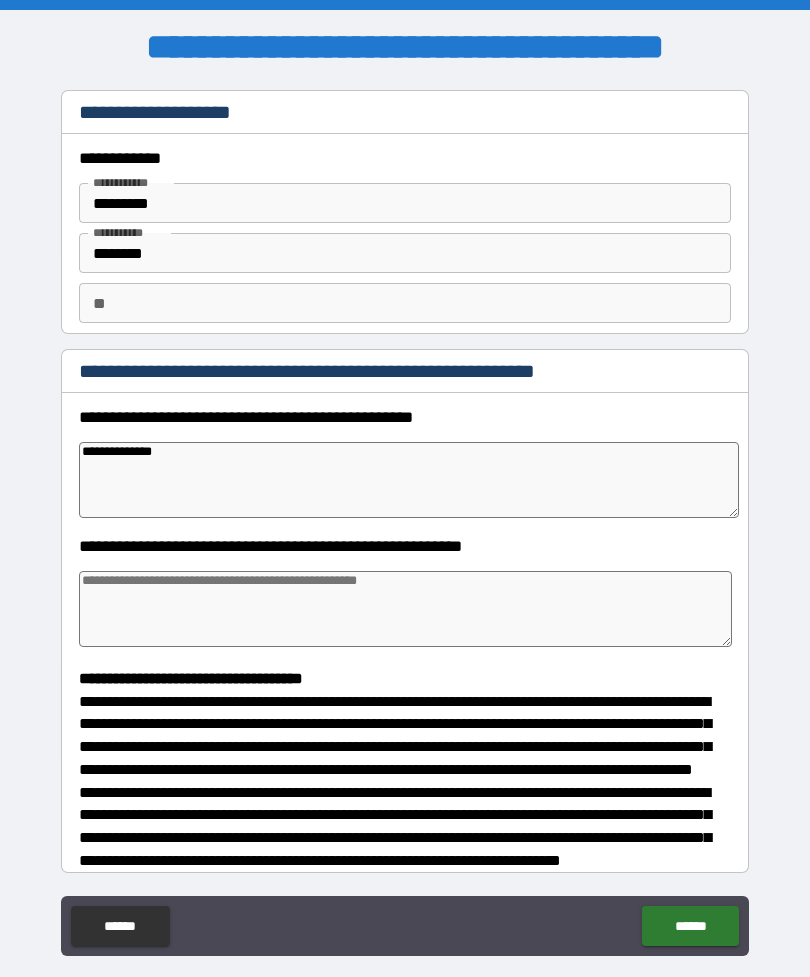 type on "*" 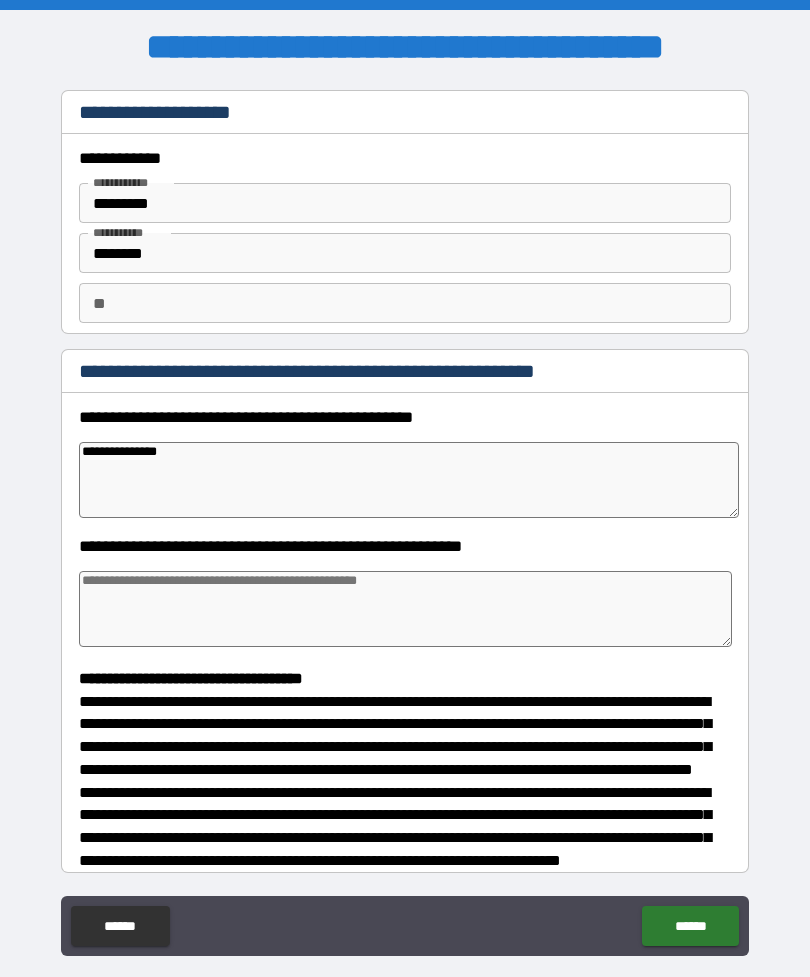 type on "*" 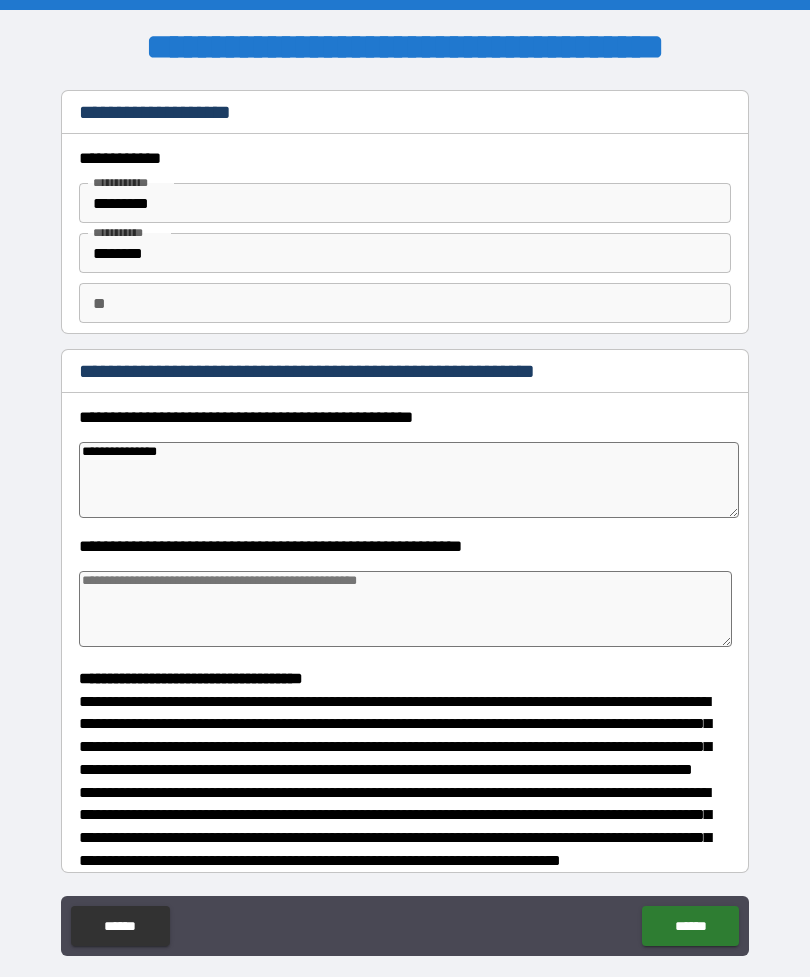 type on "*" 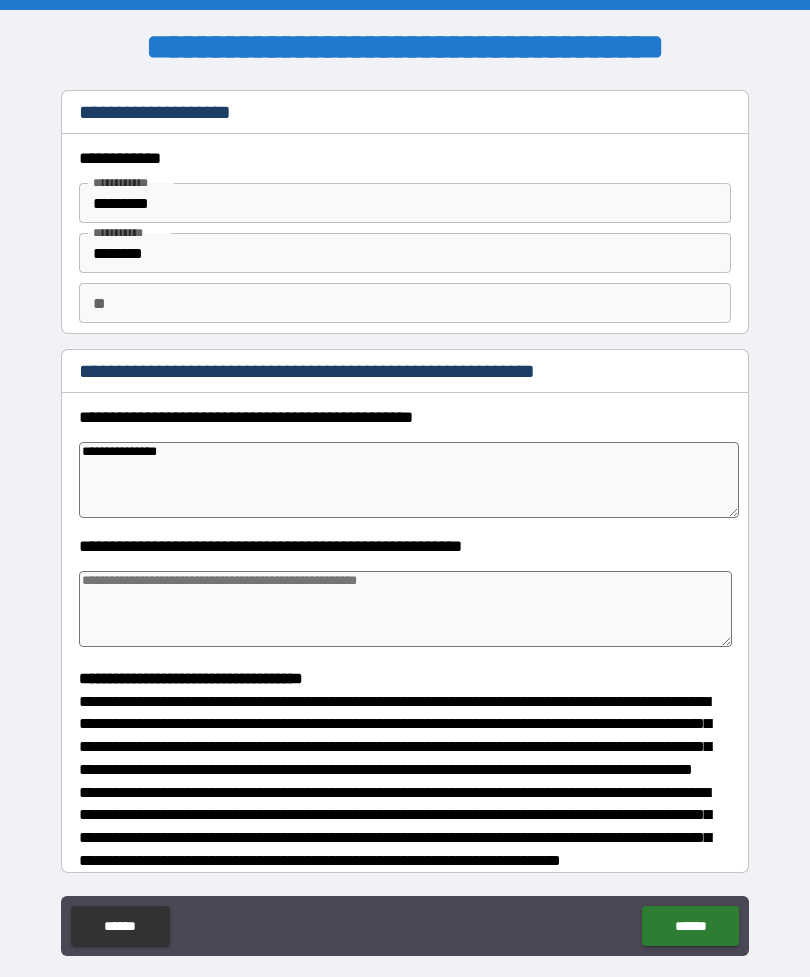 type on "*" 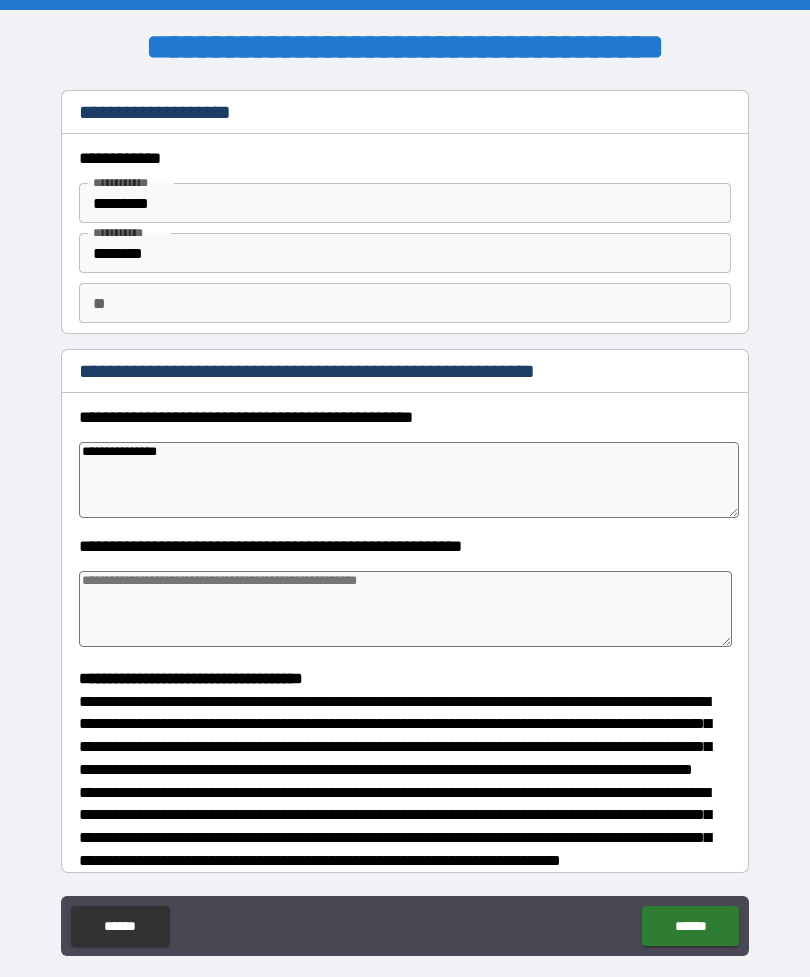 type on "**********" 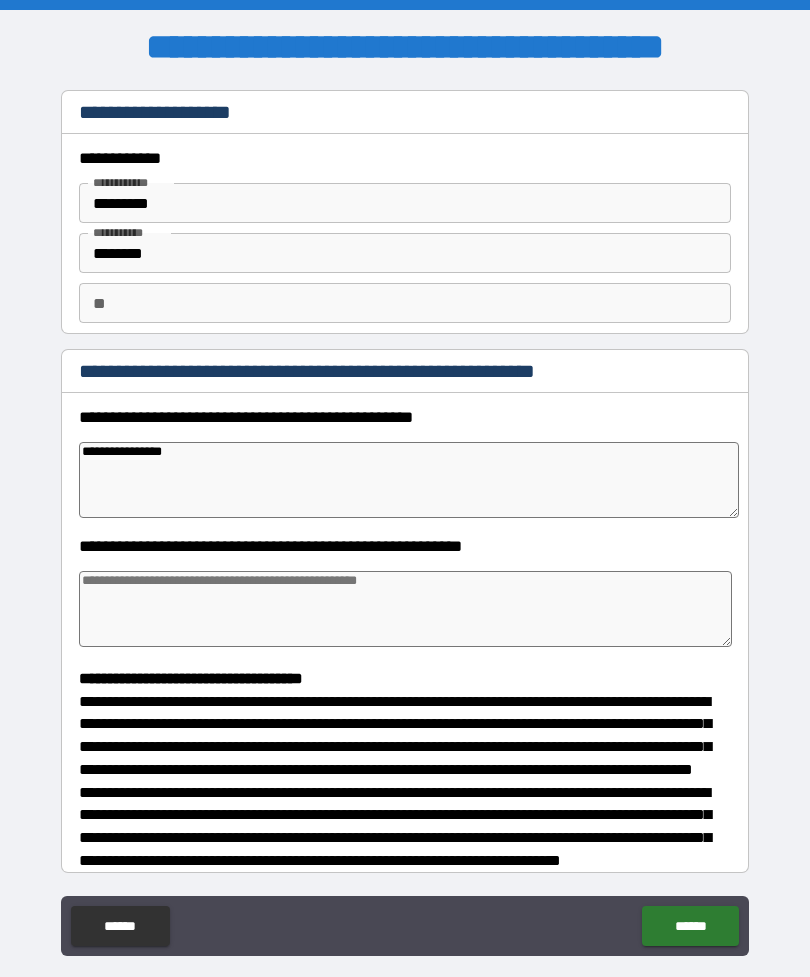 type on "*" 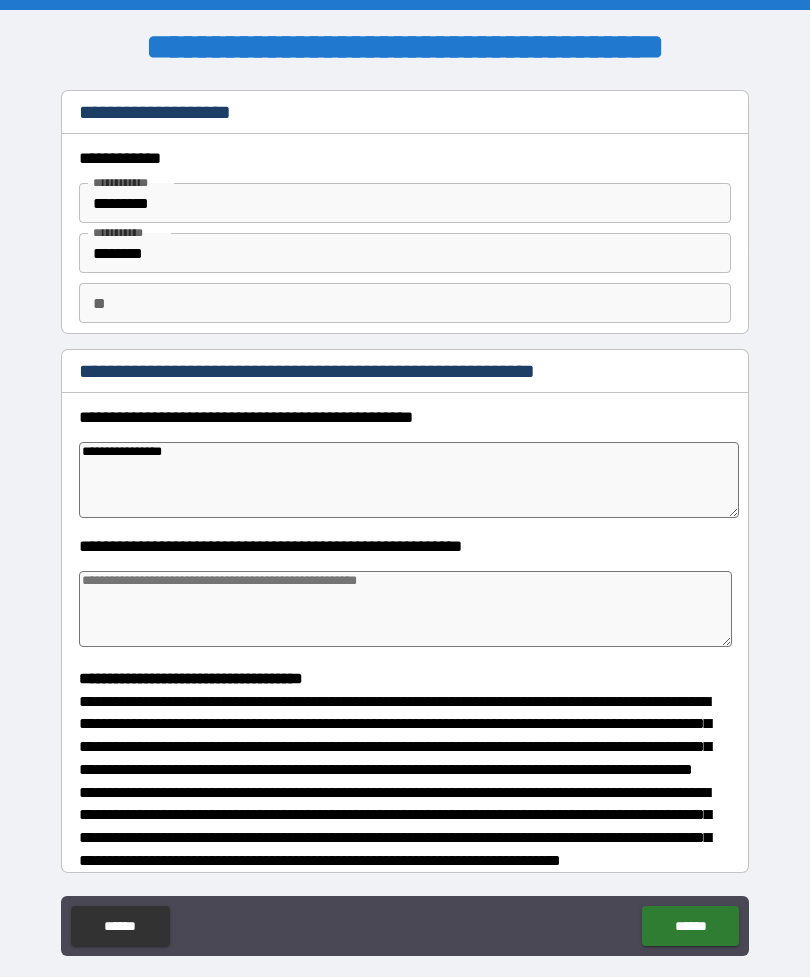 type on "*" 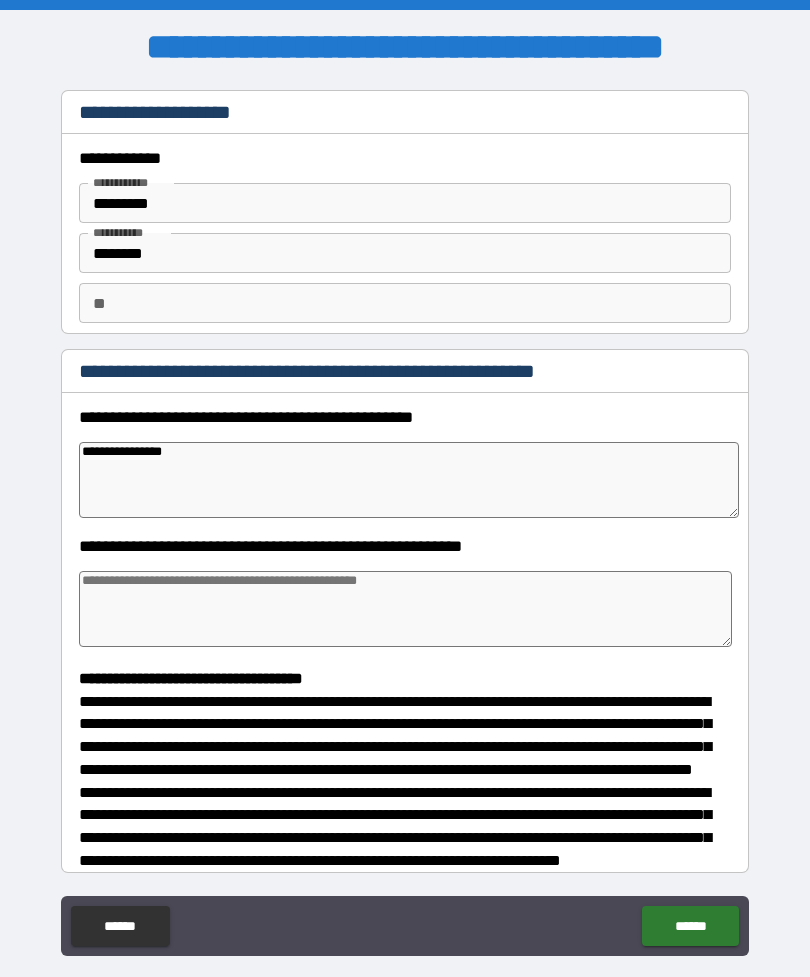 type on "*" 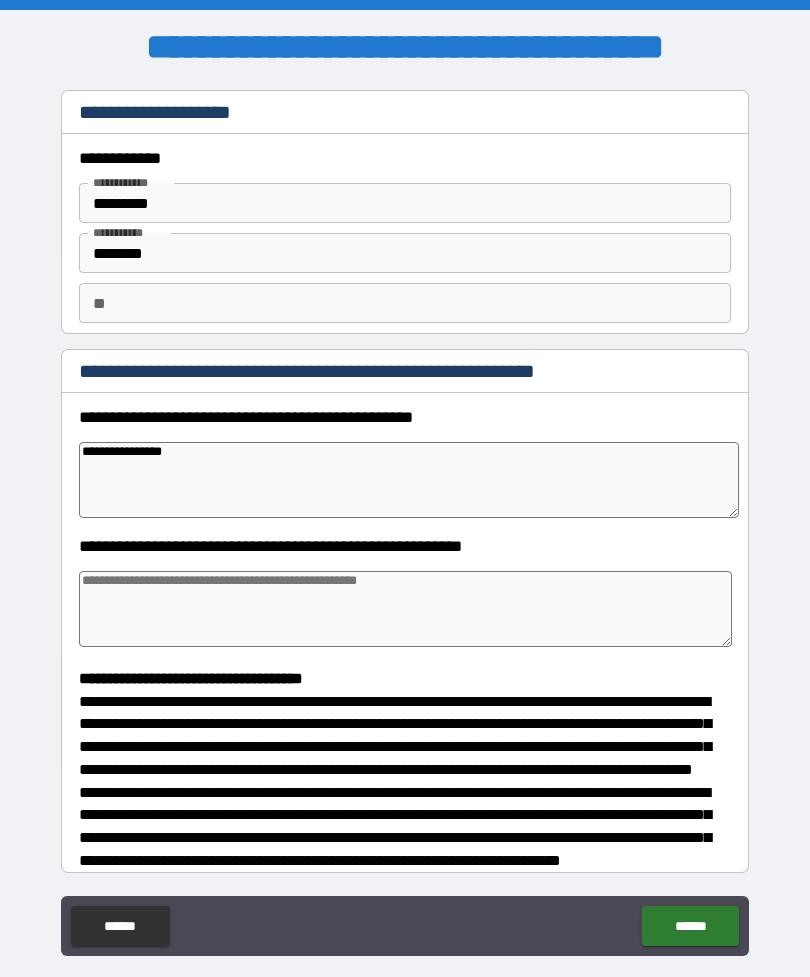 type on "**********" 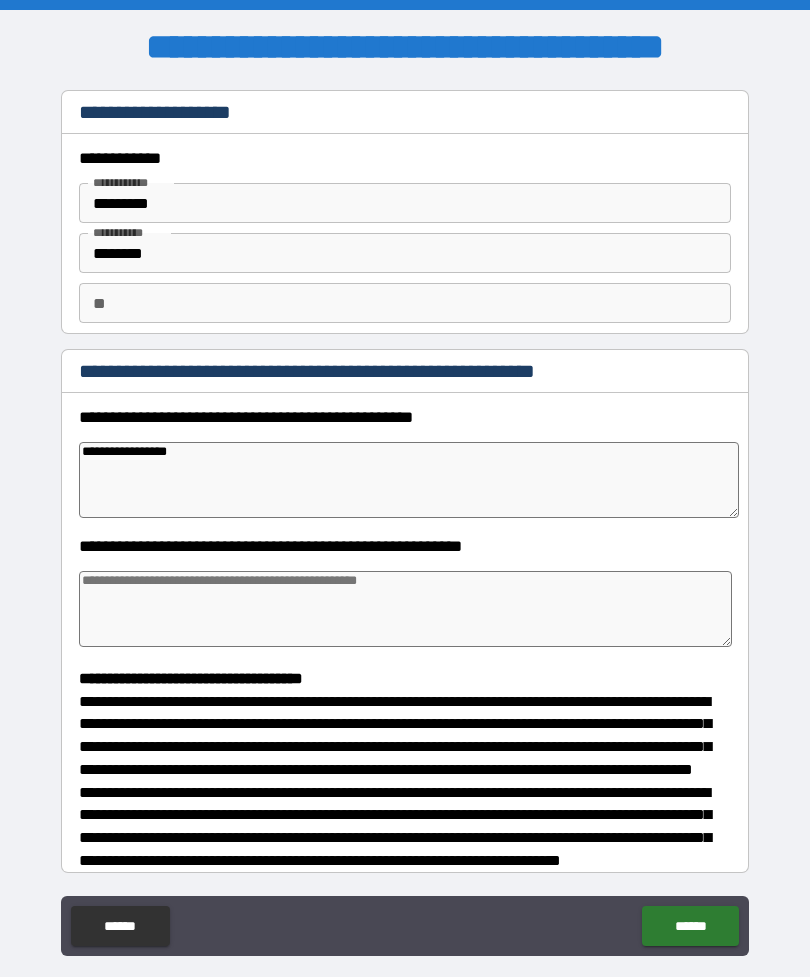 type on "*" 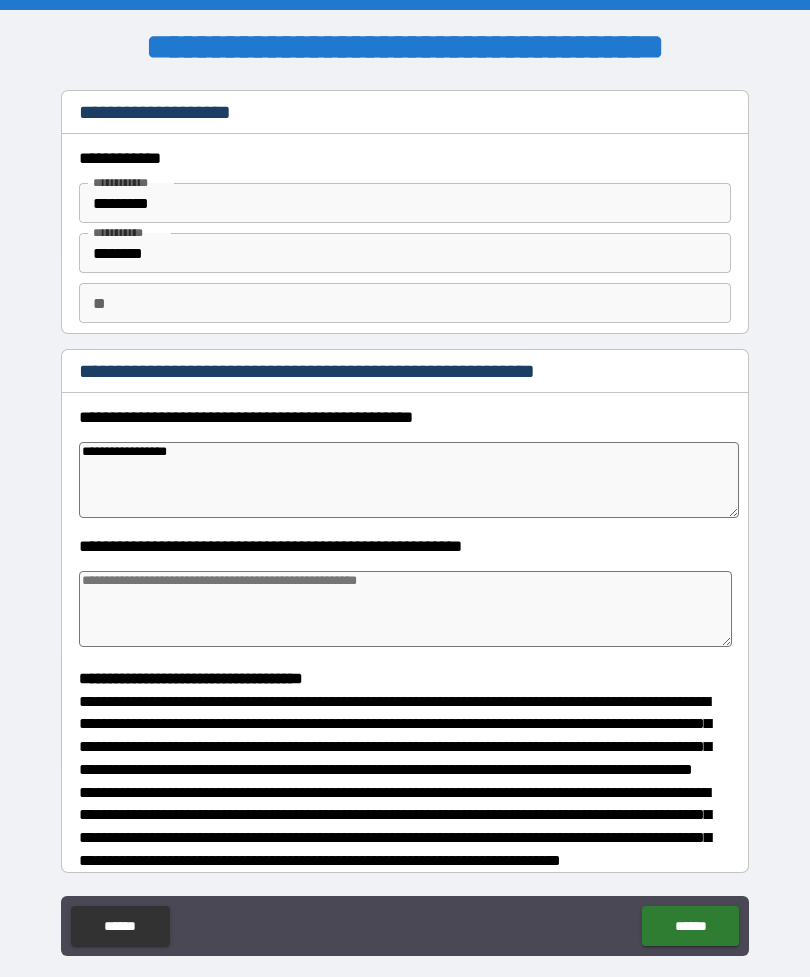 type on "*" 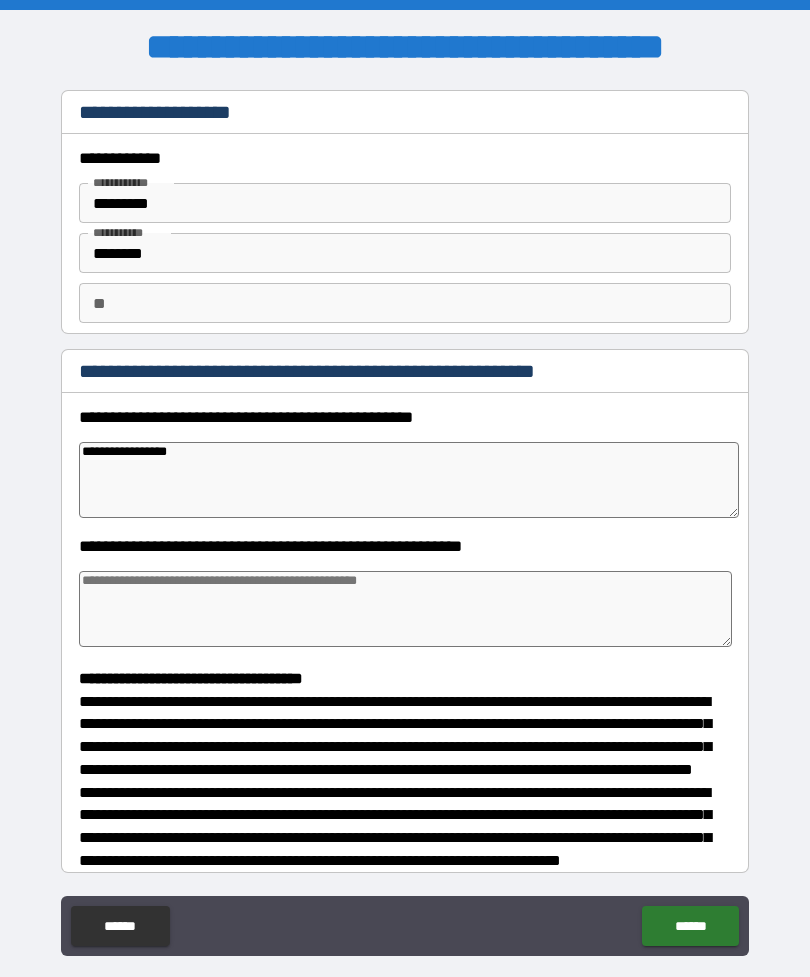 type on "*" 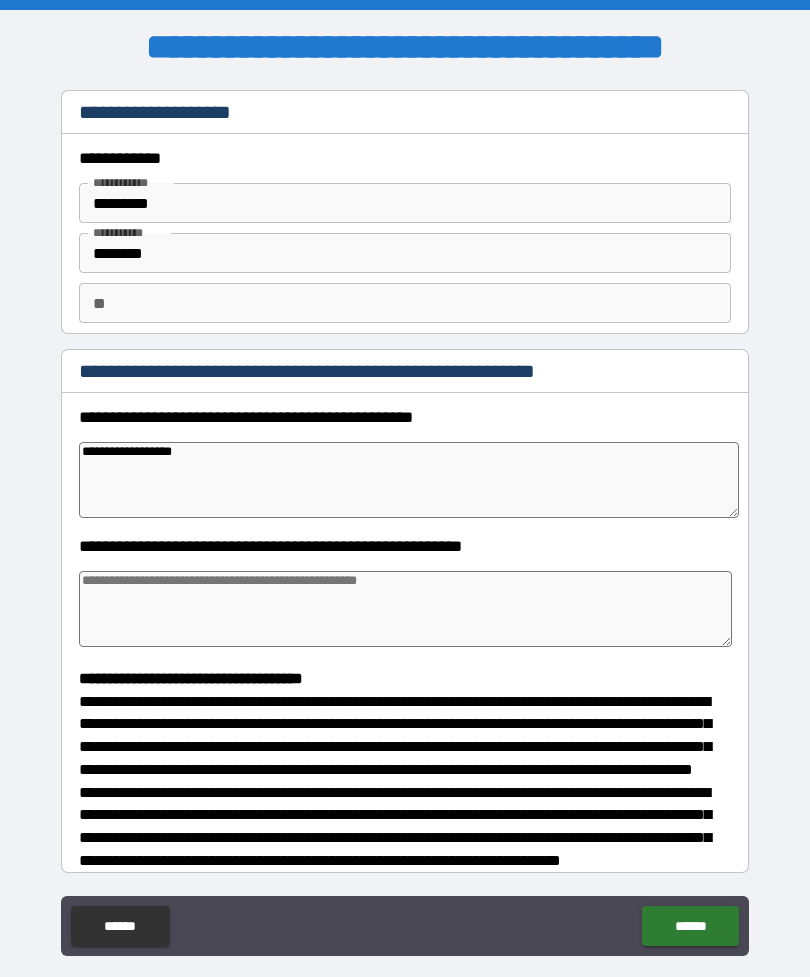type on "*" 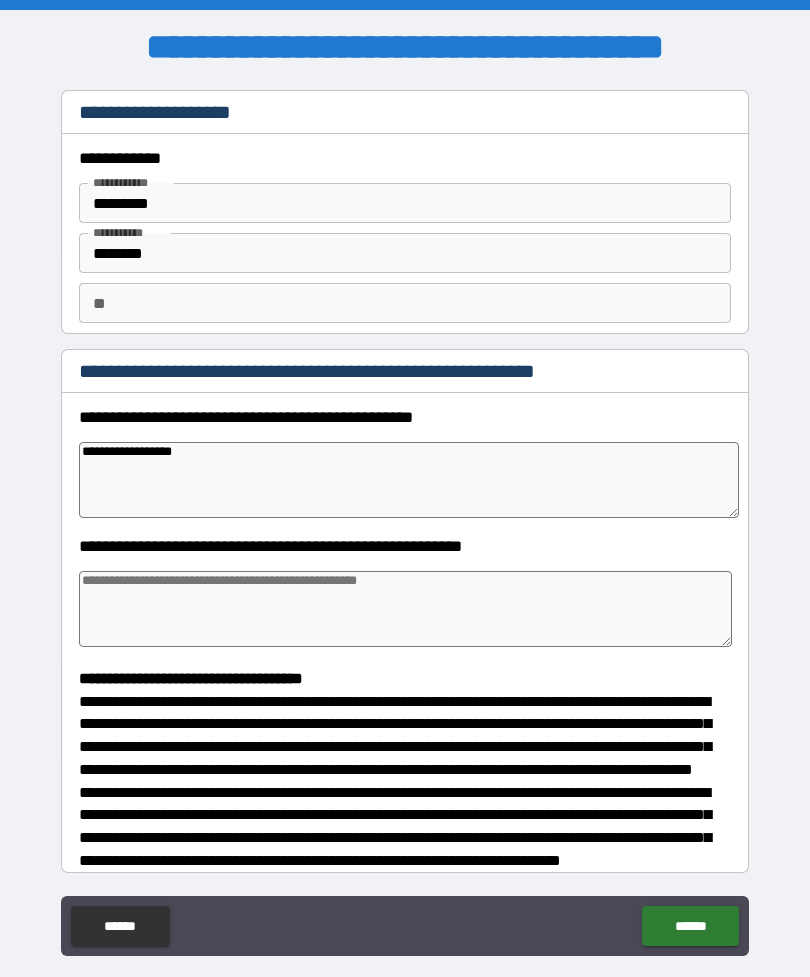 type on "*" 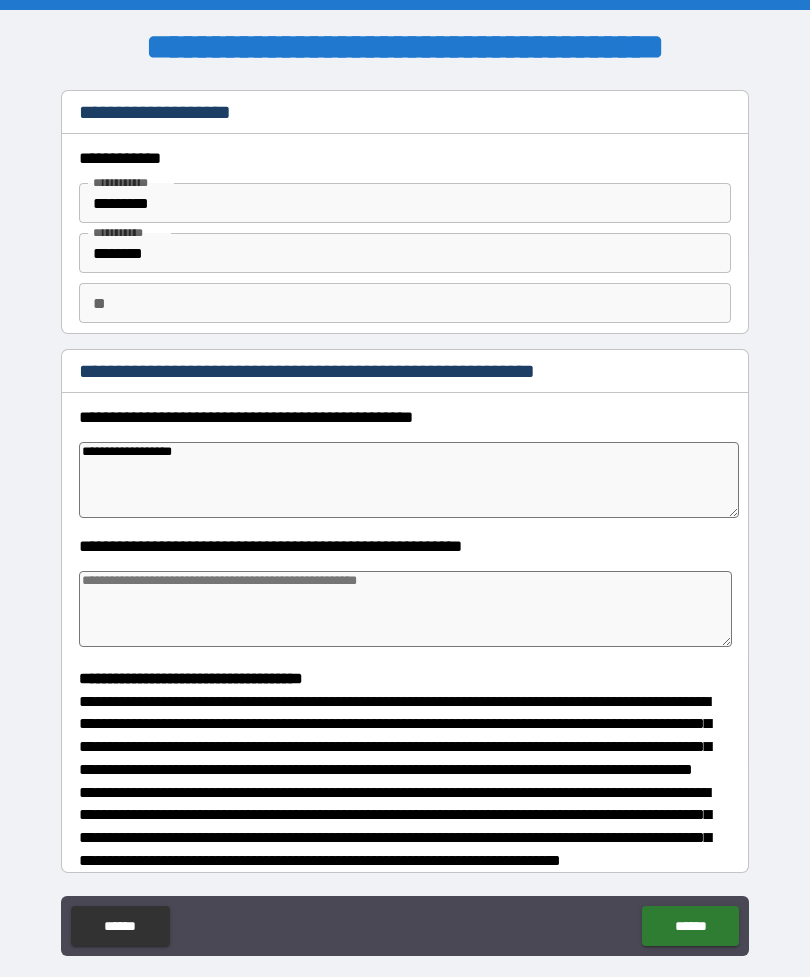 type on "*" 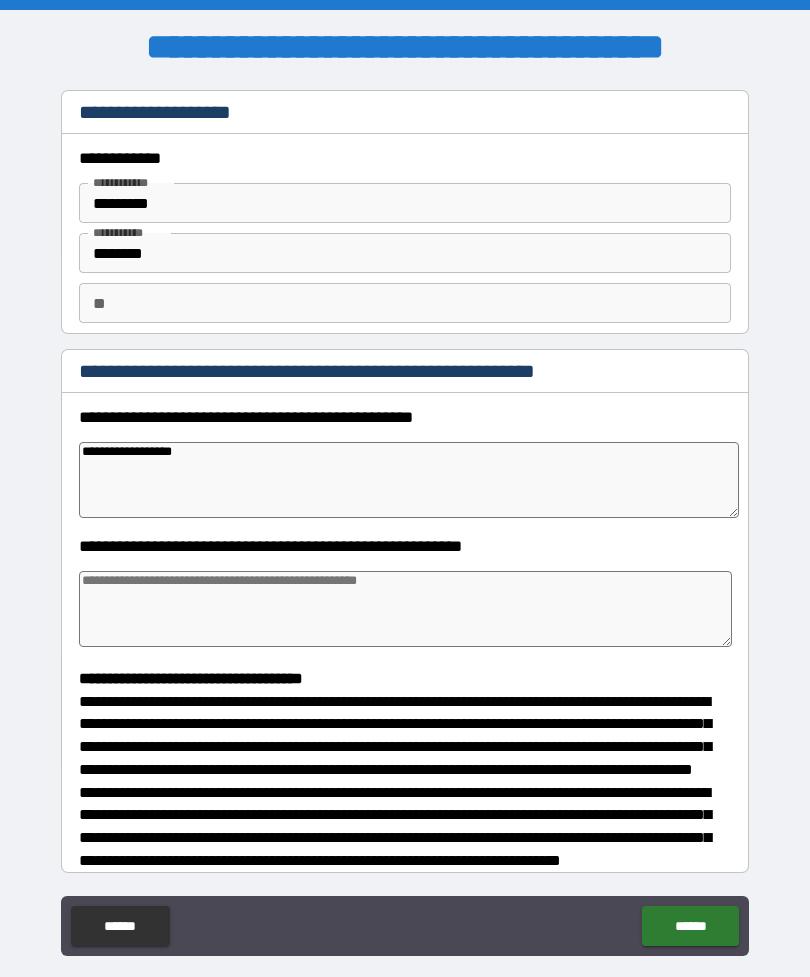 type on "**********" 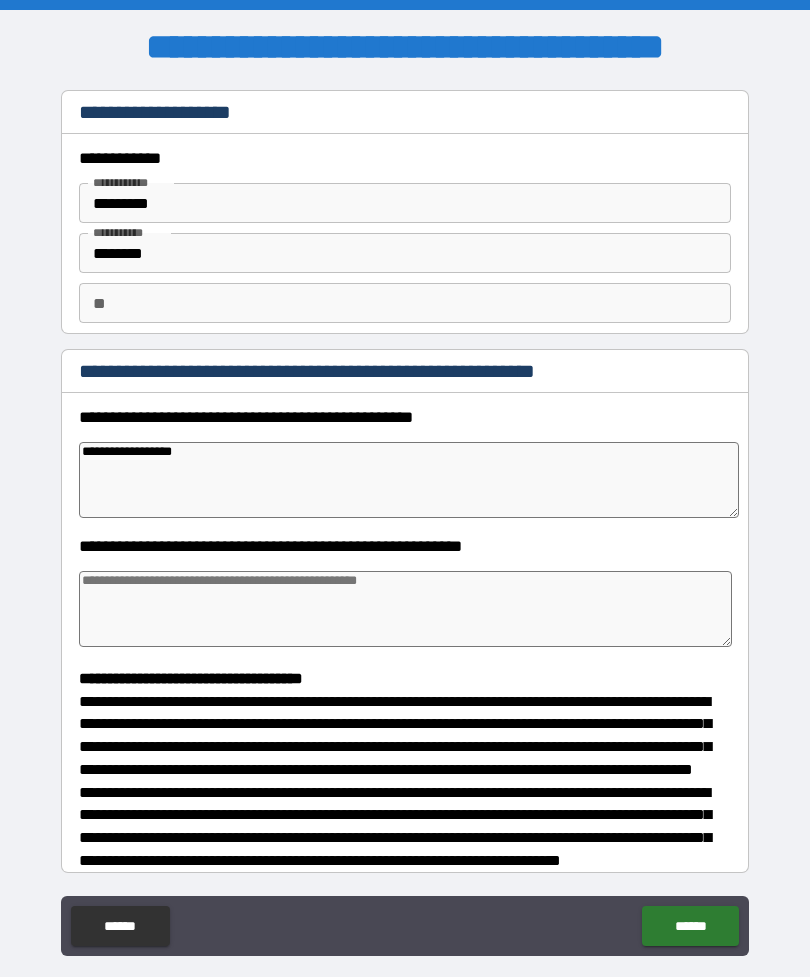 type on "*" 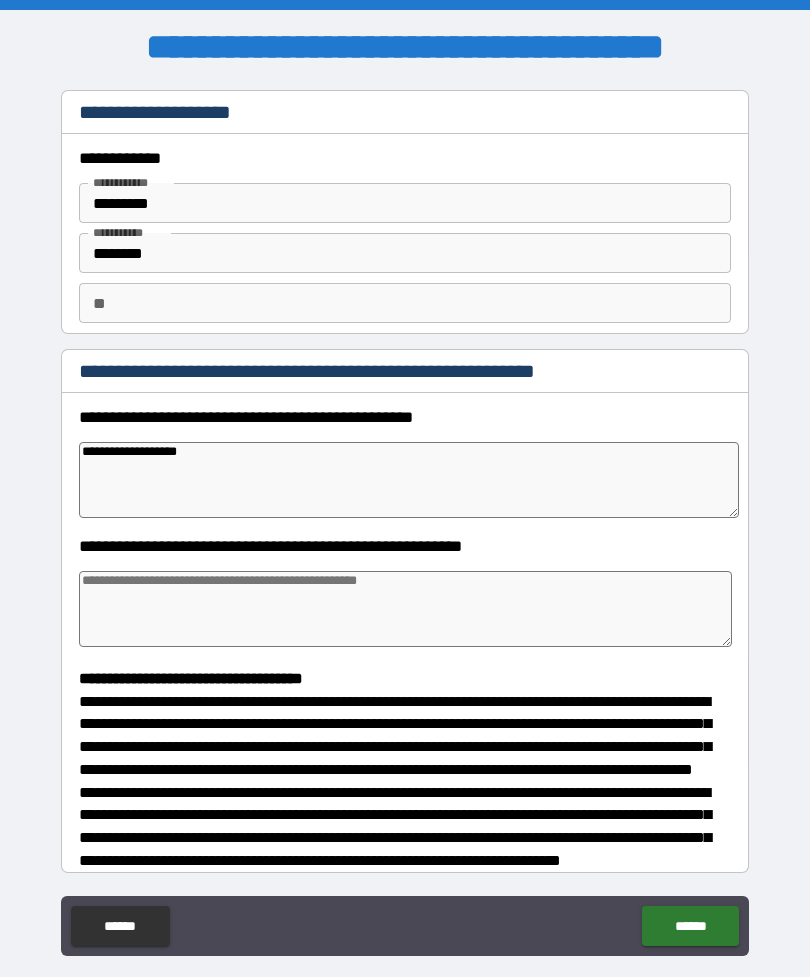 type on "*" 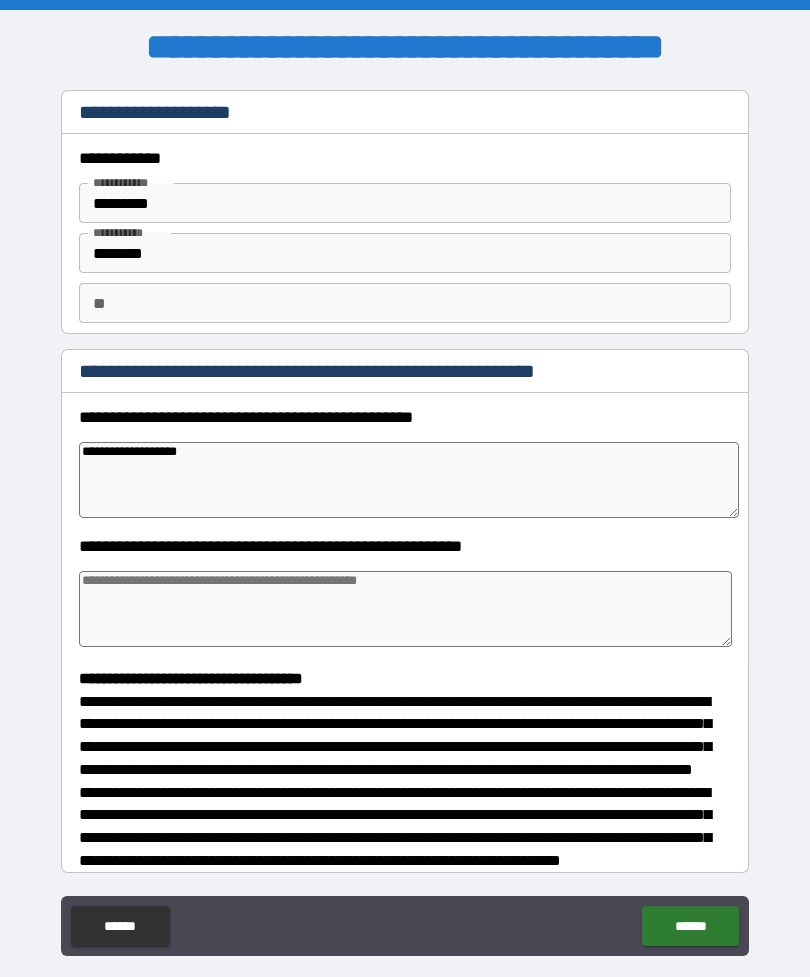 type on "**********" 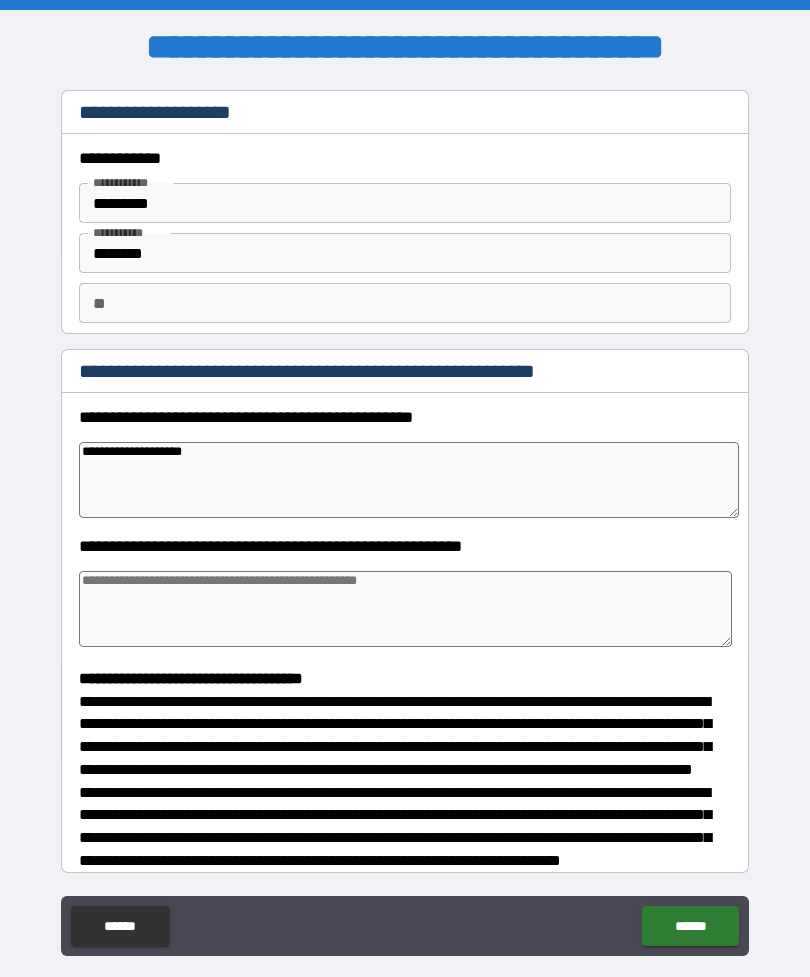 type on "*" 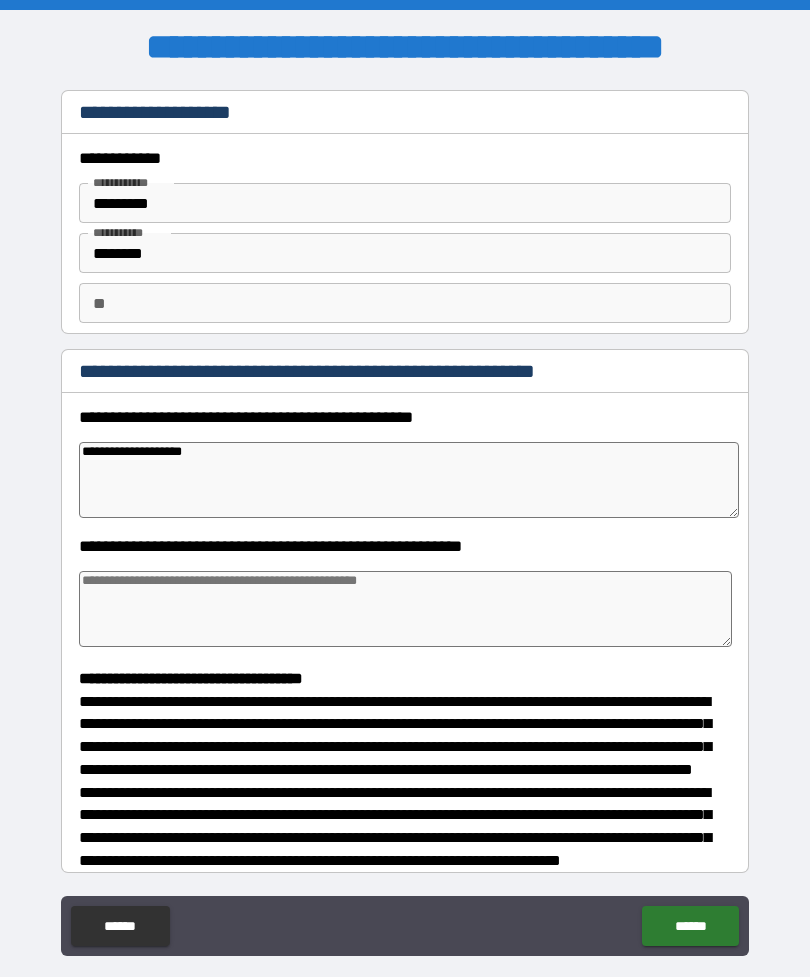 type on "*" 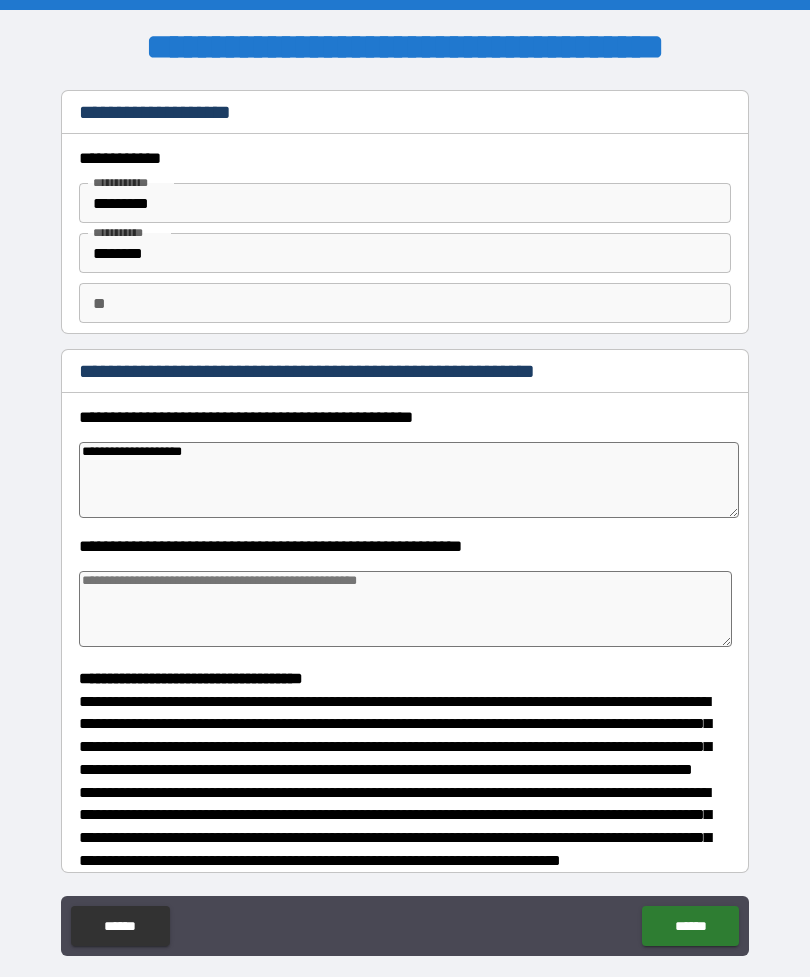 type on "*" 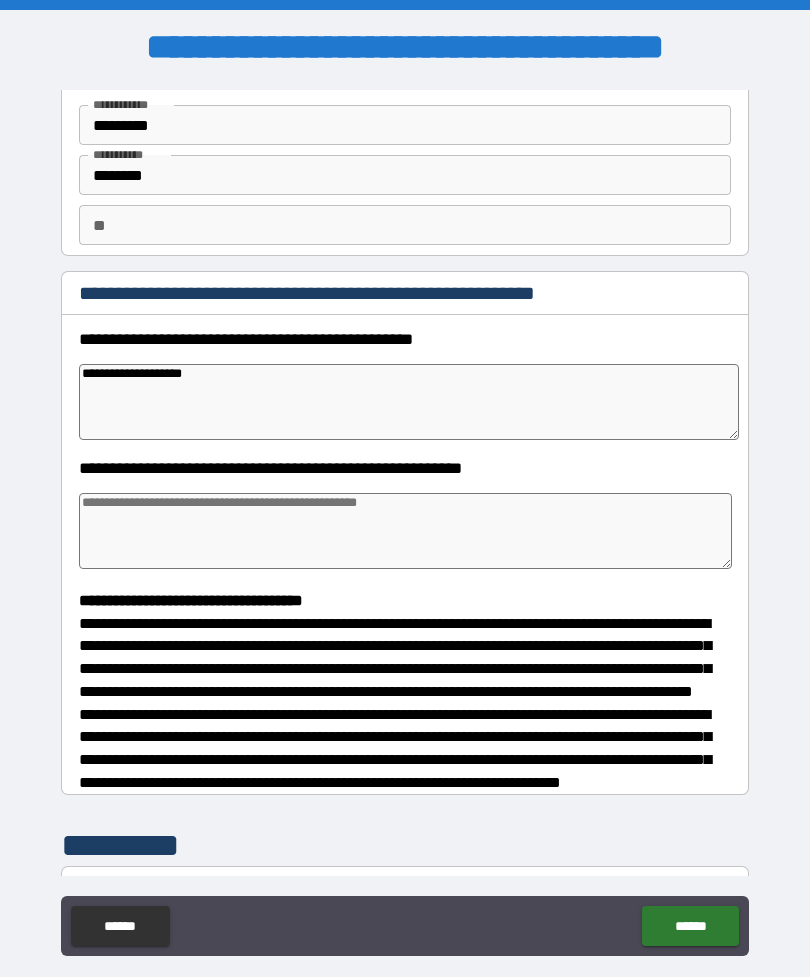 scroll, scrollTop: 80, scrollLeft: 0, axis: vertical 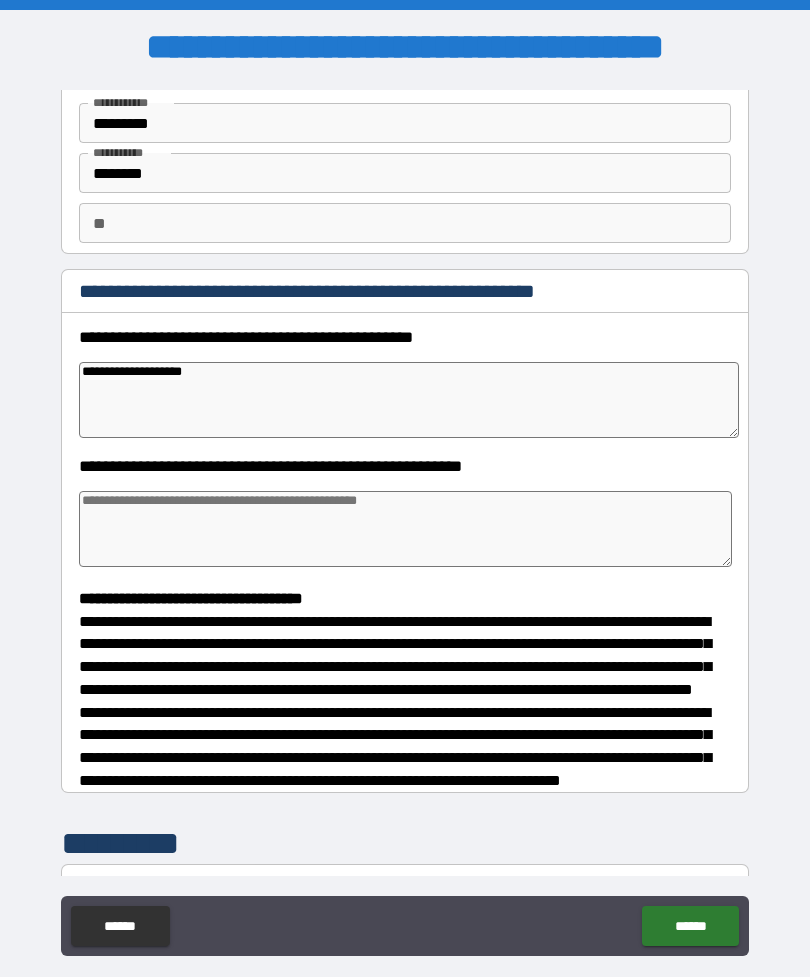 type on "**********" 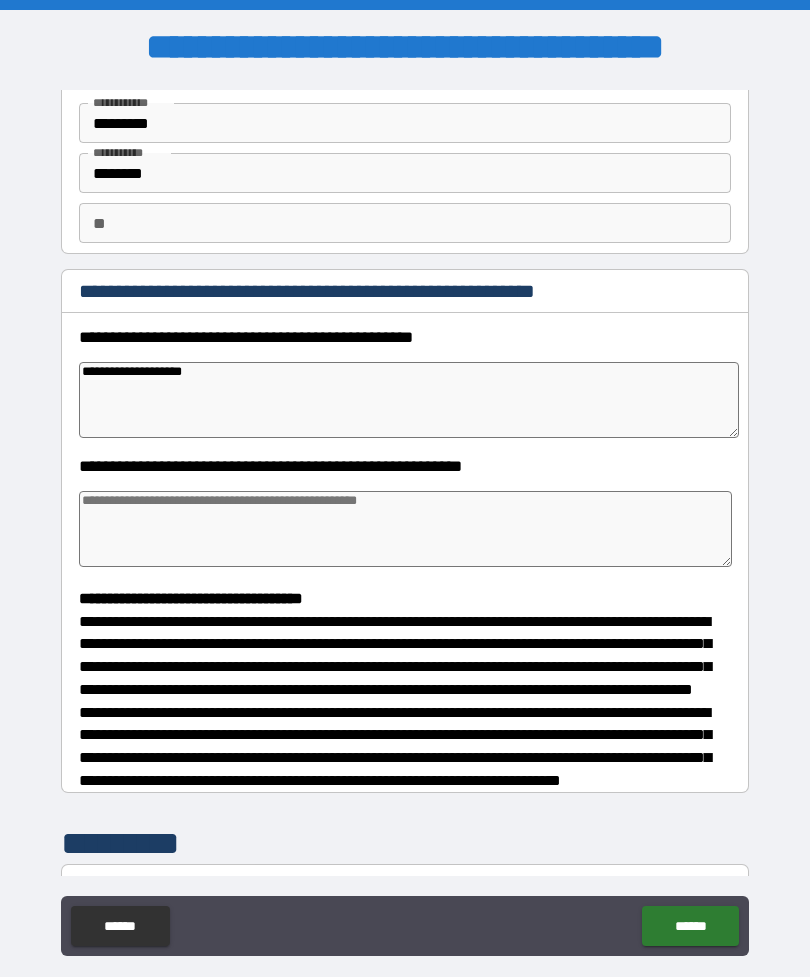 type on "*" 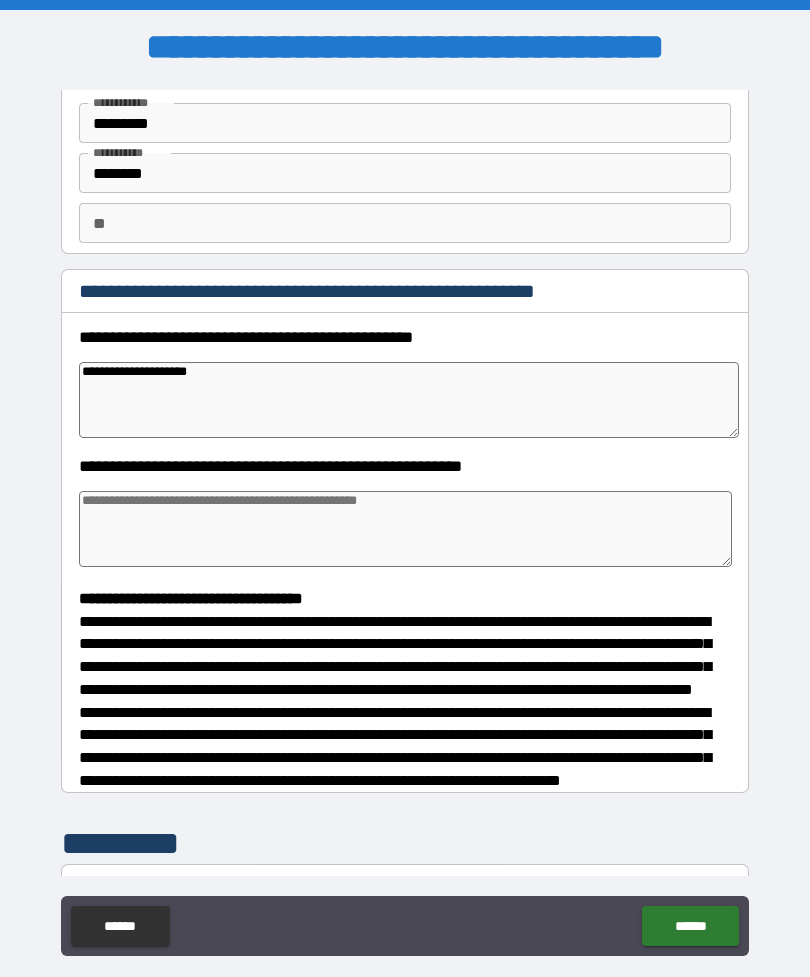 type on "*" 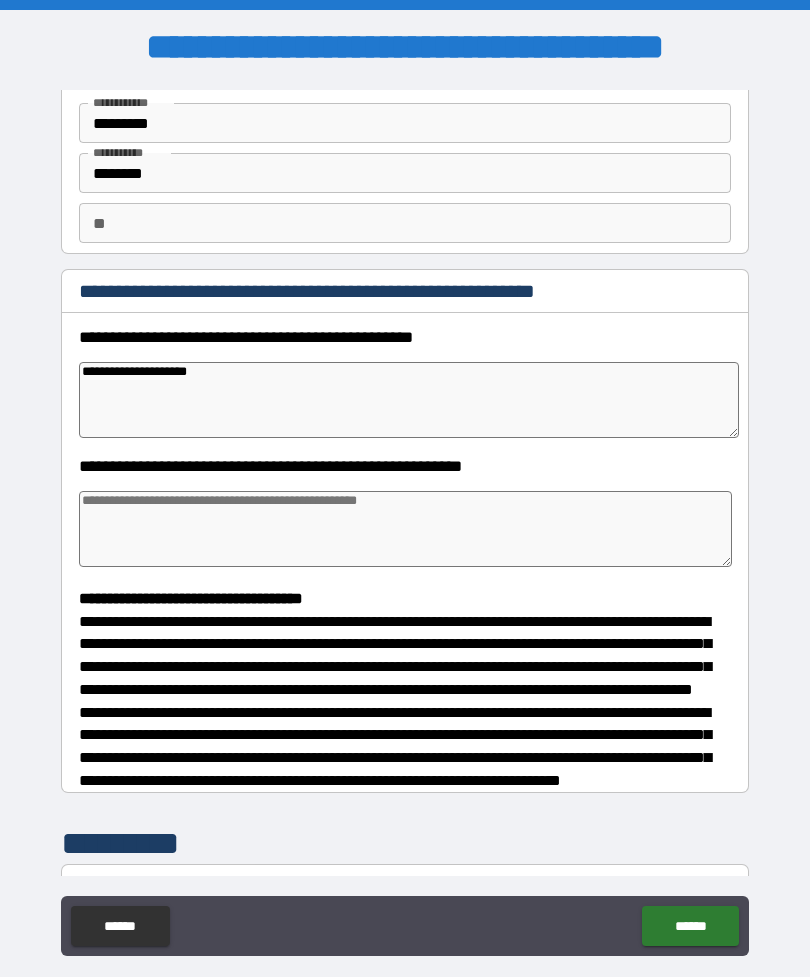 type on "*" 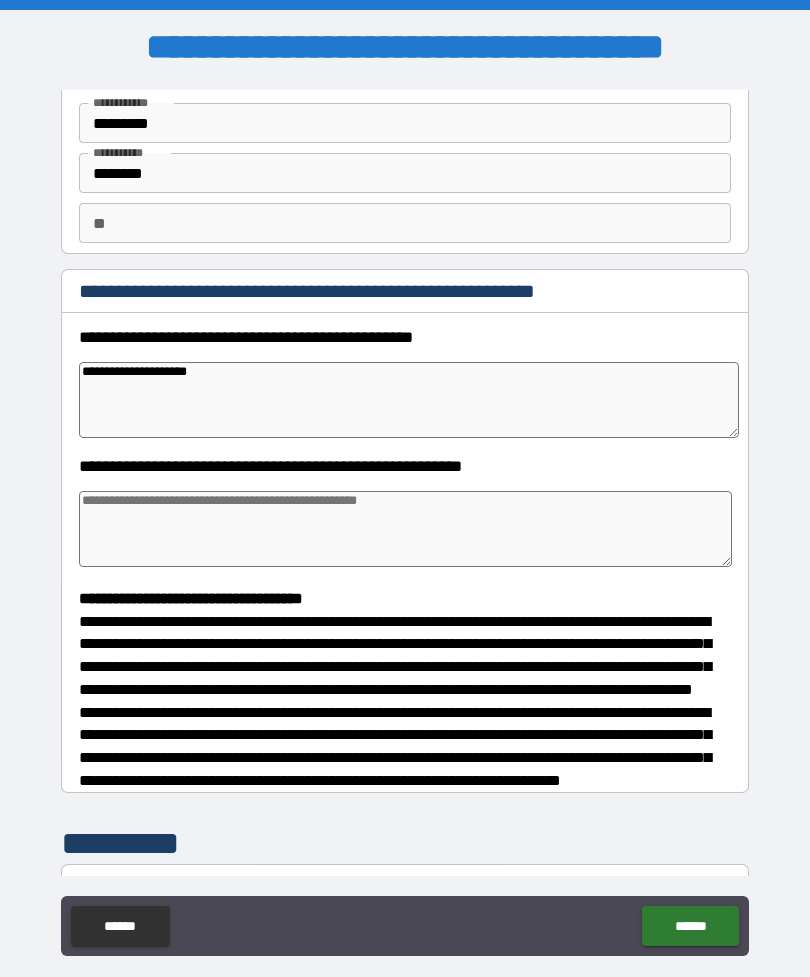 type on "**********" 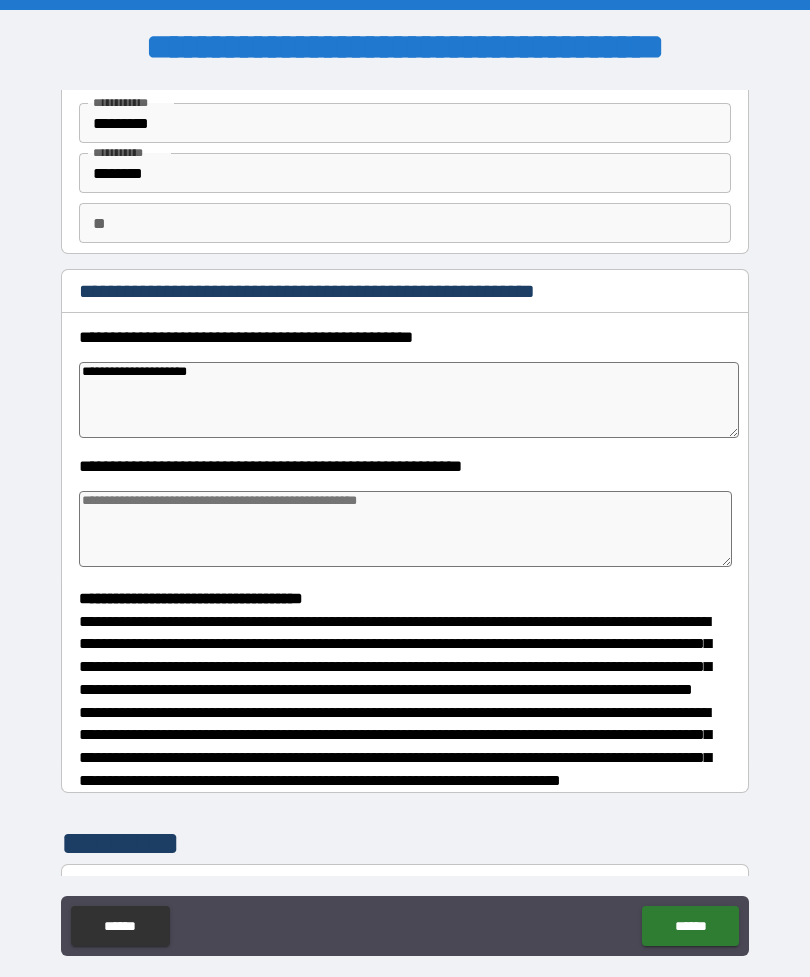 type on "*" 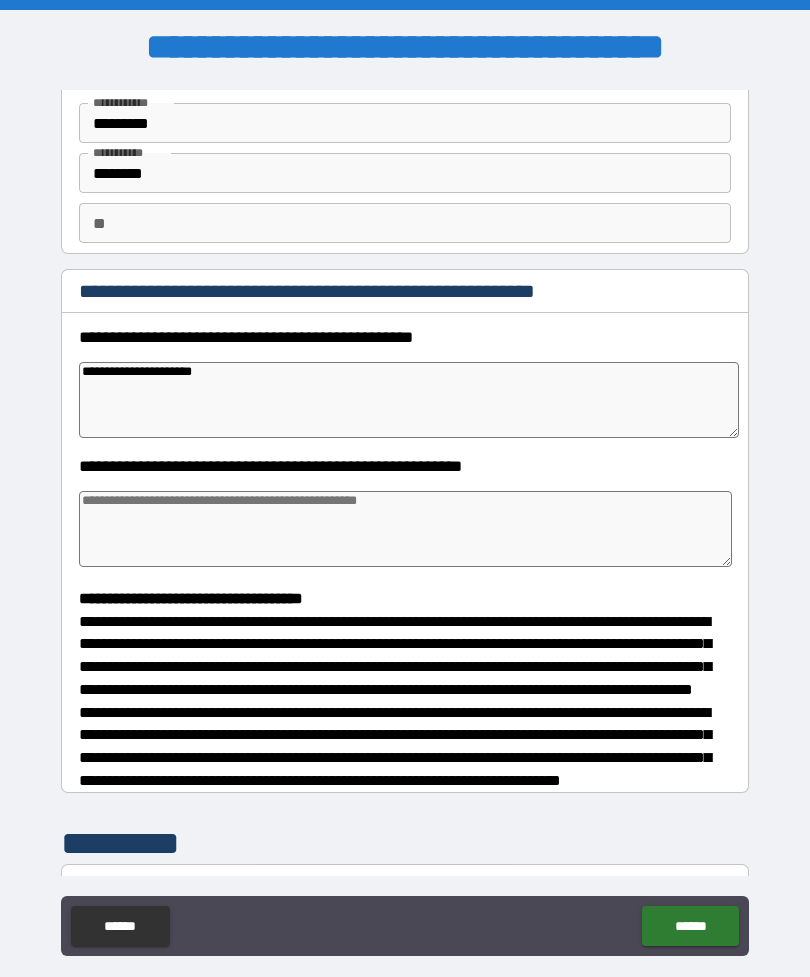 type on "**********" 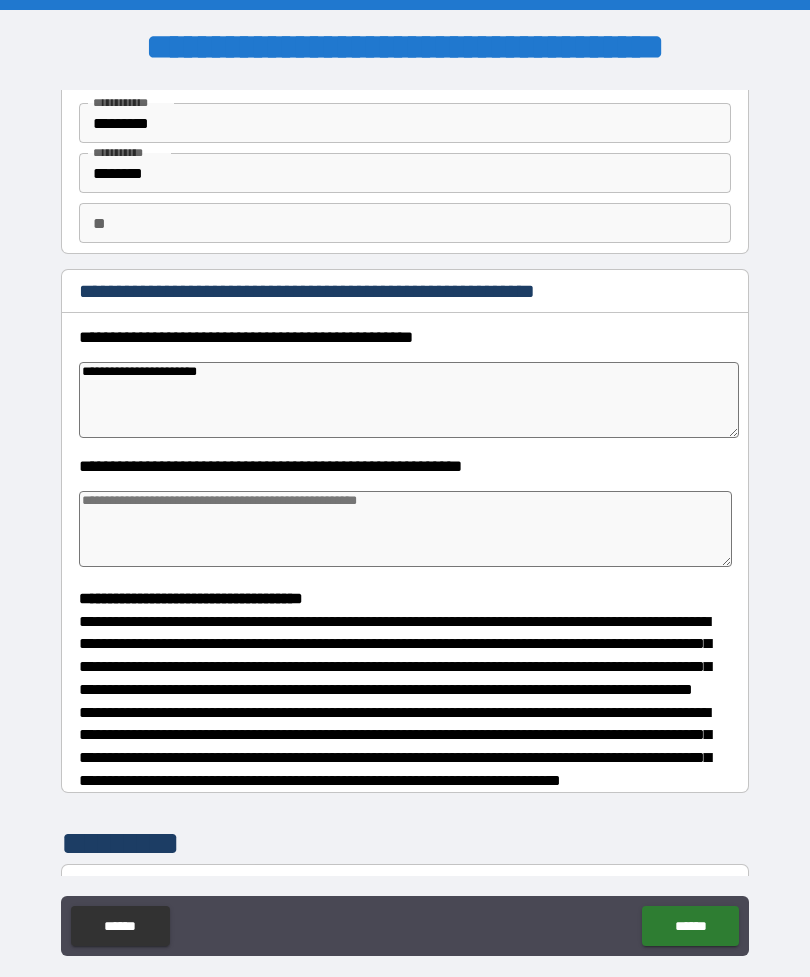 type on "*" 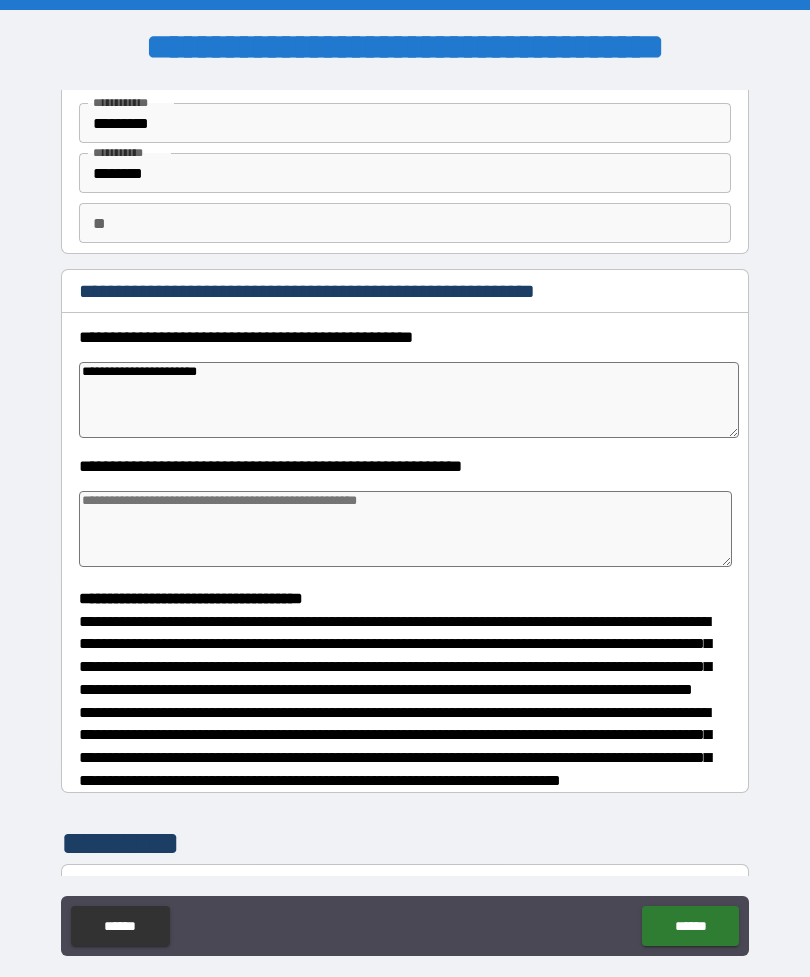 type on "*" 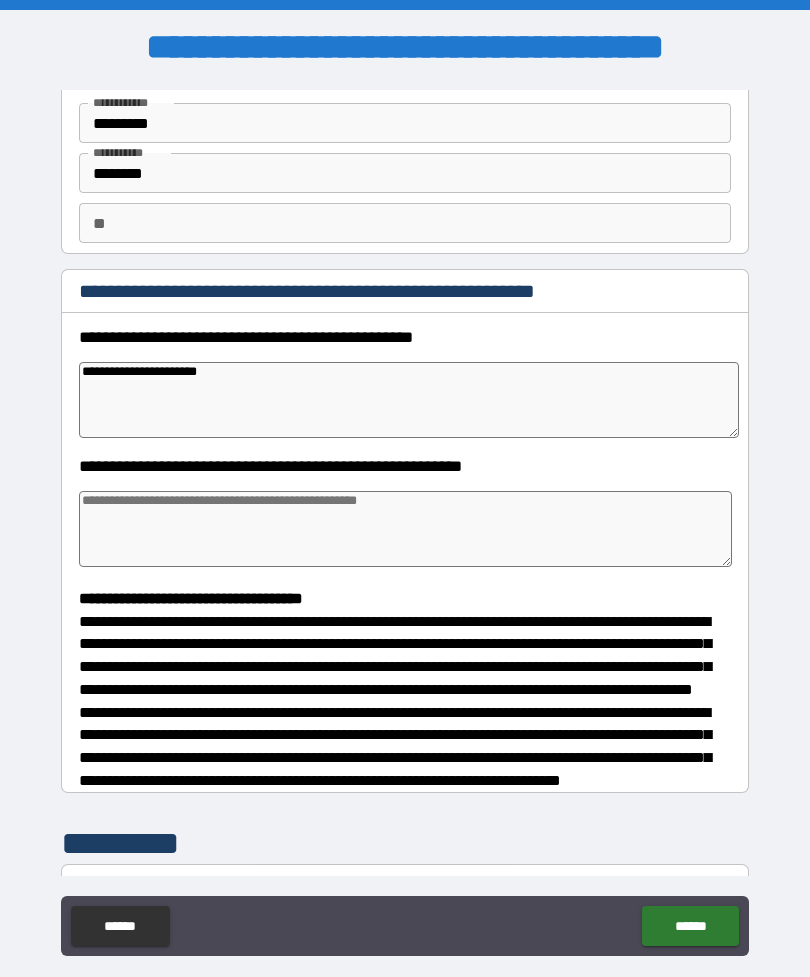type on "*" 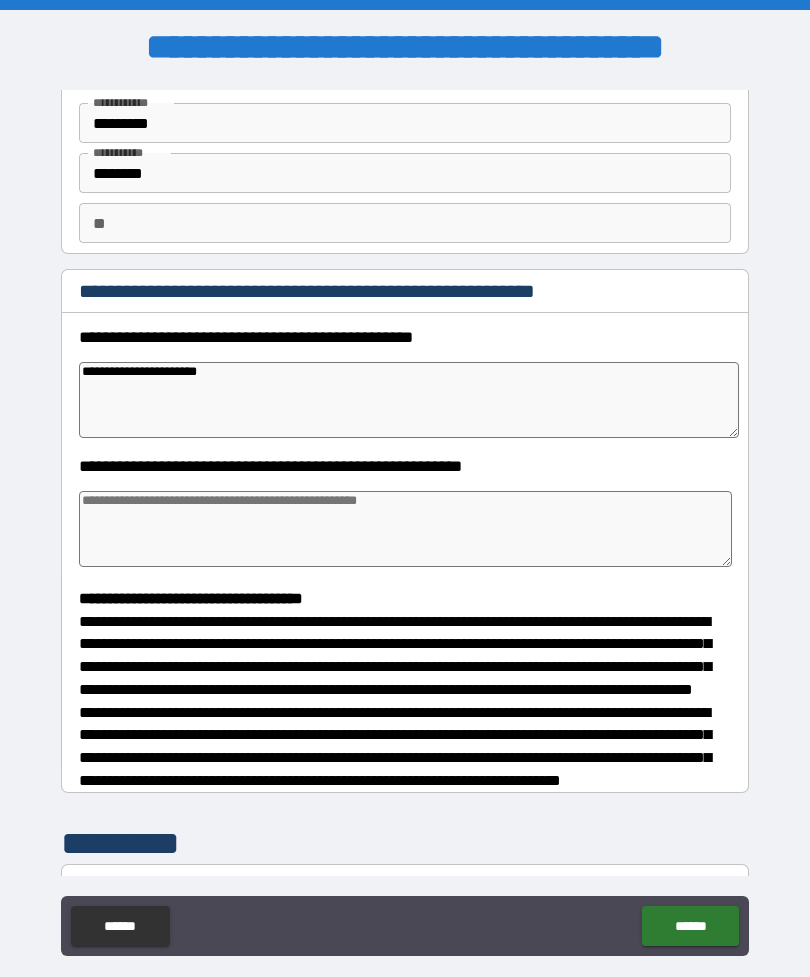 type on "**********" 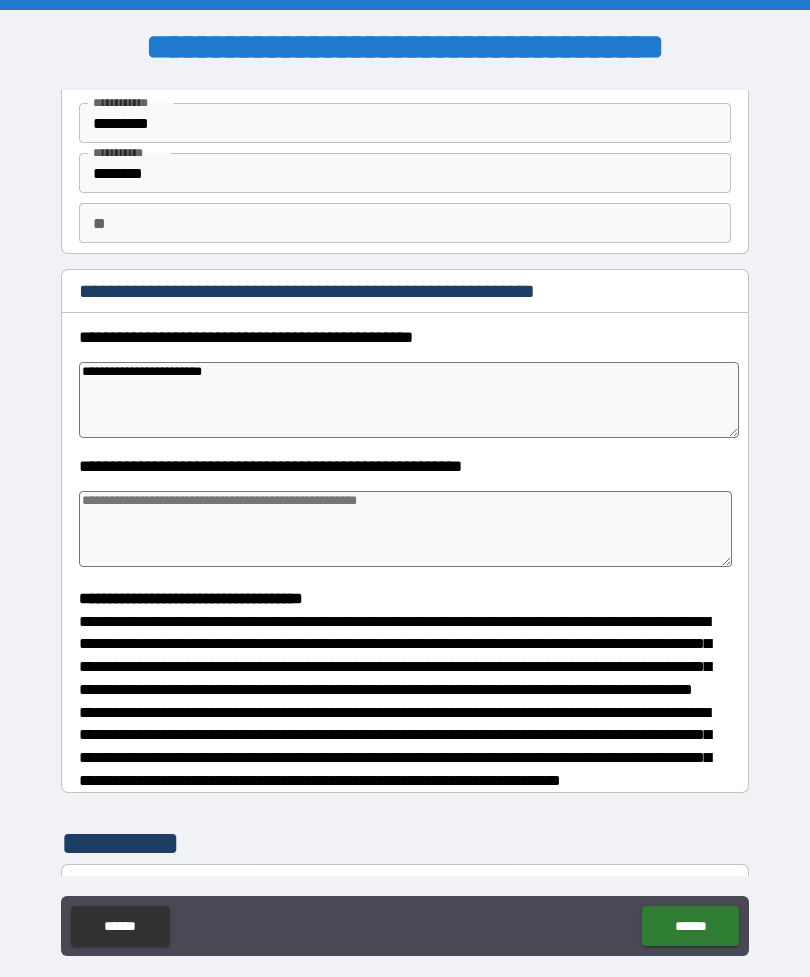 type on "*" 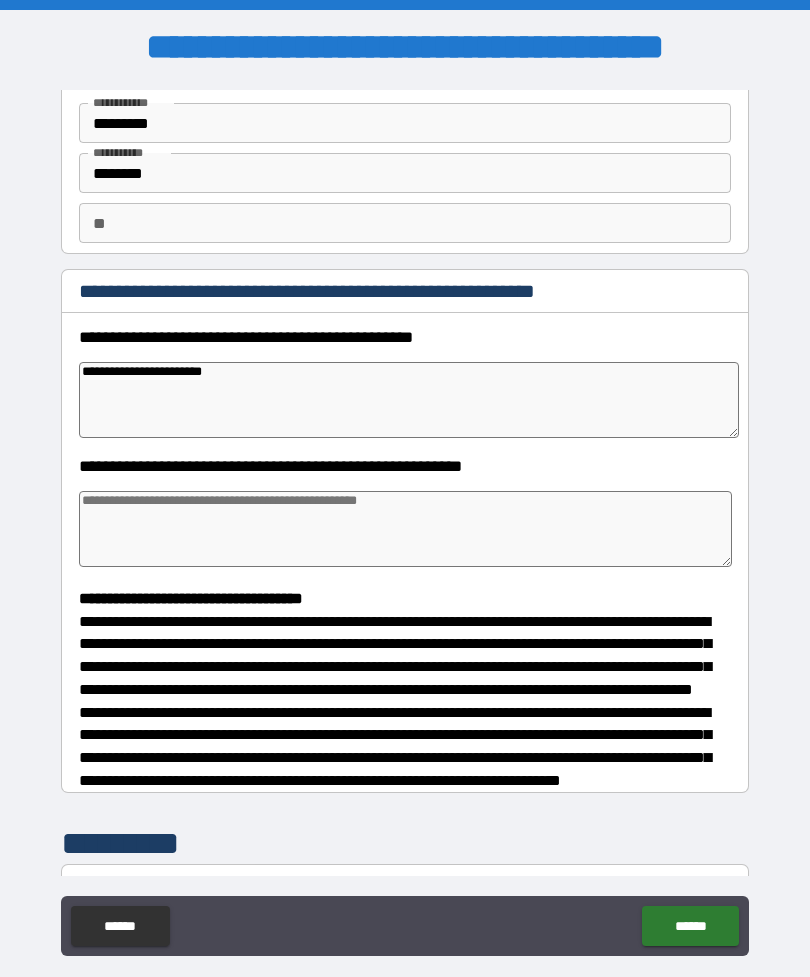 type on "**********" 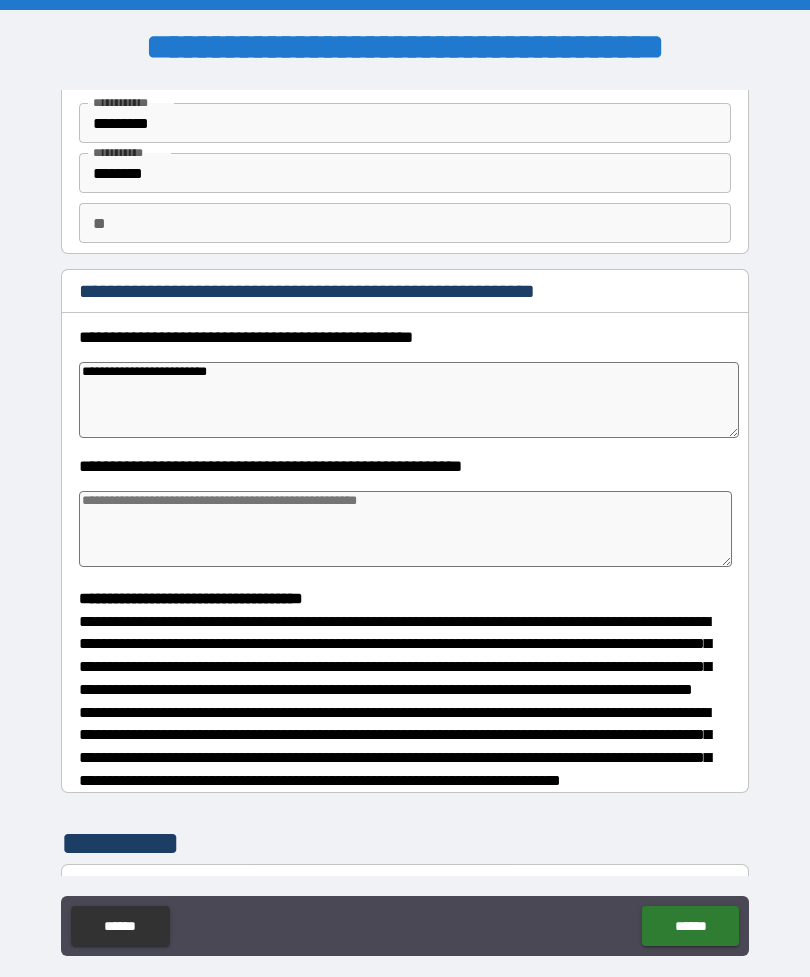 type on "*" 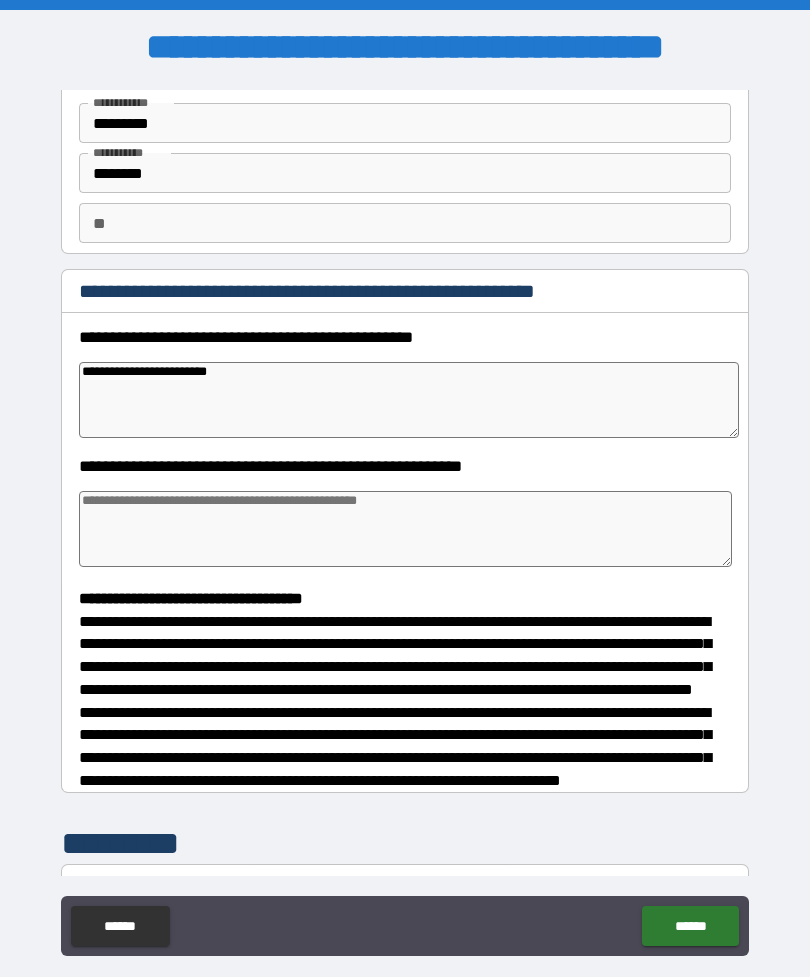 type on "*" 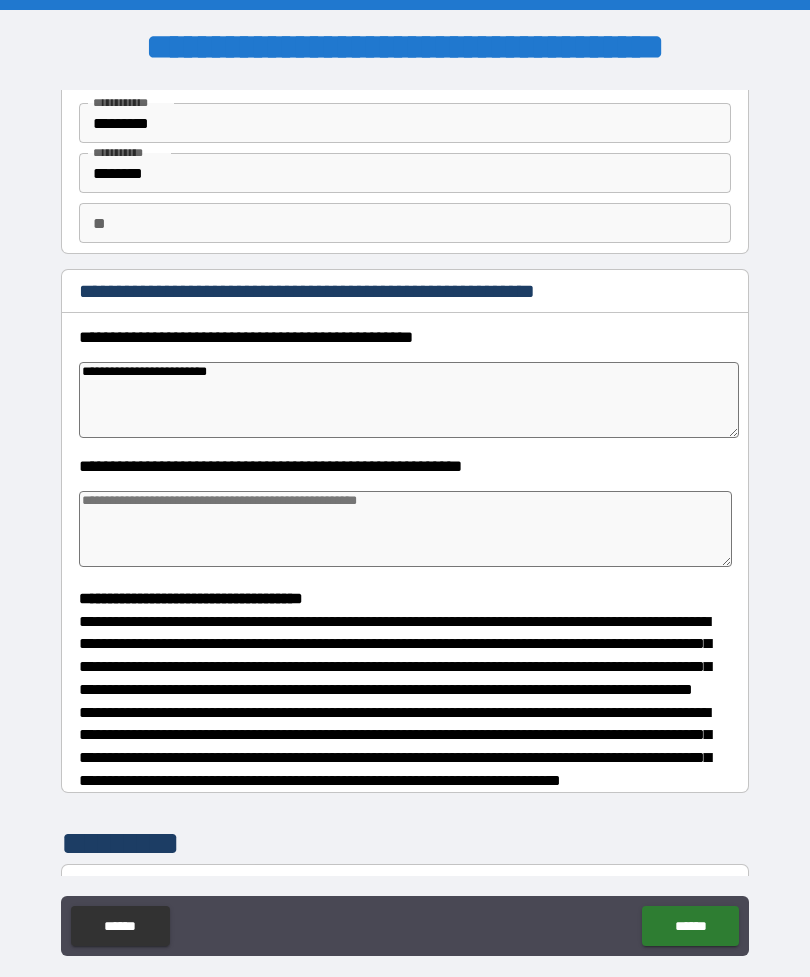 type on "*" 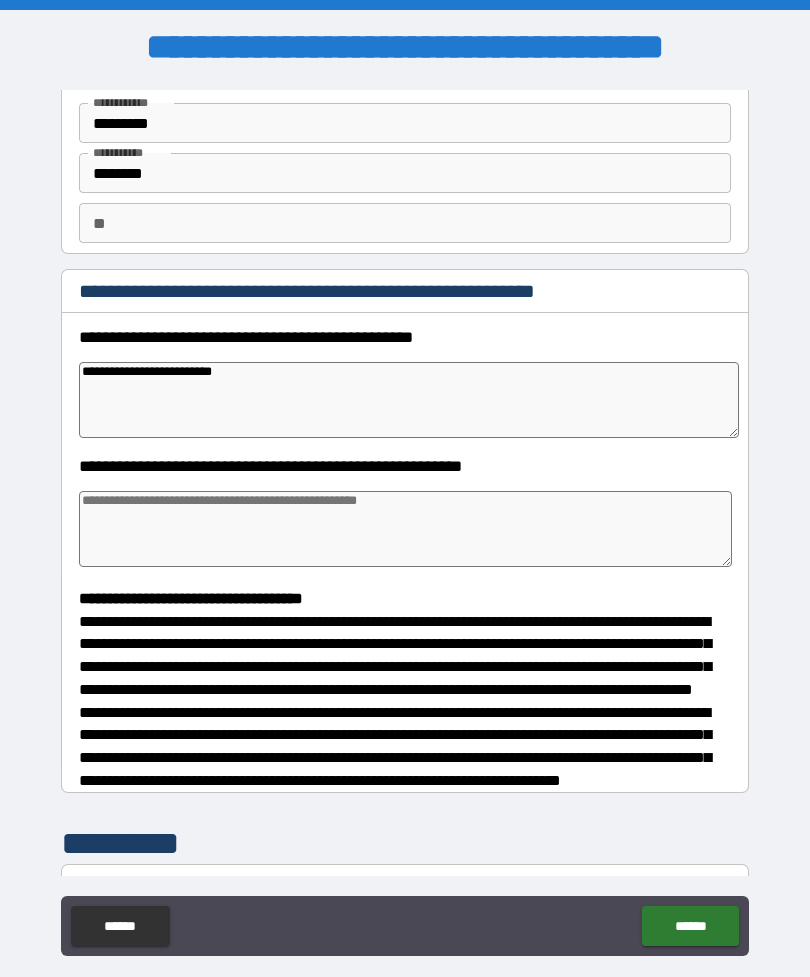 type on "*" 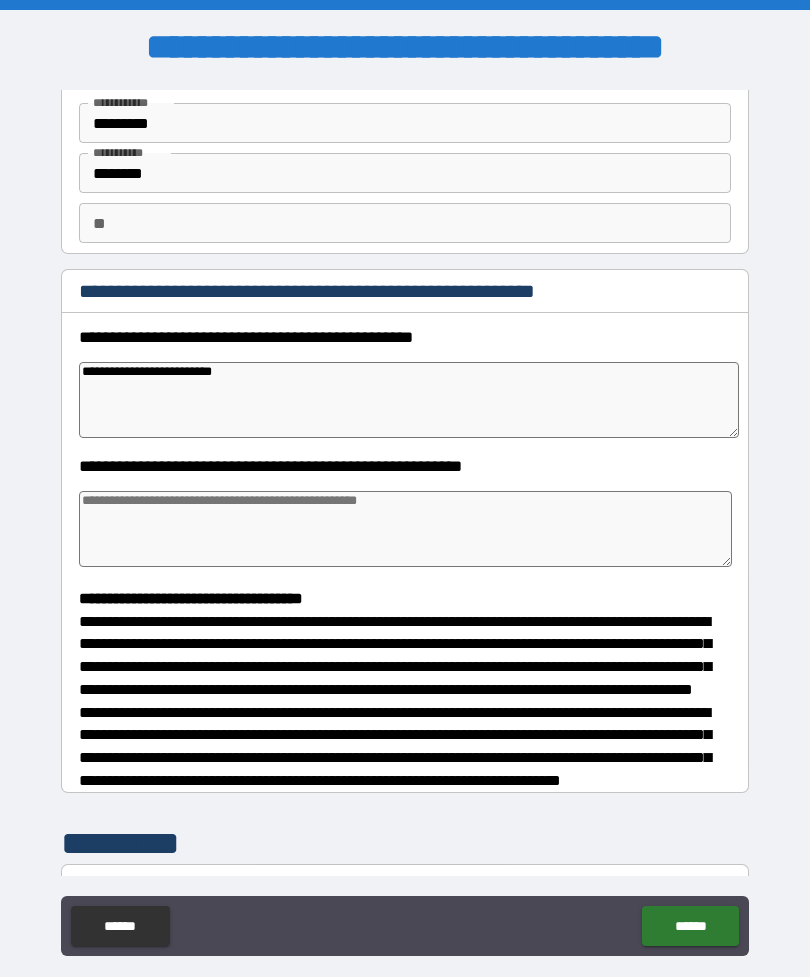 type on "**********" 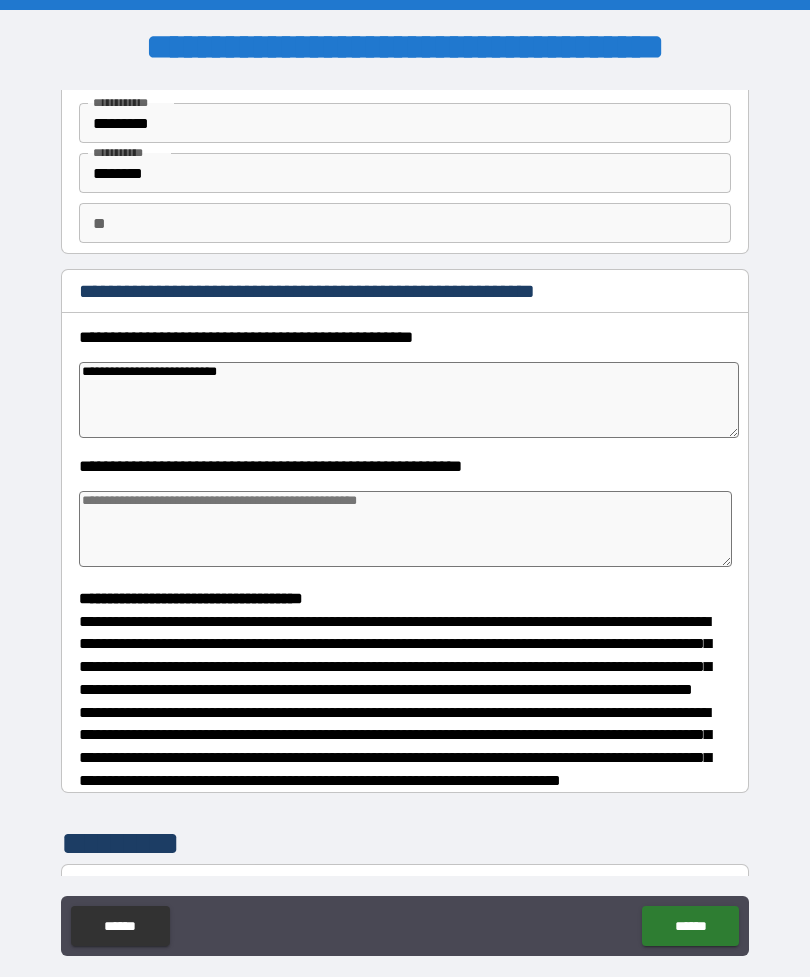 type on "*" 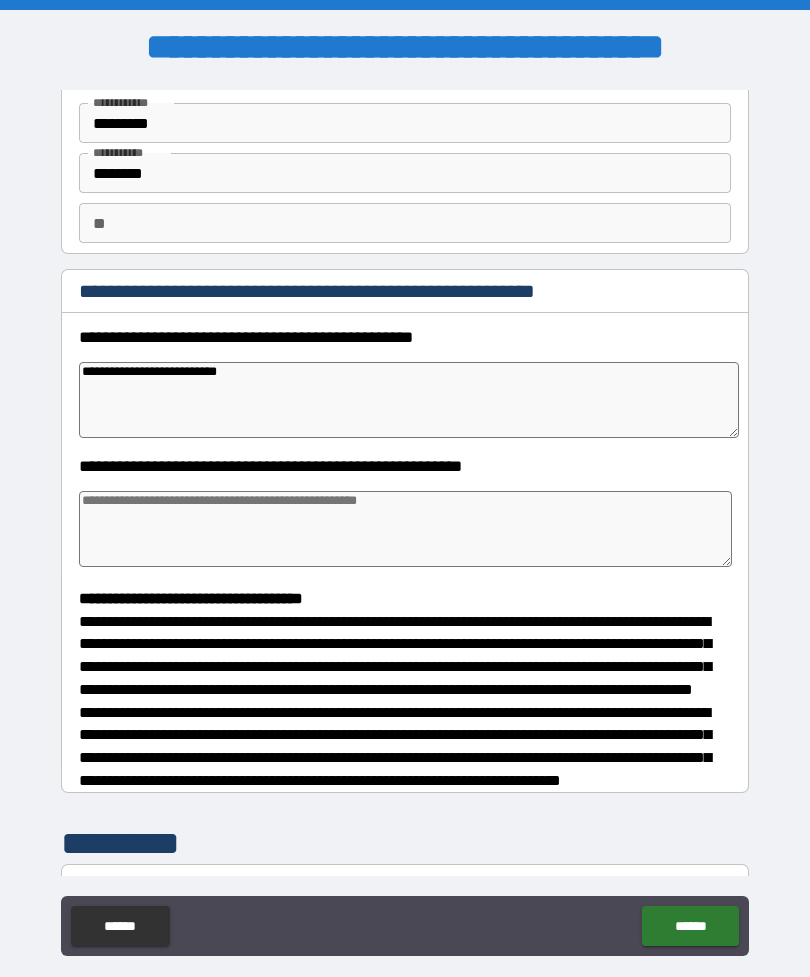 type on "*" 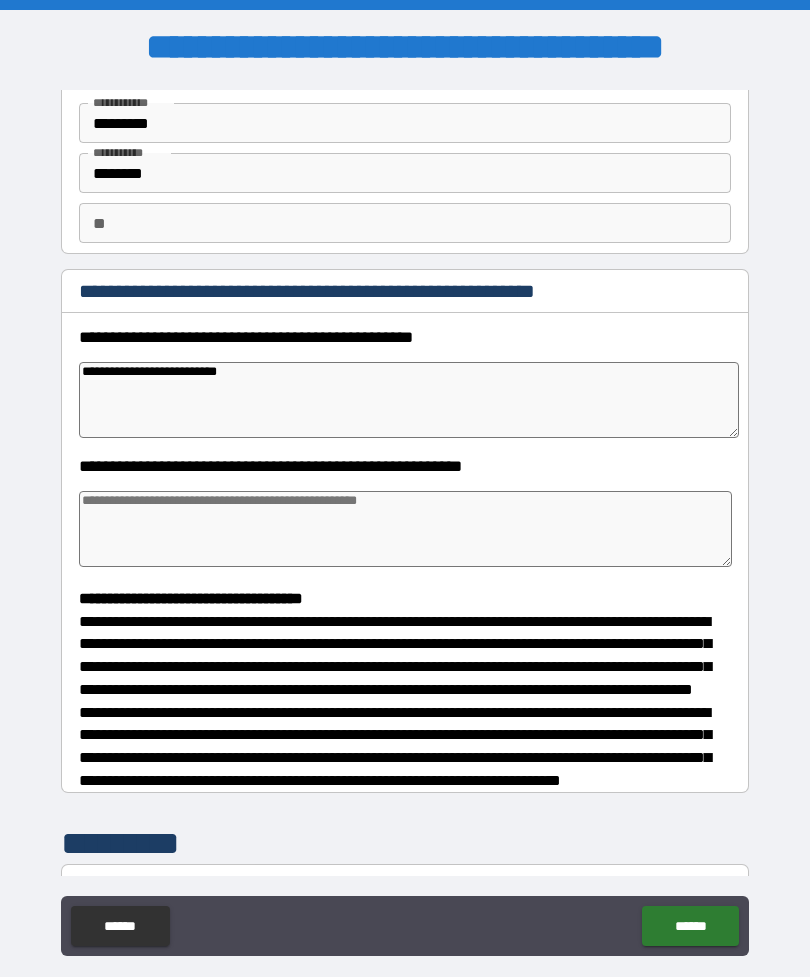 type on "*" 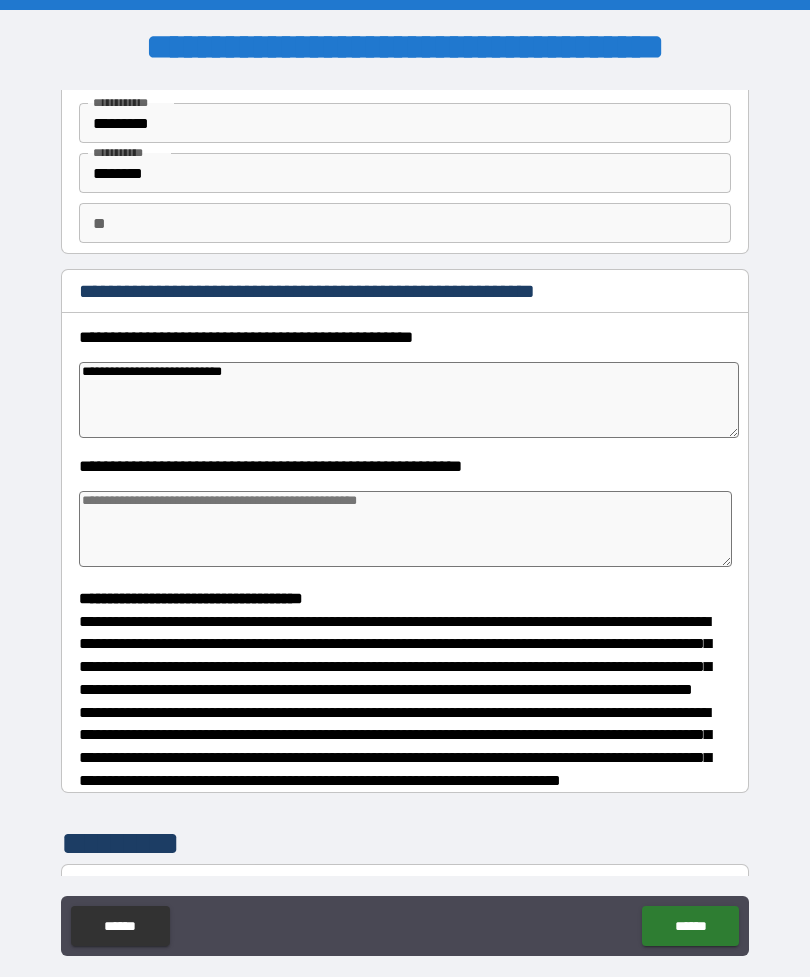 type on "*" 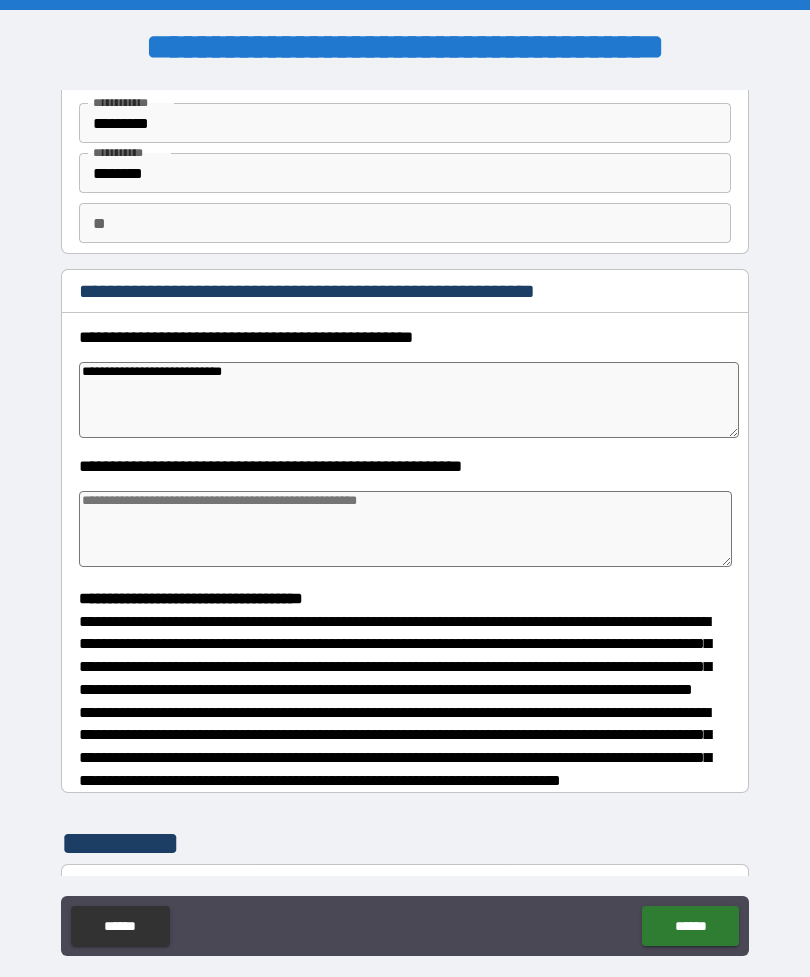 type on "**********" 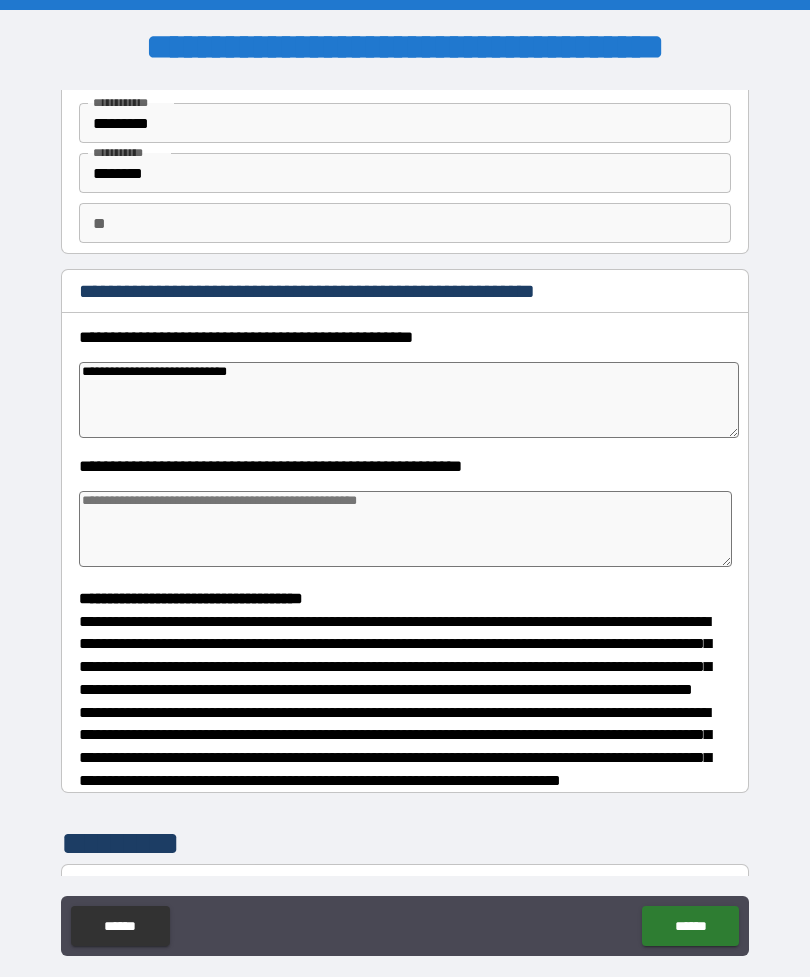type on "*" 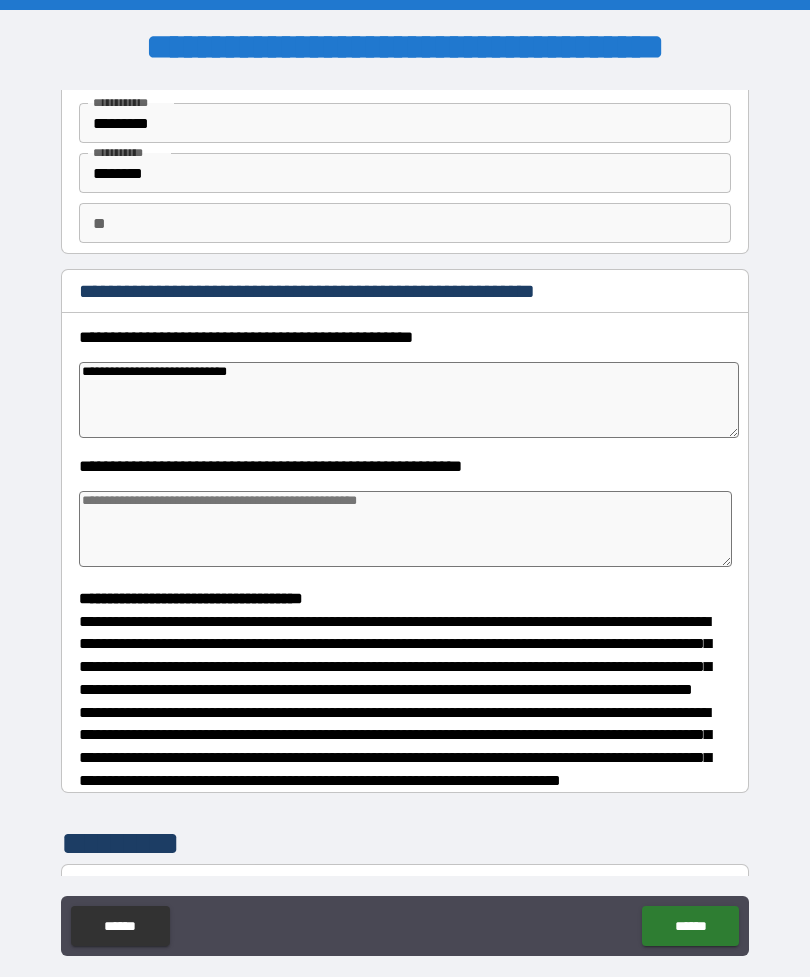 type on "*" 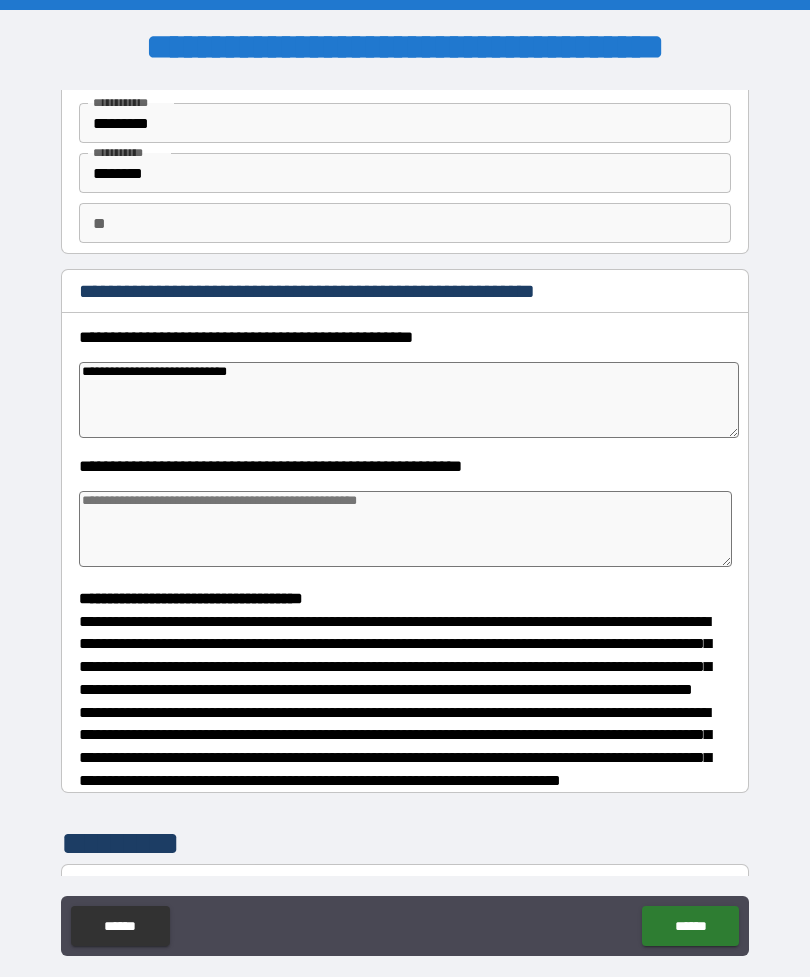 type on "*" 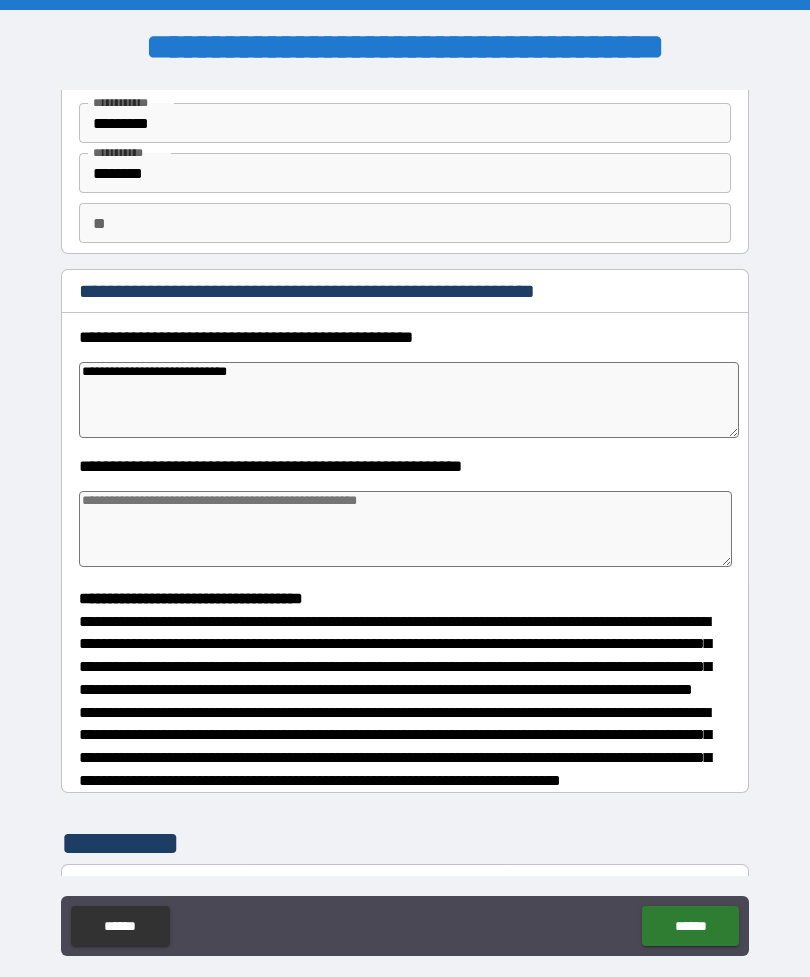 type on "**********" 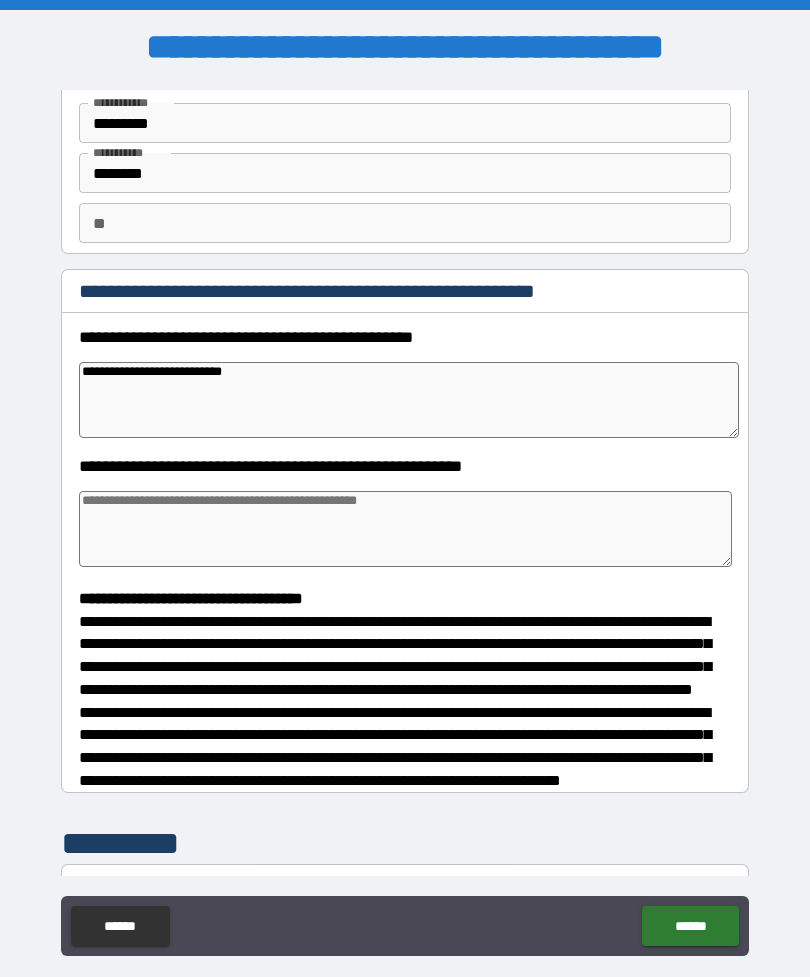 type on "*" 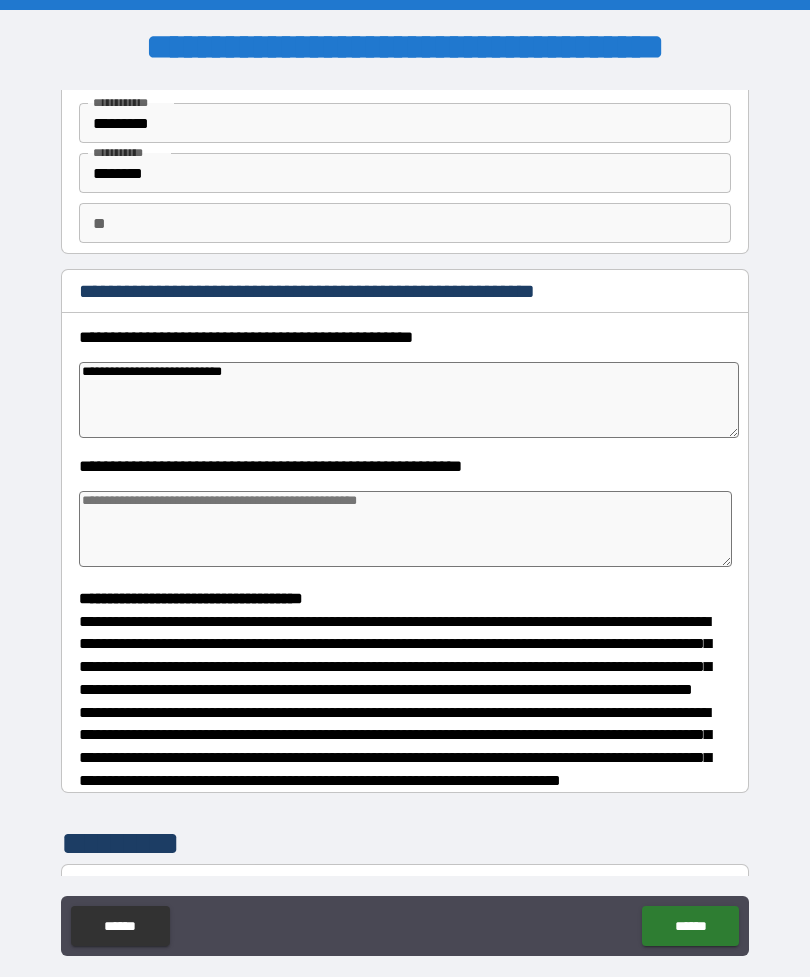 type on "*" 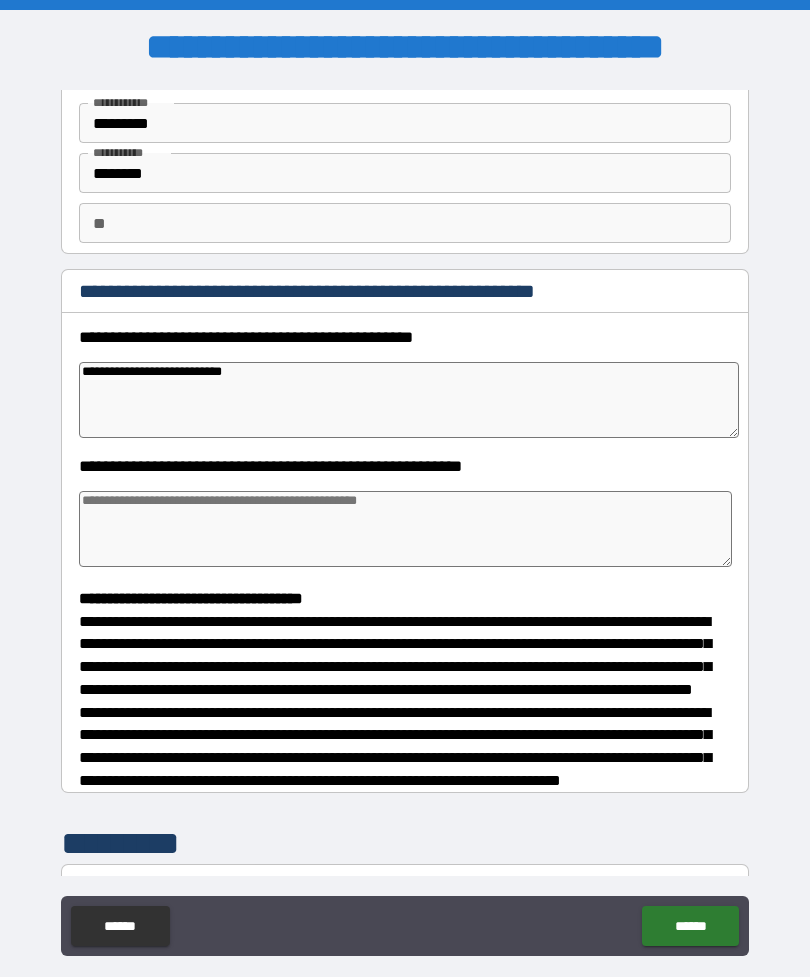type on "*" 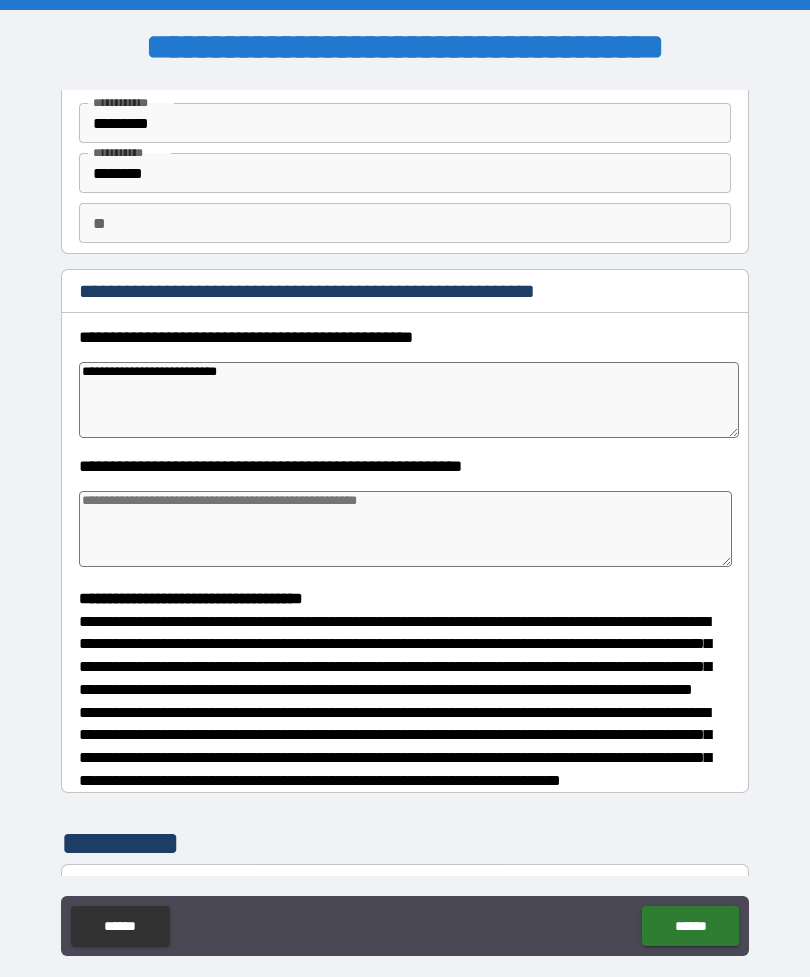 type on "*" 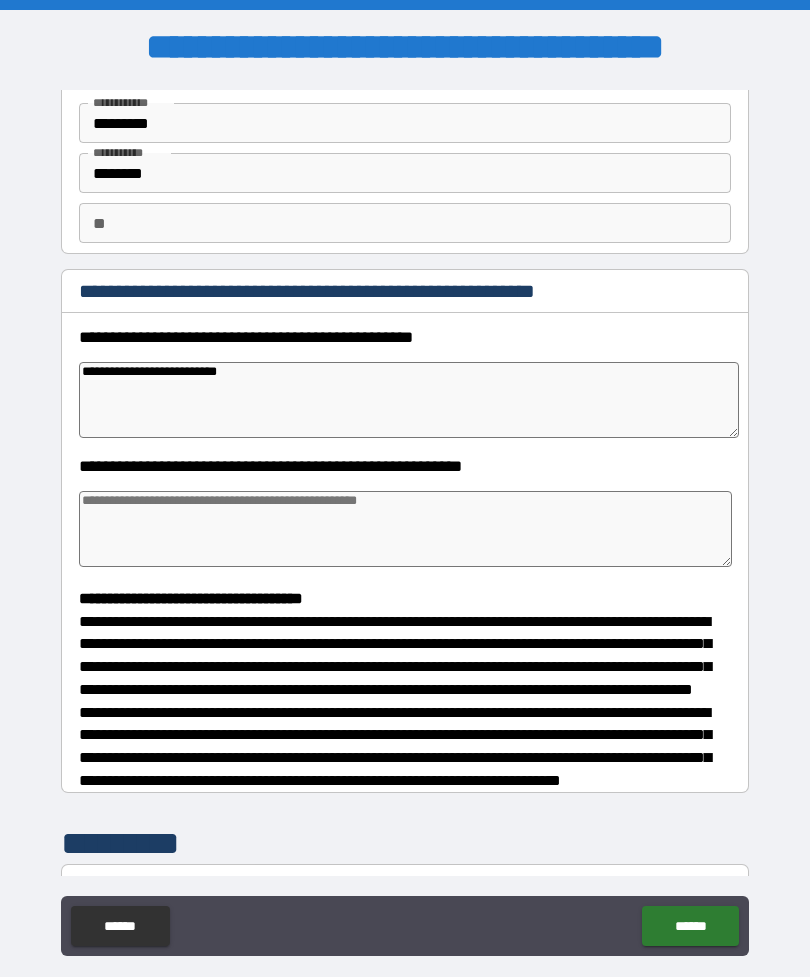type on "*" 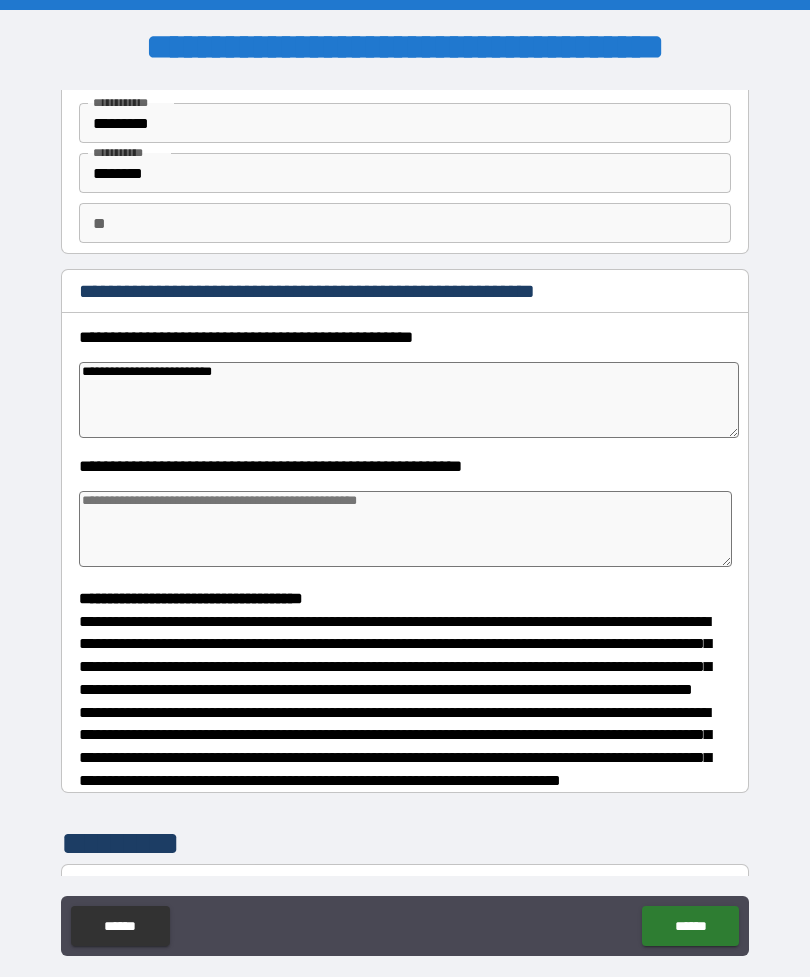 type on "*" 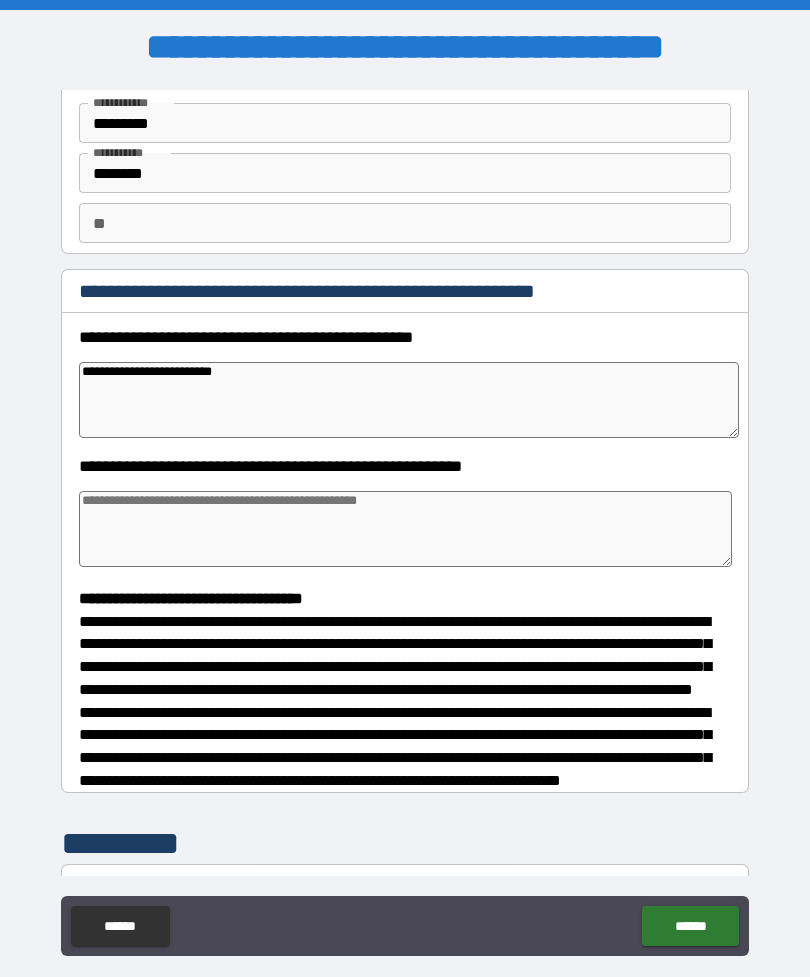 type on "*" 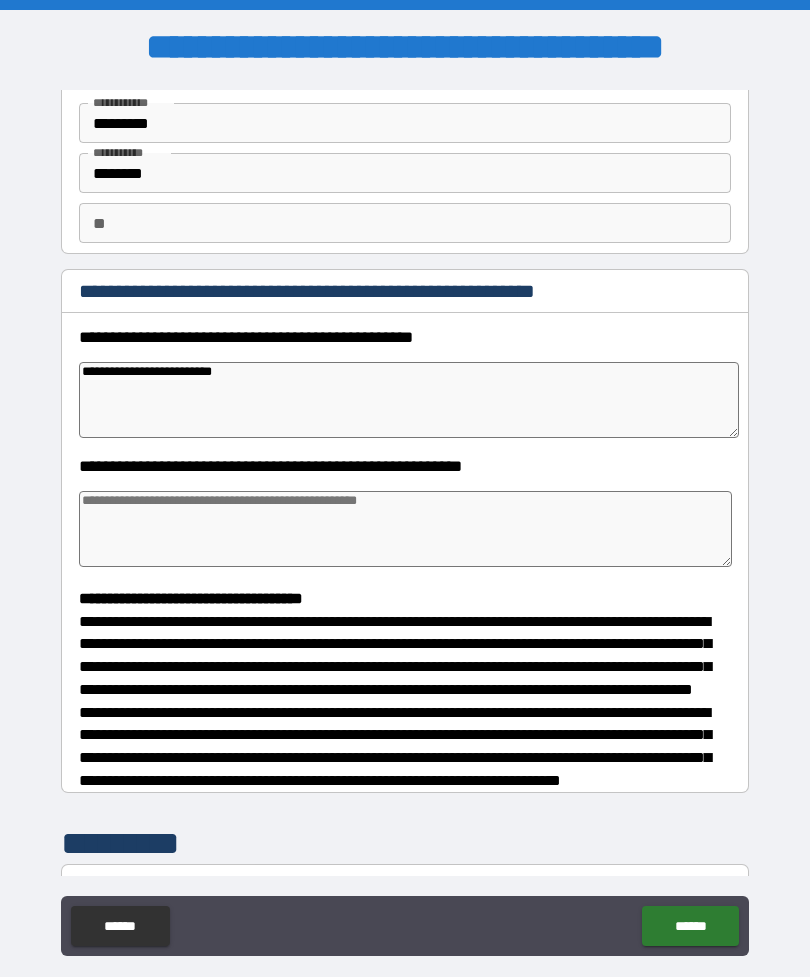type on "*" 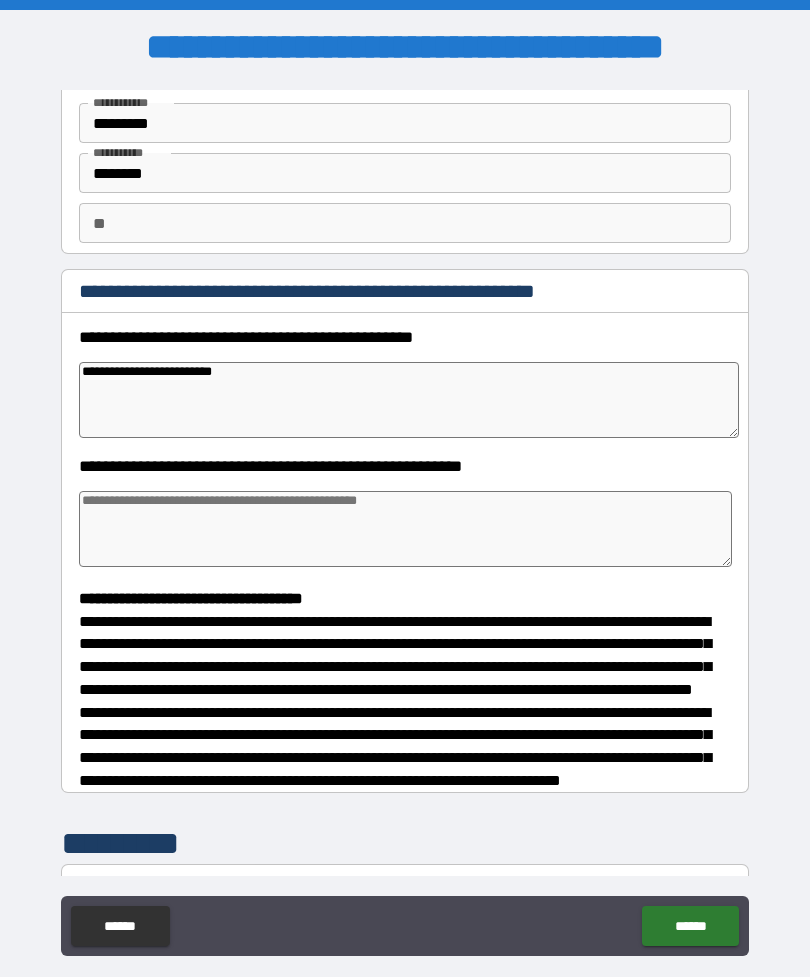 type on "**********" 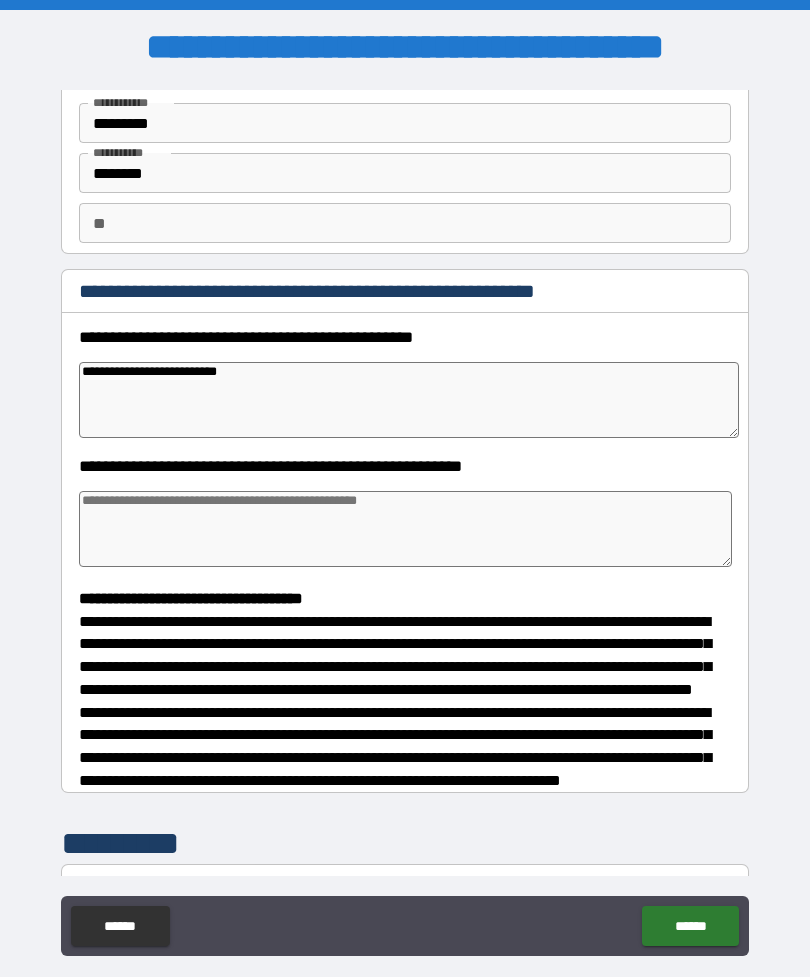 type on "*" 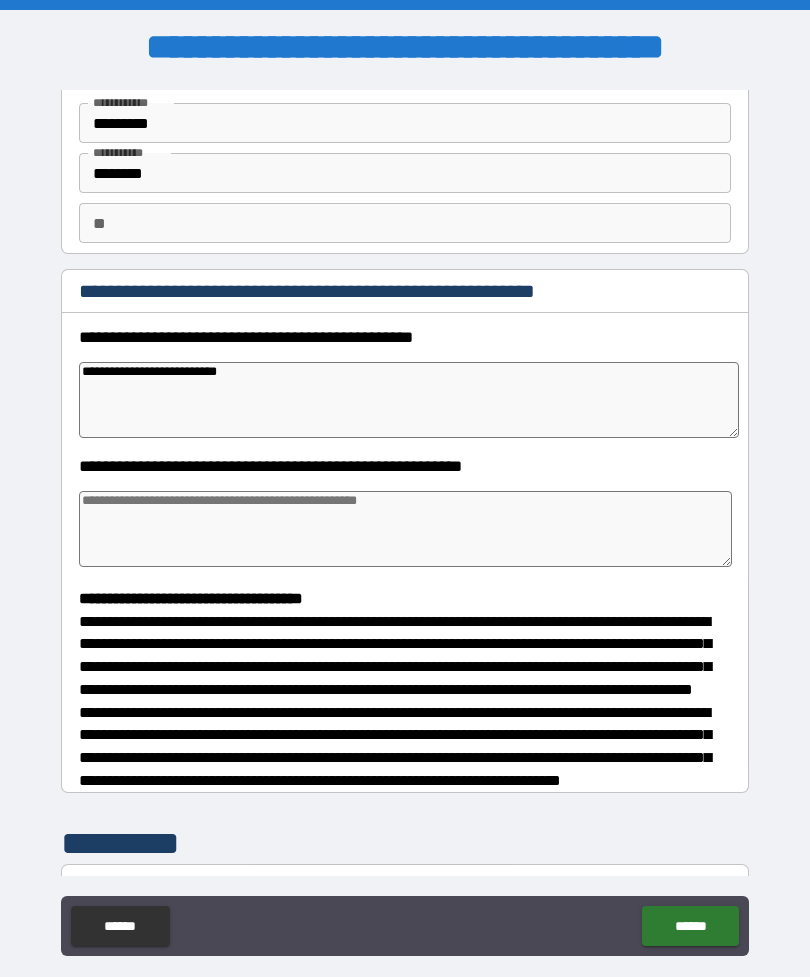type on "*" 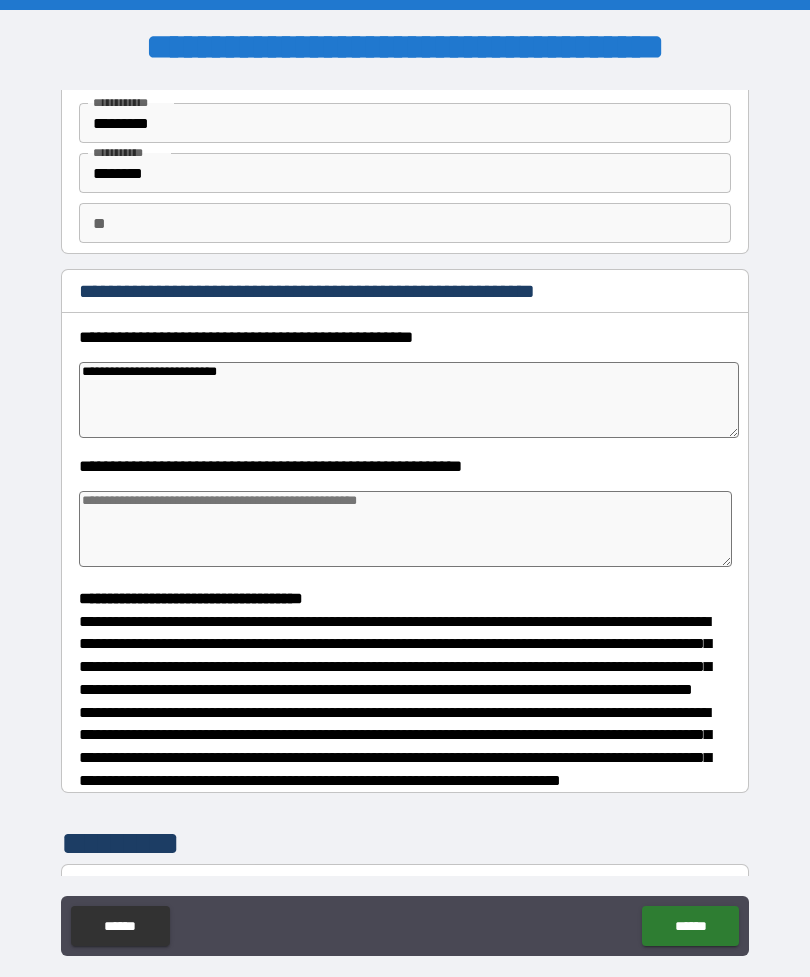 type on "*" 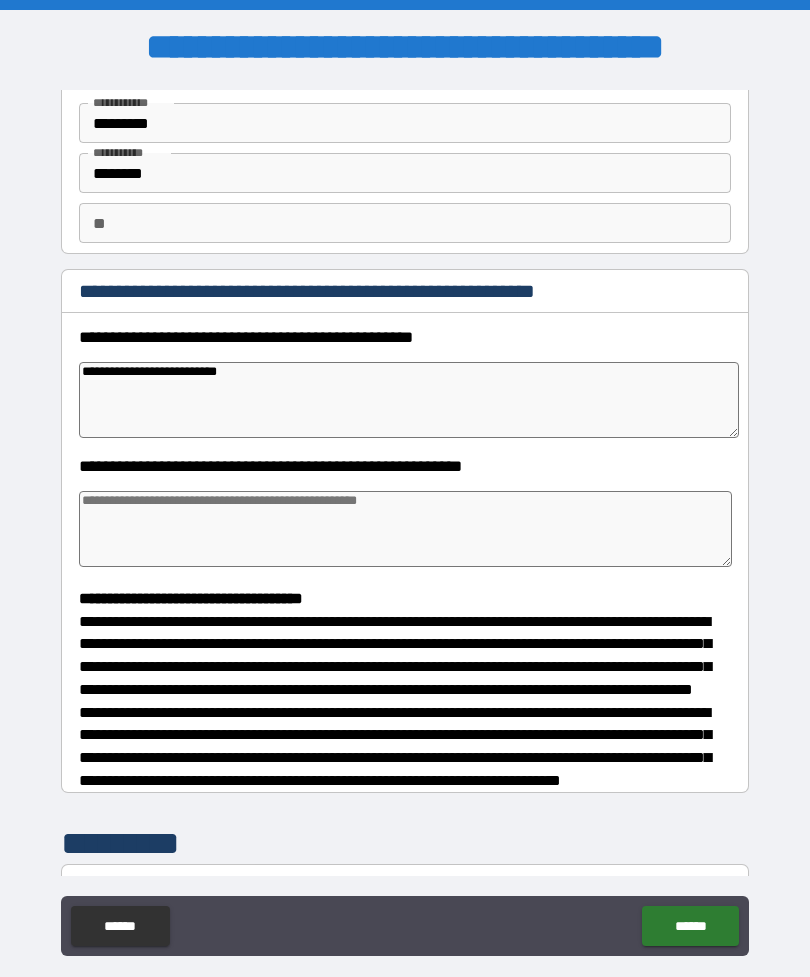 type on "**********" 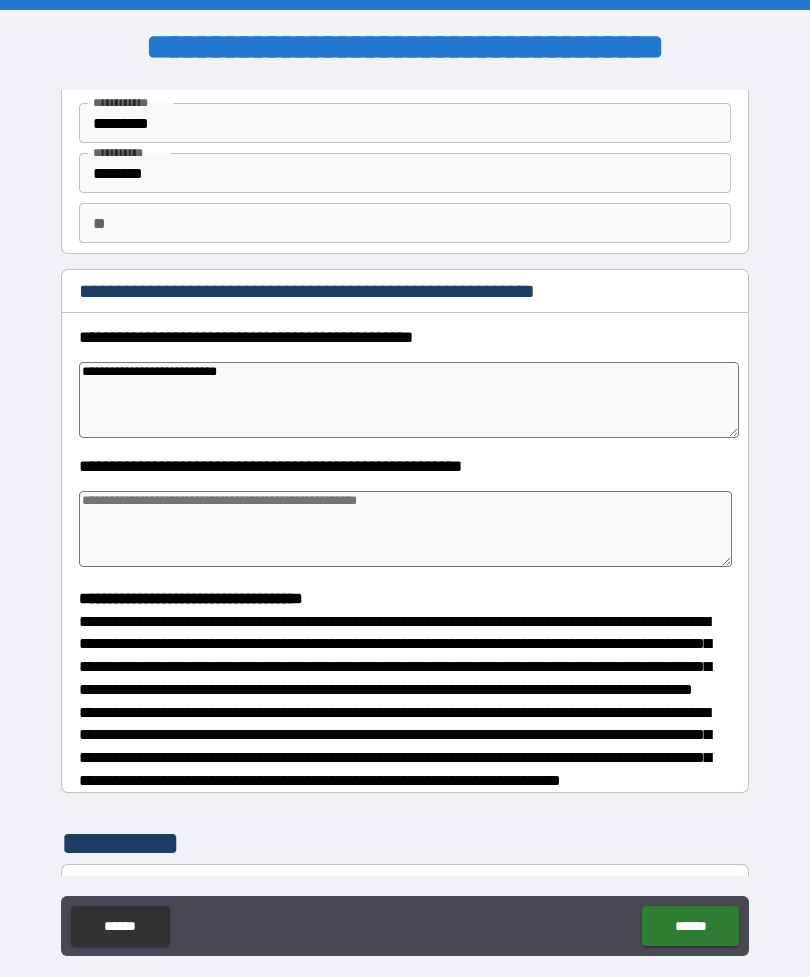 type on "*" 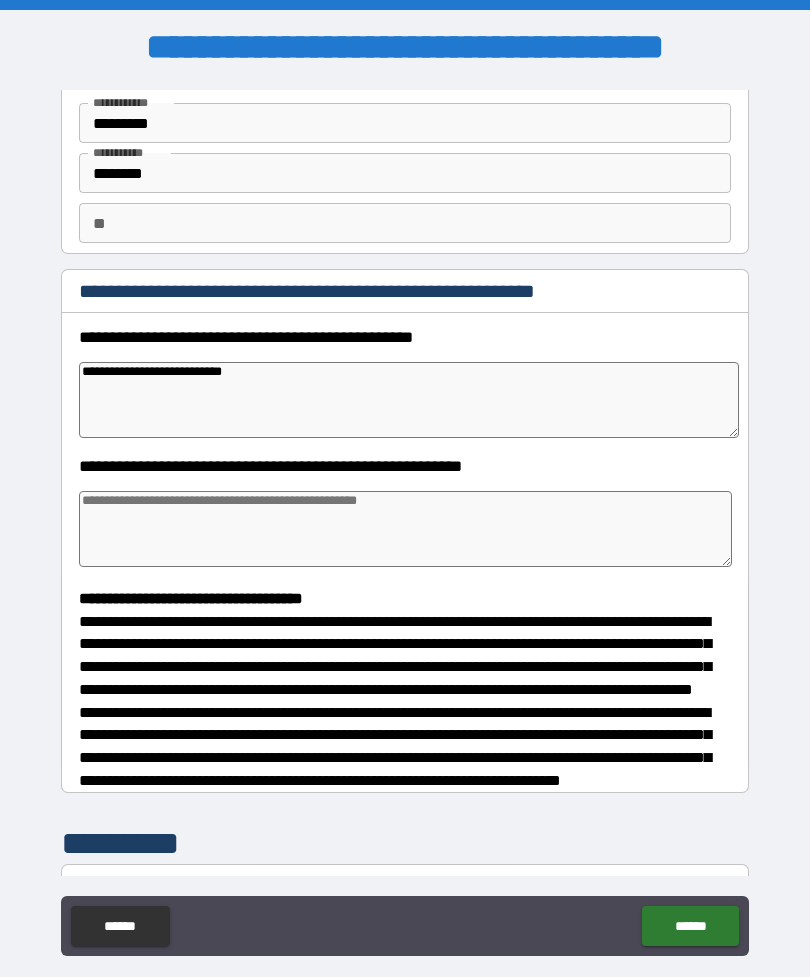 type on "*" 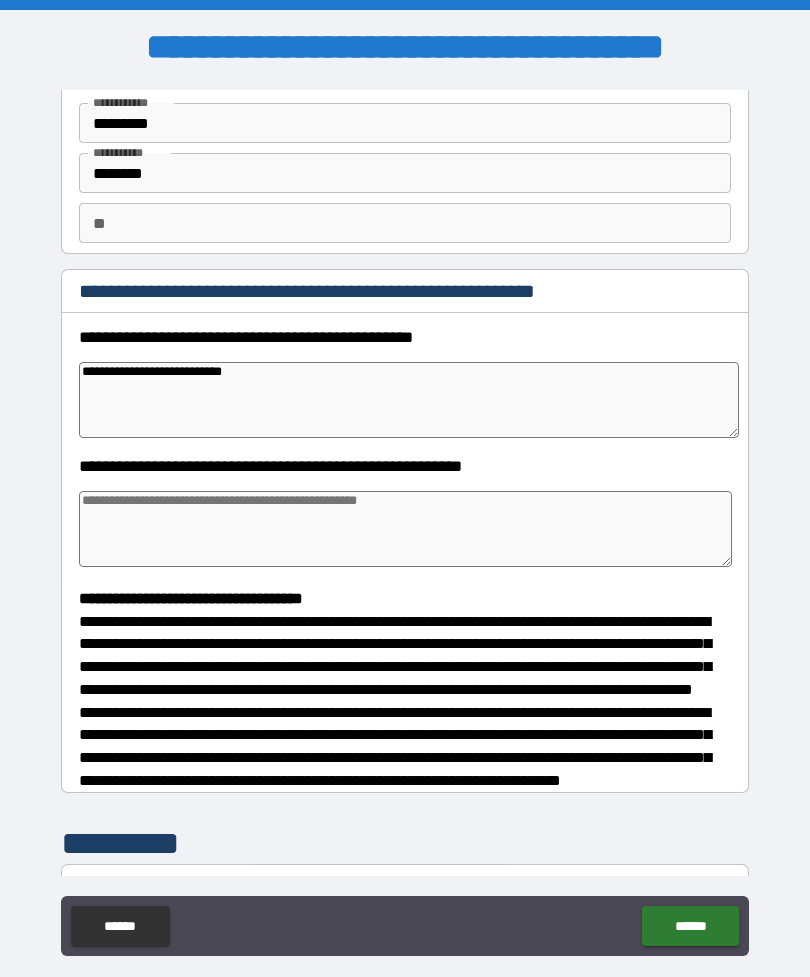 type on "*" 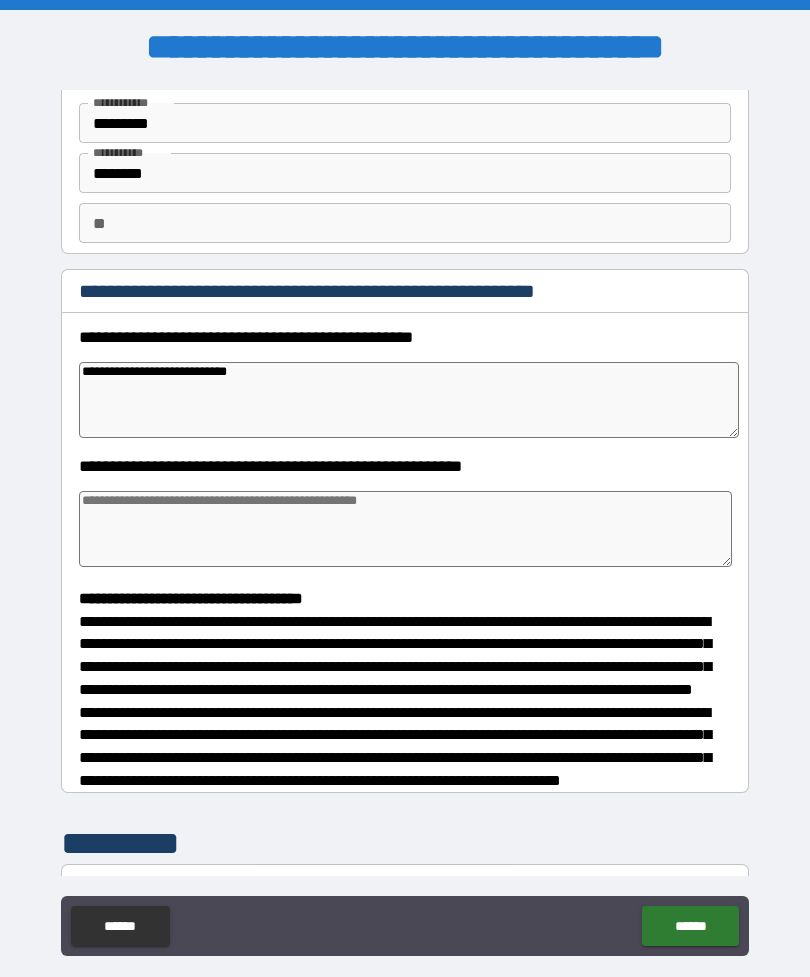 type on "*" 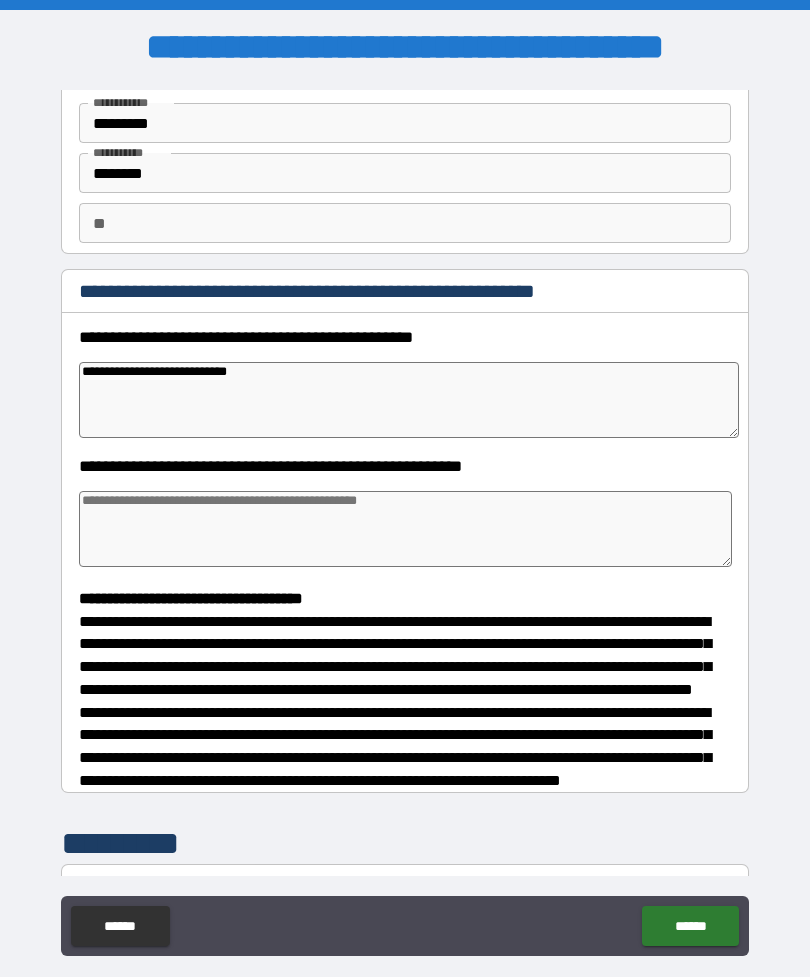 type on "**********" 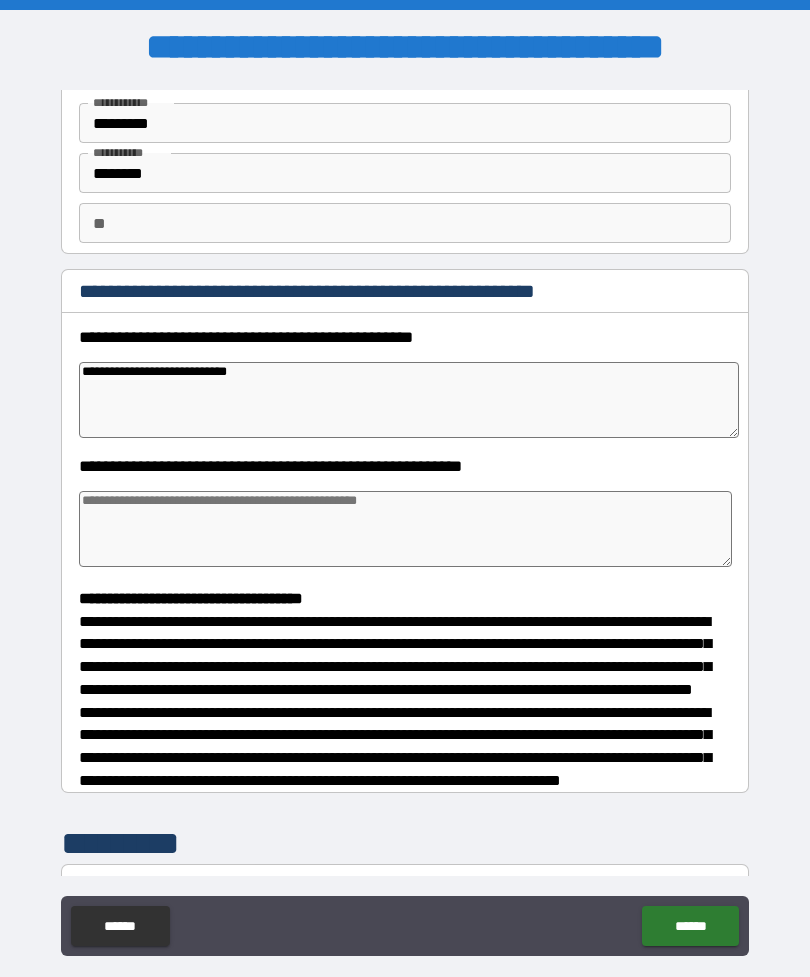 type on "*" 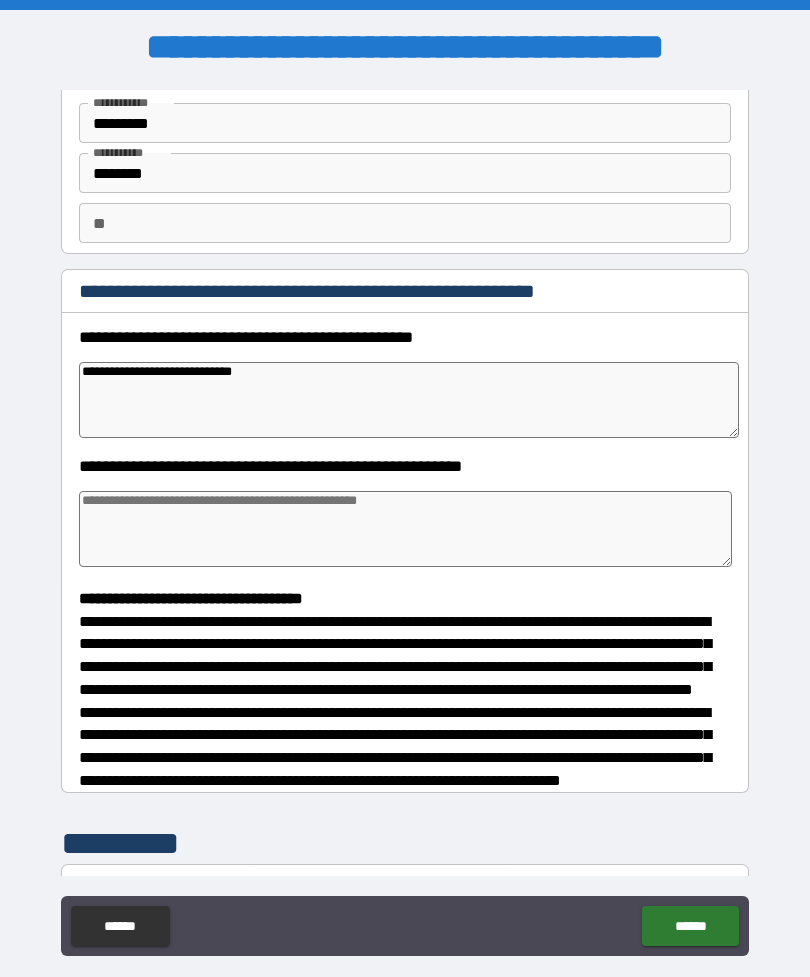 type on "*" 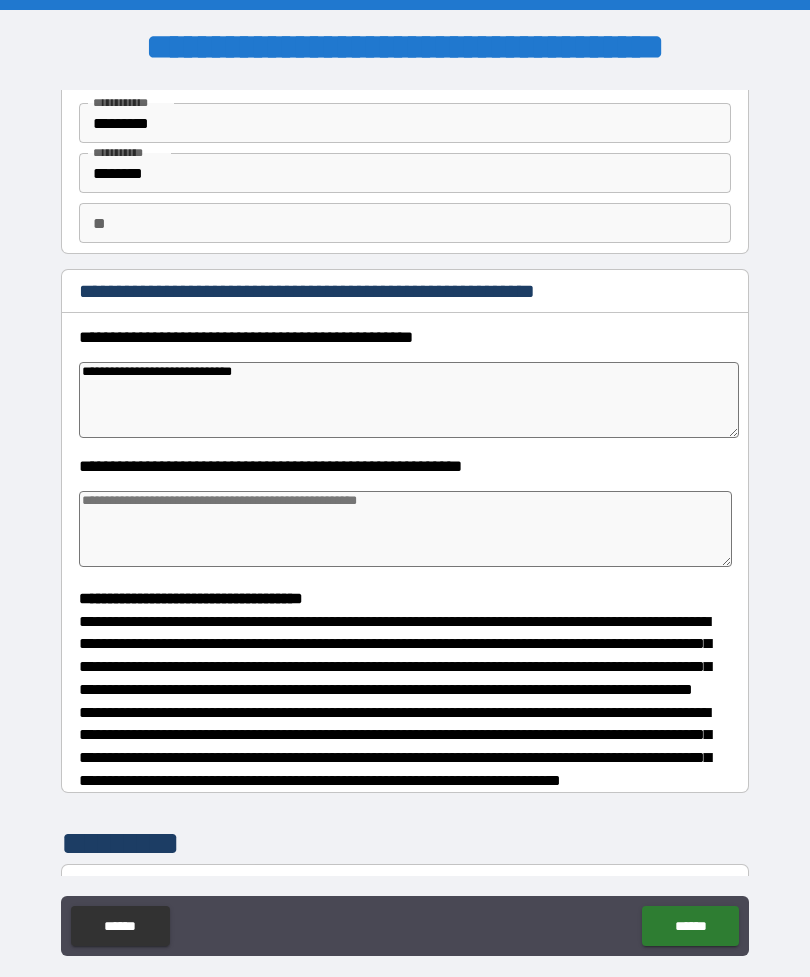 type on "**********" 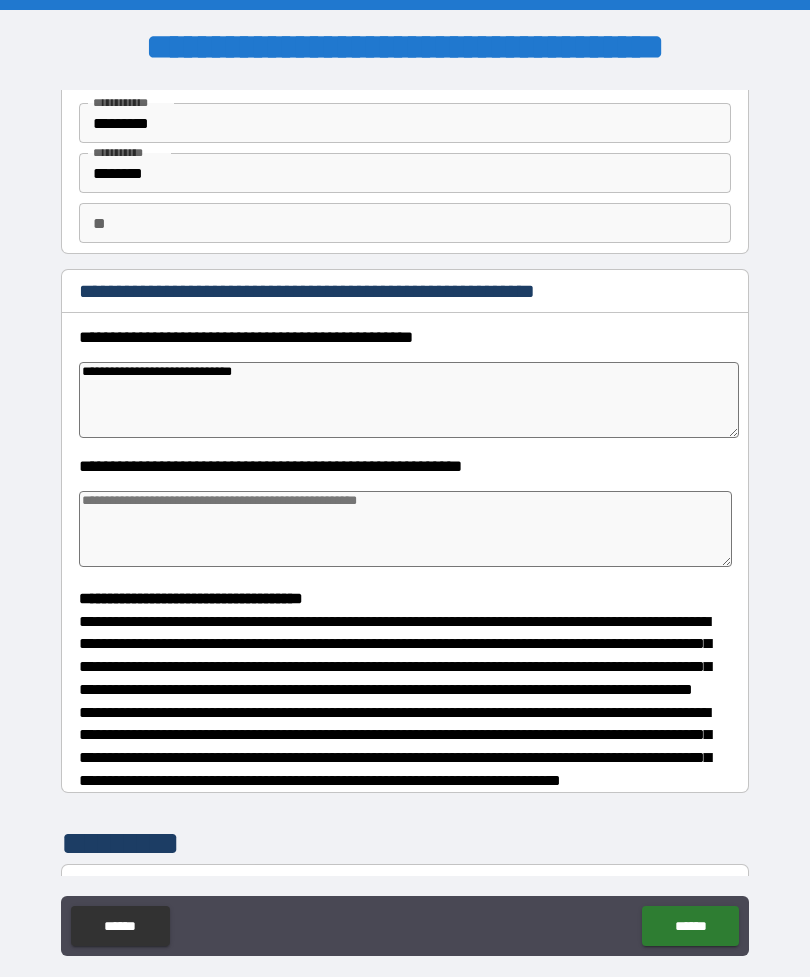 type on "*" 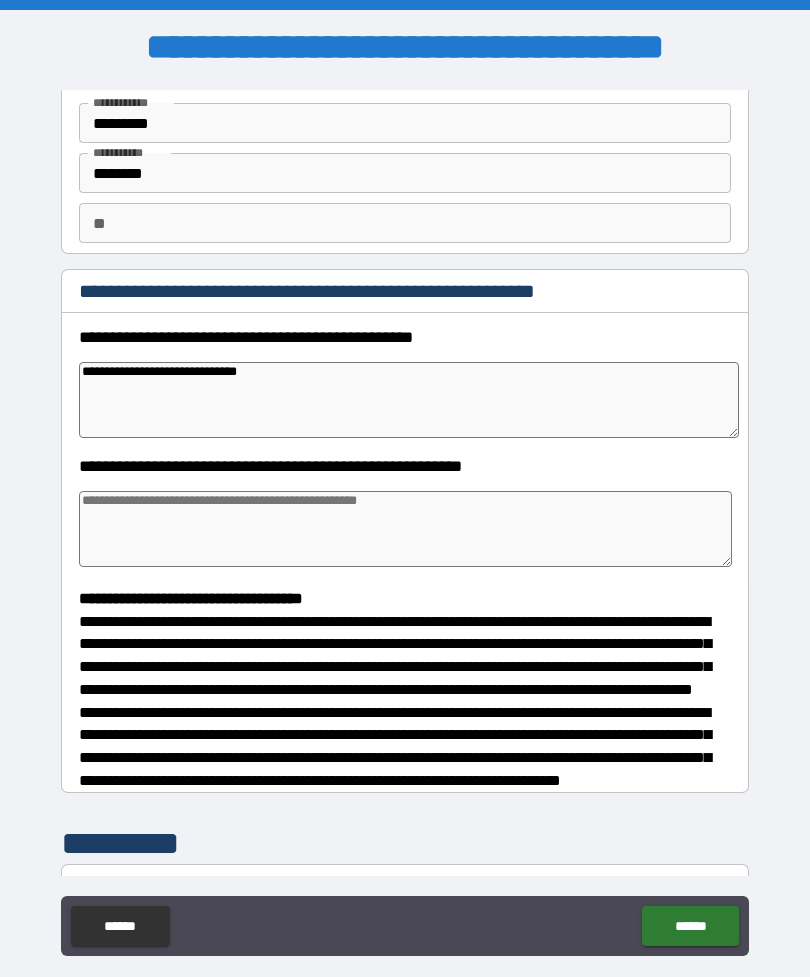 type on "*" 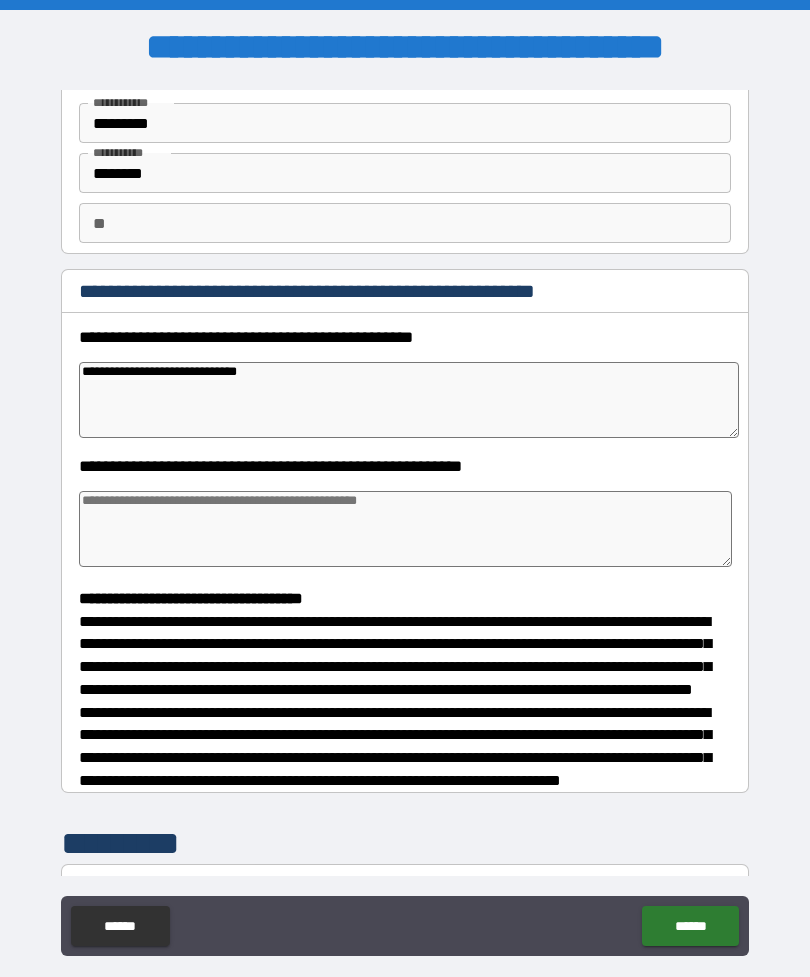 type on "**********" 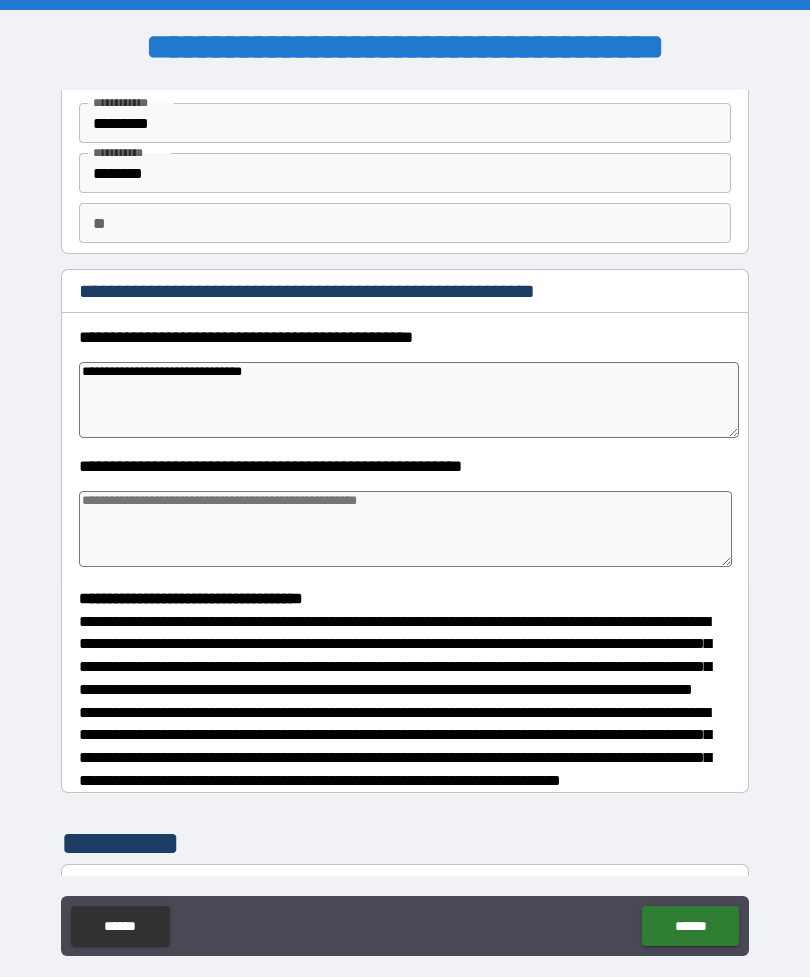 type on "*" 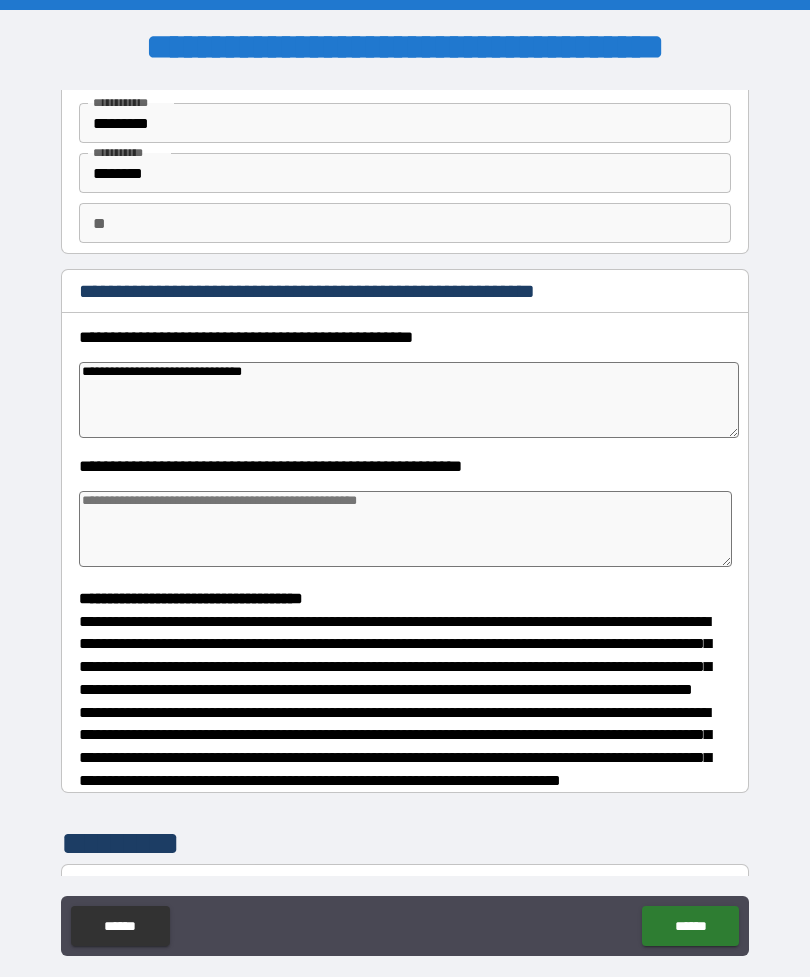 type on "*" 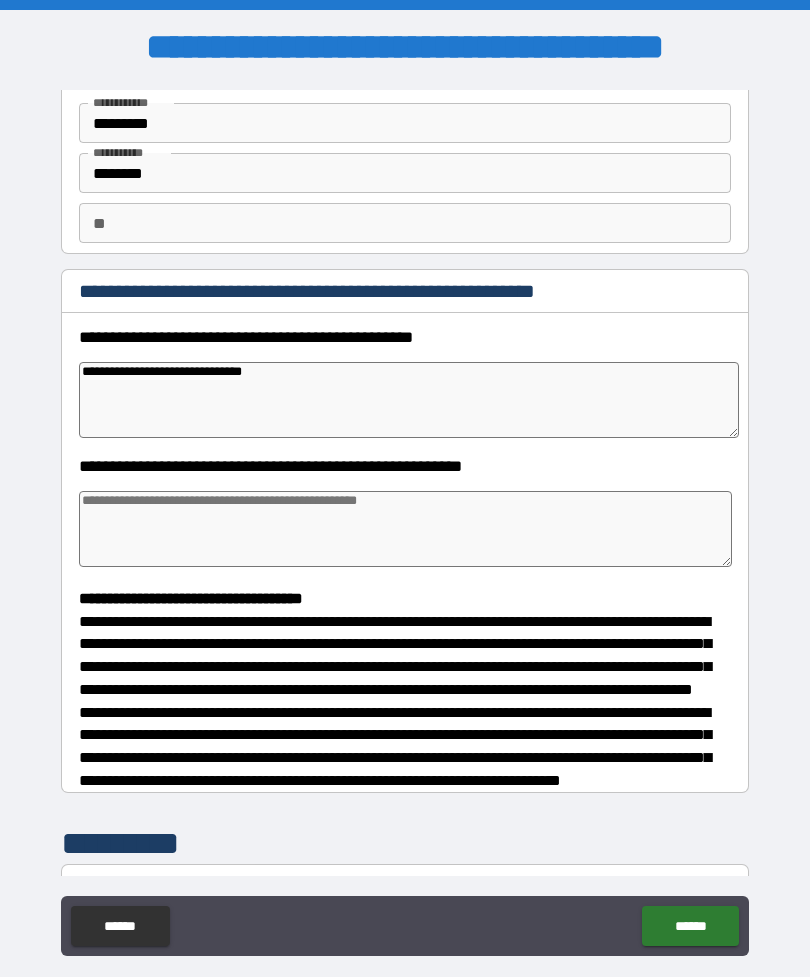 type on "*" 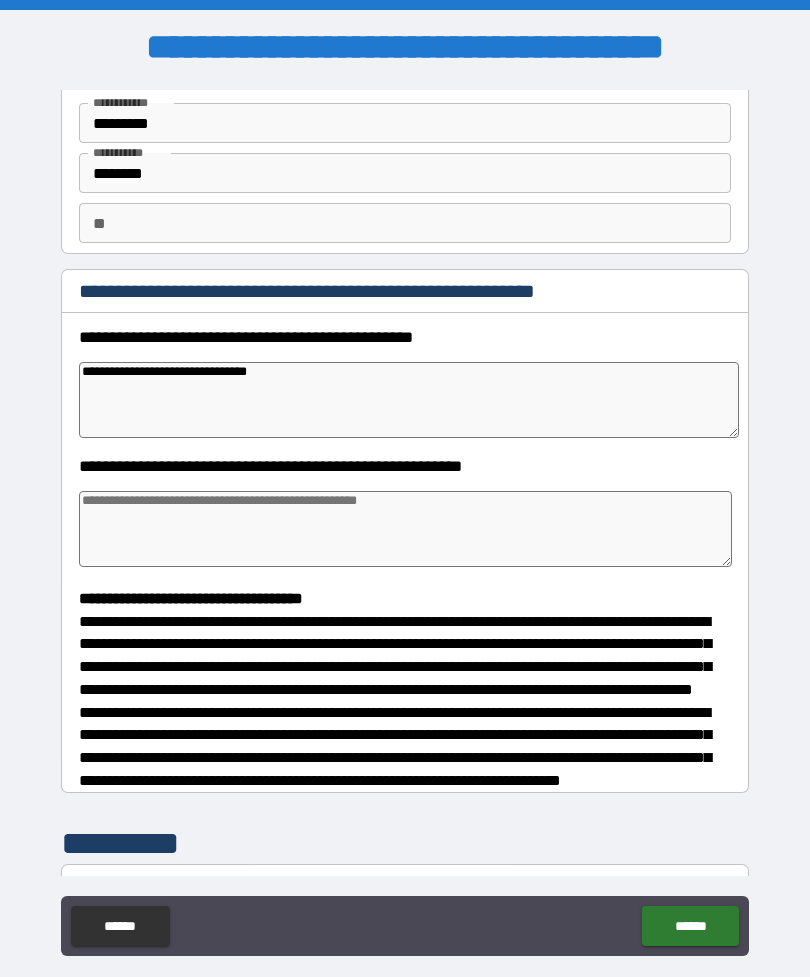 type on "*" 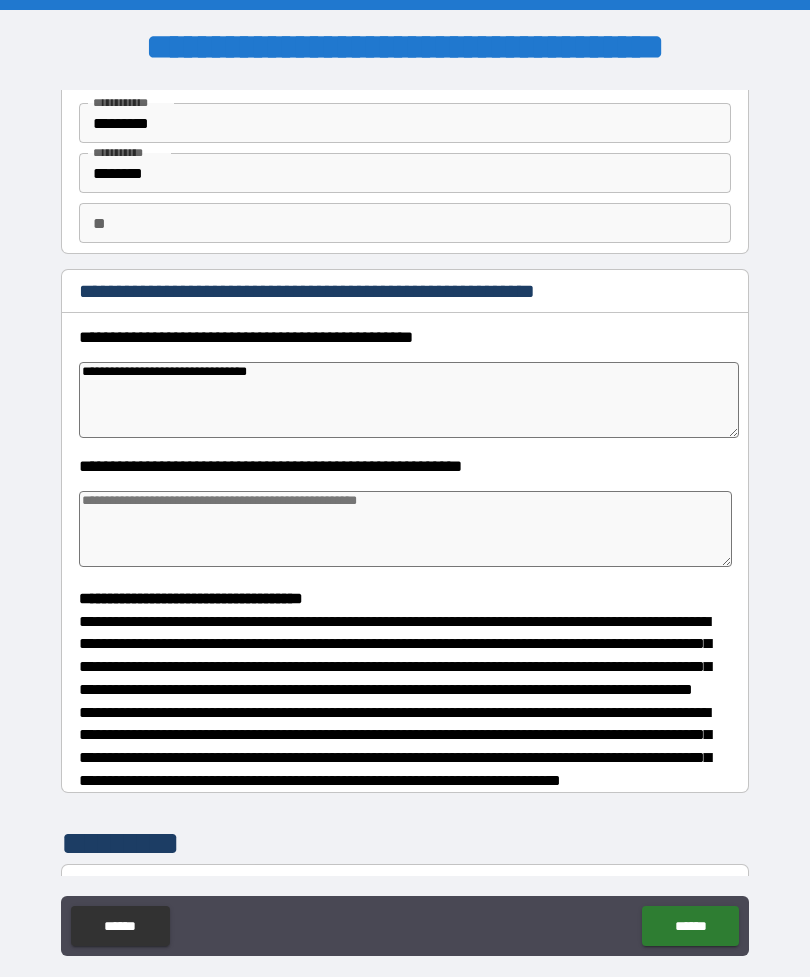 type on "**********" 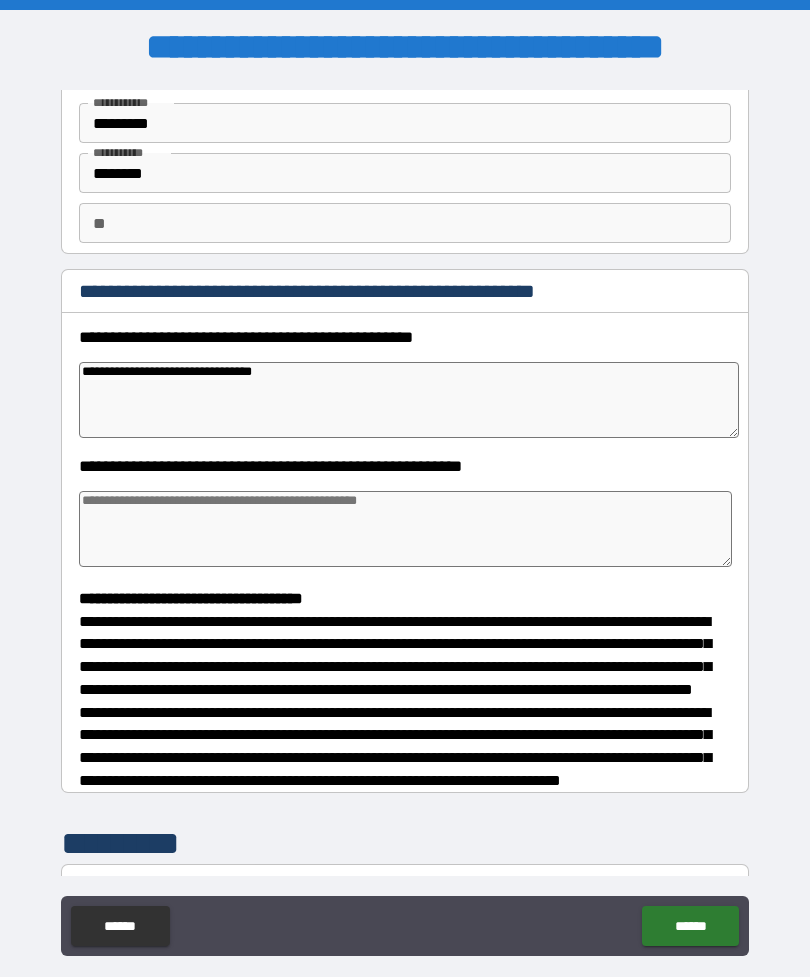 type on "*" 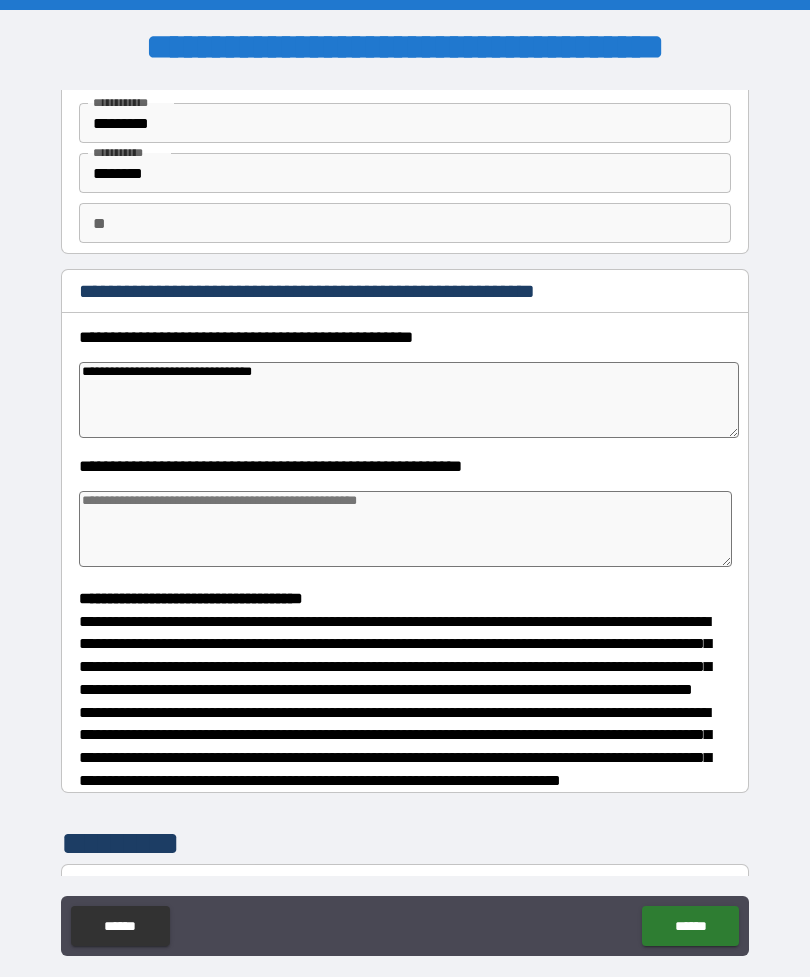 type on "*" 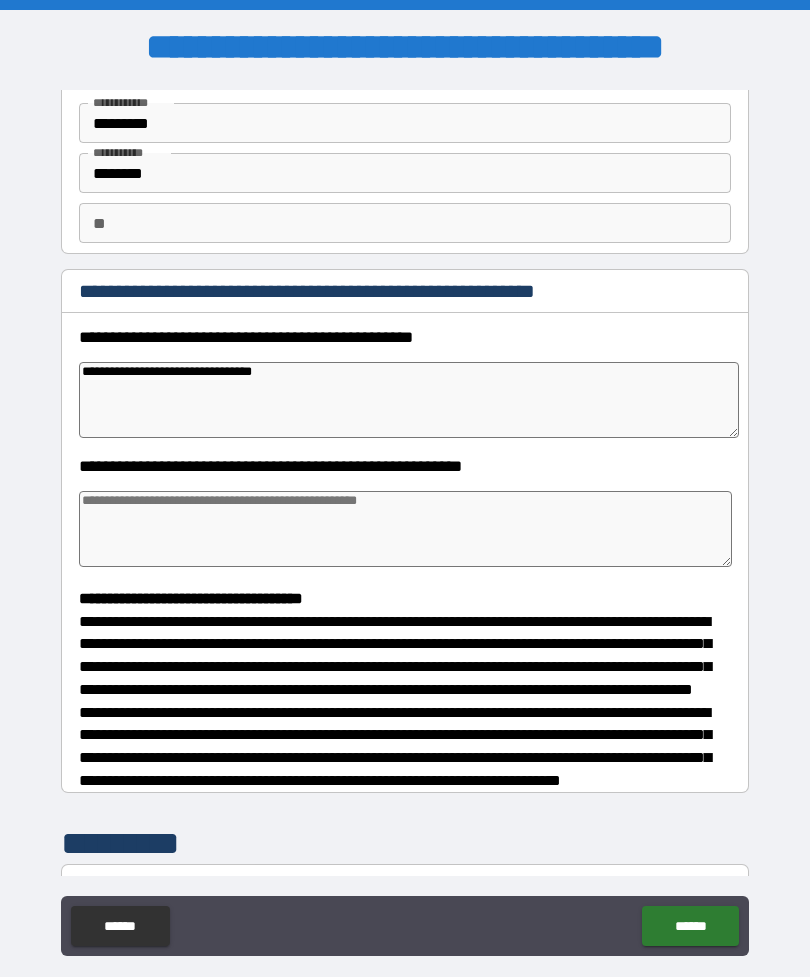 type on "*" 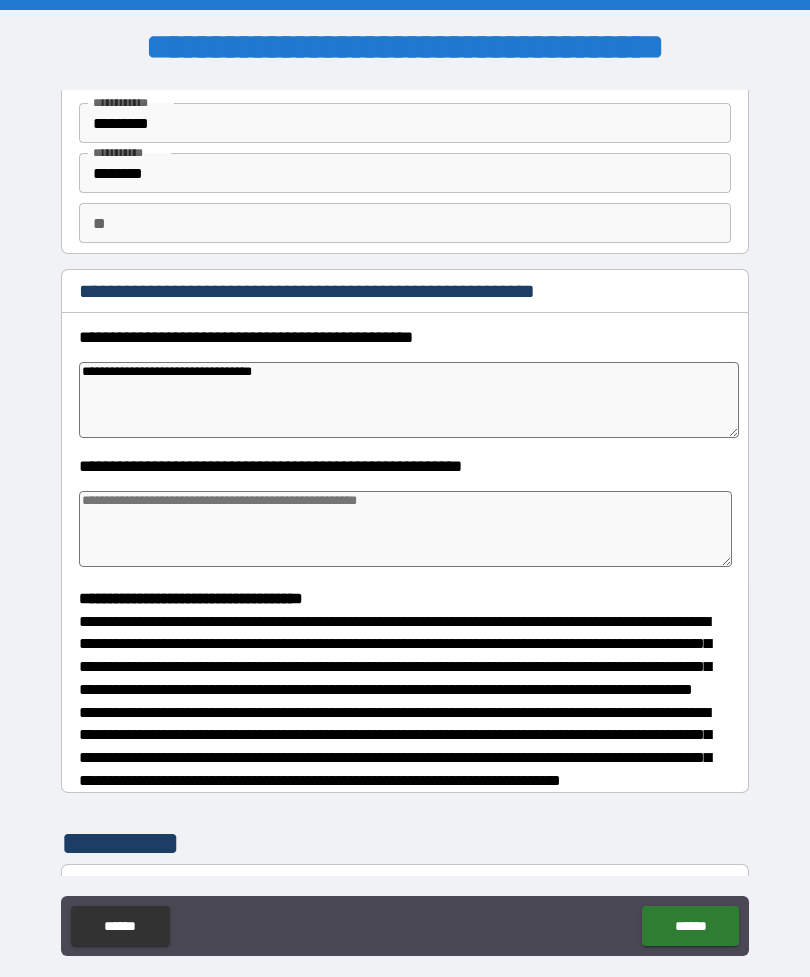 type on "**********" 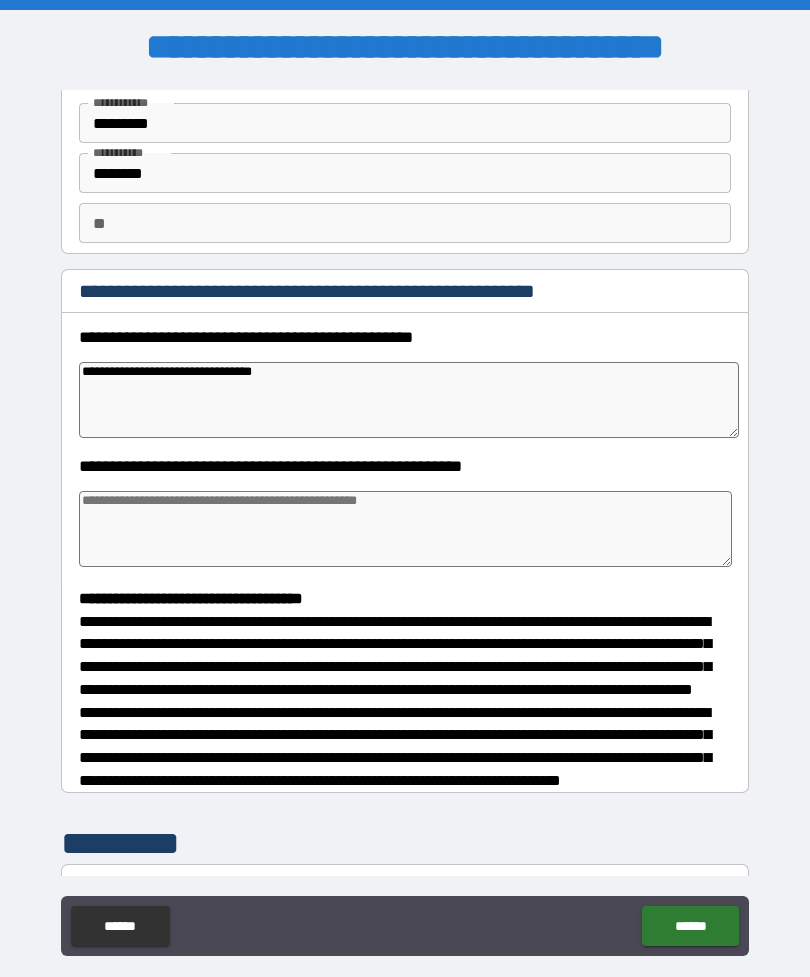 type on "*" 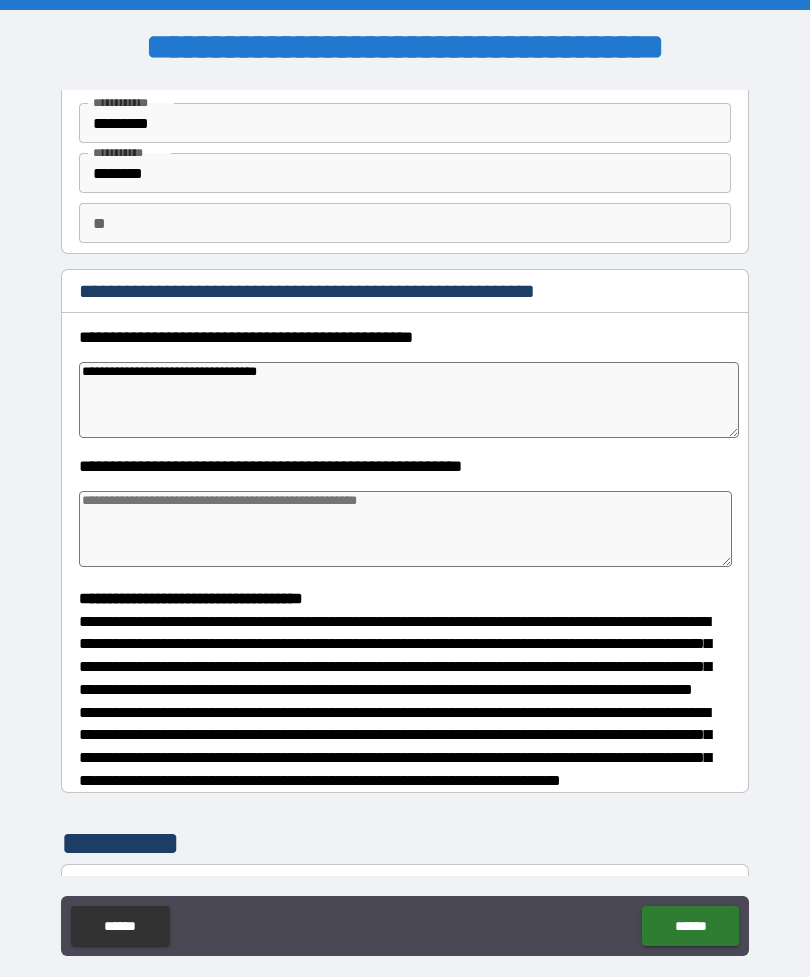 type on "*" 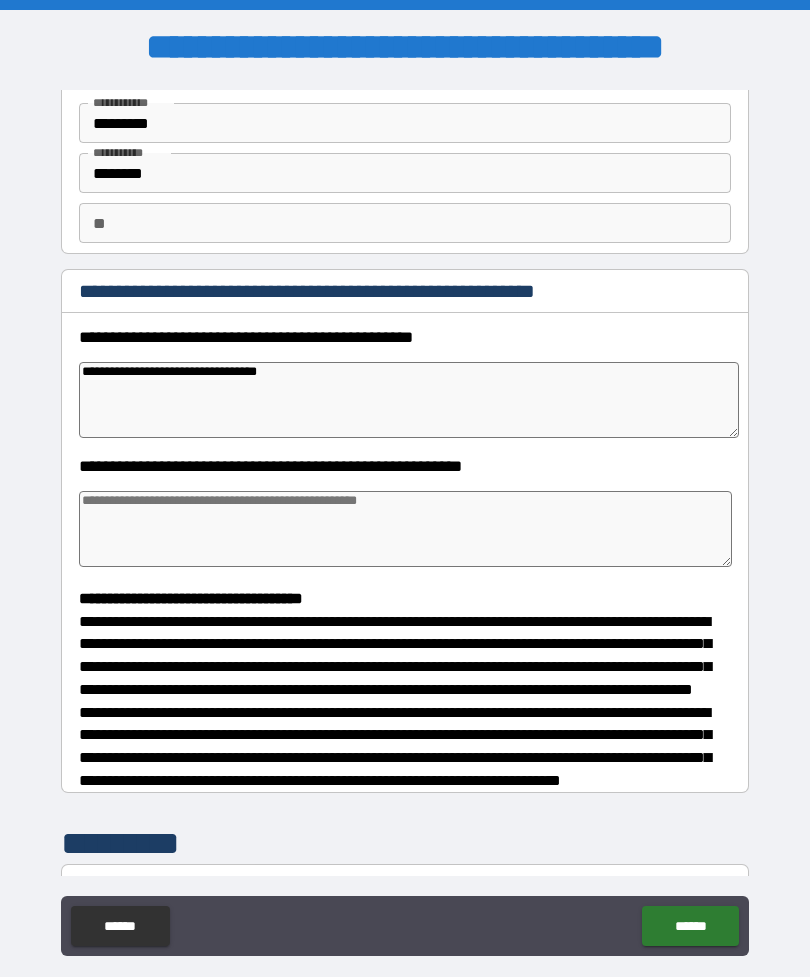 type on "*" 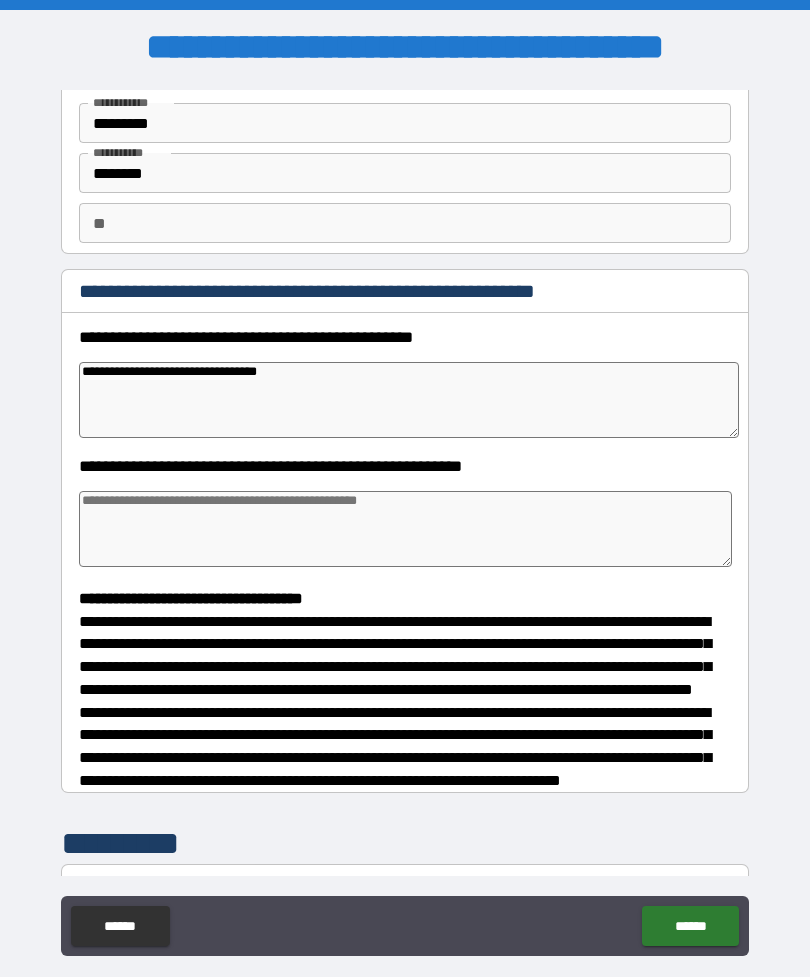 type on "*" 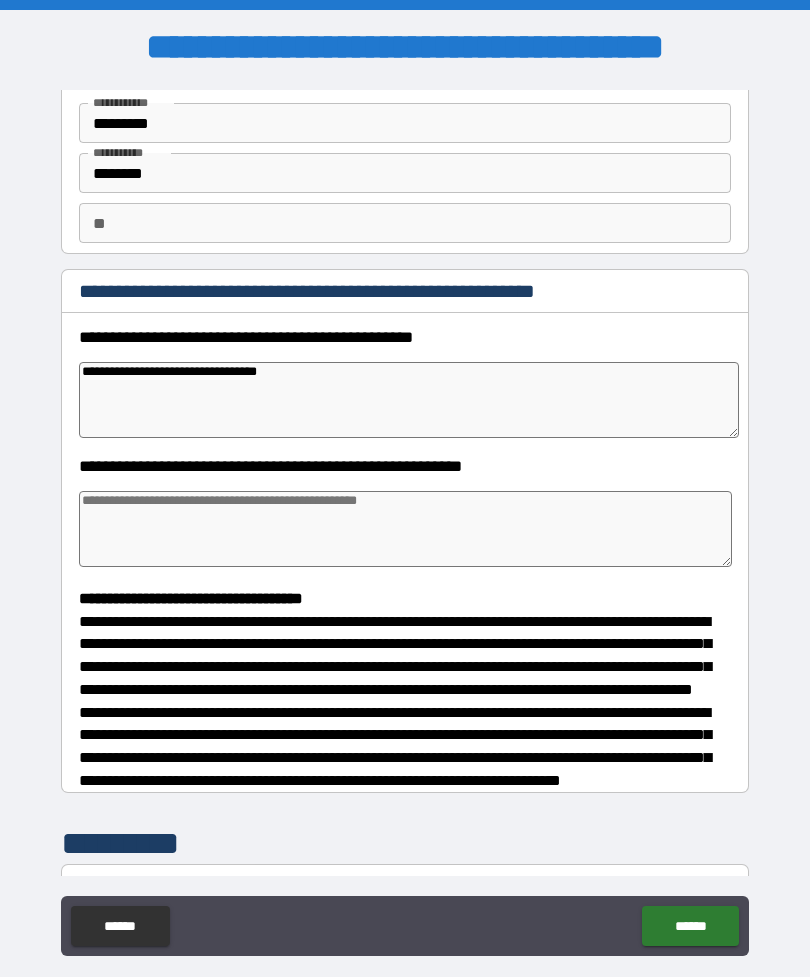 type on "*" 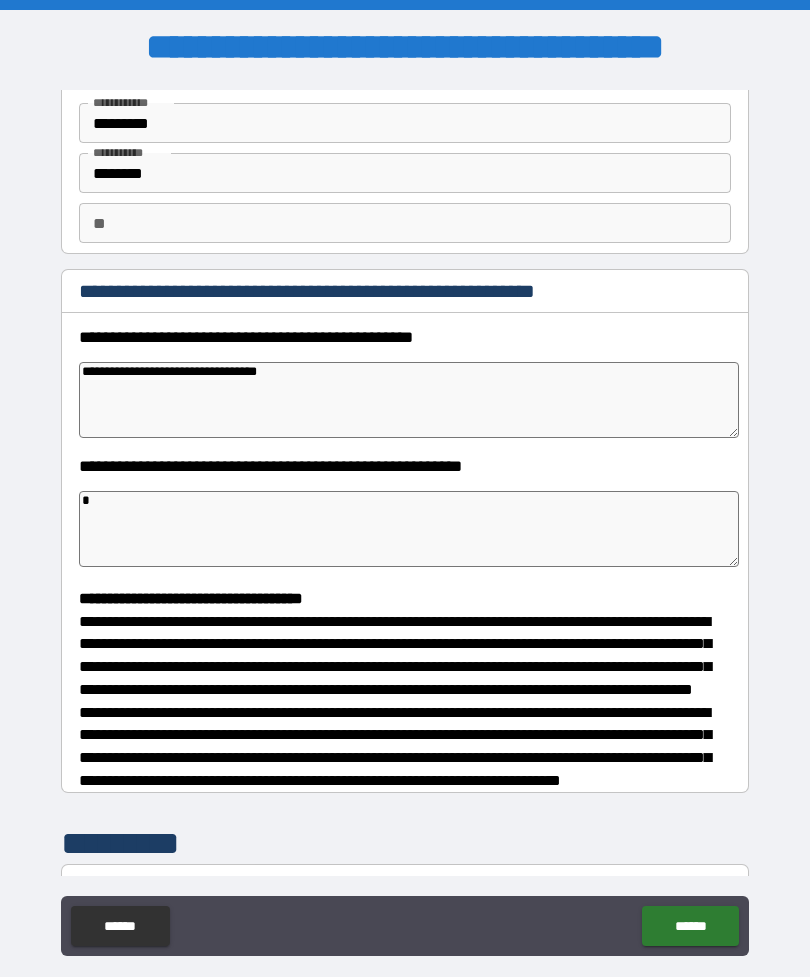 type on "*" 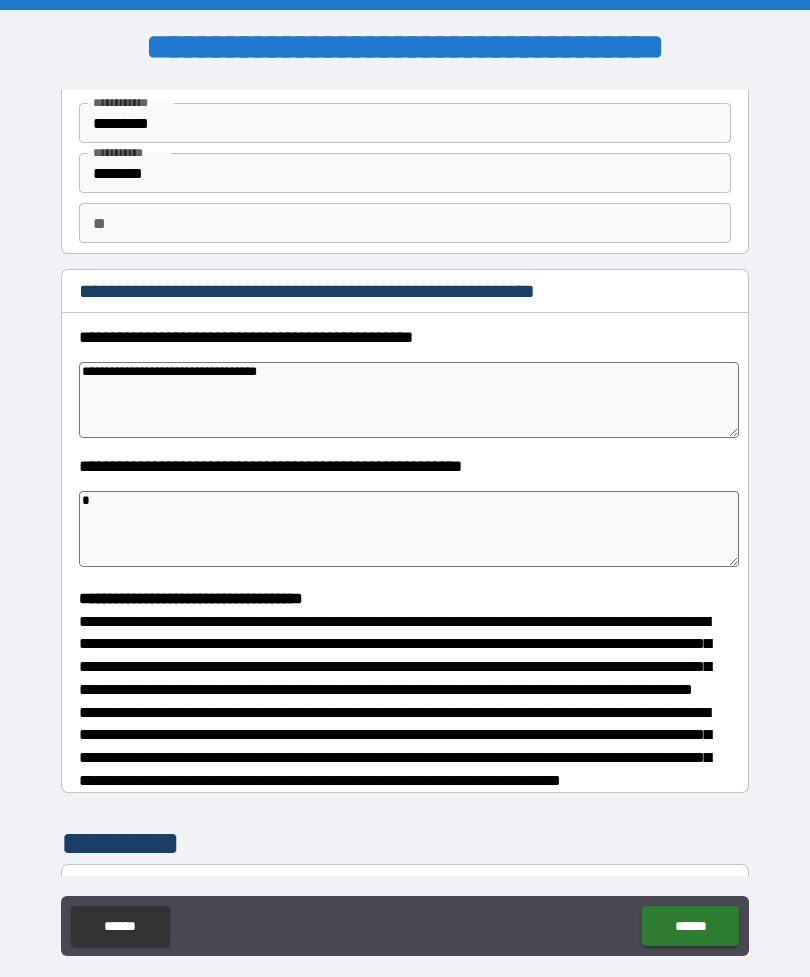 type on "*" 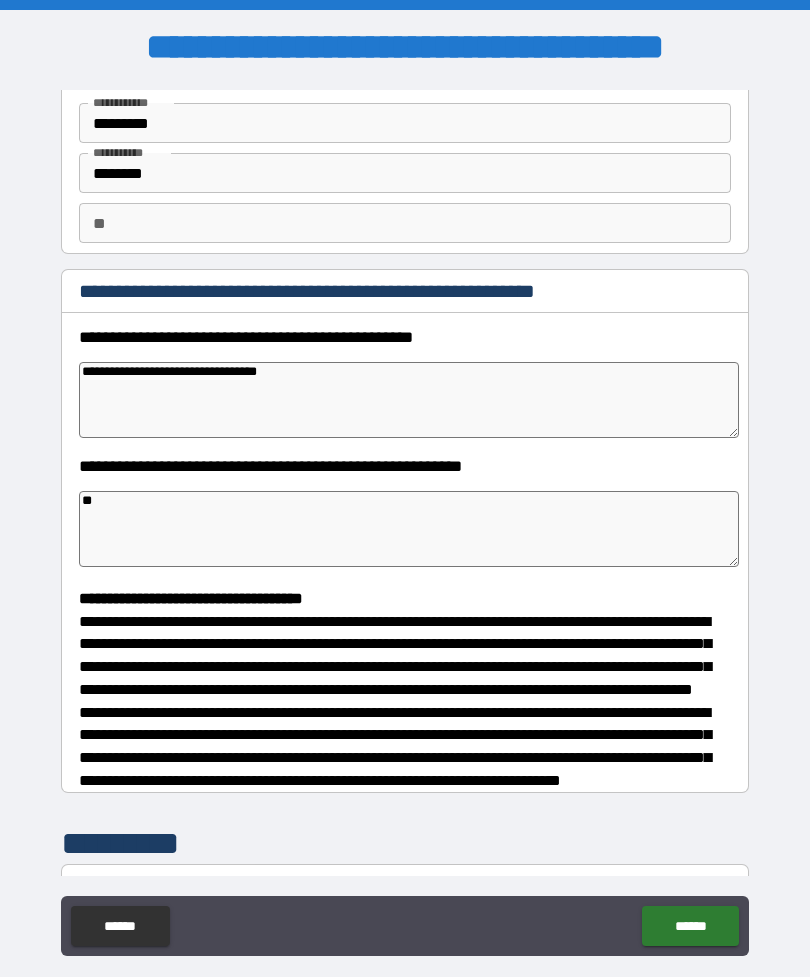 type on "*" 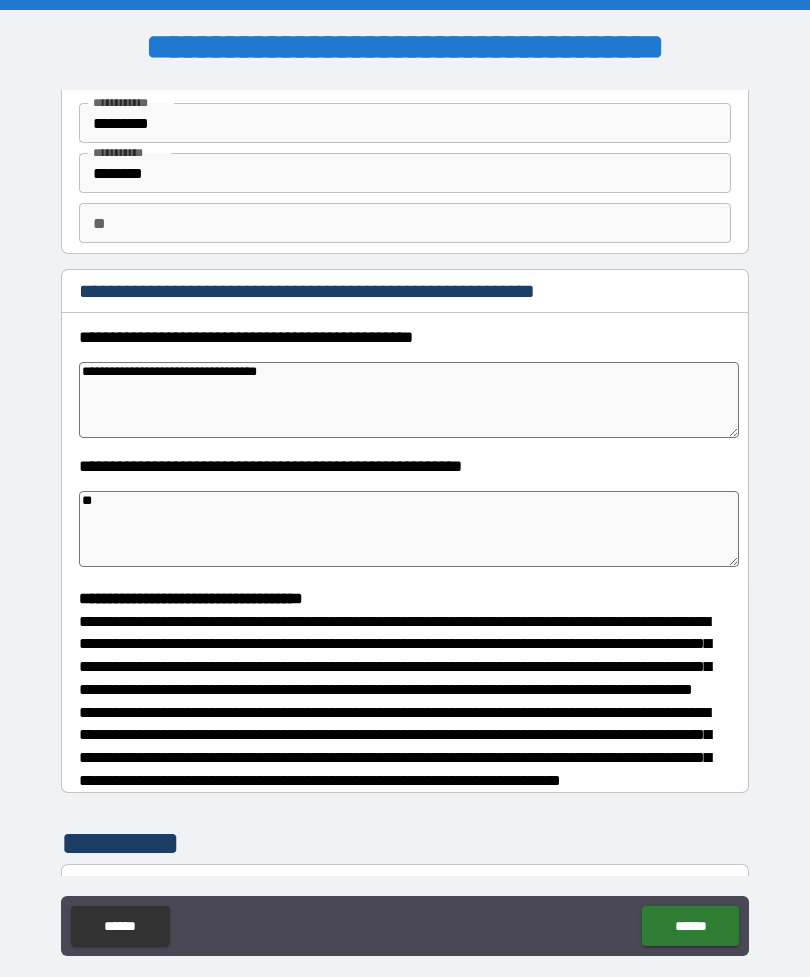 type on "*" 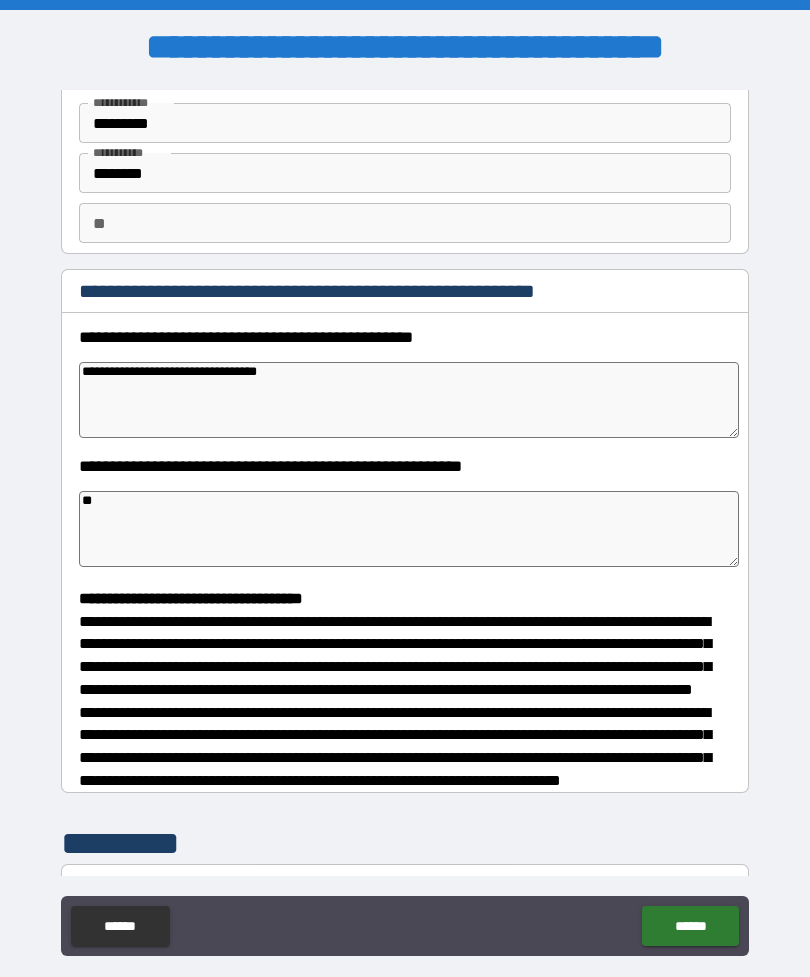 type on "*" 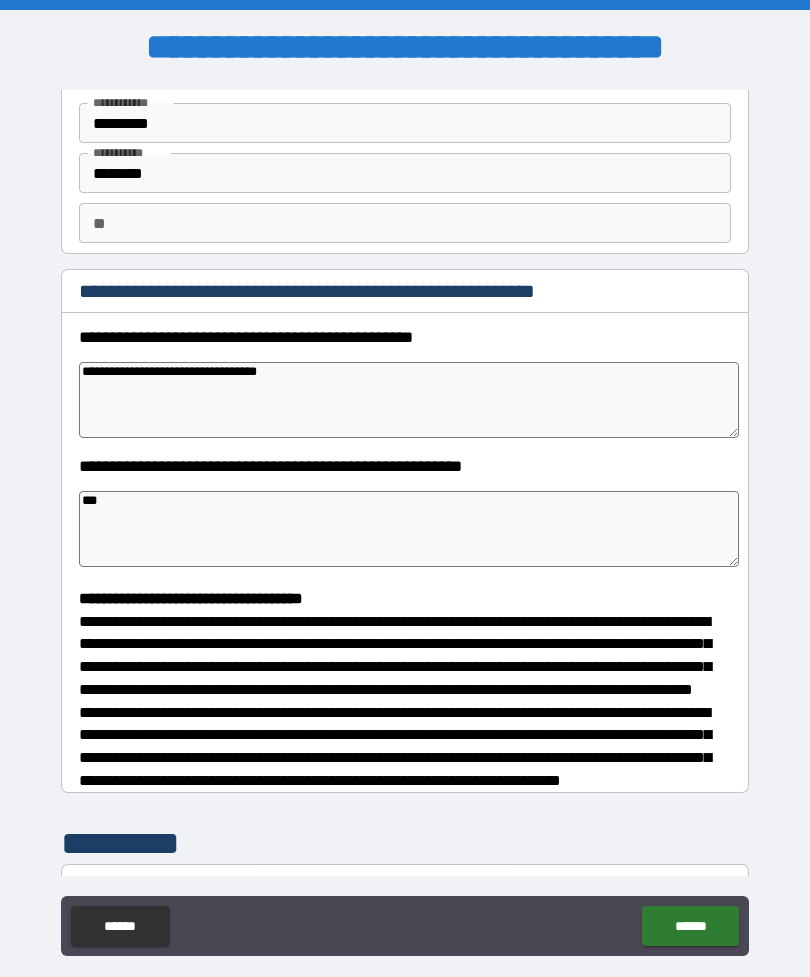 type on "*" 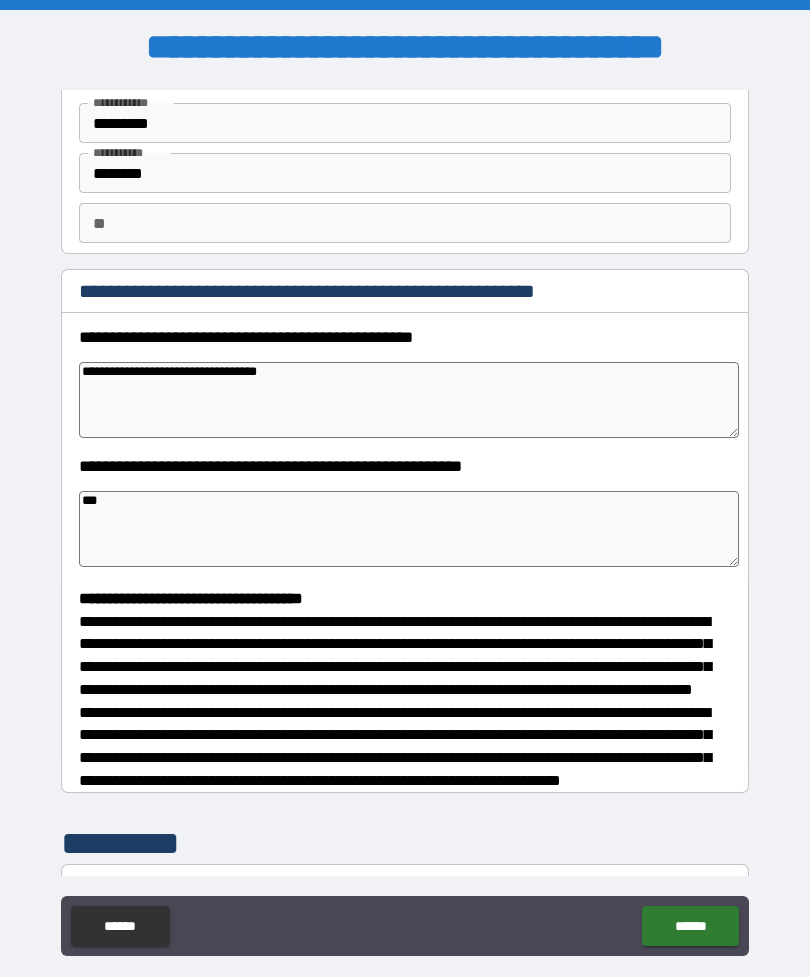 type on "*" 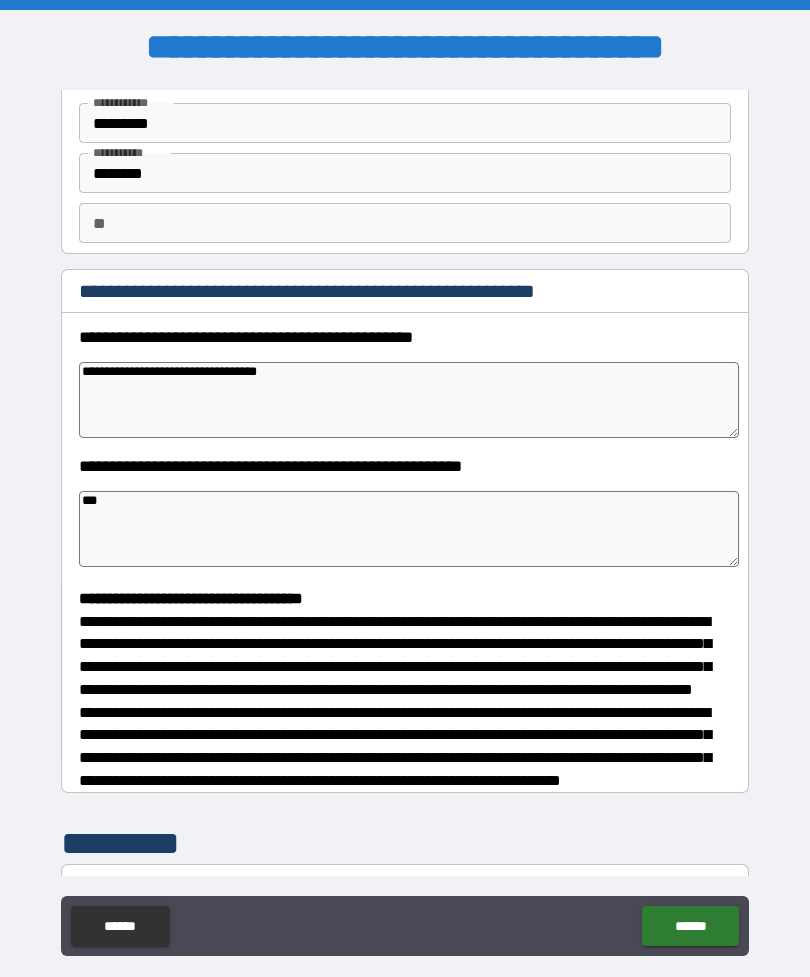 type on "*" 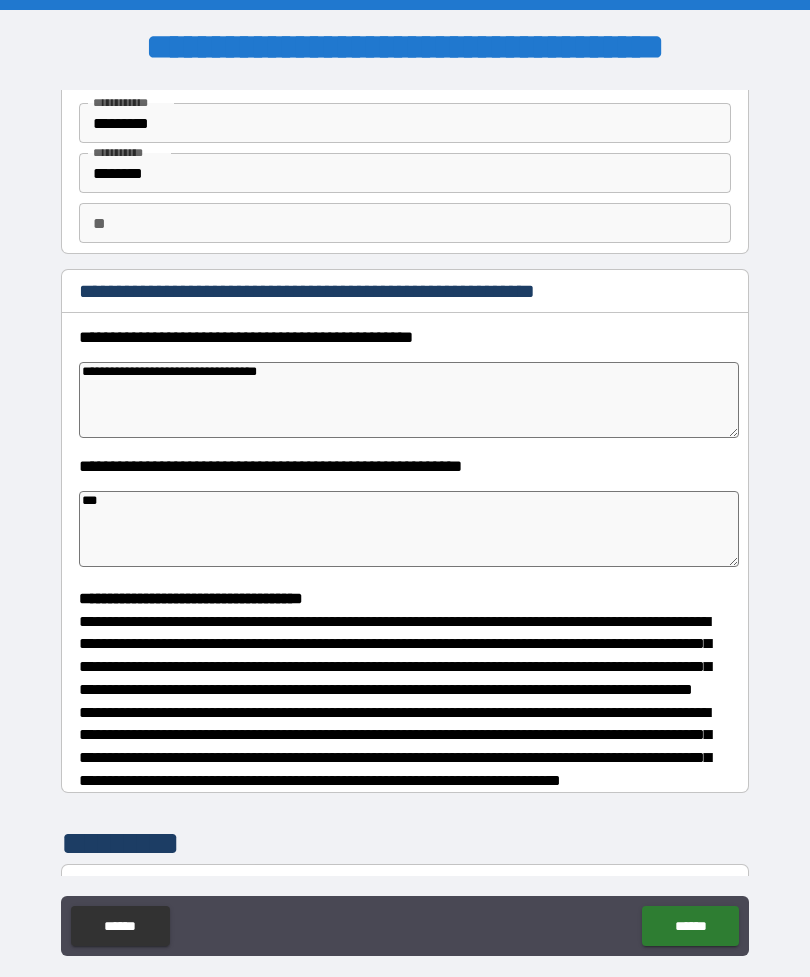 type on "****" 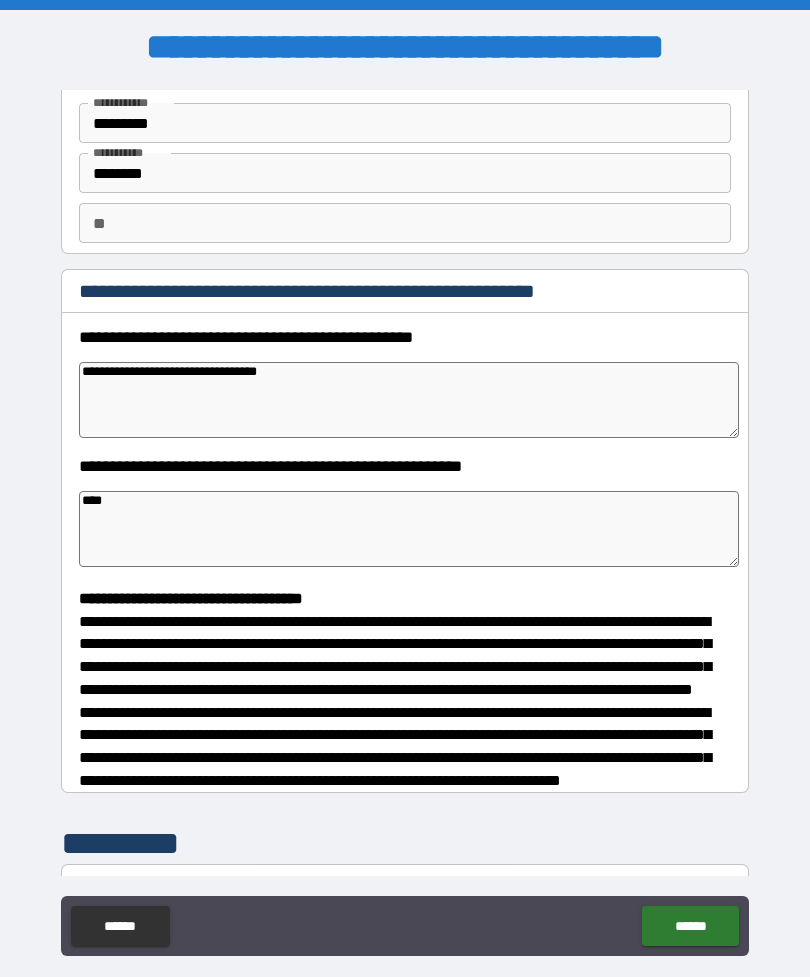 type on "*" 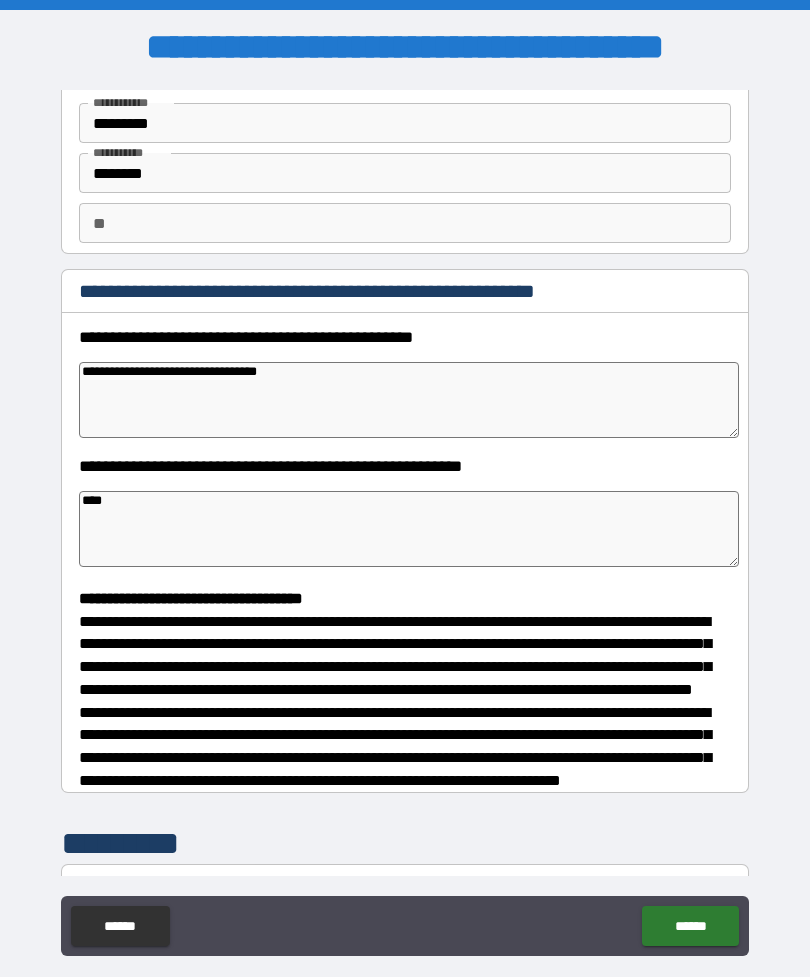 type on "*" 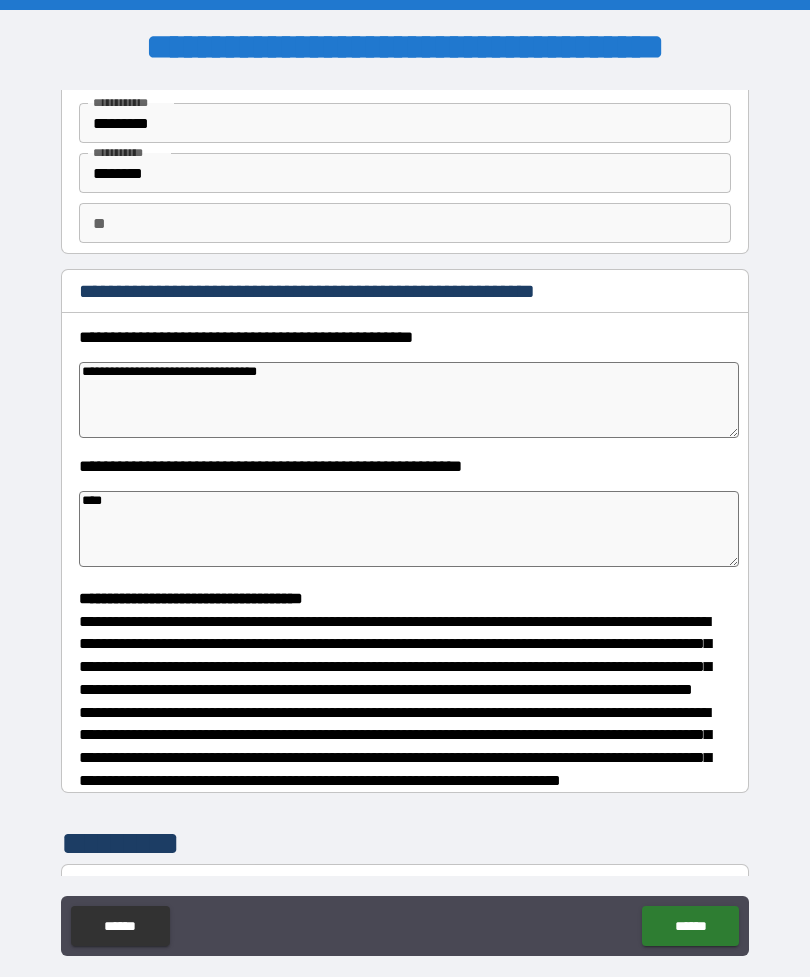 type on "*" 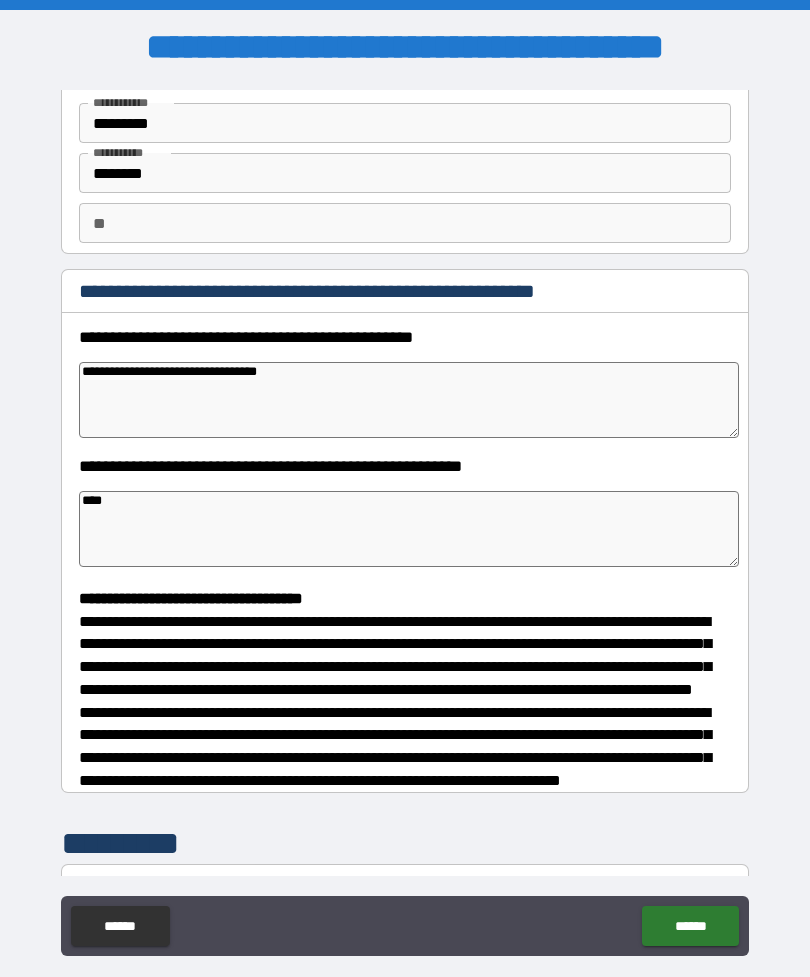 type 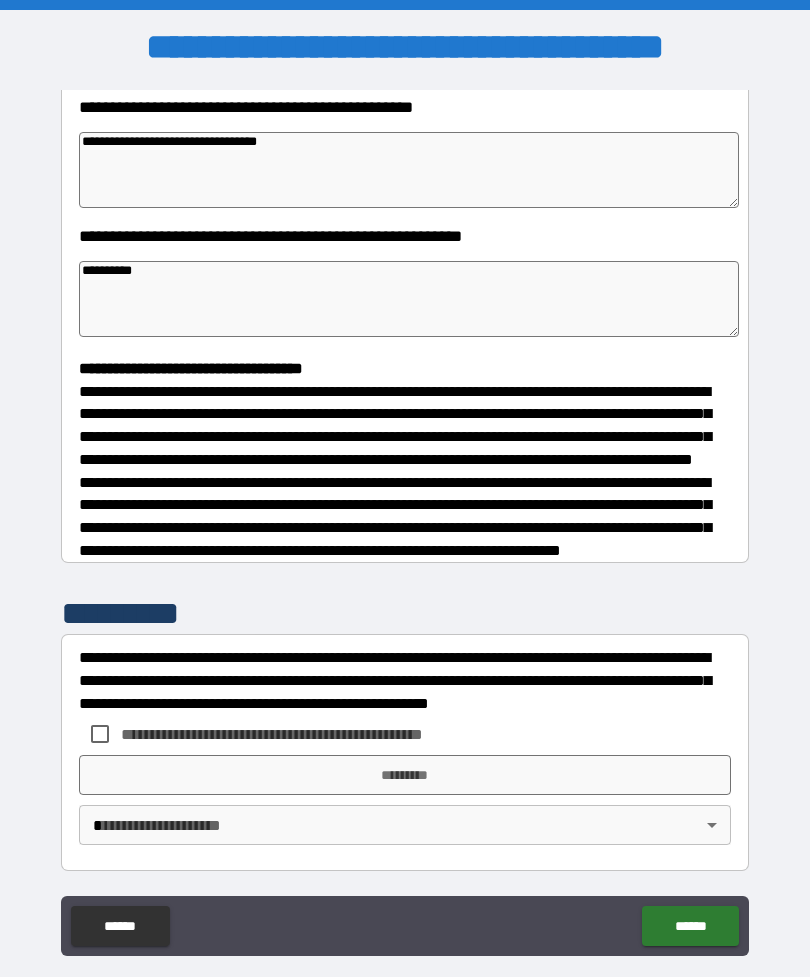 scroll, scrollTop: 348, scrollLeft: 0, axis: vertical 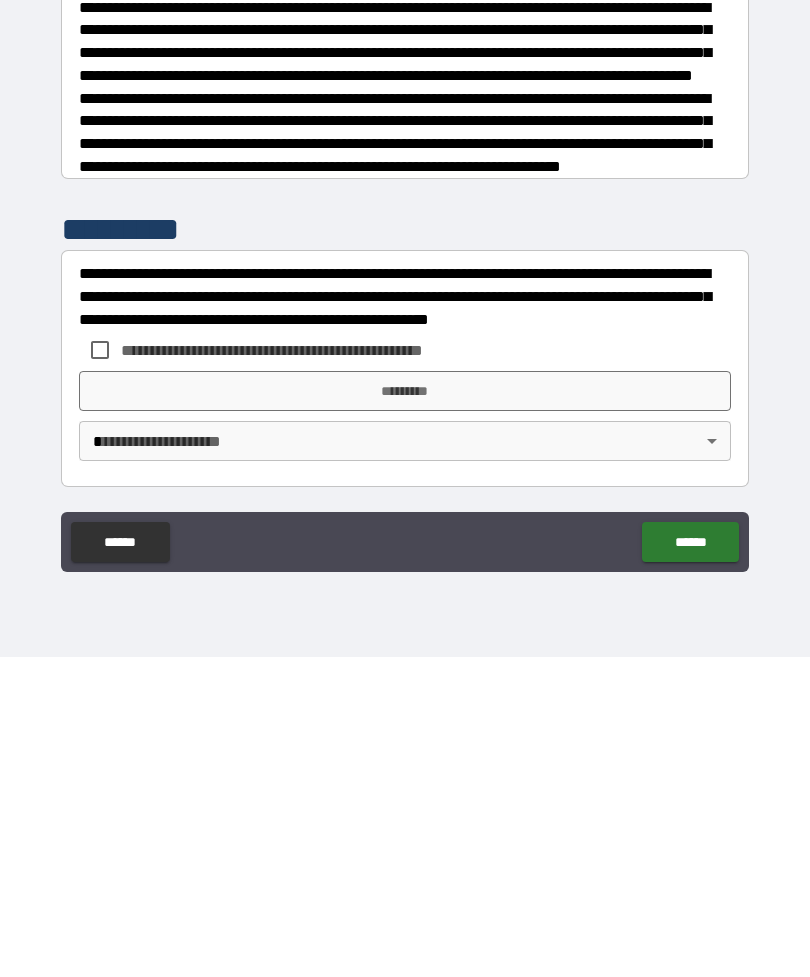 click on "*********" at bounding box center [405, 711] 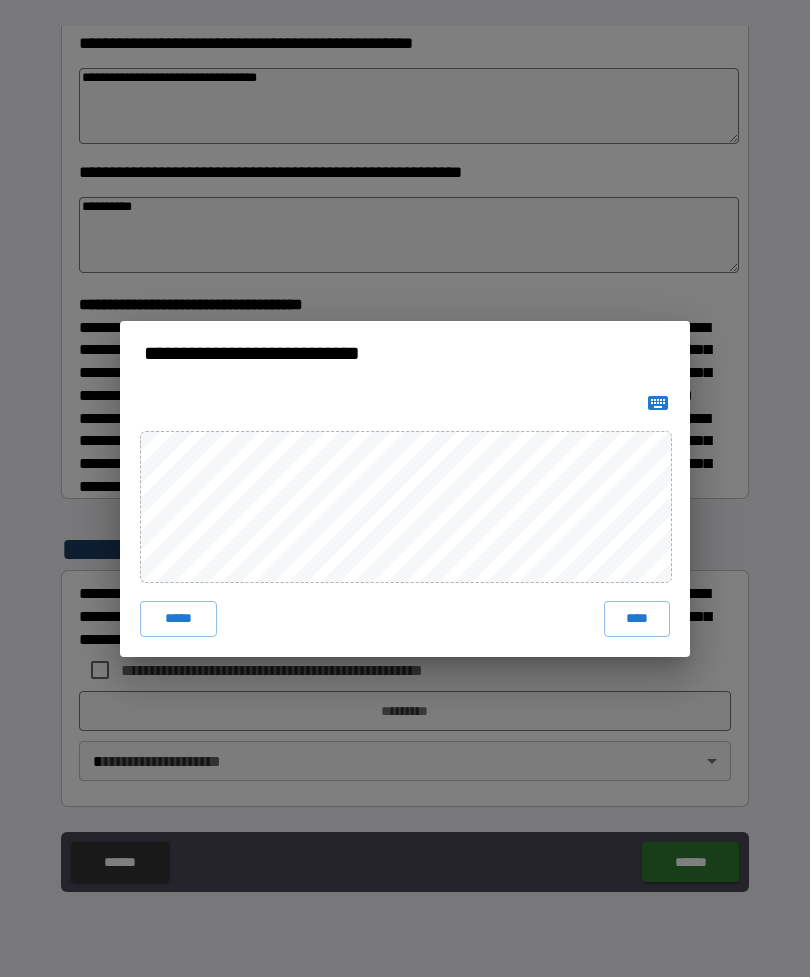 click on "****" at bounding box center (637, 619) 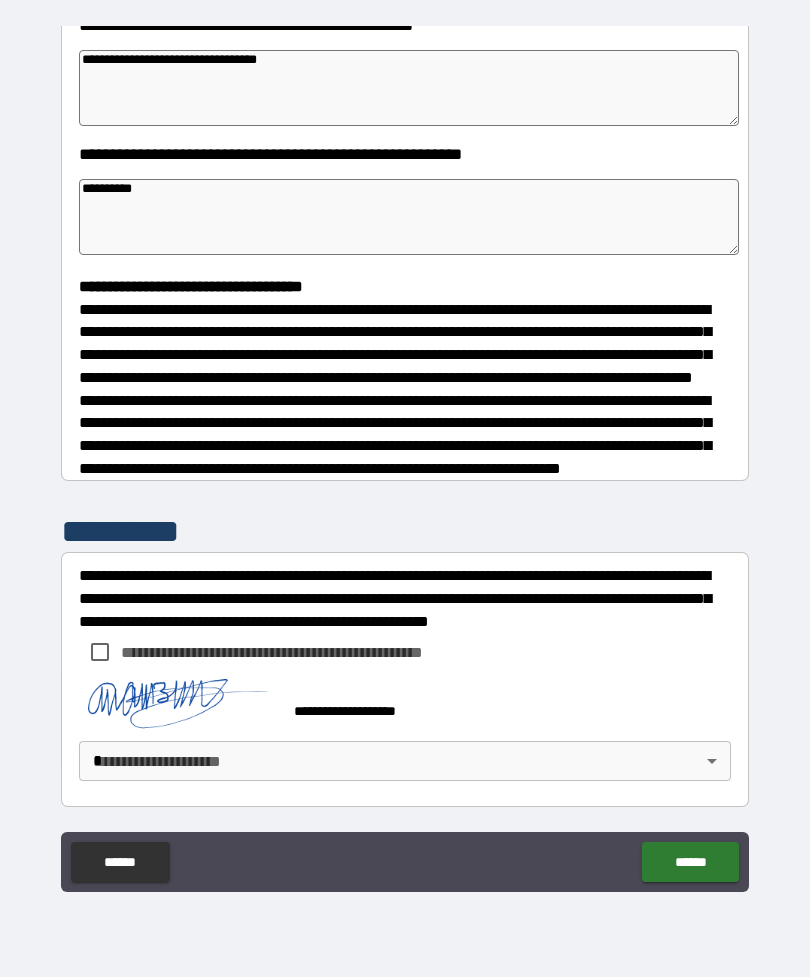 scroll, scrollTop: 365, scrollLeft: 0, axis: vertical 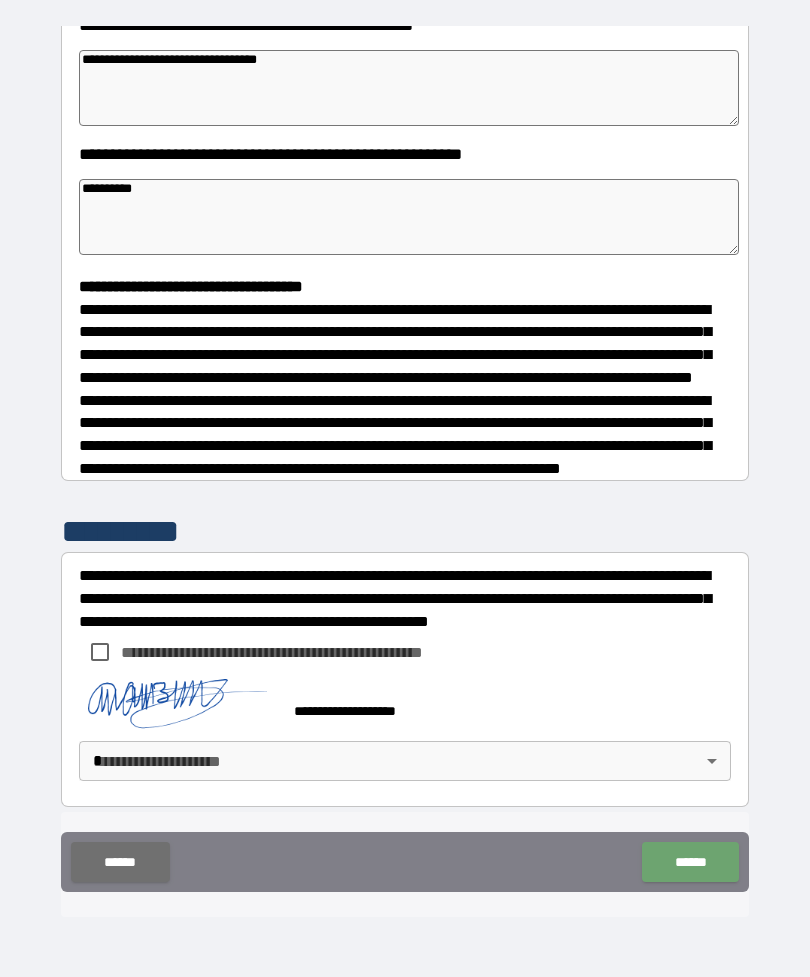 click on "******" at bounding box center [690, 862] 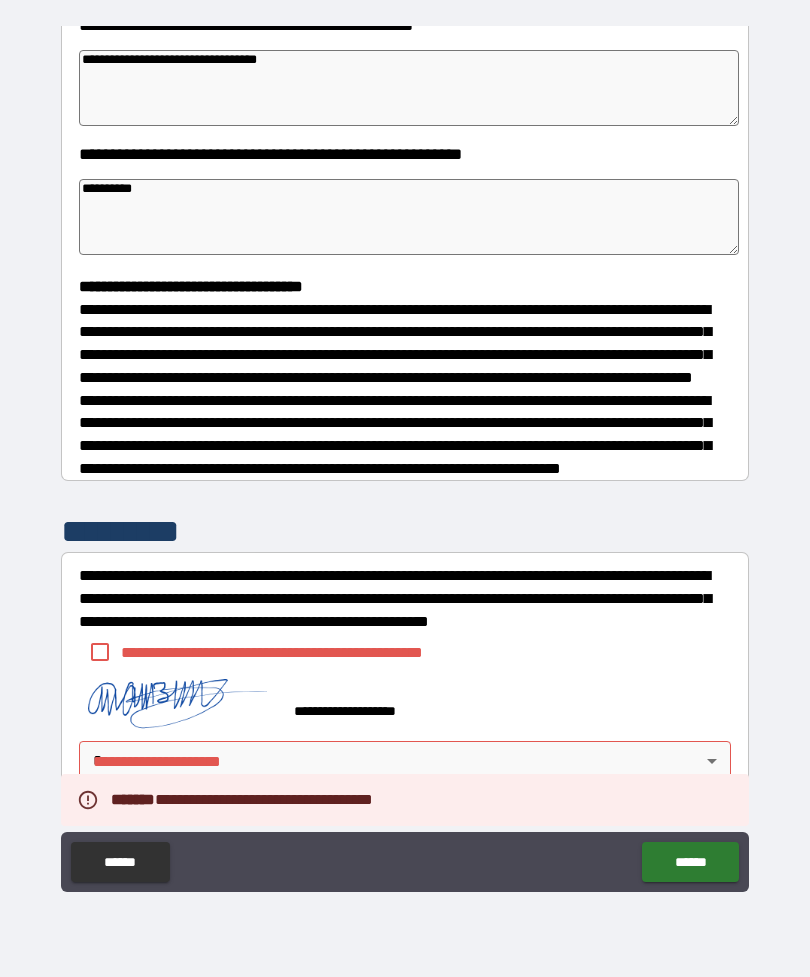 click on "**********" at bounding box center (405, 456) 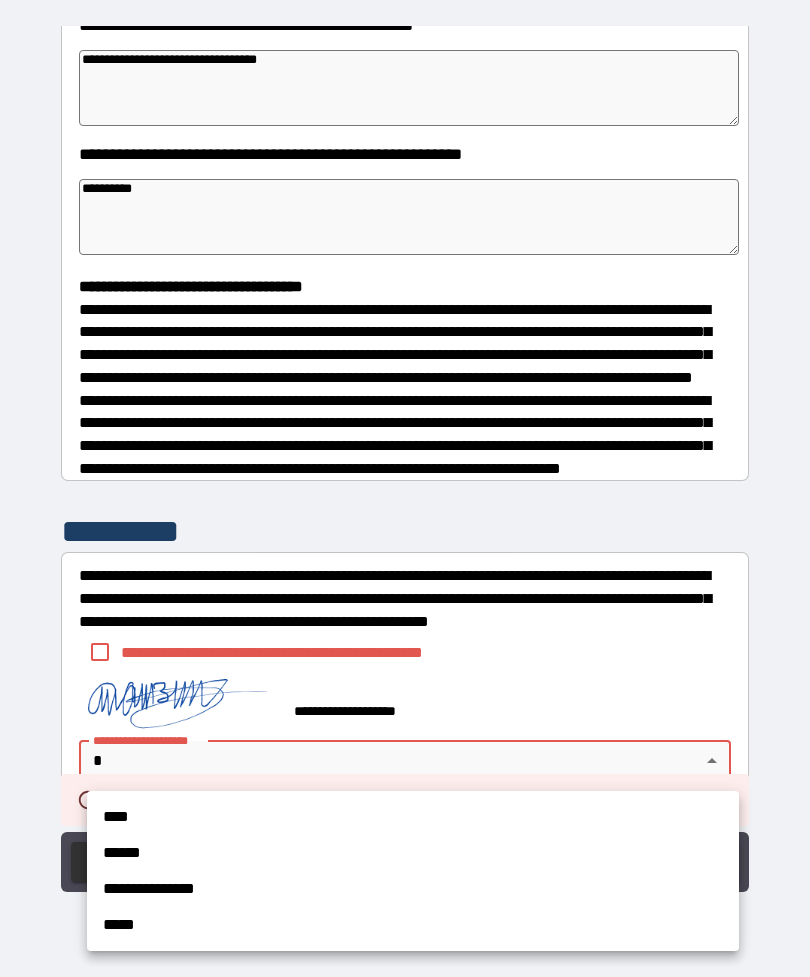 click on "******" at bounding box center (413, 853) 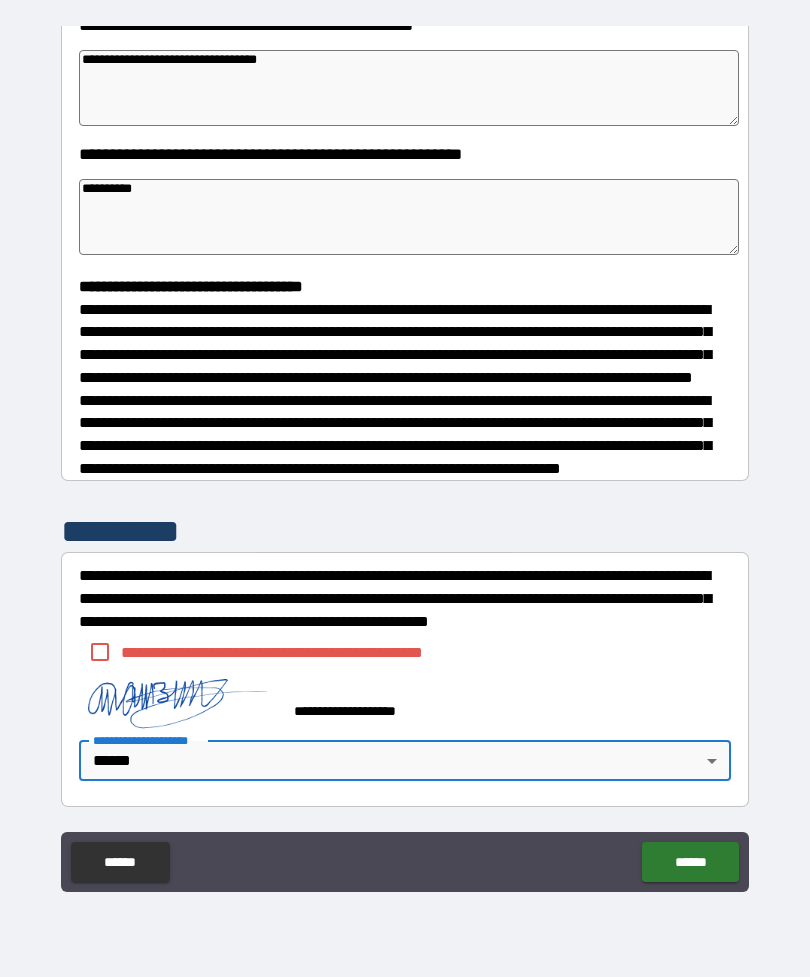 click on "******" at bounding box center (690, 862) 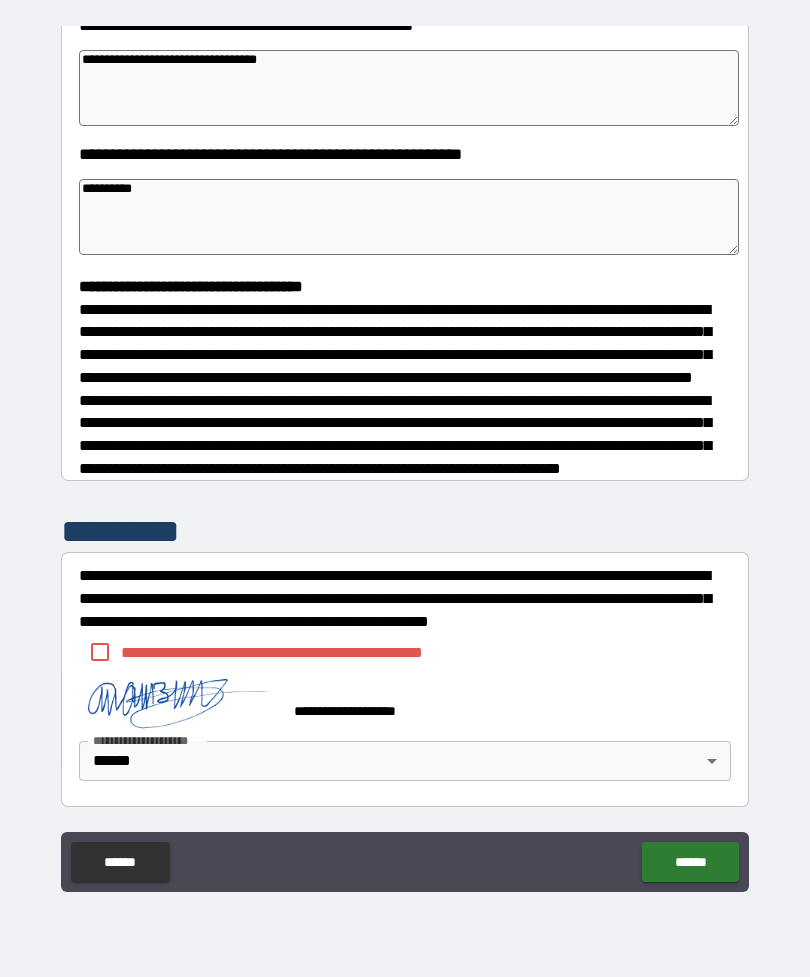 click on "*********" at bounding box center [409, 217] 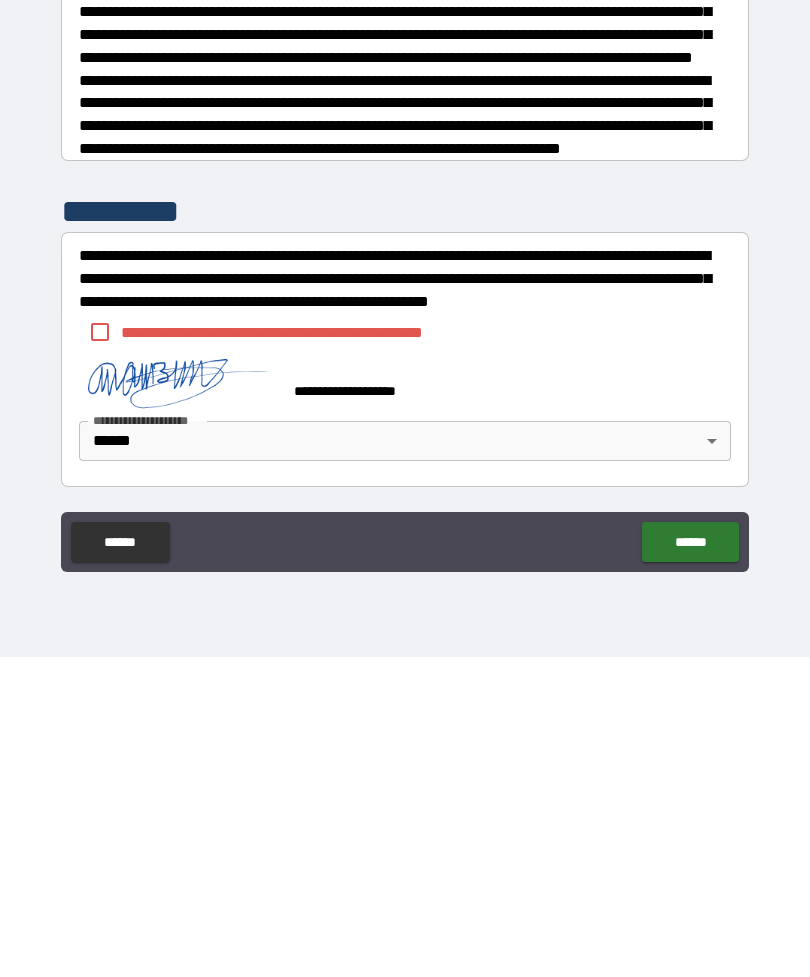 click on "******" at bounding box center [690, 862] 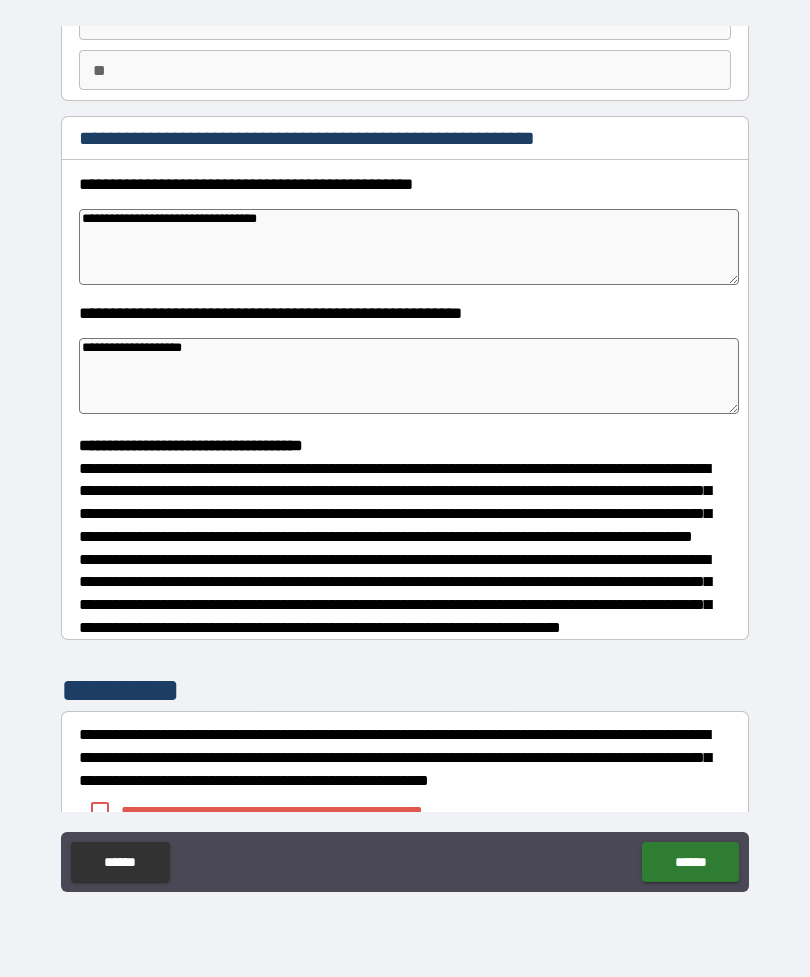 scroll, scrollTop: 120, scrollLeft: 0, axis: vertical 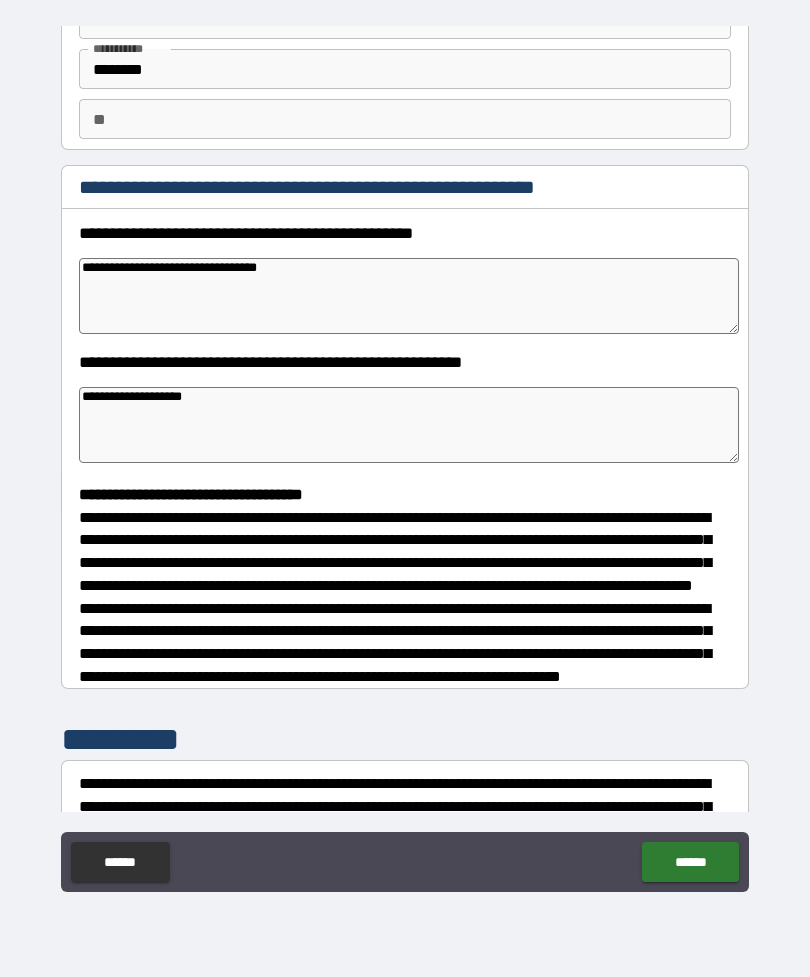 click on "**********" at bounding box center [409, 296] 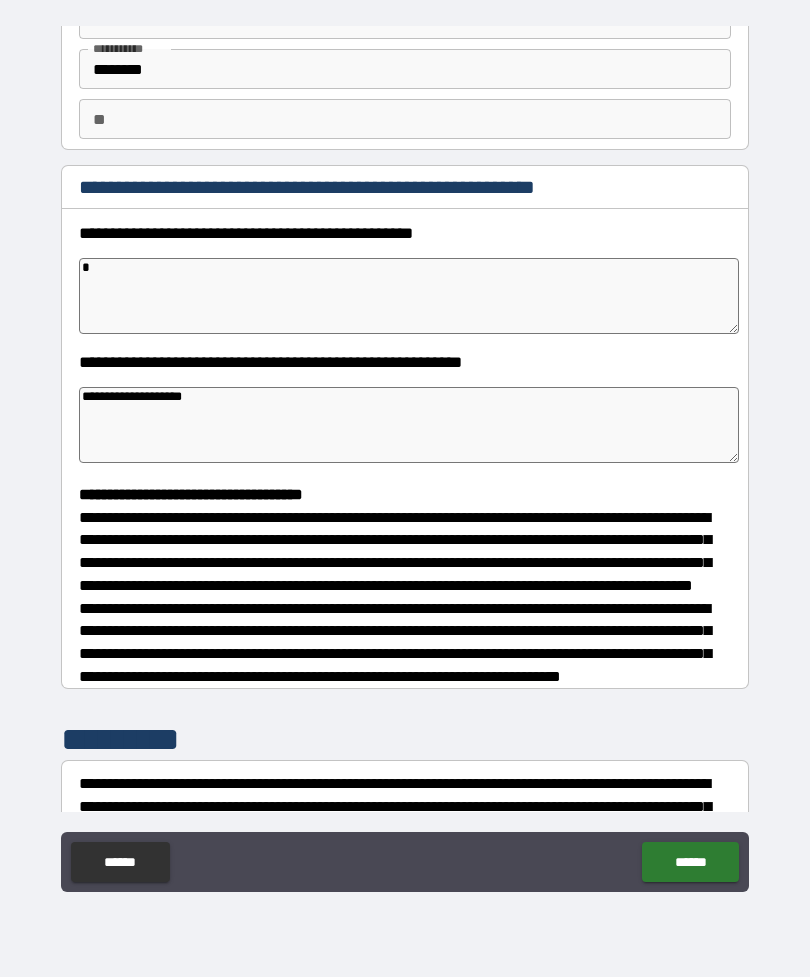 click at bounding box center [409, 296] 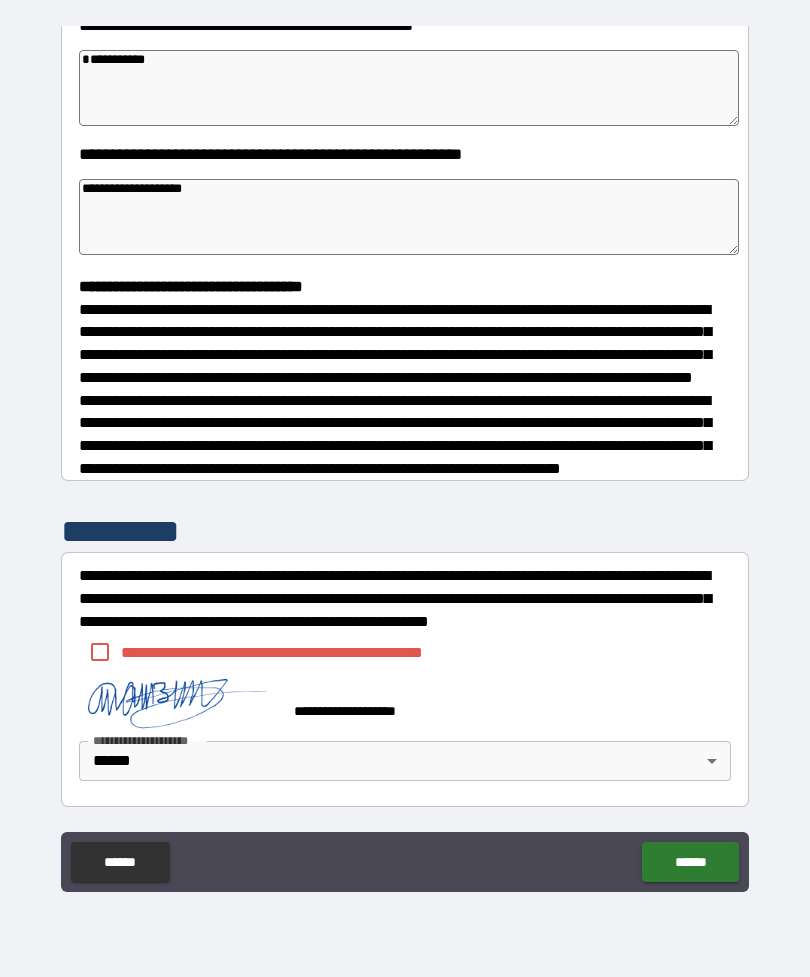 scroll, scrollTop: 365, scrollLeft: 0, axis: vertical 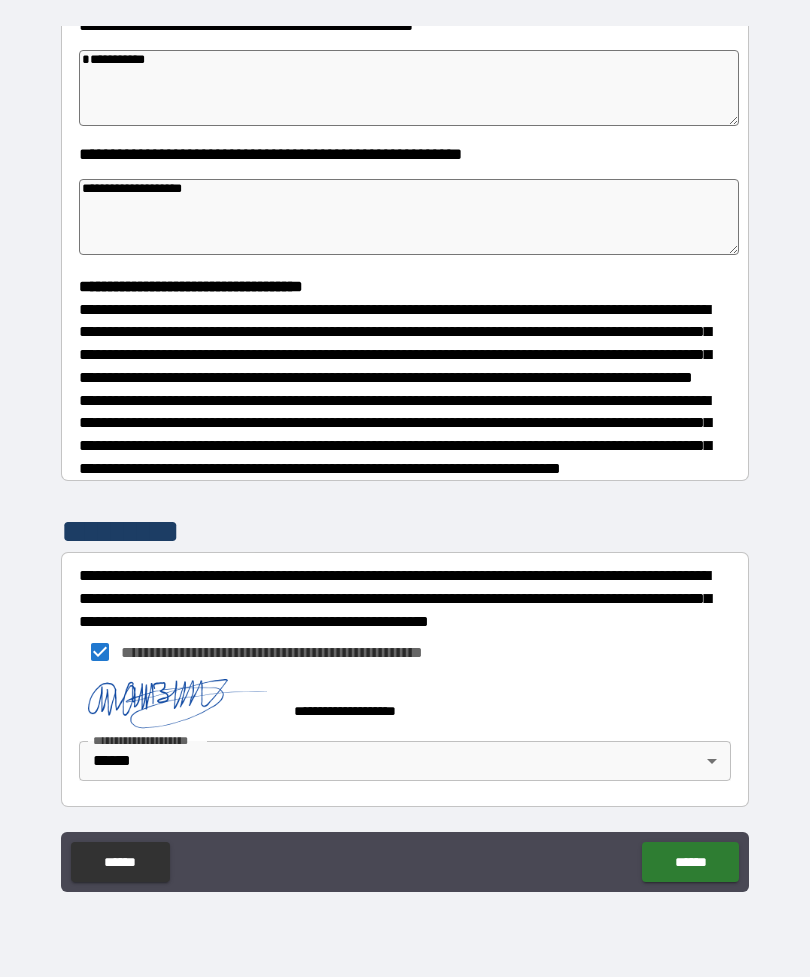 click on "******" at bounding box center [690, 862] 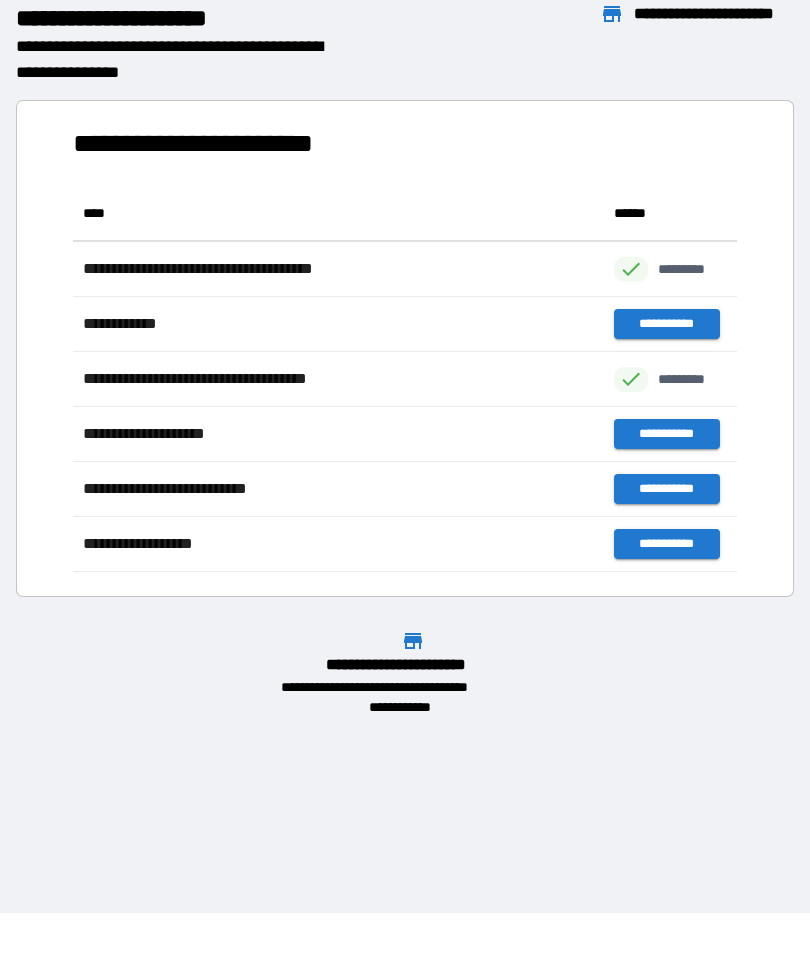 scroll, scrollTop: 1, scrollLeft: 1, axis: both 